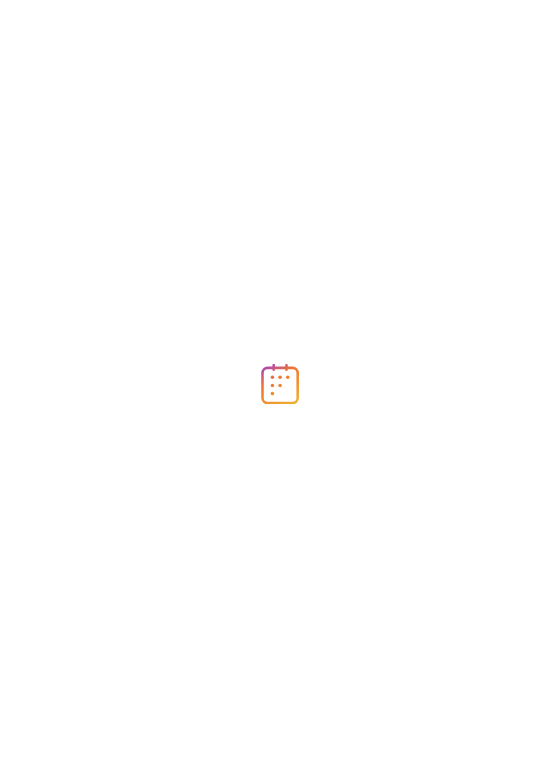 scroll, scrollTop: 0, scrollLeft: 0, axis: both 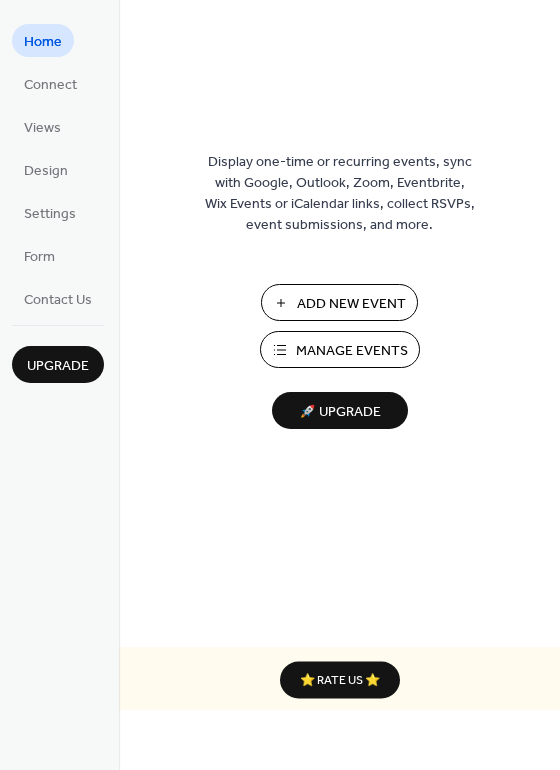 click on "Add New Event" at bounding box center (351, 304) 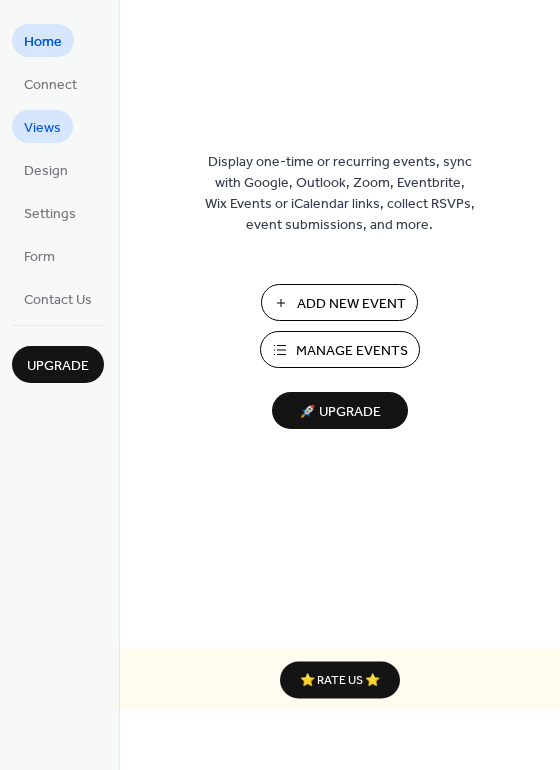click on "Views" at bounding box center [42, 128] 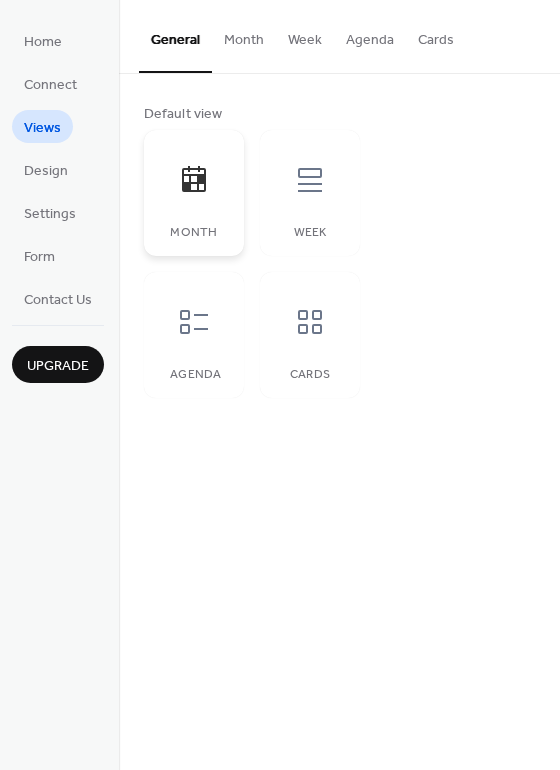 click at bounding box center (194, 180) 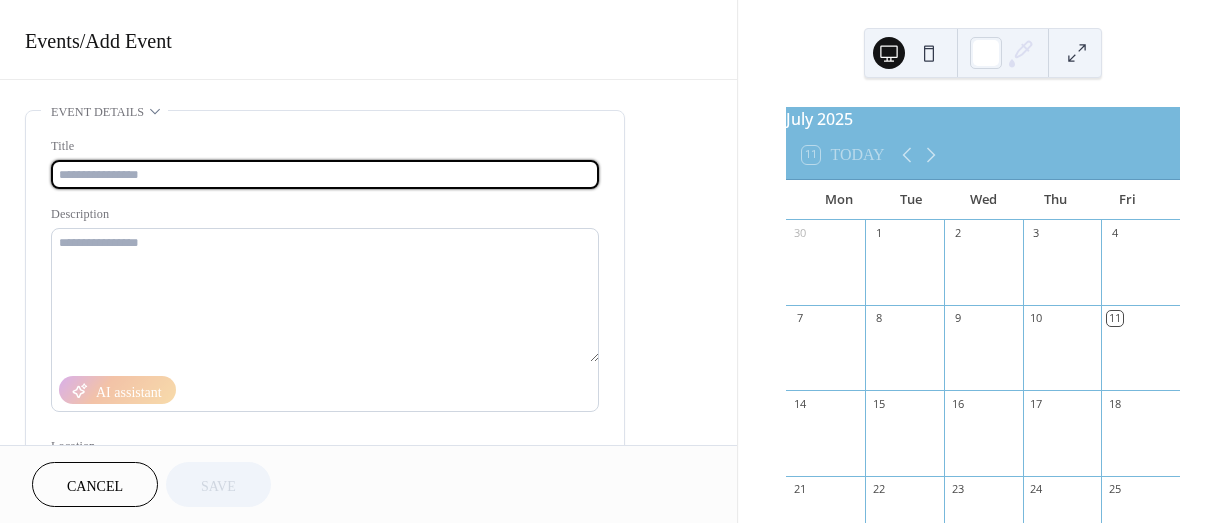 scroll, scrollTop: 0, scrollLeft: 0, axis: both 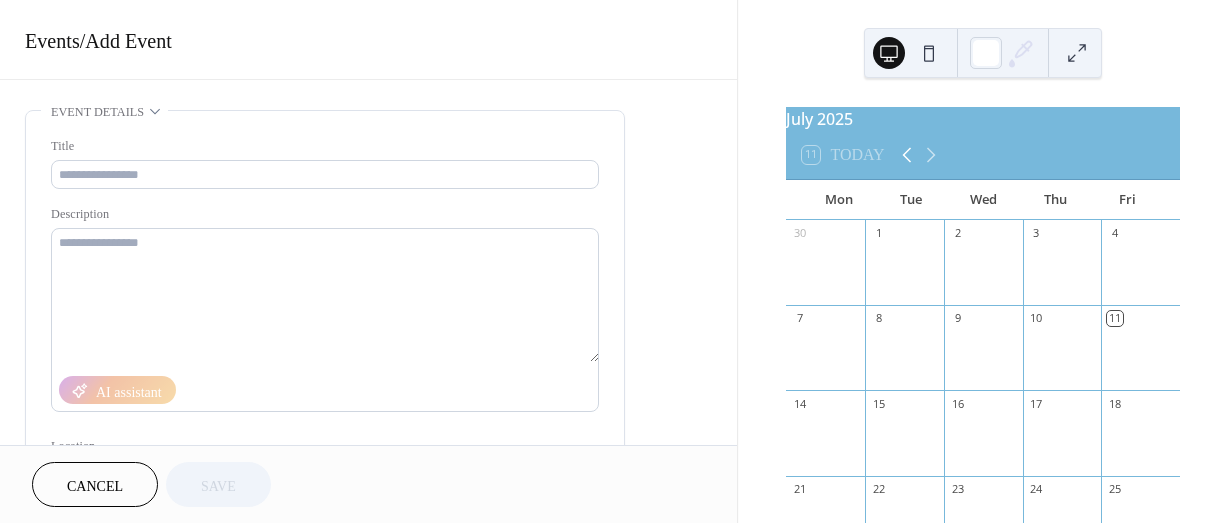 click 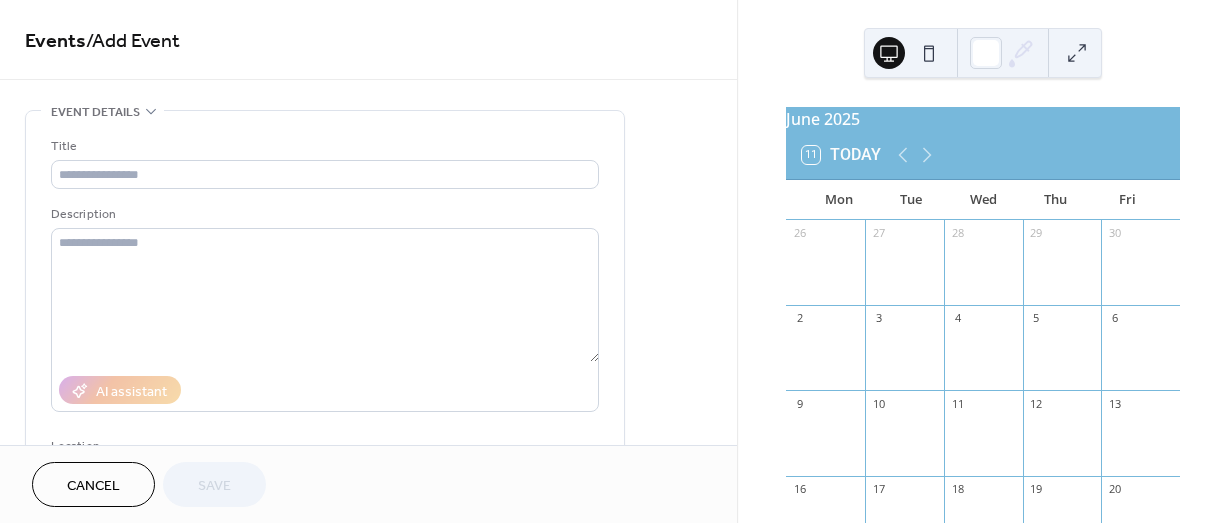 click on "June 2025" at bounding box center [983, 119] 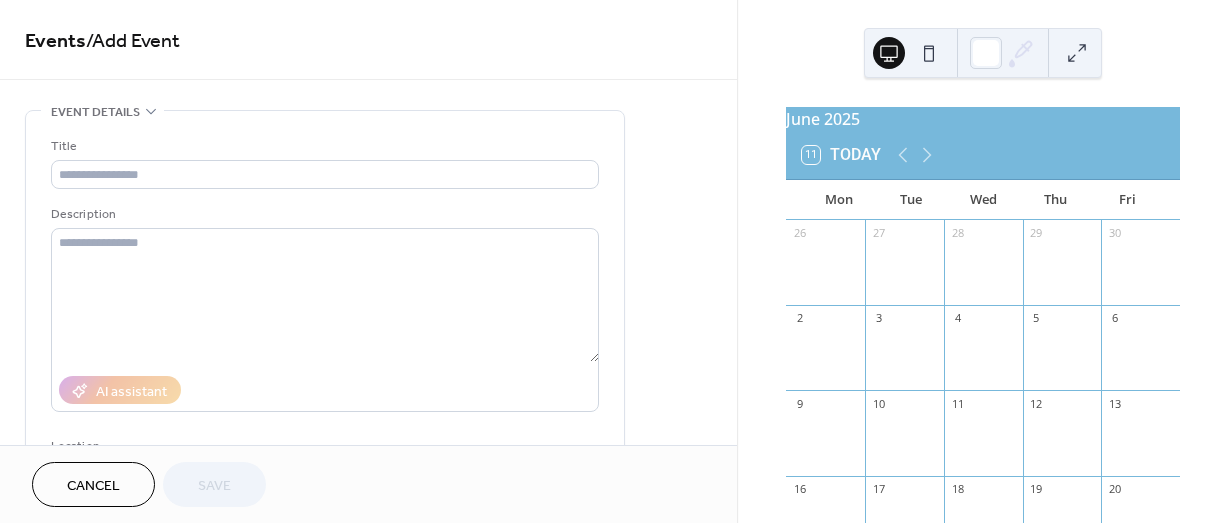 click on "Cancel" at bounding box center [93, 486] 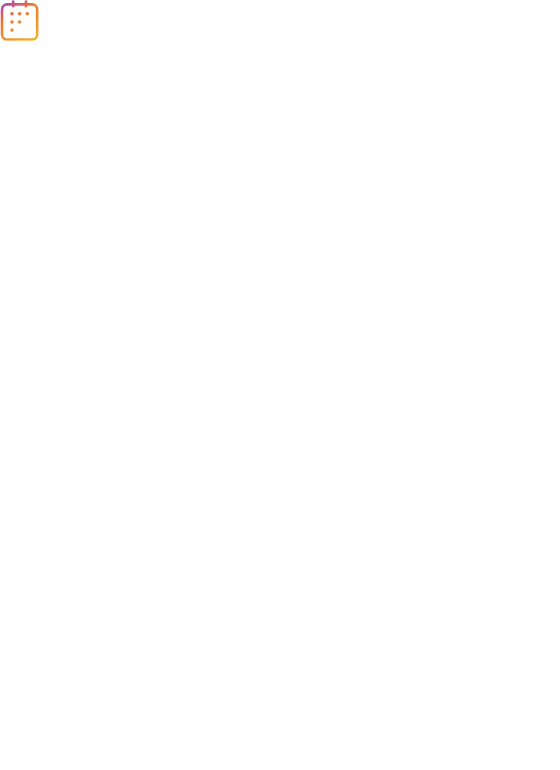 scroll, scrollTop: 0, scrollLeft: 0, axis: both 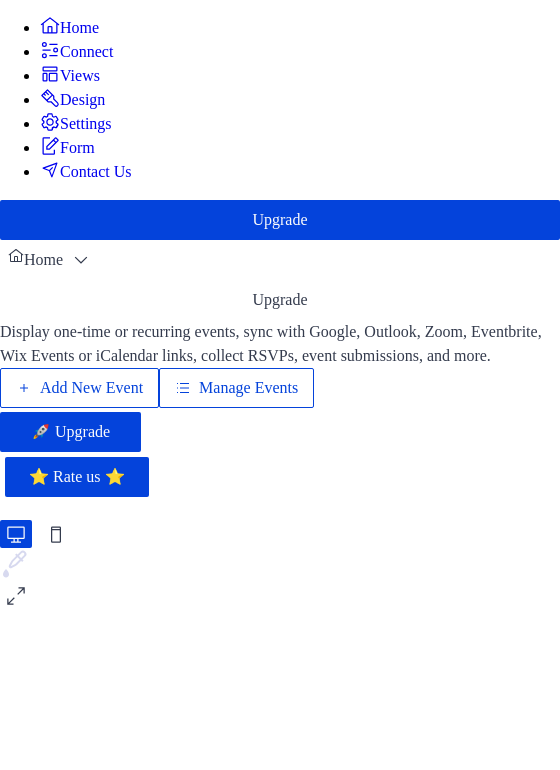 click on "Manage Events" at bounding box center [248, 388] 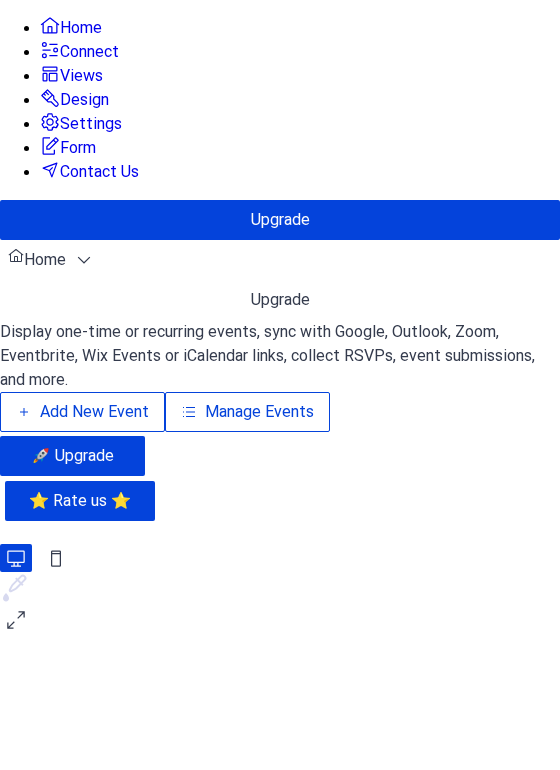 click on "Add New Event" at bounding box center (94, 412) 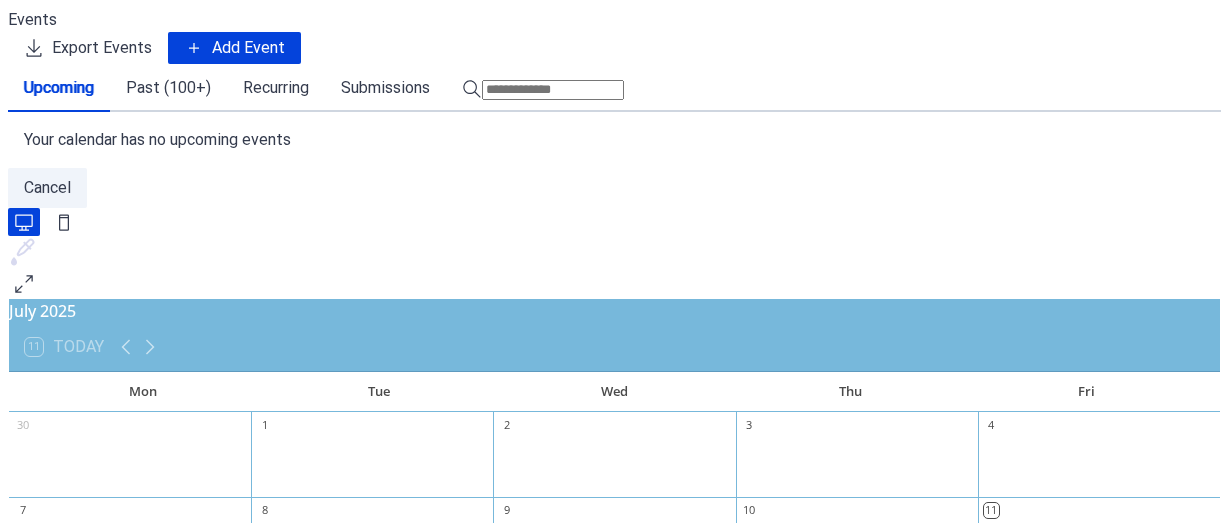 scroll, scrollTop: 0, scrollLeft: 0, axis: both 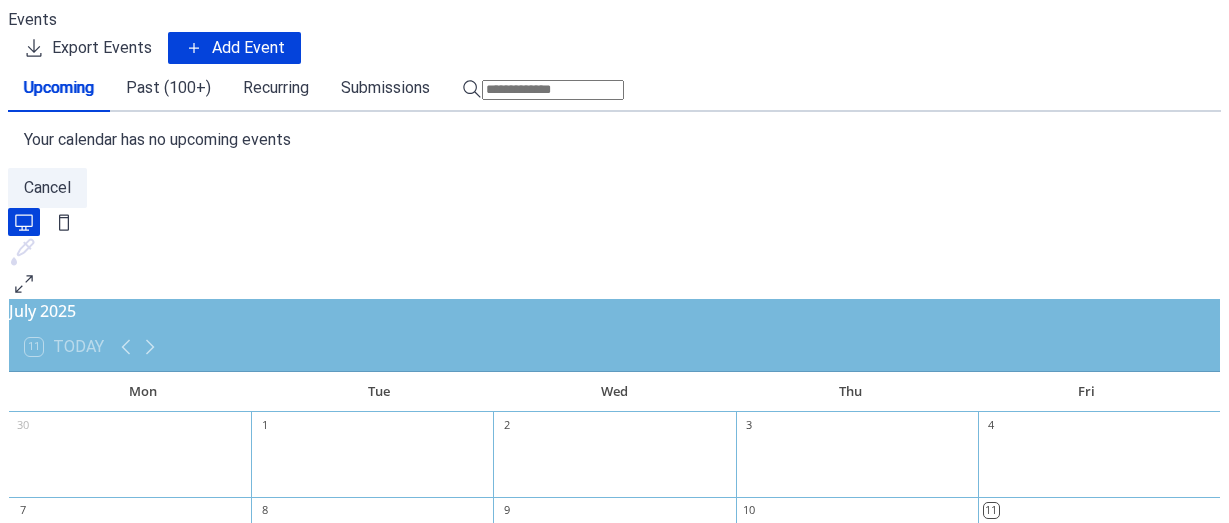 click on "Past  (100+)" at bounding box center (168, 88) 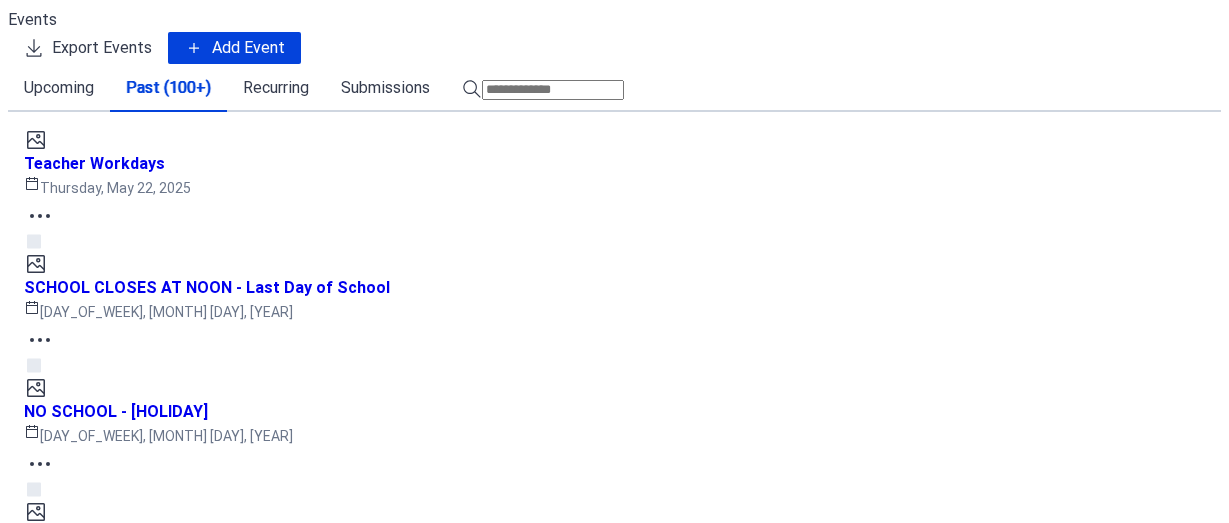 scroll, scrollTop: 2435, scrollLeft: 0, axis: vertical 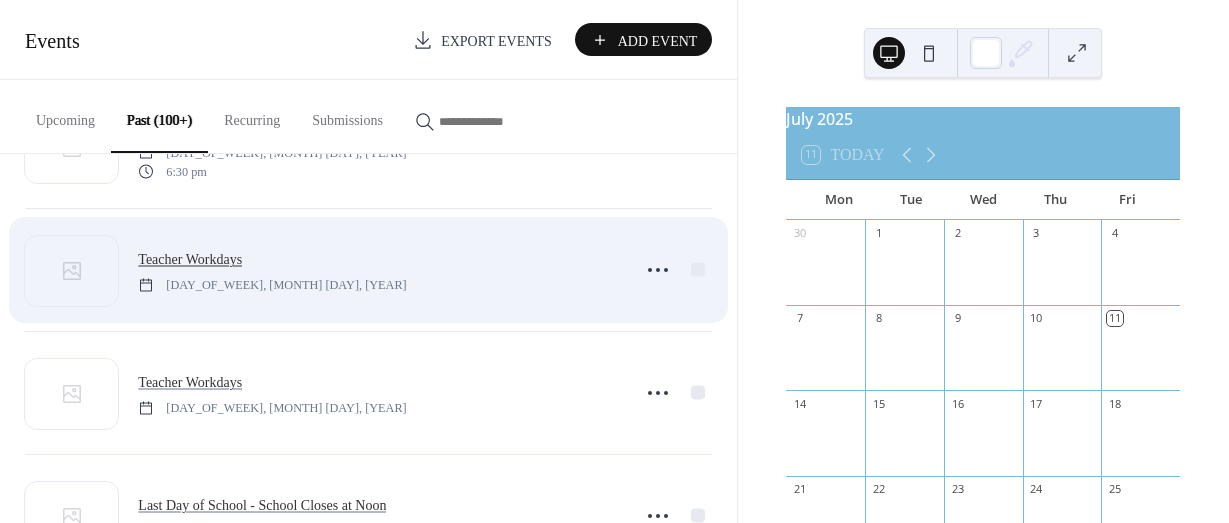 click on "Teacher Workdays" at bounding box center [190, 259] 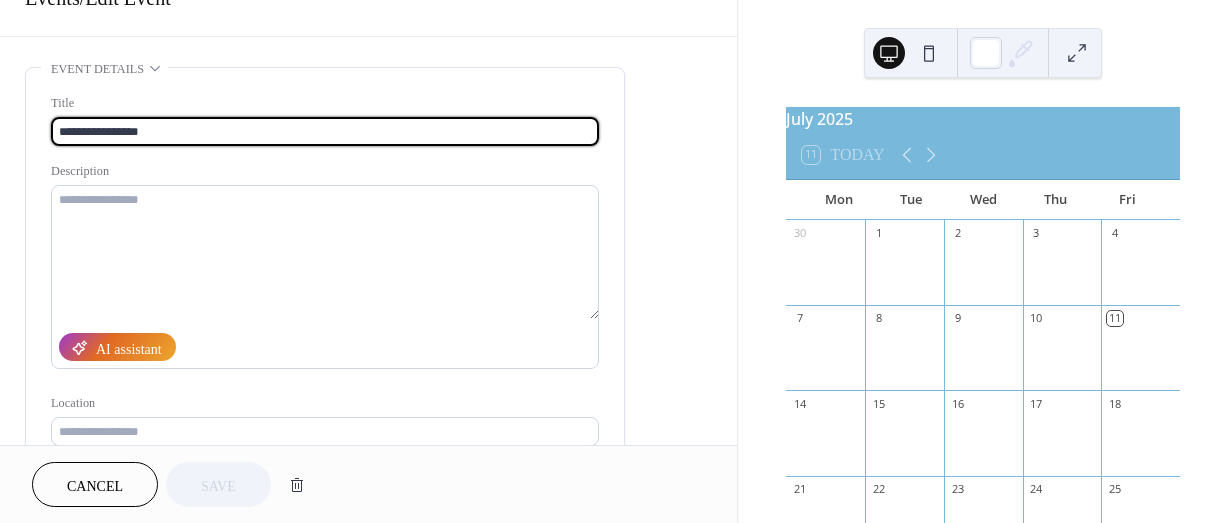 scroll, scrollTop: 0, scrollLeft: 0, axis: both 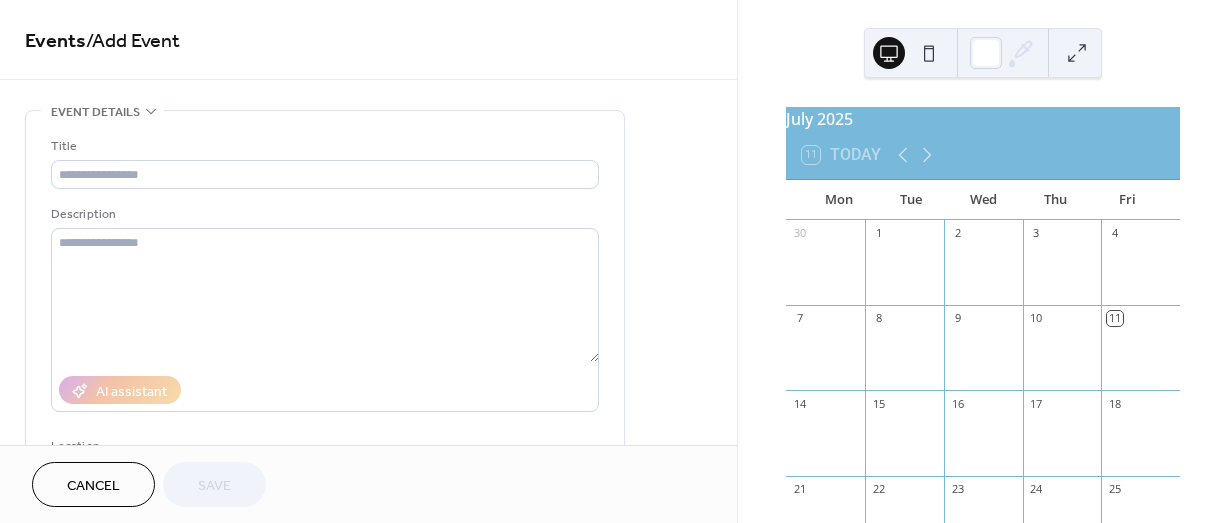 click on "2" at bounding box center [983, 233] 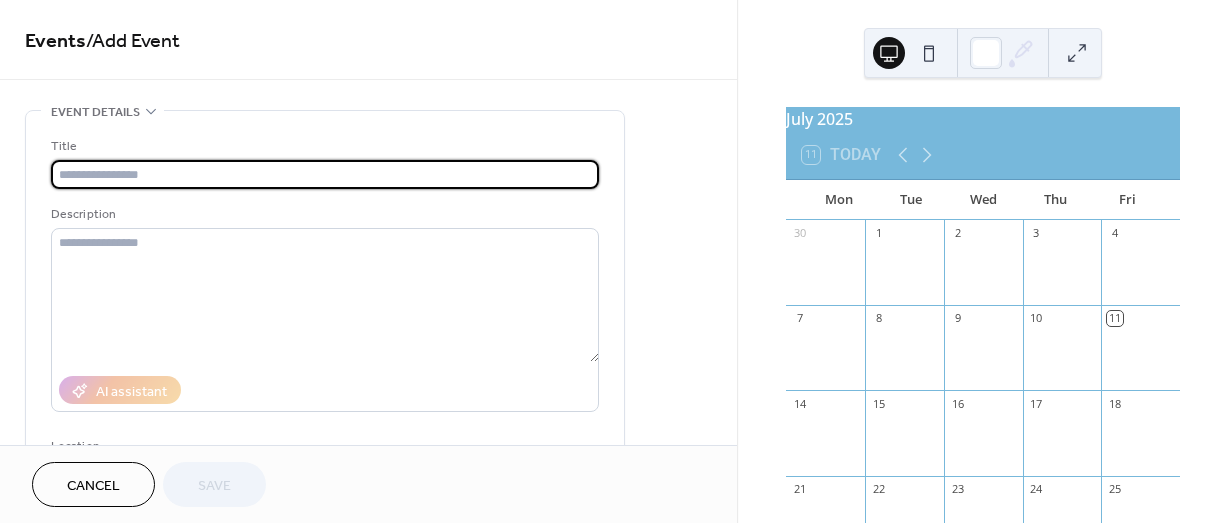 click at bounding box center (325, 174) 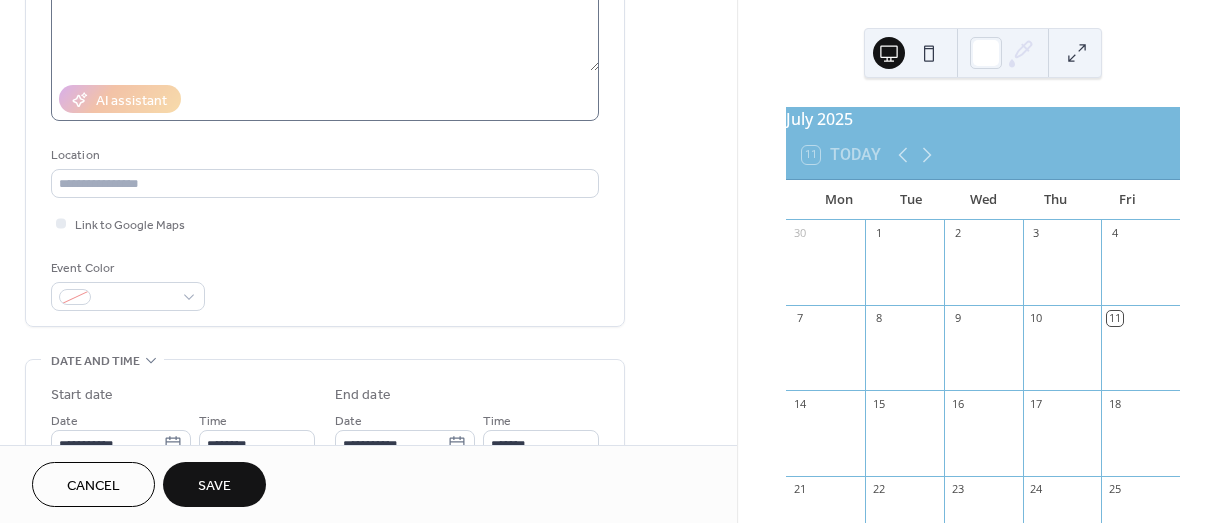 scroll, scrollTop: 292, scrollLeft: 0, axis: vertical 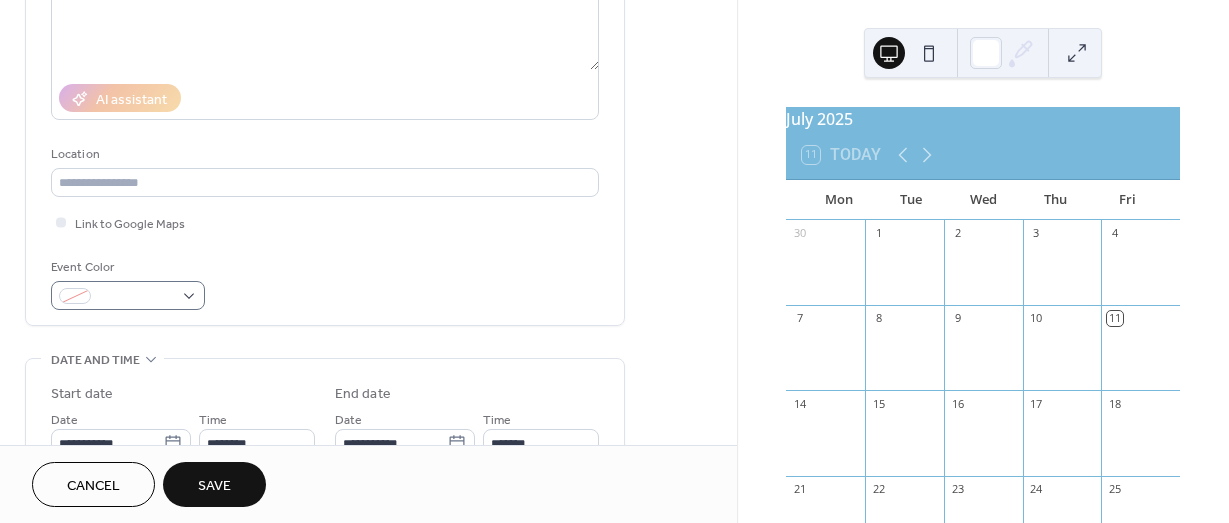 type on "**********" 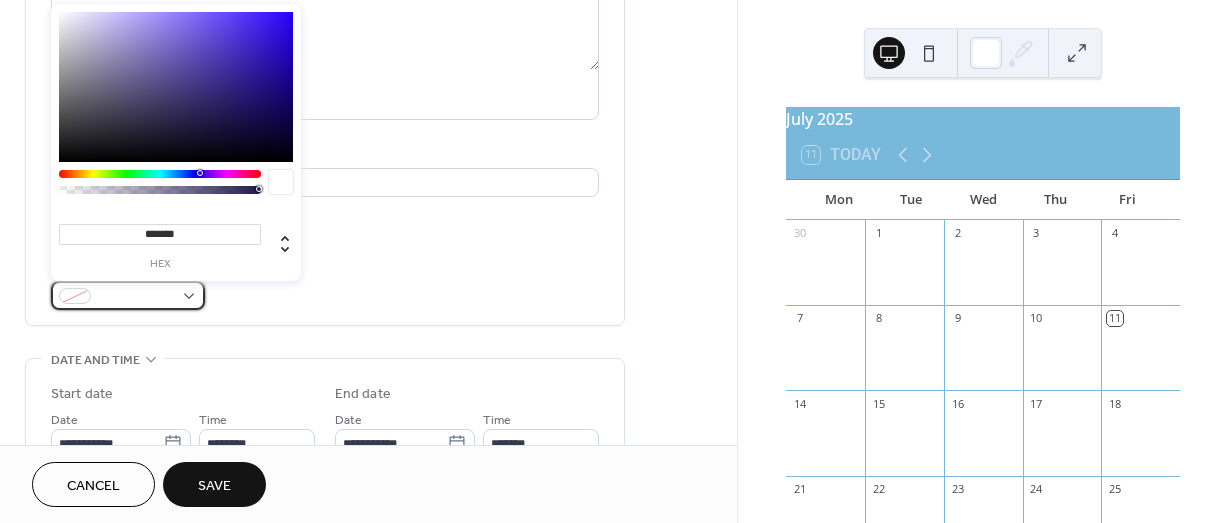 click at bounding box center [128, 295] 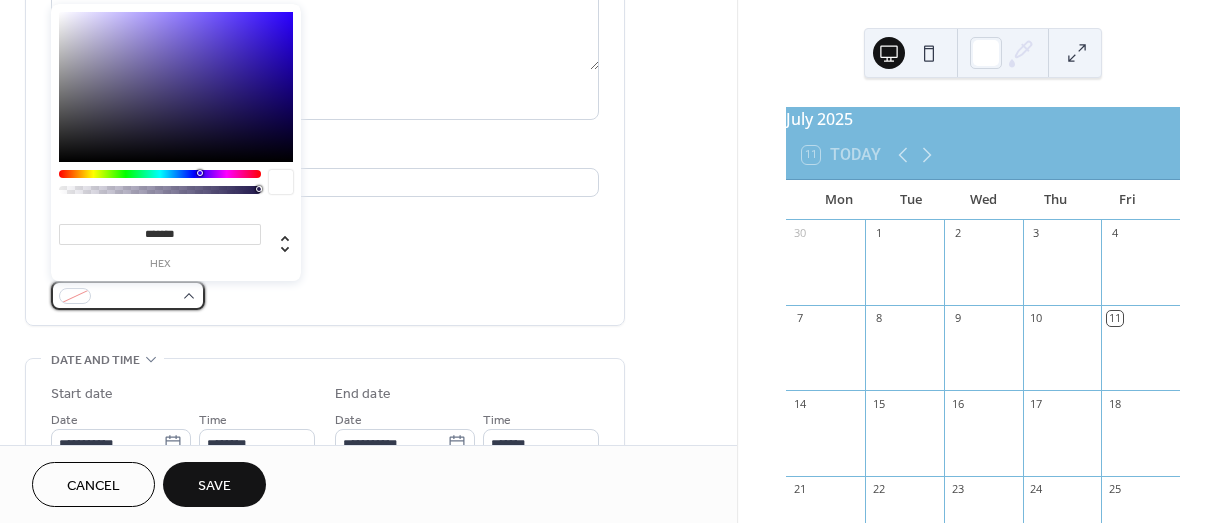 click at bounding box center (128, 295) 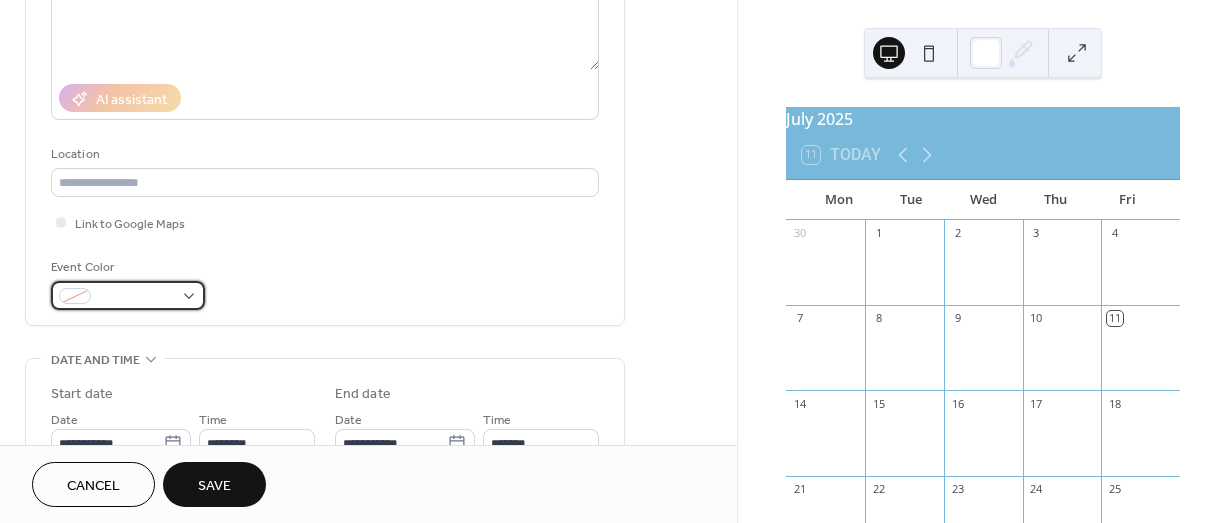 click at bounding box center [128, 295] 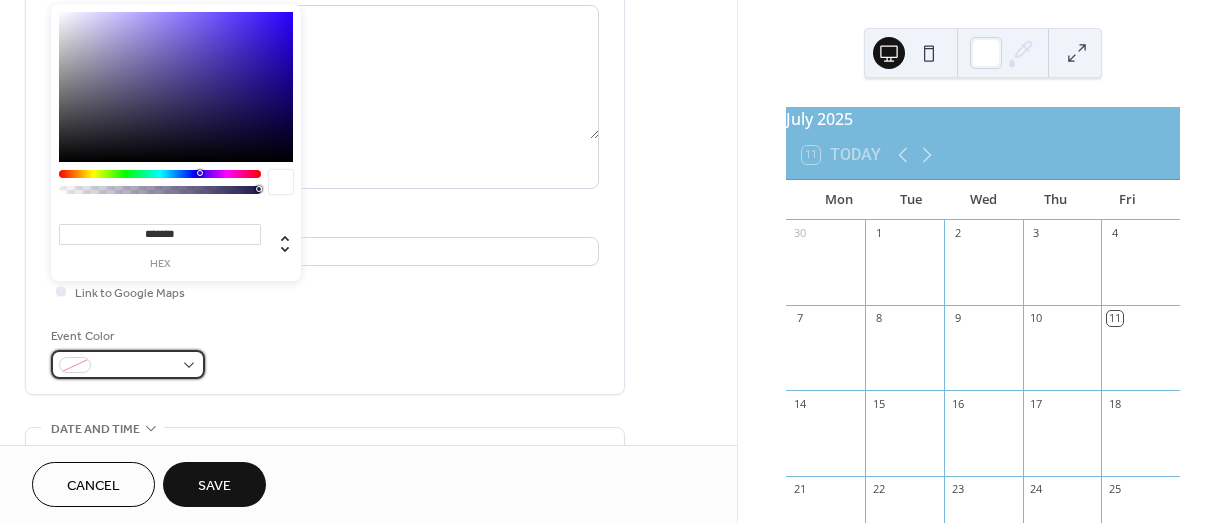 scroll, scrollTop: 221, scrollLeft: 0, axis: vertical 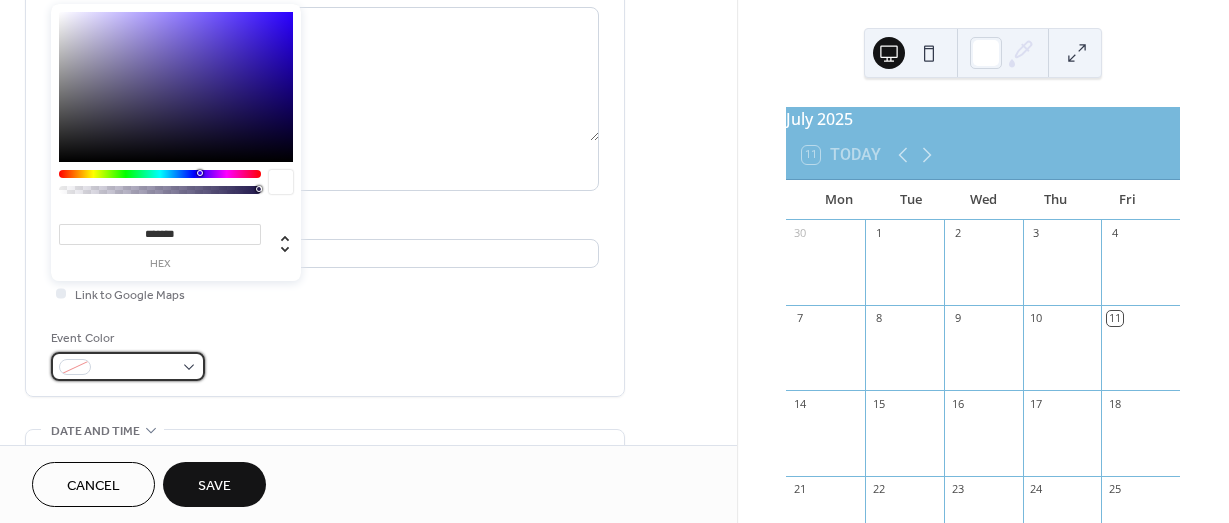 click at bounding box center (75, 367) 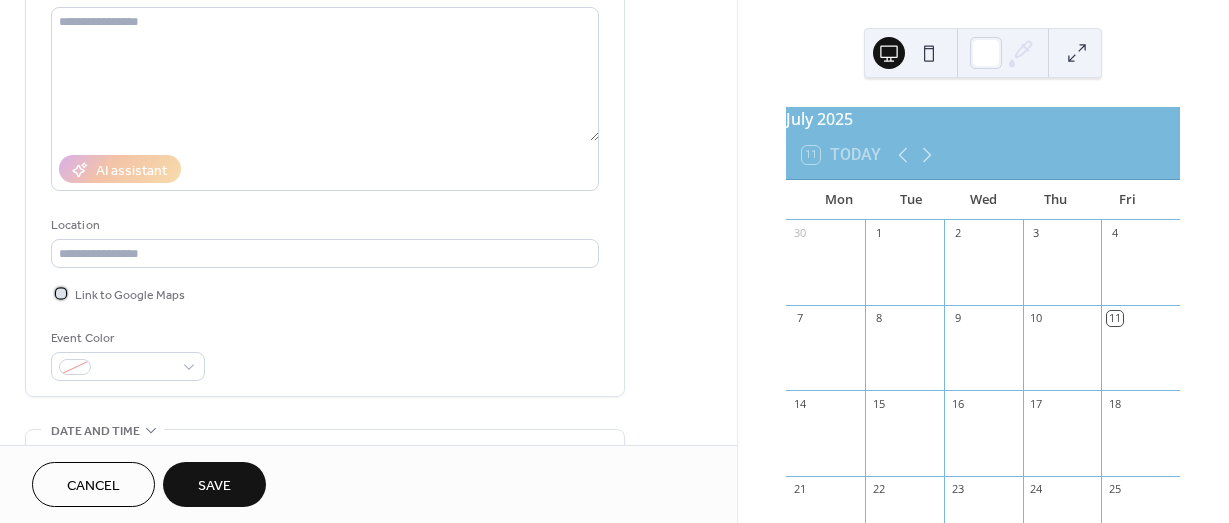 click on "Link to Google Maps" at bounding box center (130, 295) 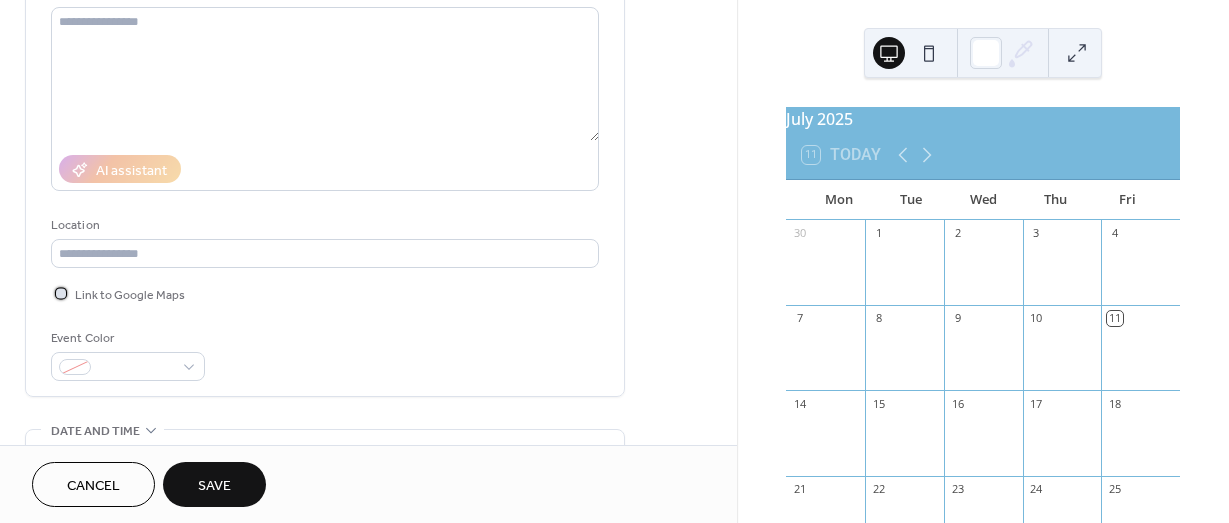 click 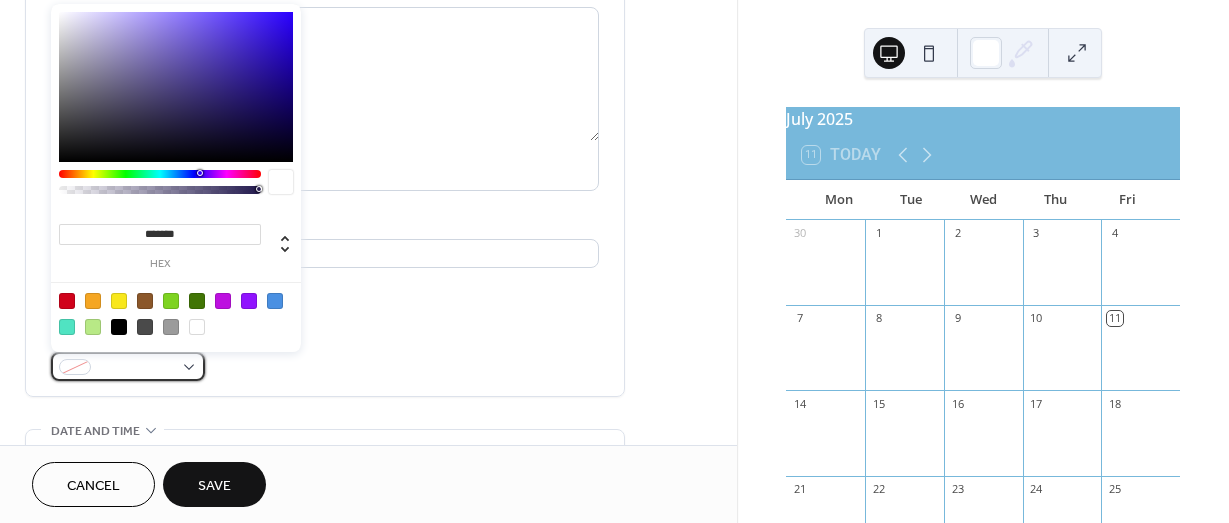 click at bounding box center [128, 366] 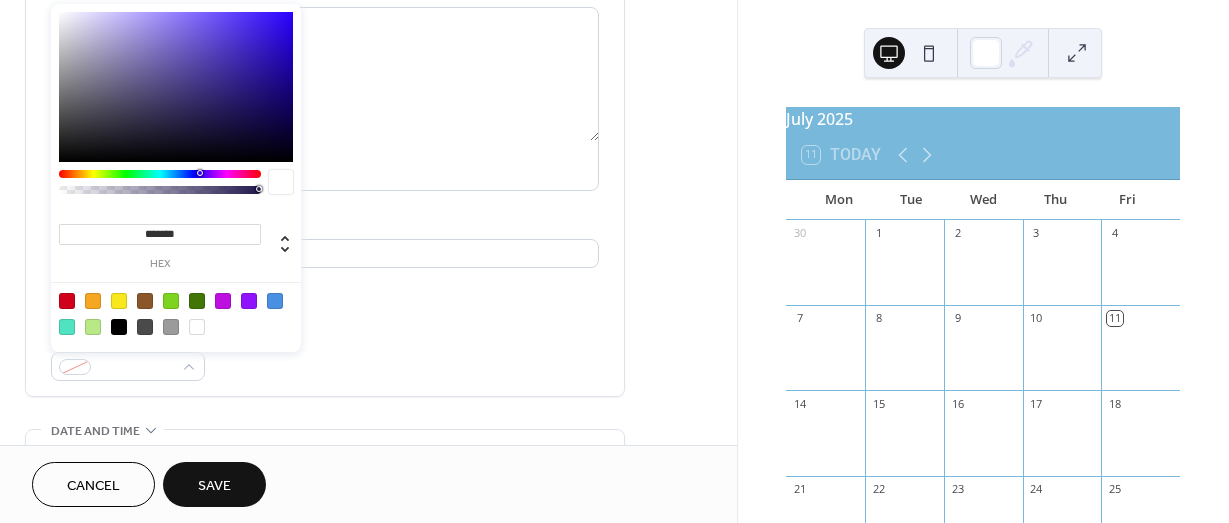 click at bounding box center [275, 301] 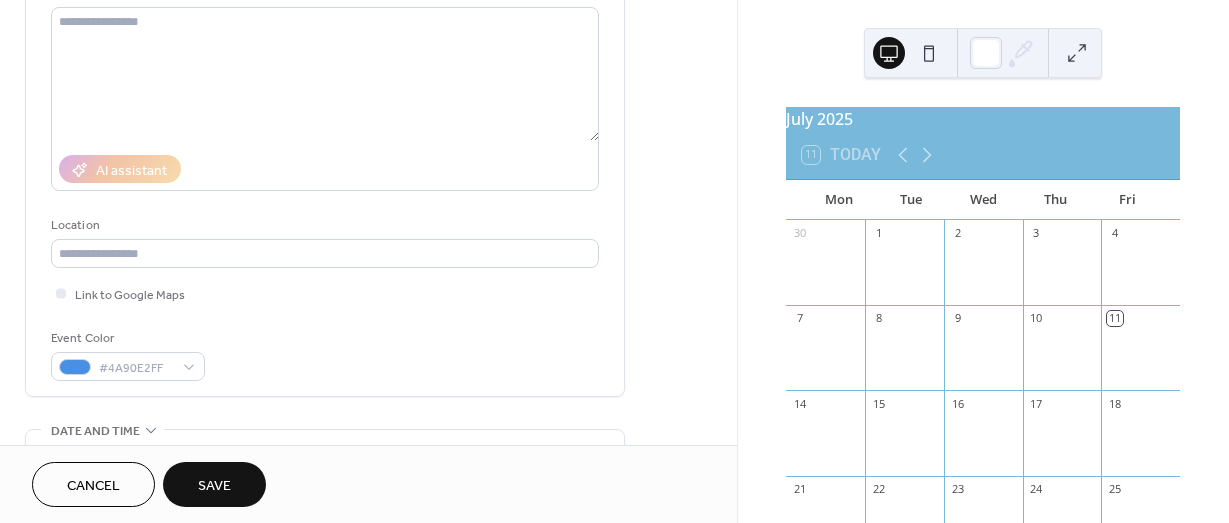 click on "Event Color #4A90E2FF" at bounding box center [325, 354] 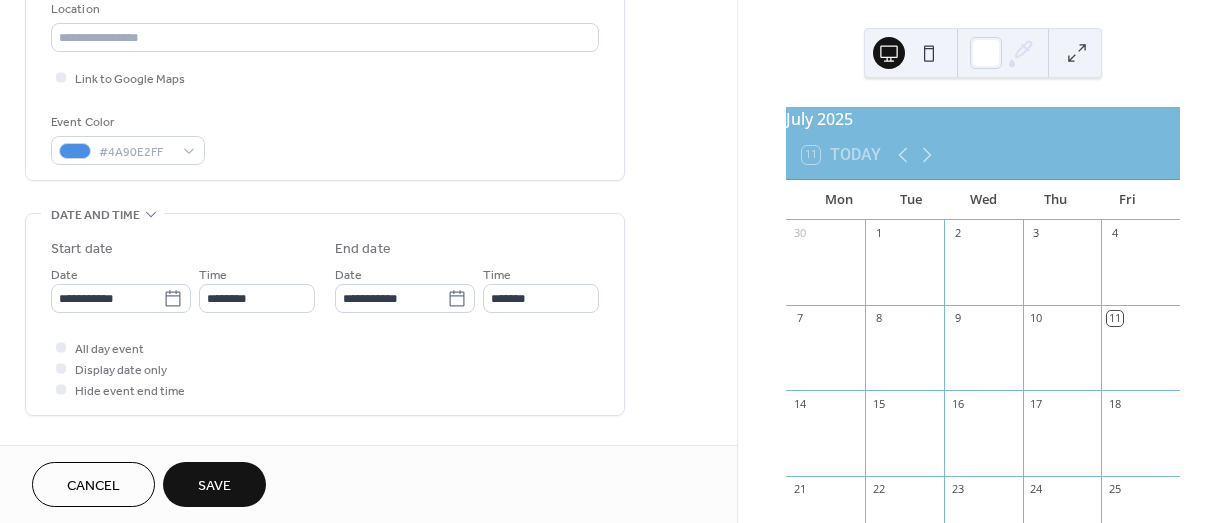 scroll, scrollTop: 439, scrollLeft: 0, axis: vertical 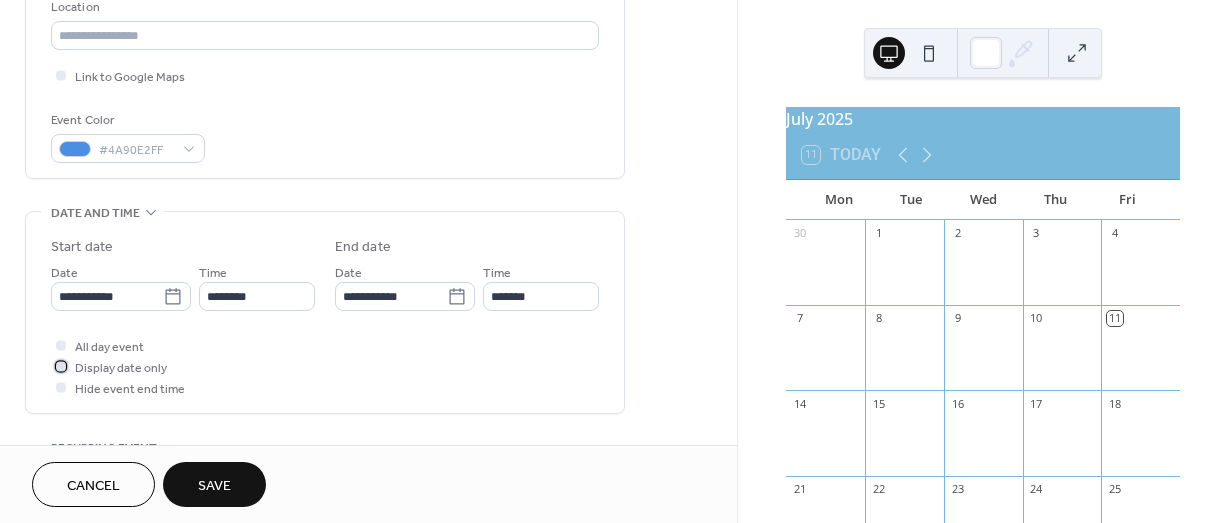 click at bounding box center (61, 366) 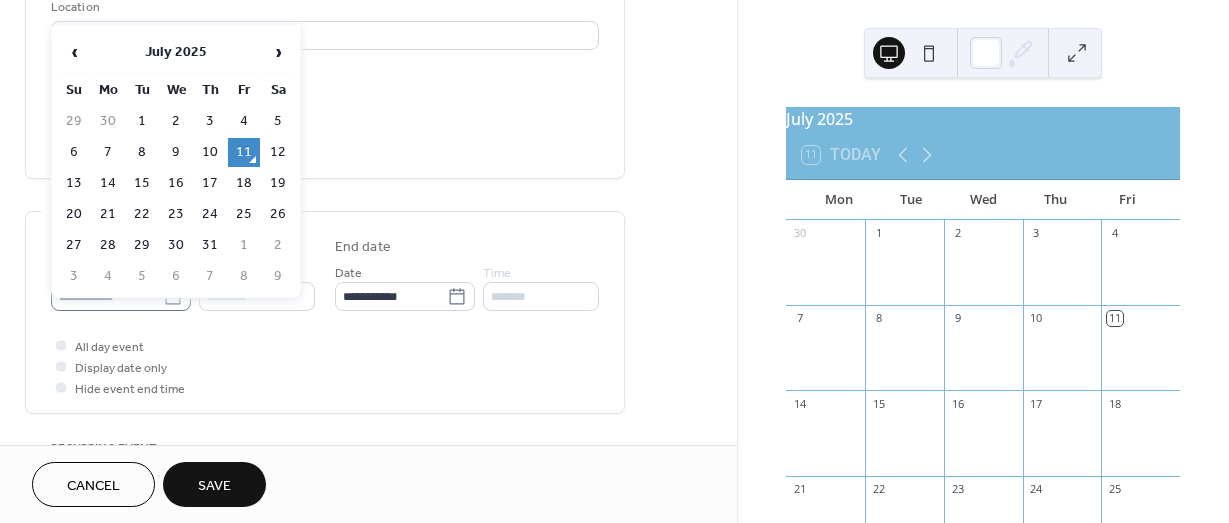 click 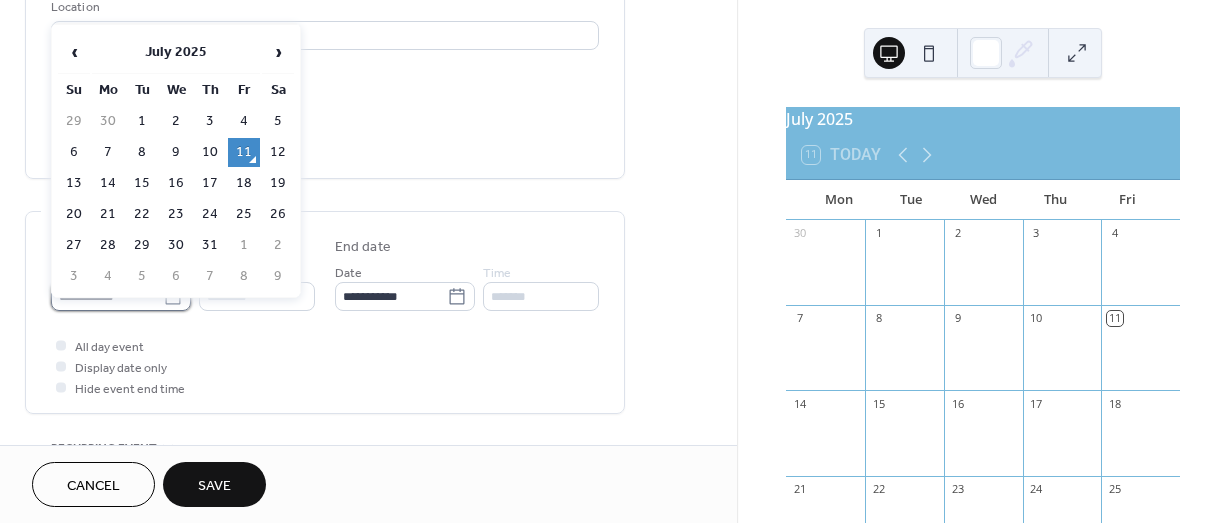 click on "**********" at bounding box center [107, 296] 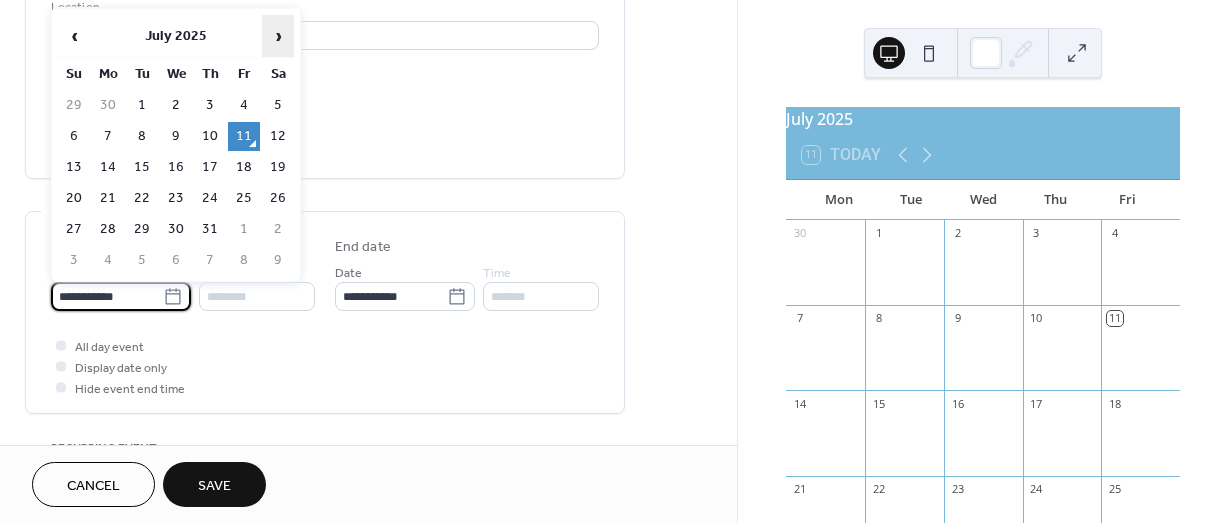 click on "›" at bounding box center [278, 36] 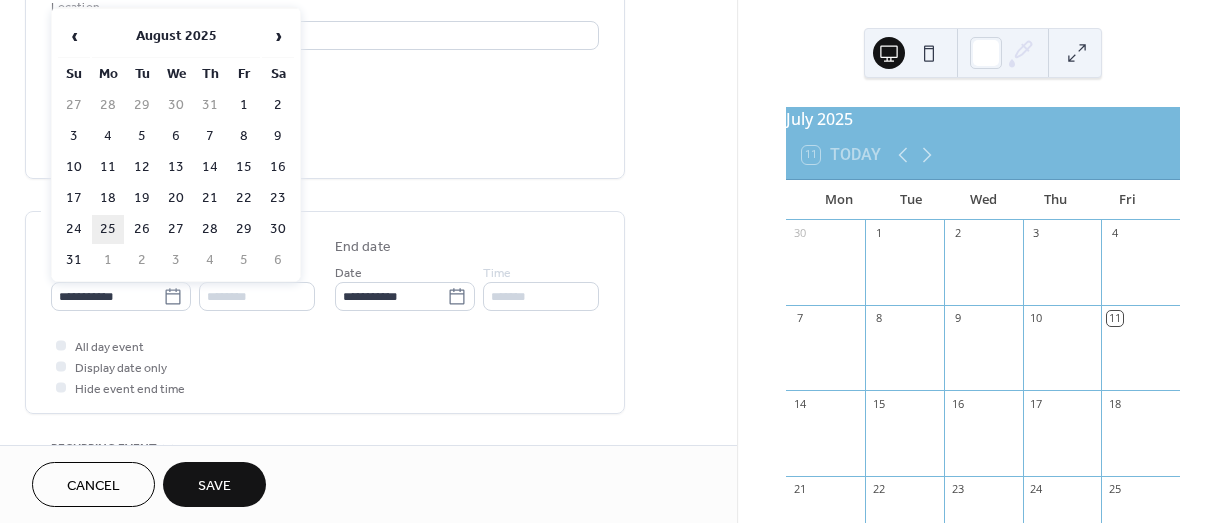 click on "25" at bounding box center (108, 229) 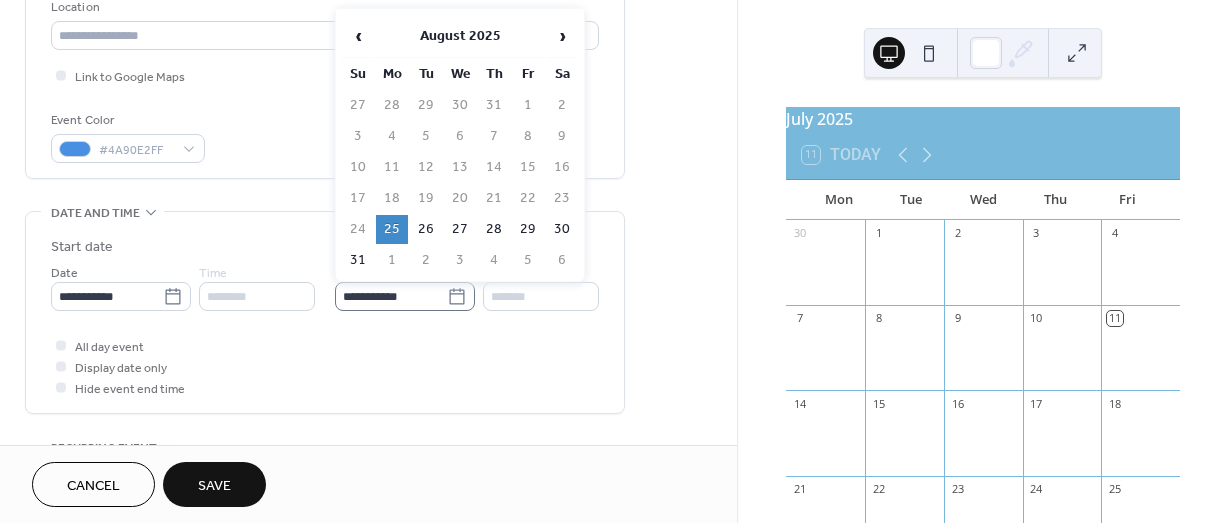 click 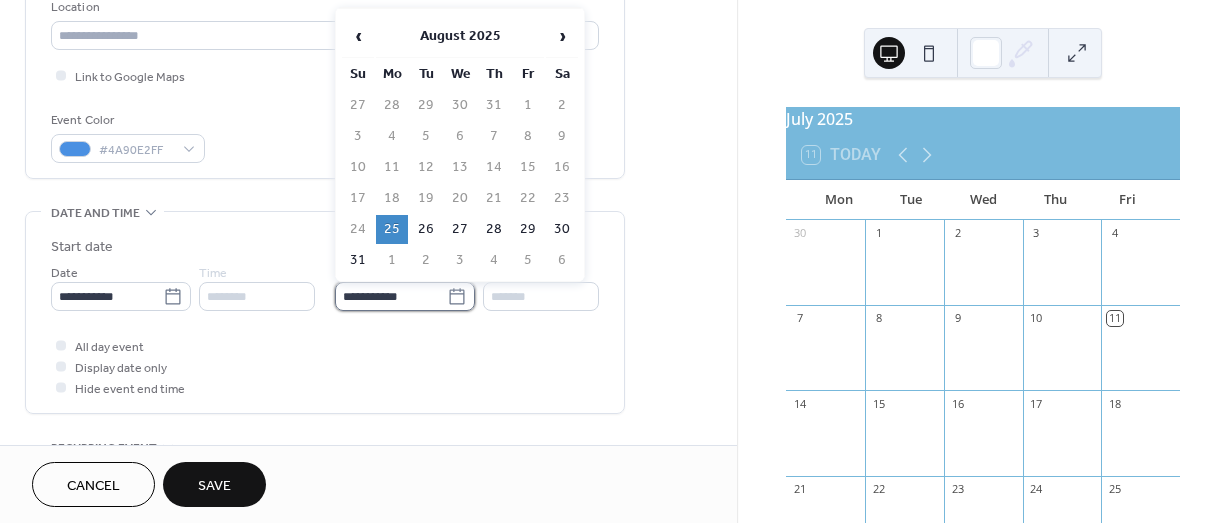 click on "**********" at bounding box center (391, 296) 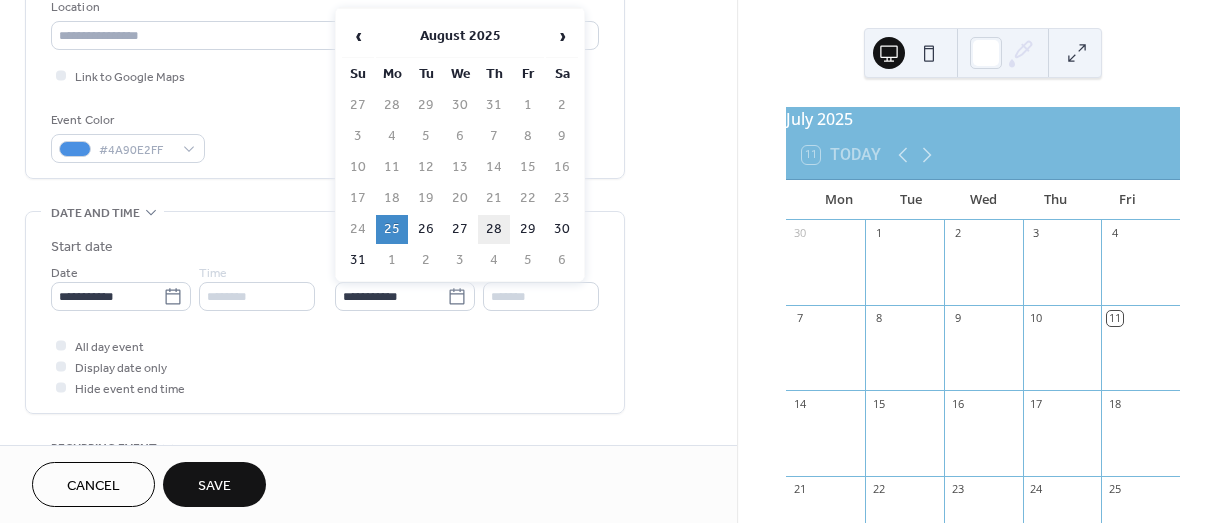 click on "28" at bounding box center (494, 229) 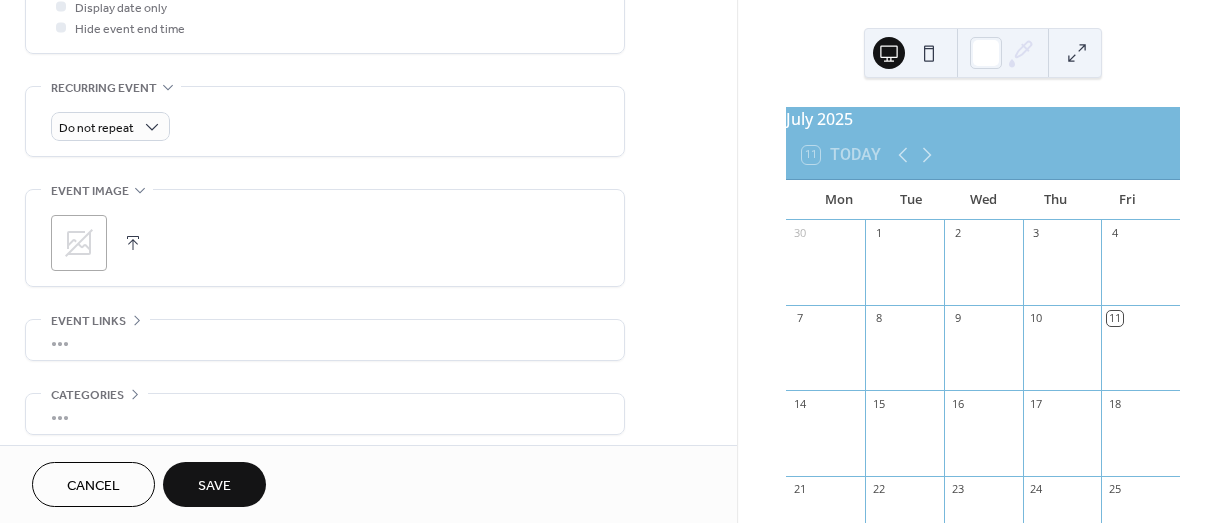 scroll, scrollTop: 837, scrollLeft: 0, axis: vertical 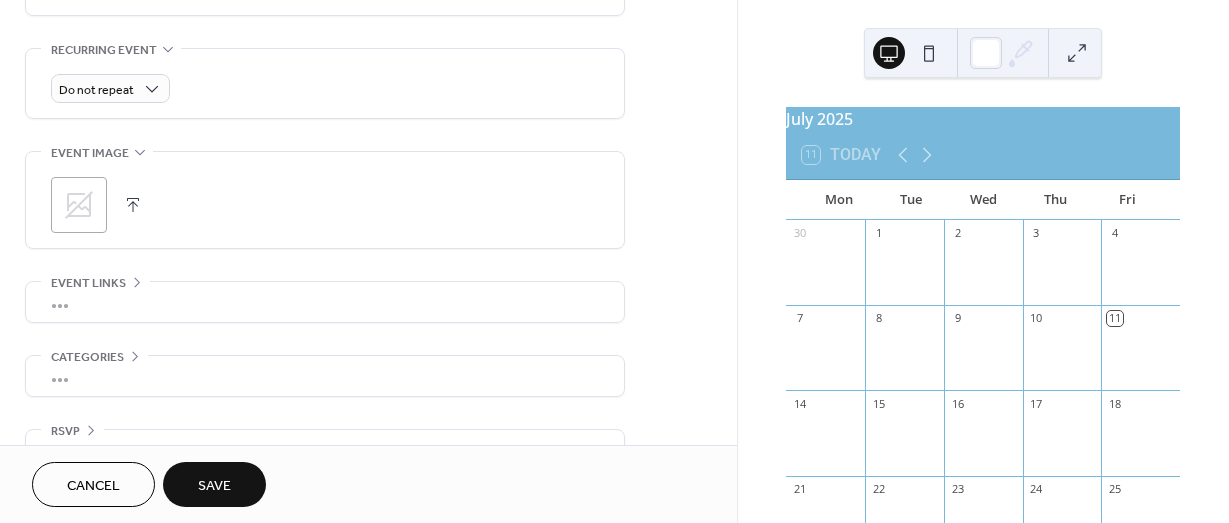 click on "Save" at bounding box center (214, 486) 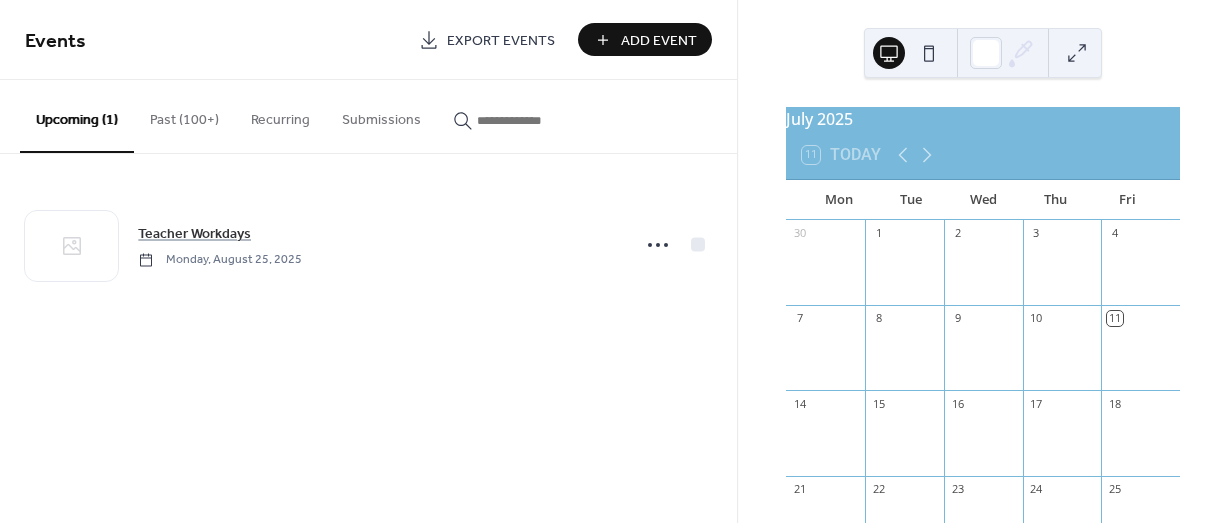 click on "Add Event" at bounding box center [659, 41] 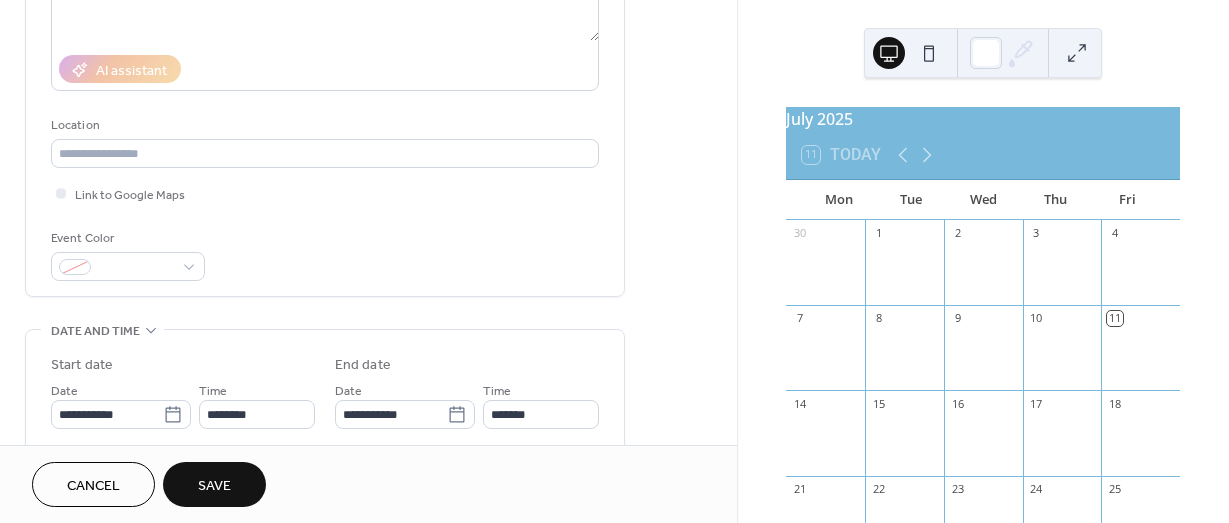 scroll, scrollTop: 322, scrollLeft: 0, axis: vertical 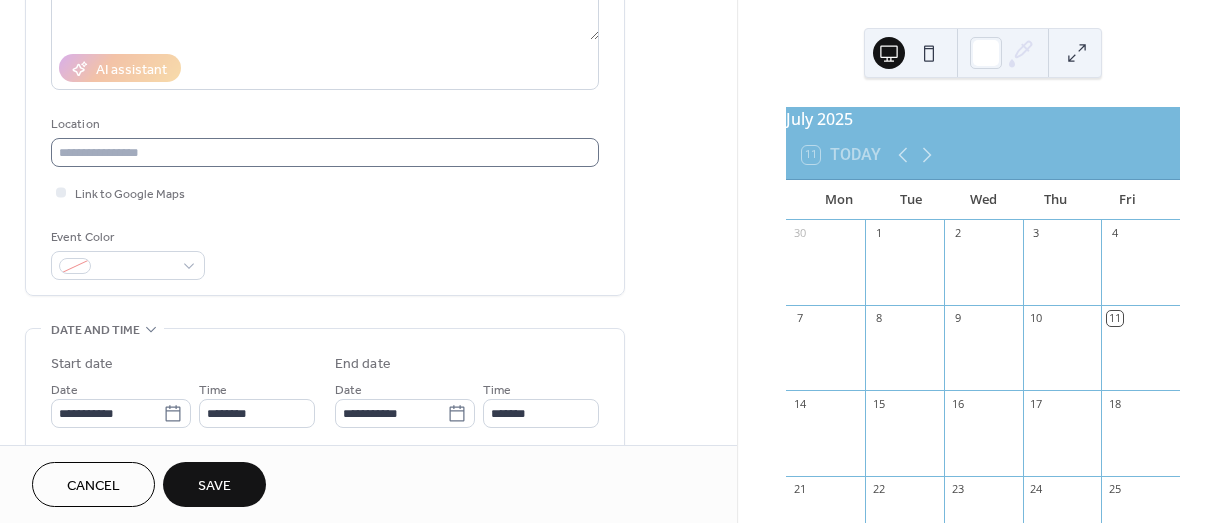 type on "**********" 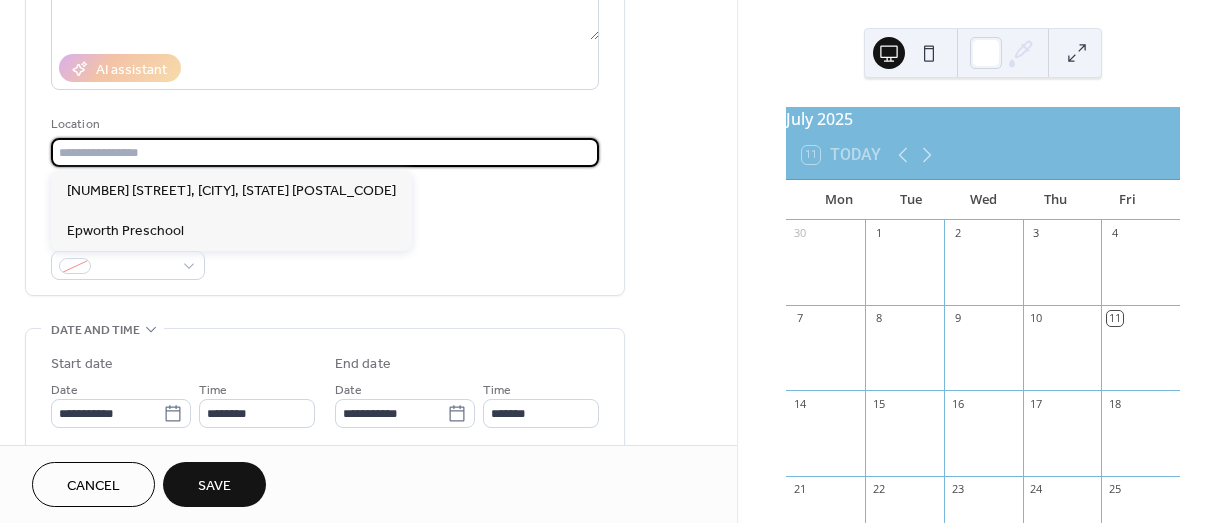 click at bounding box center [325, 152] 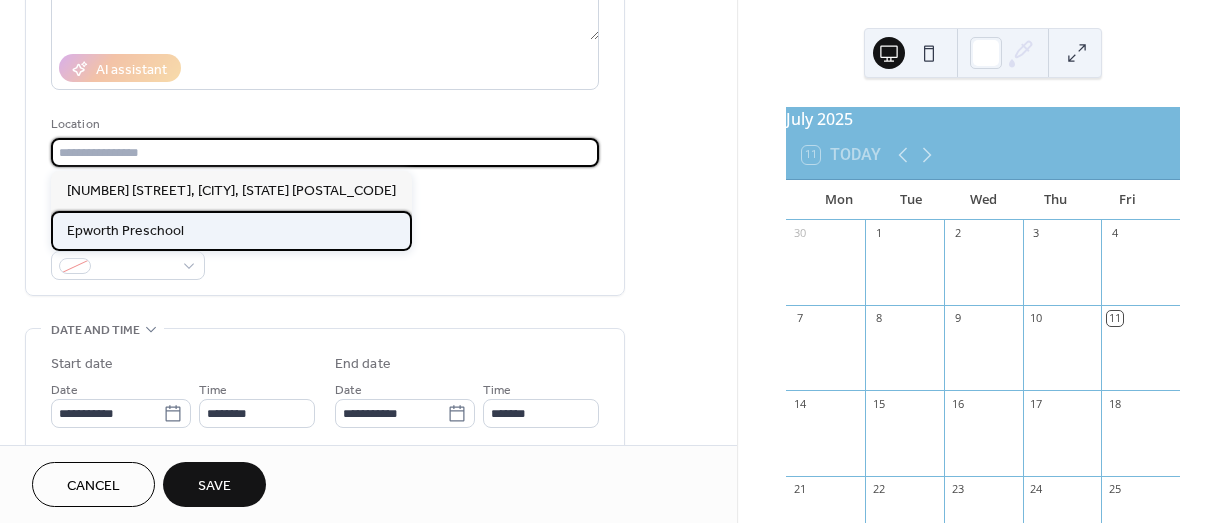 click on "Epworth Preschool" at bounding box center [231, 231] 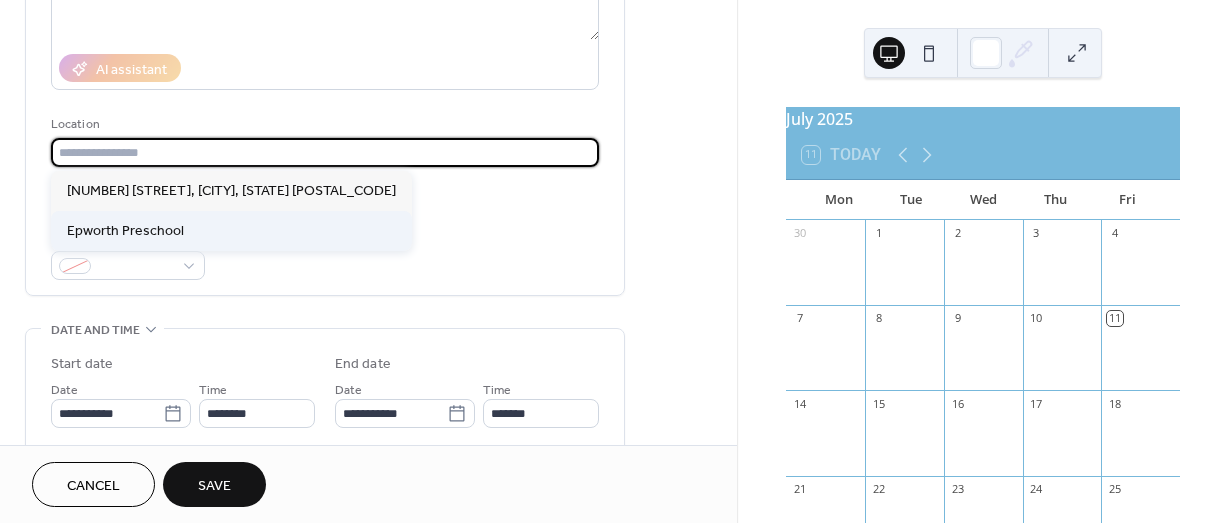 type on "**********" 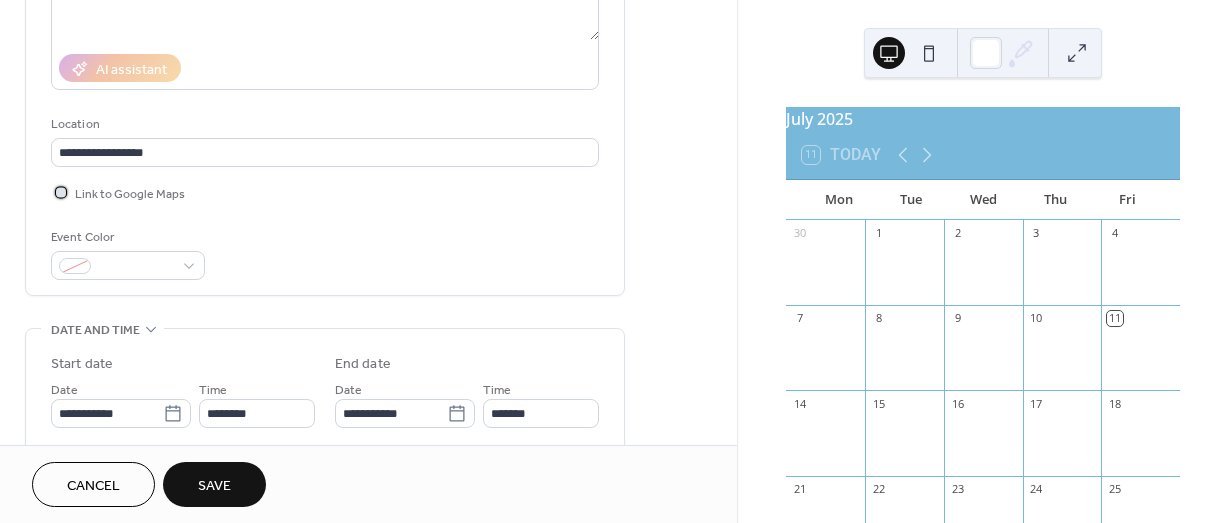 click at bounding box center [61, 192] 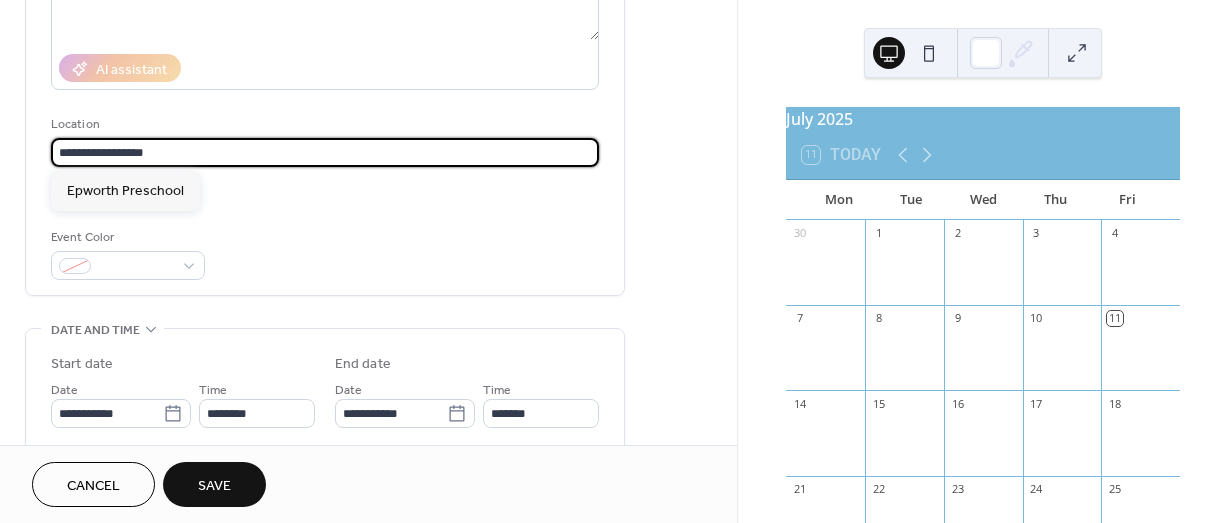 click on "**********" at bounding box center (325, 152) 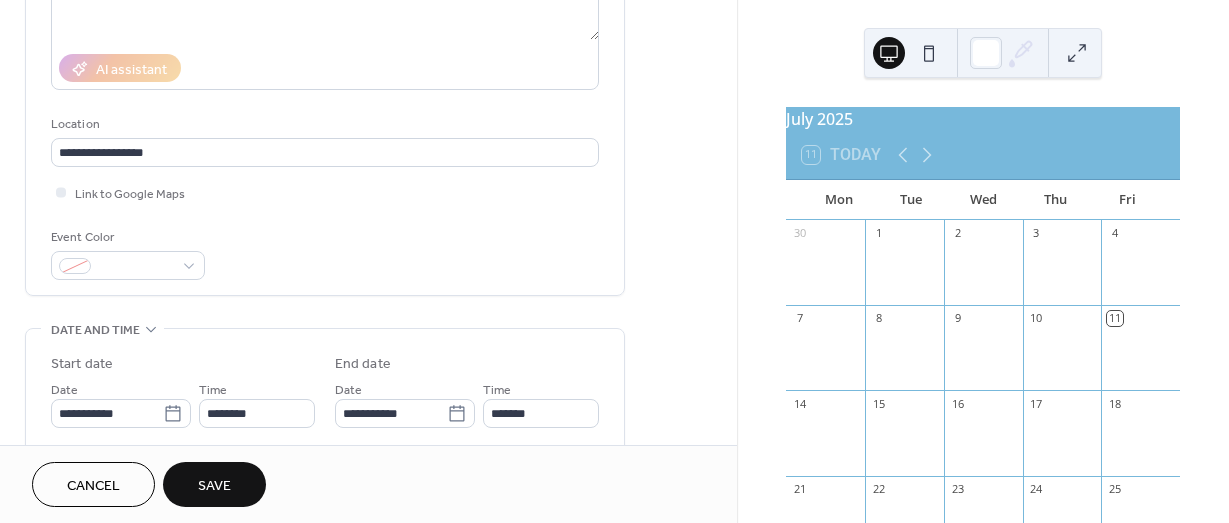 click on "Link to Google Maps" at bounding box center (325, 192) 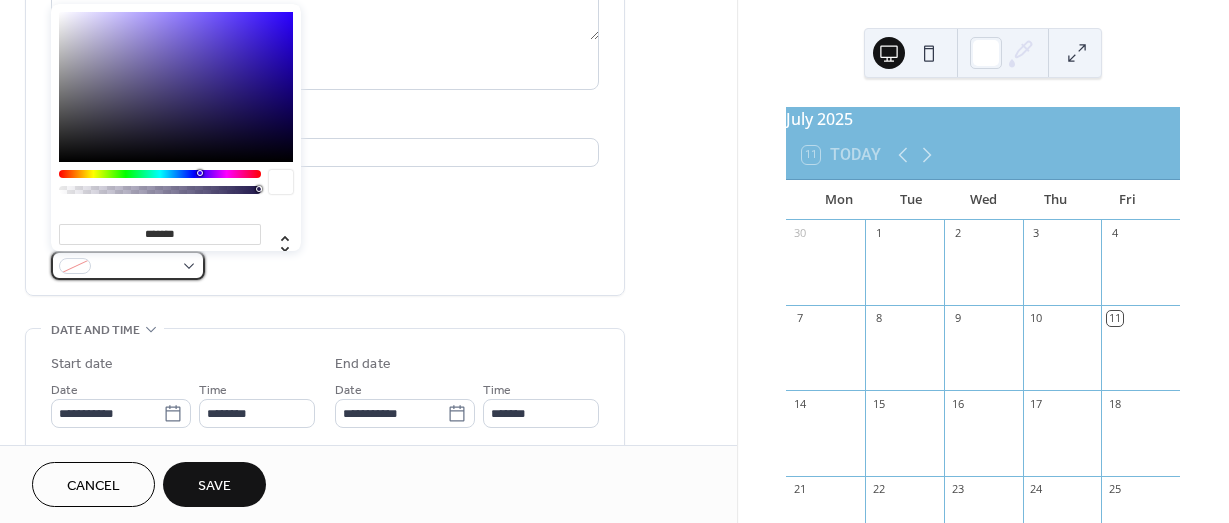click at bounding box center [128, 265] 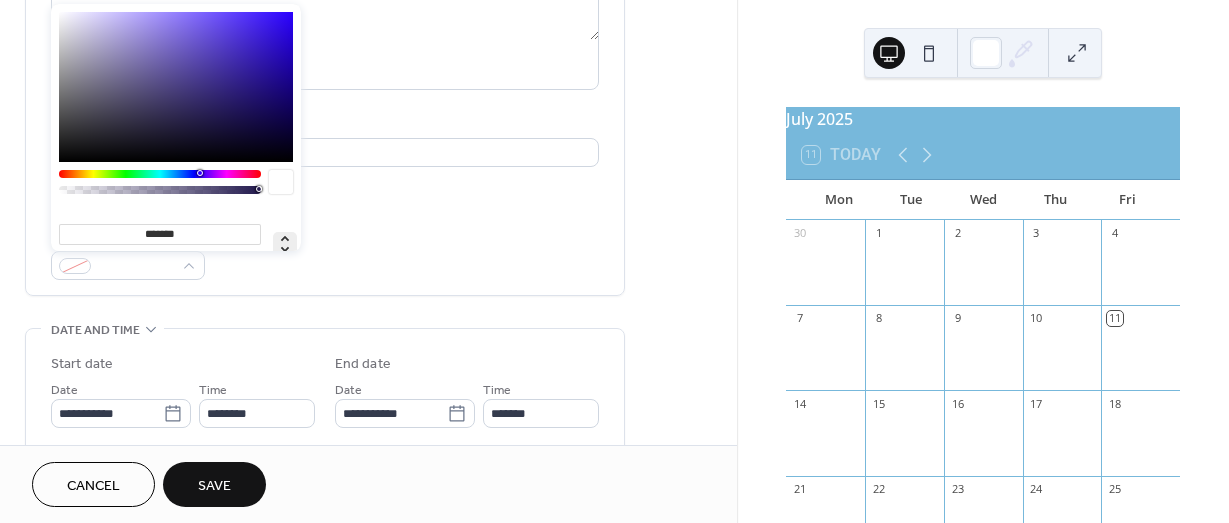 click 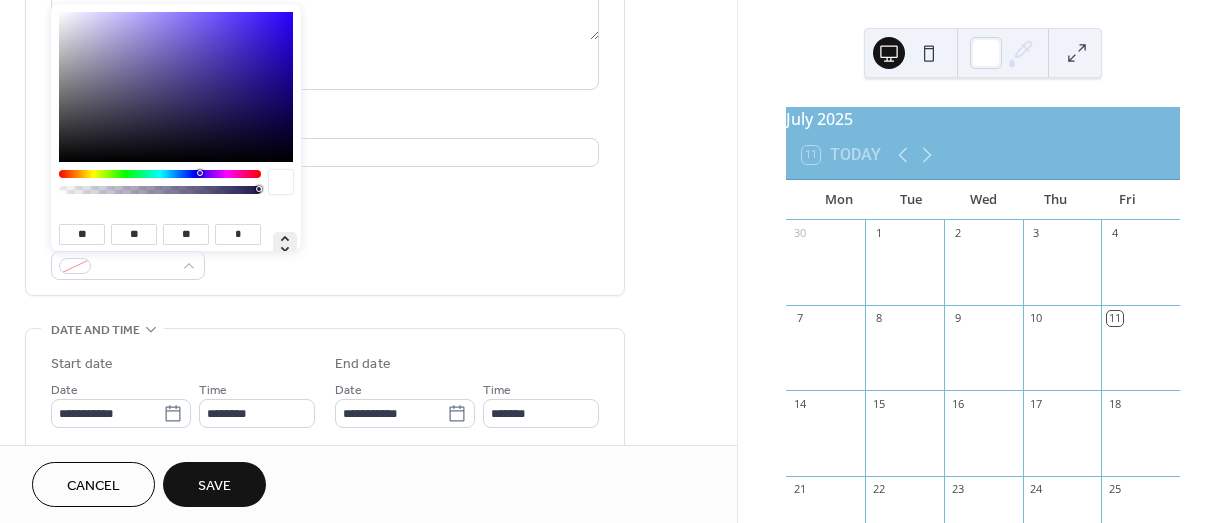 click 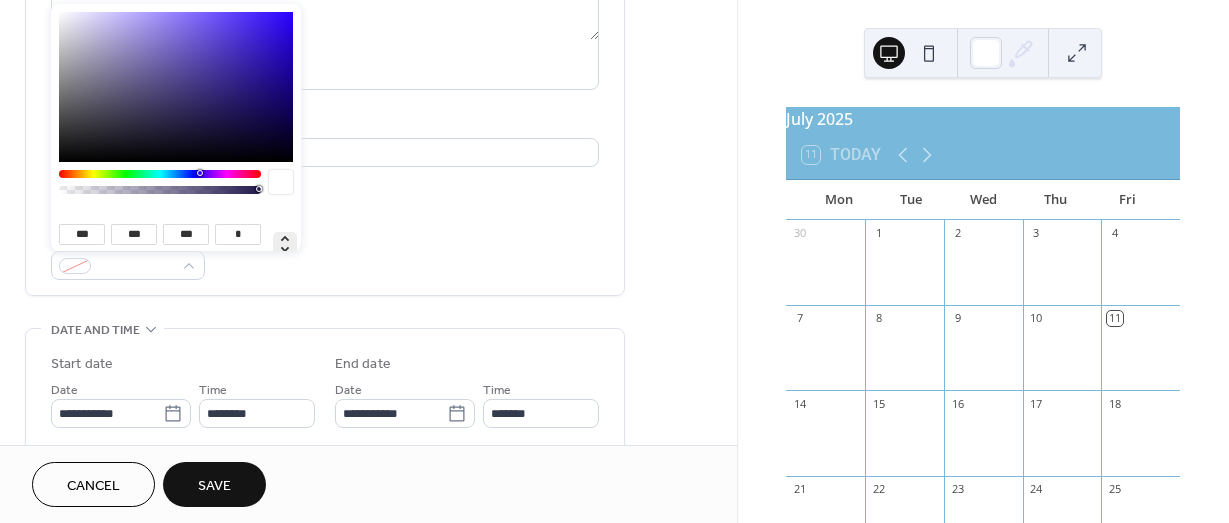 click 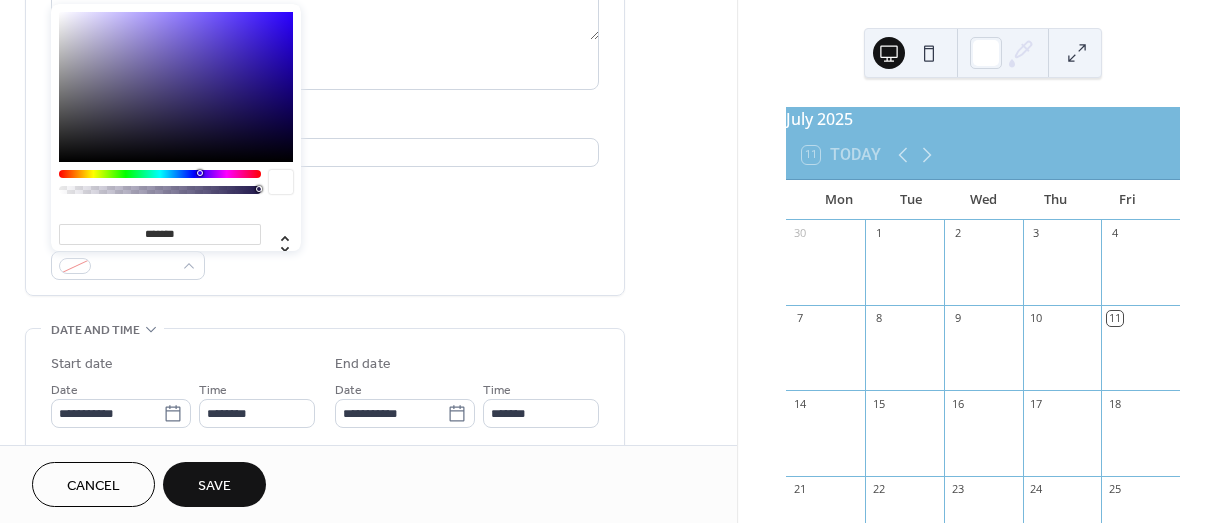 click on "******* hex" at bounding box center [176, 237] 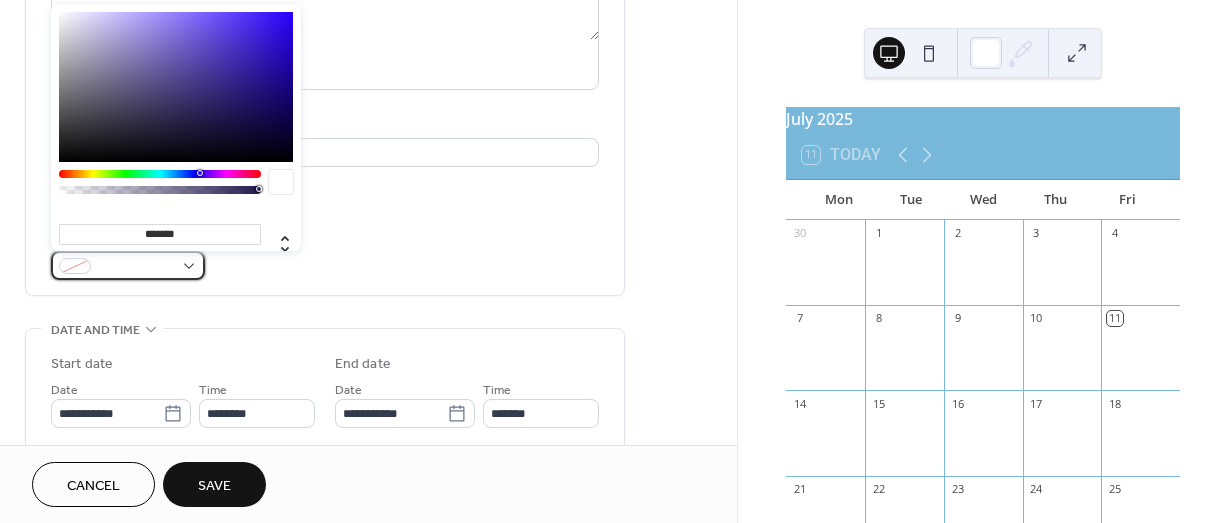 click at bounding box center (128, 265) 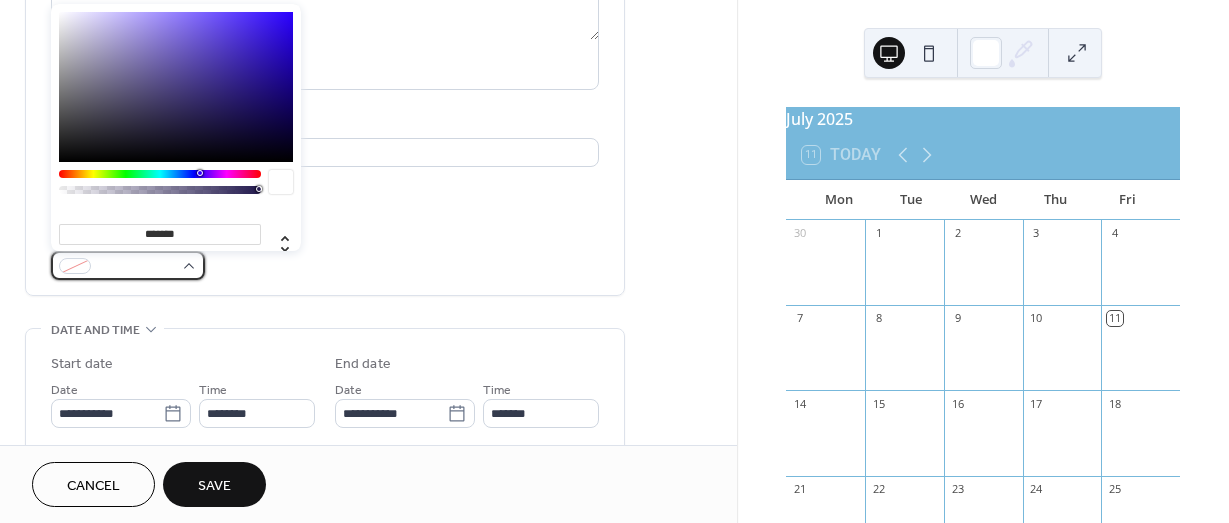 click at bounding box center [128, 265] 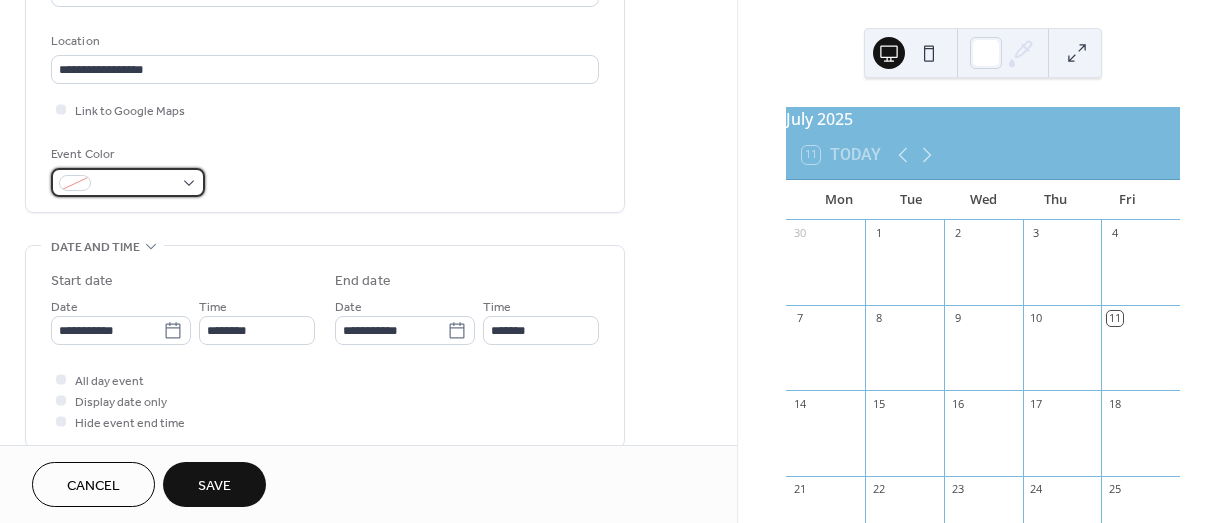 scroll, scrollTop: 406, scrollLeft: 0, axis: vertical 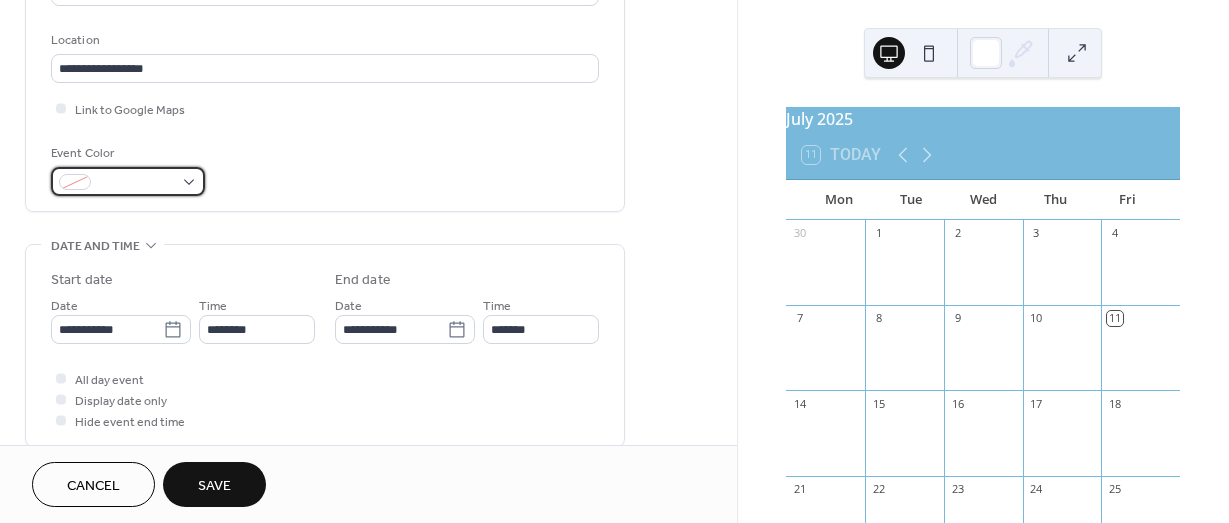 click at bounding box center (128, 181) 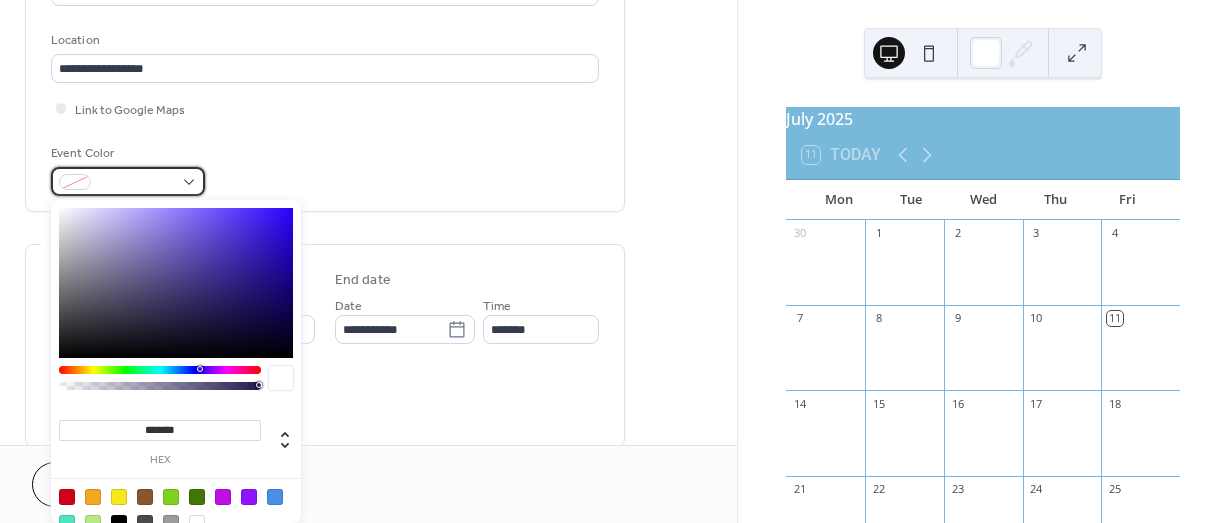 click at bounding box center (128, 181) 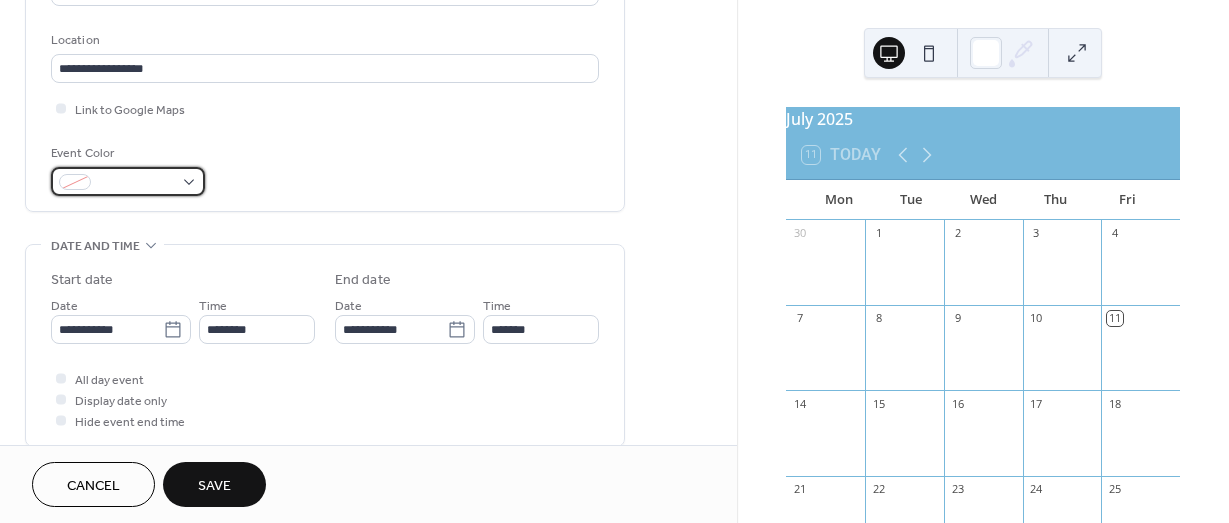 click at bounding box center [128, 181] 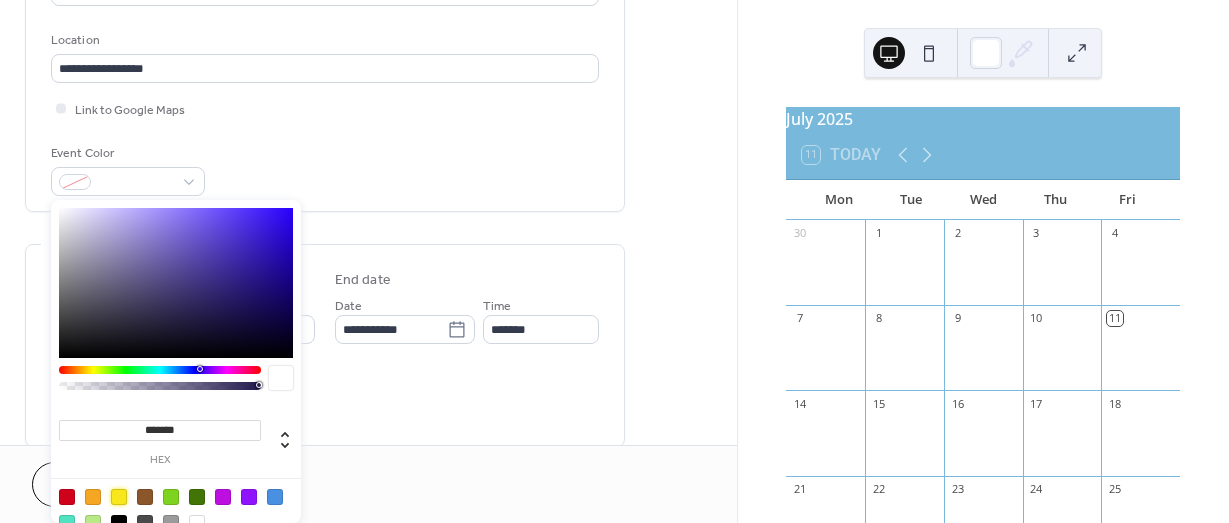 click at bounding box center [119, 497] 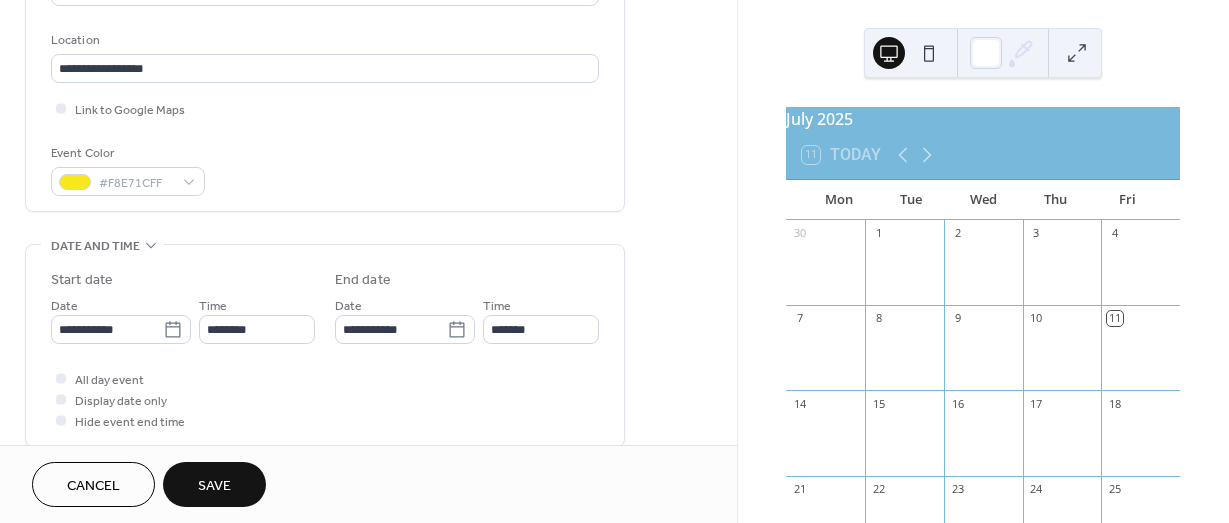 click on "Event Color #F8E71CFF" at bounding box center (325, 169) 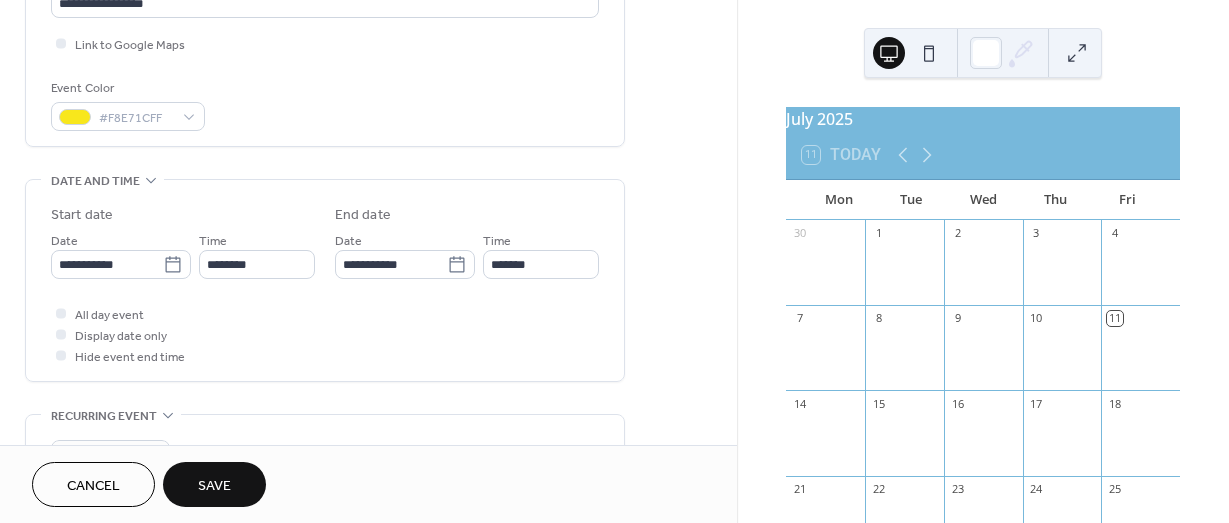 scroll, scrollTop: 481, scrollLeft: 0, axis: vertical 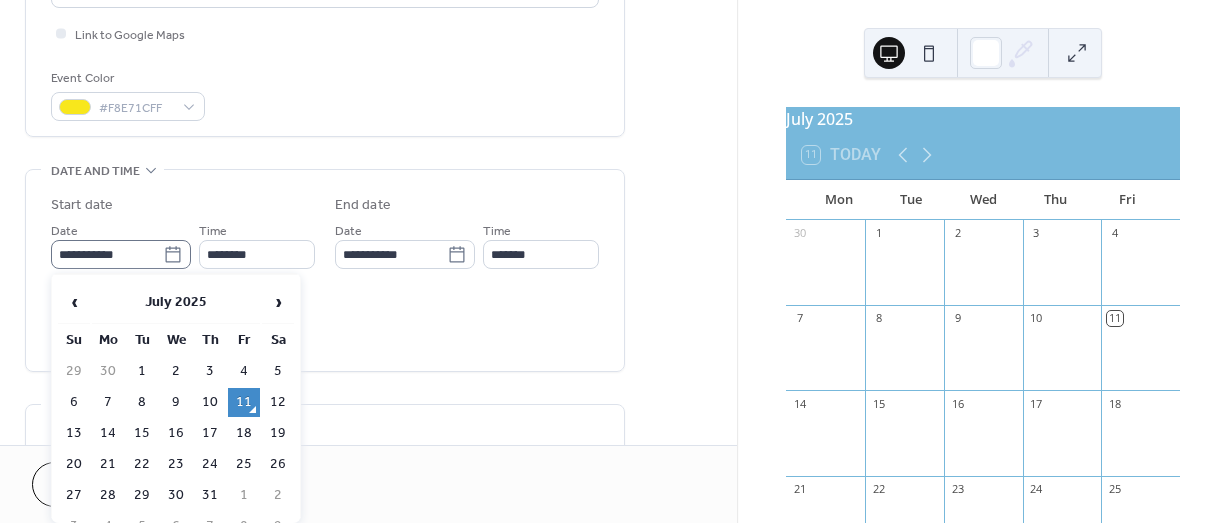click 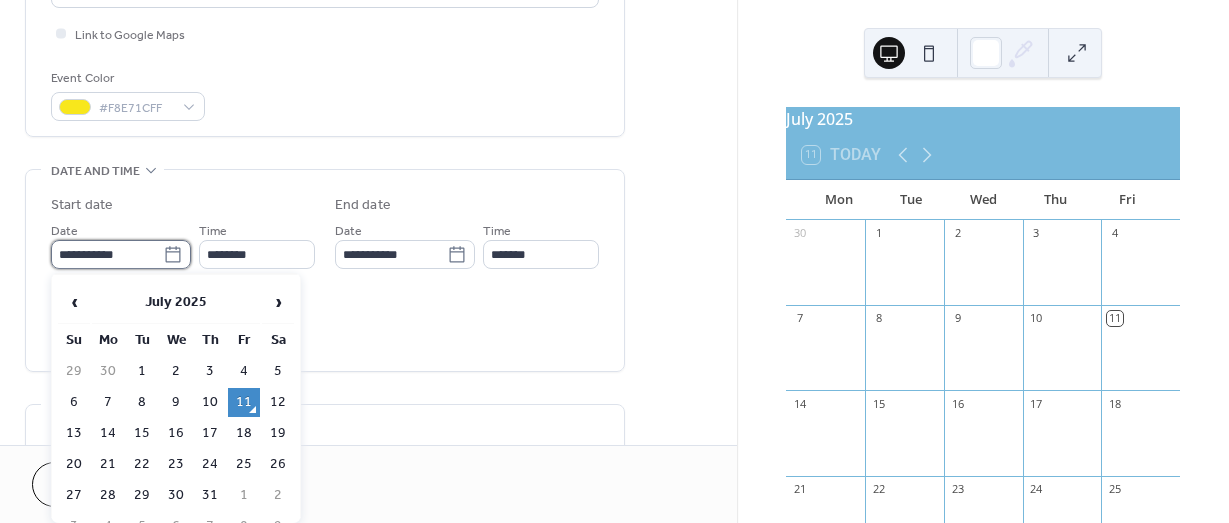 click on "**********" at bounding box center (107, 254) 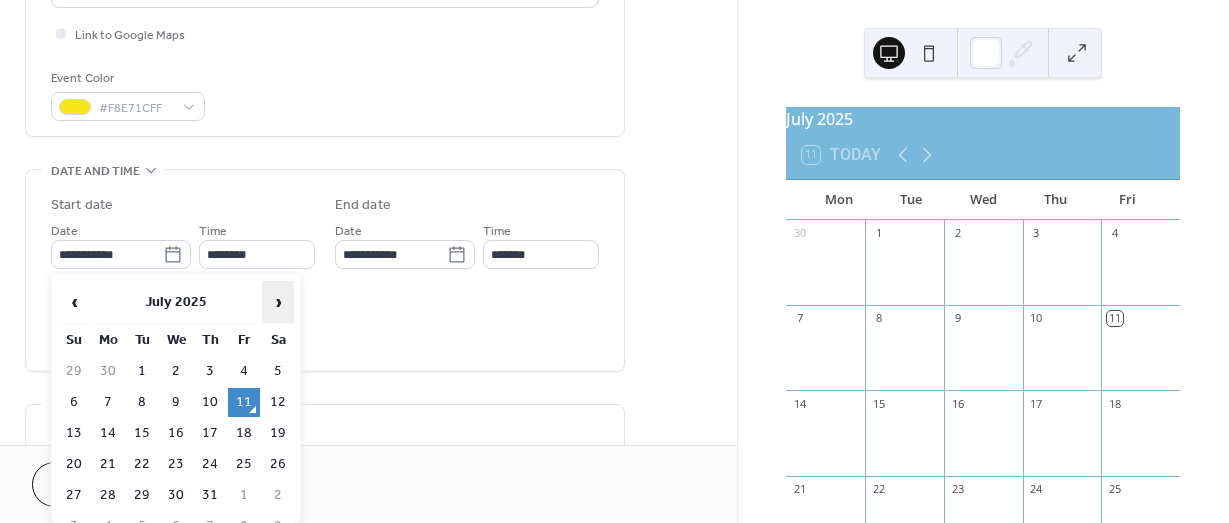 click on "›" at bounding box center (278, 302) 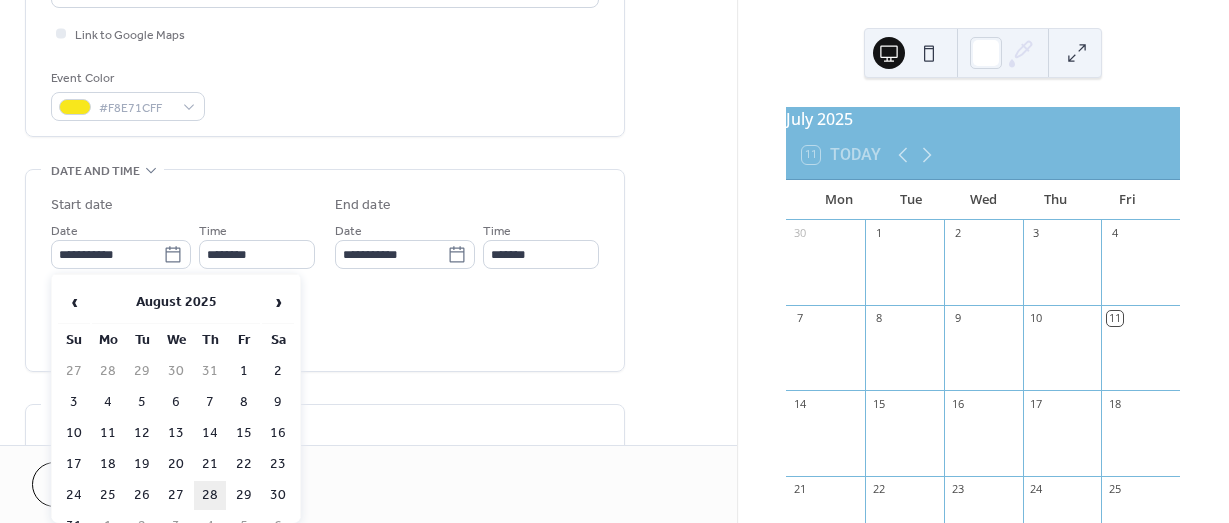 click on "28" at bounding box center (210, 495) 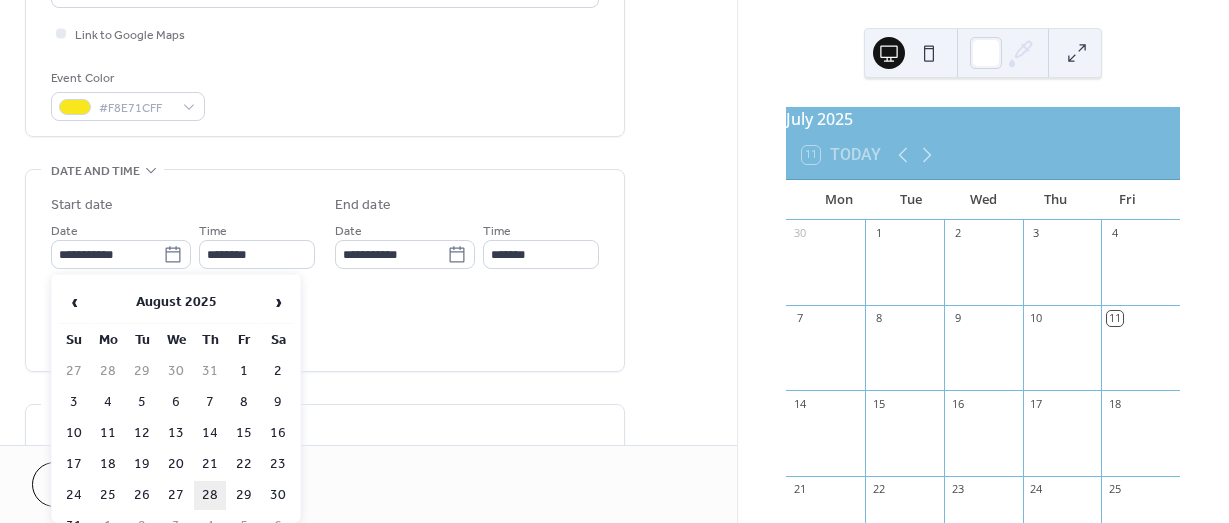 type on "**********" 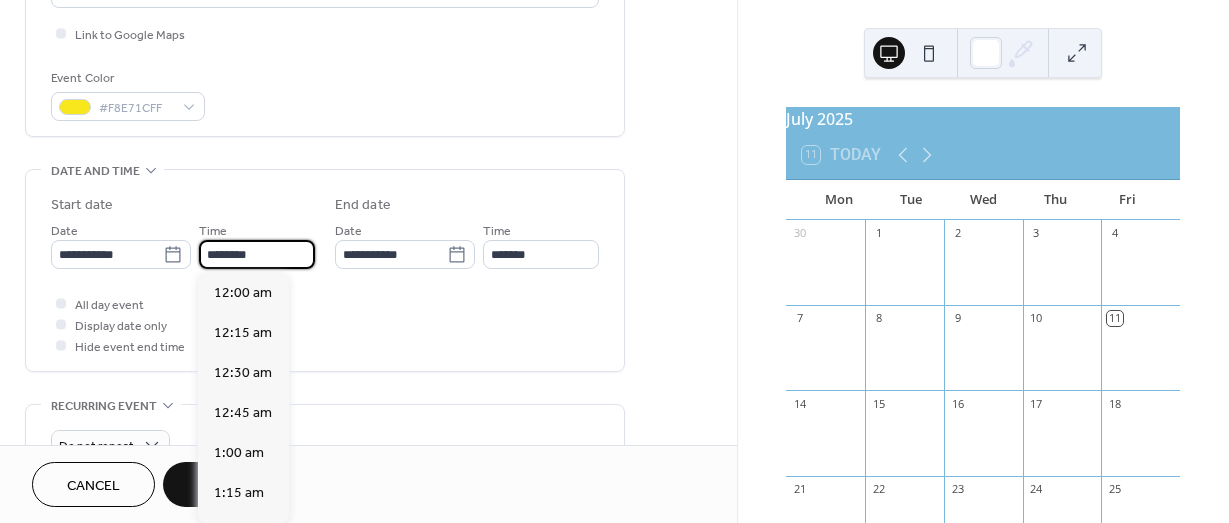 click on "********" at bounding box center [257, 254] 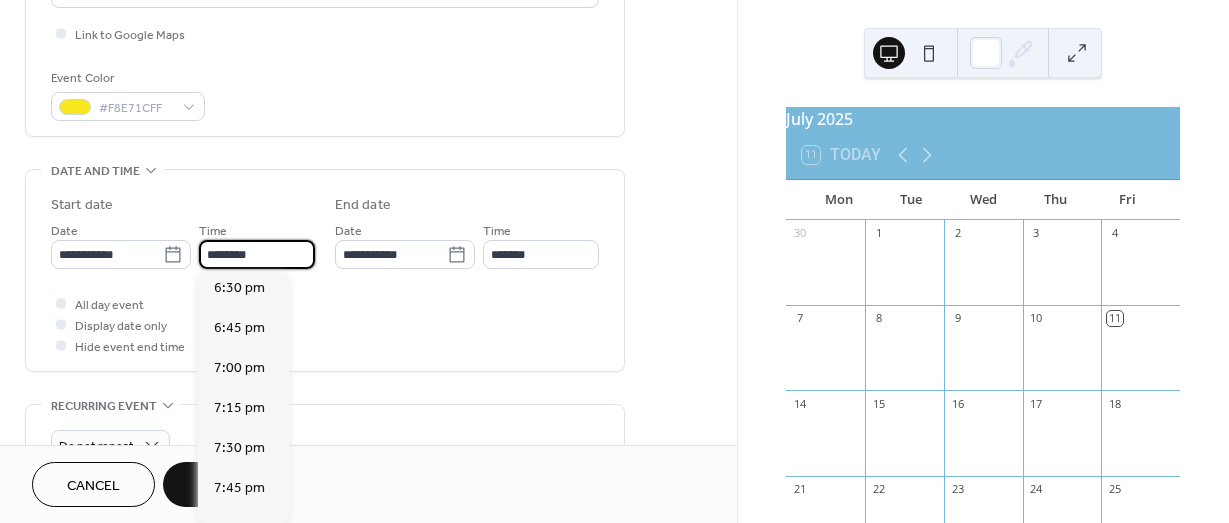 scroll, scrollTop: 2966, scrollLeft: 0, axis: vertical 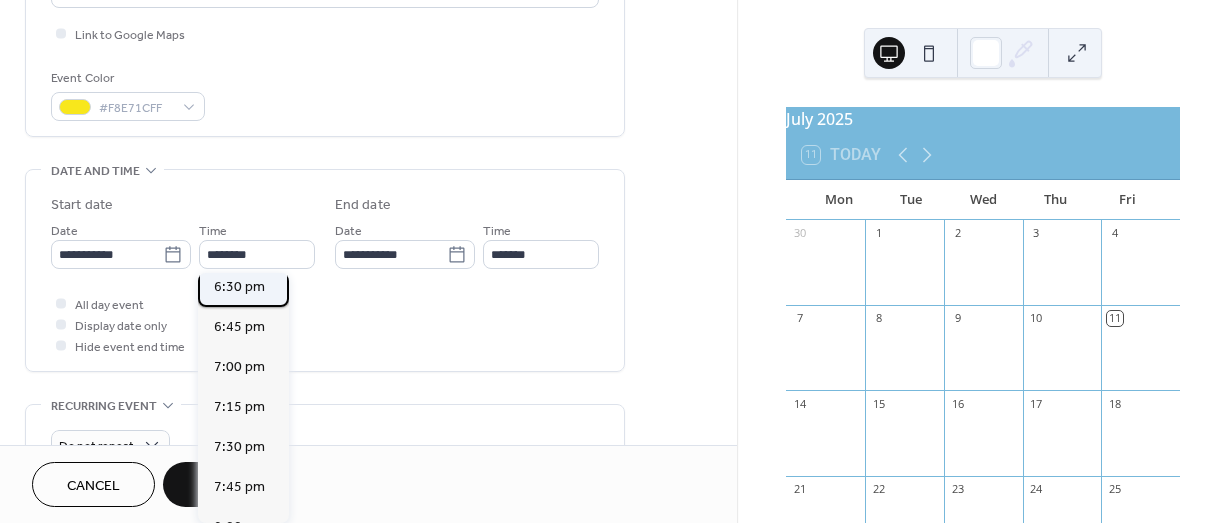 click on "6:30 pm" at bounding box center [239, 287] 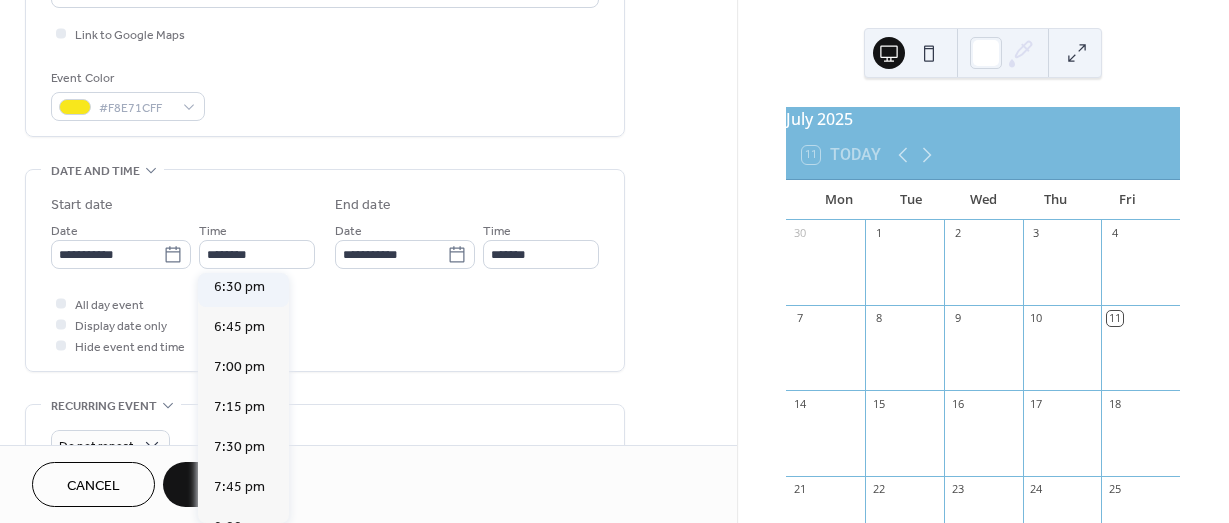 type on "*******" 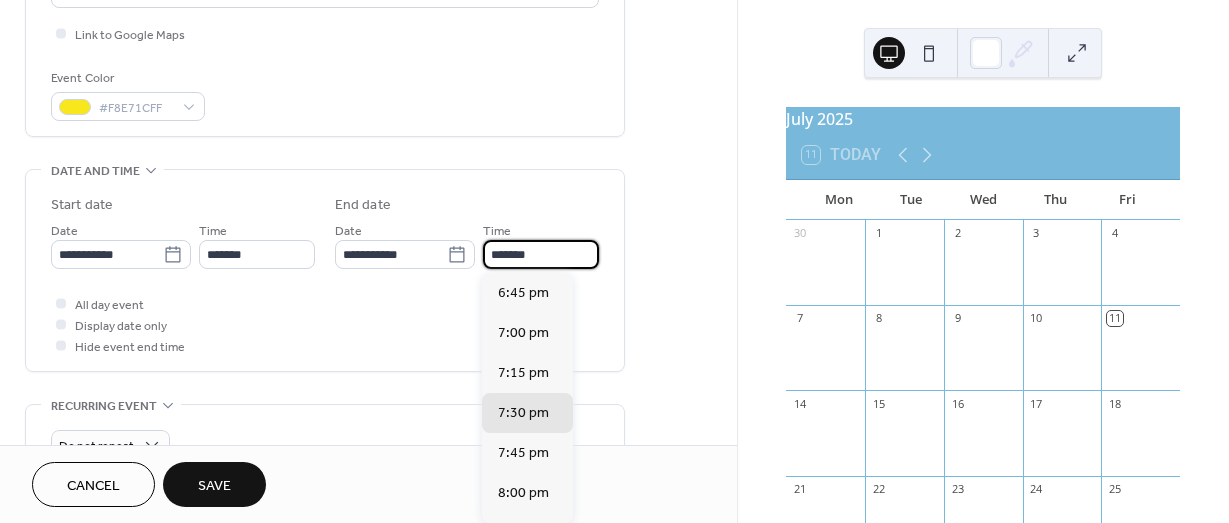 click on "*******" at bounding box center (541, 254) 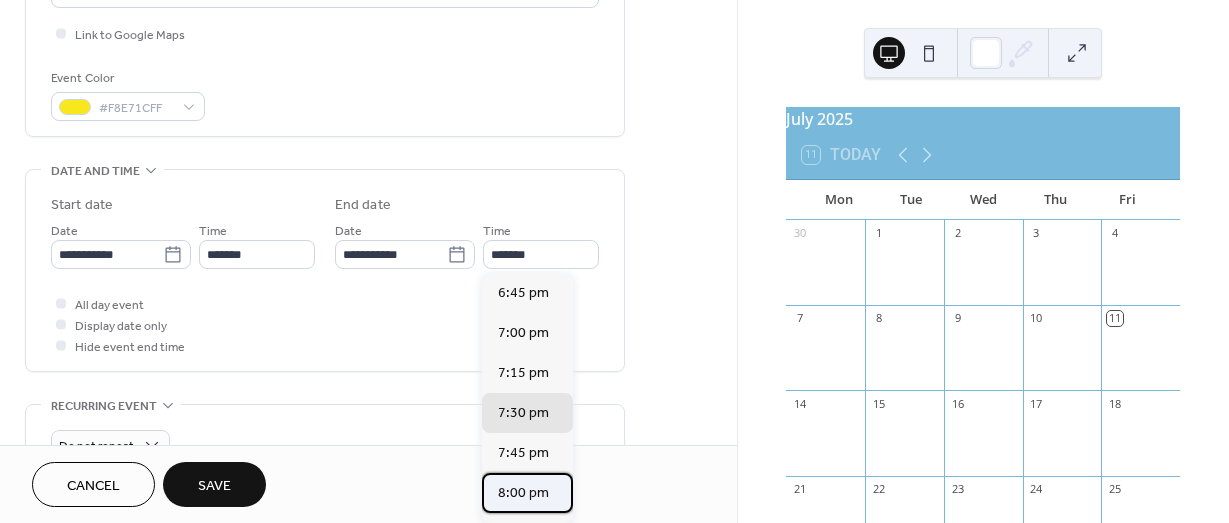 click on "8:00 pm" at bounding box center [523, 493] 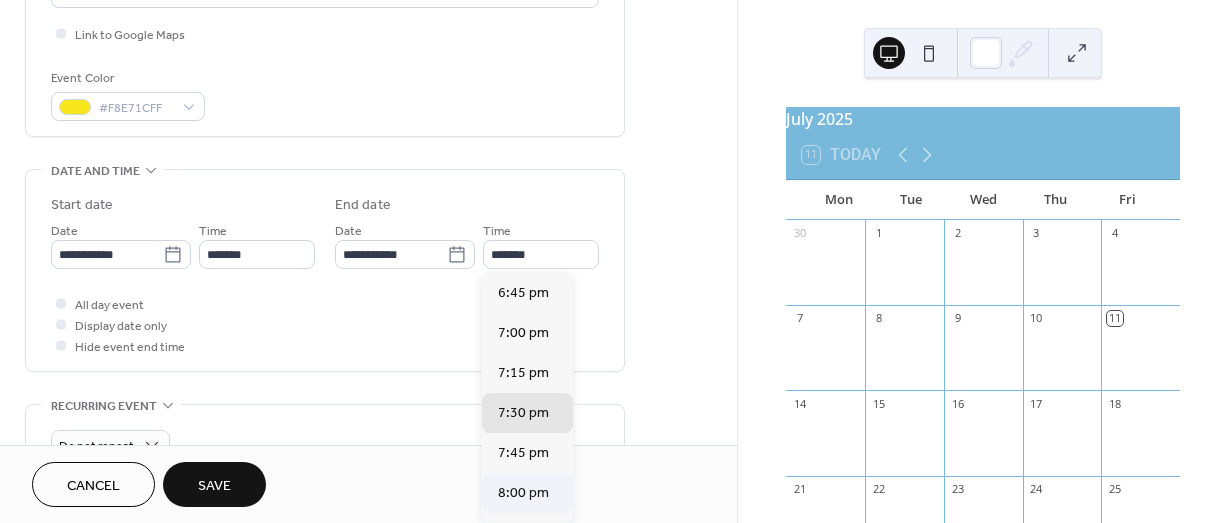 type on "*******" 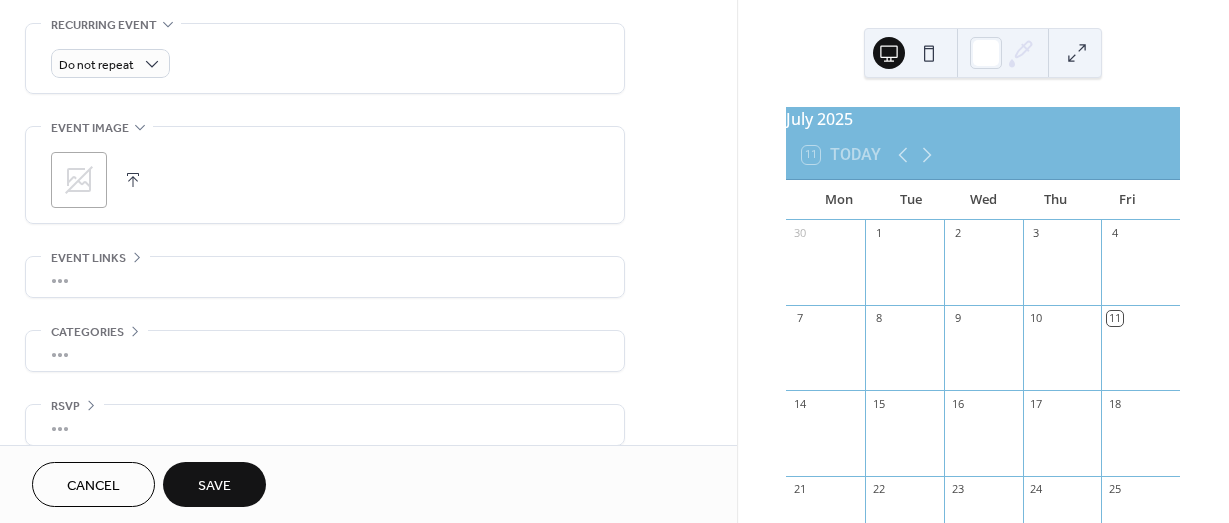 scroll, scrollTop: 883, scrollLeft: 0, axis: vertical 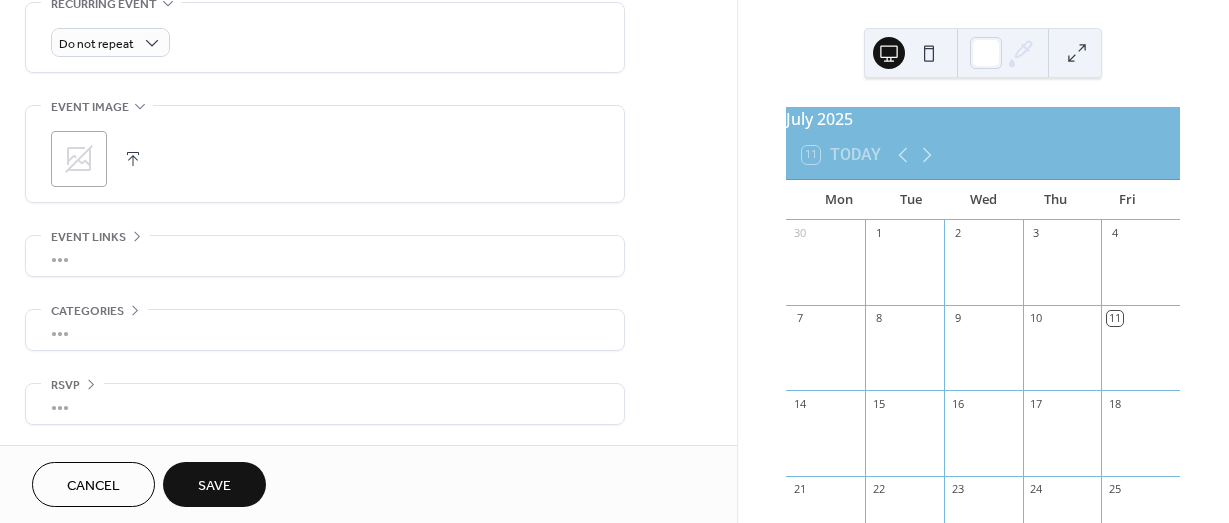 click on "Save" at bounding box center [214, 486] 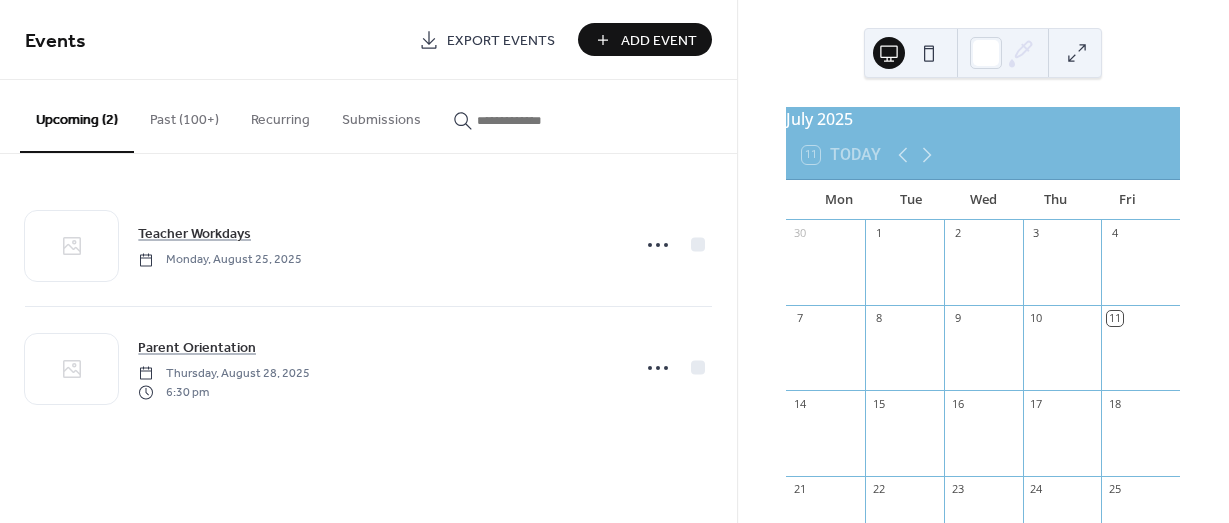 click on "Add Event" at bounding box center [659, 41] 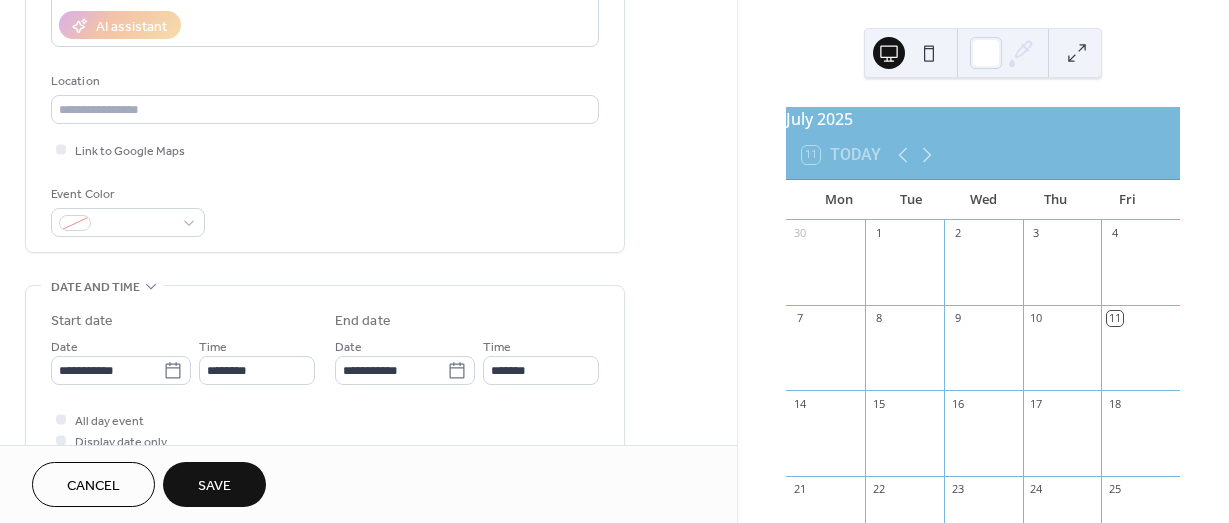 scroll, scrollTop: 366, scrollLeft: 0, axis: vertical 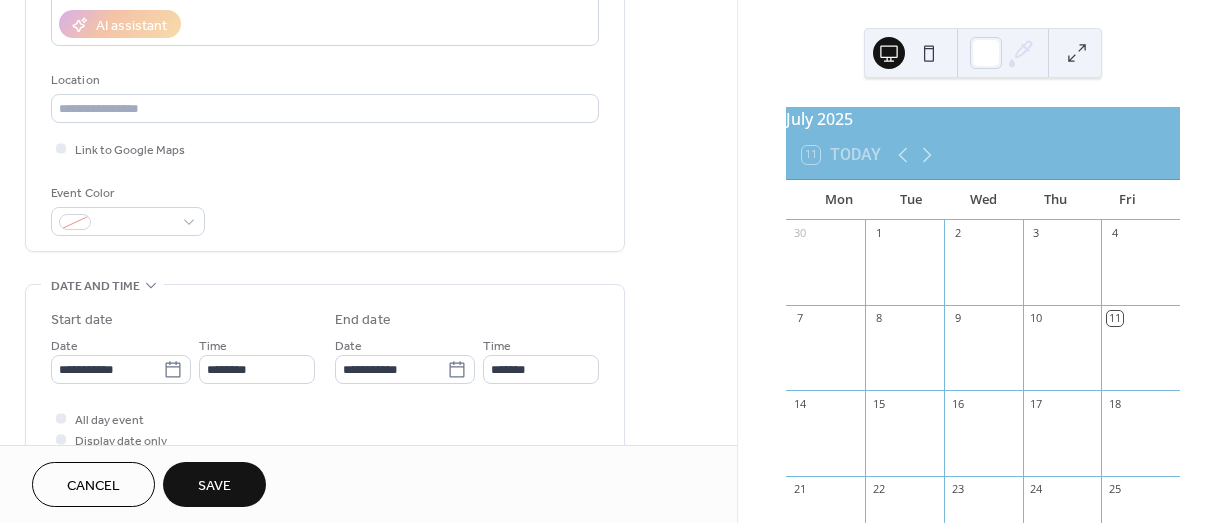 type on "**********" 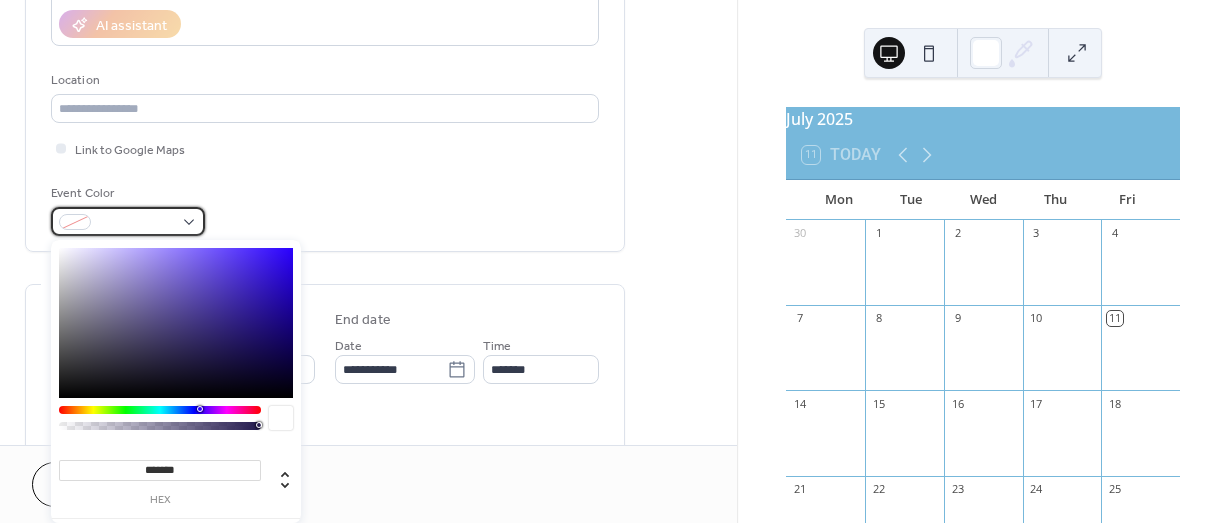 click at bounding box center (128, 221) 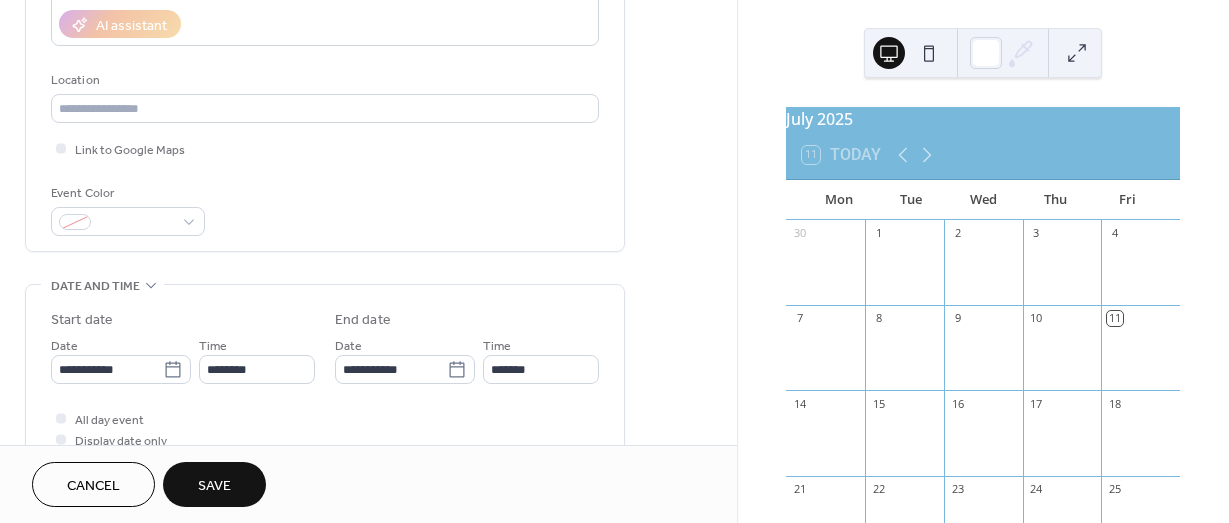 click on "All day event Display date only Hide event end time" at bounding box center (325, 439) 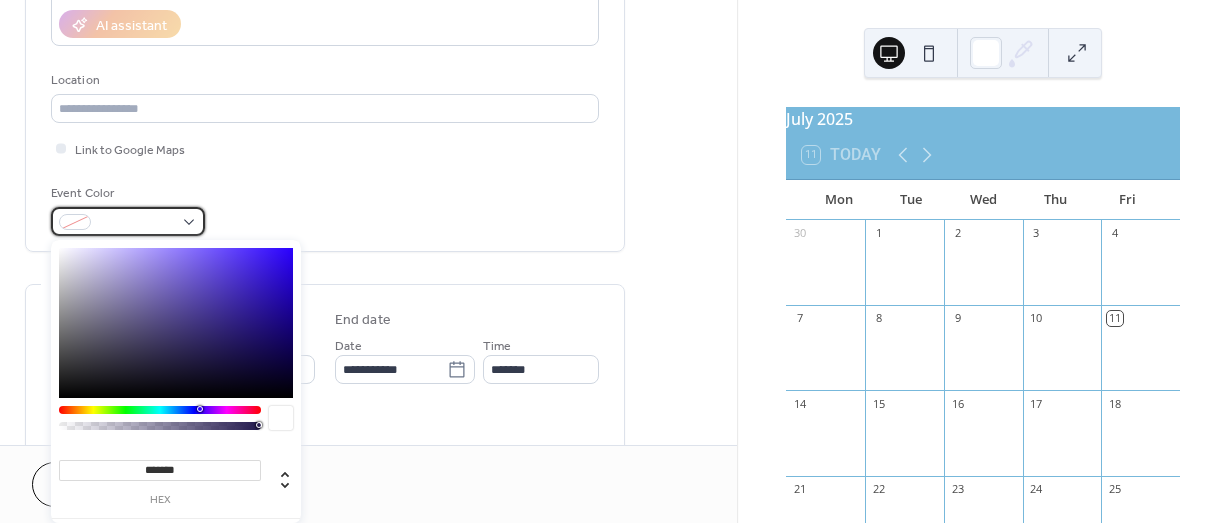 click at bounding box center [128, 221] 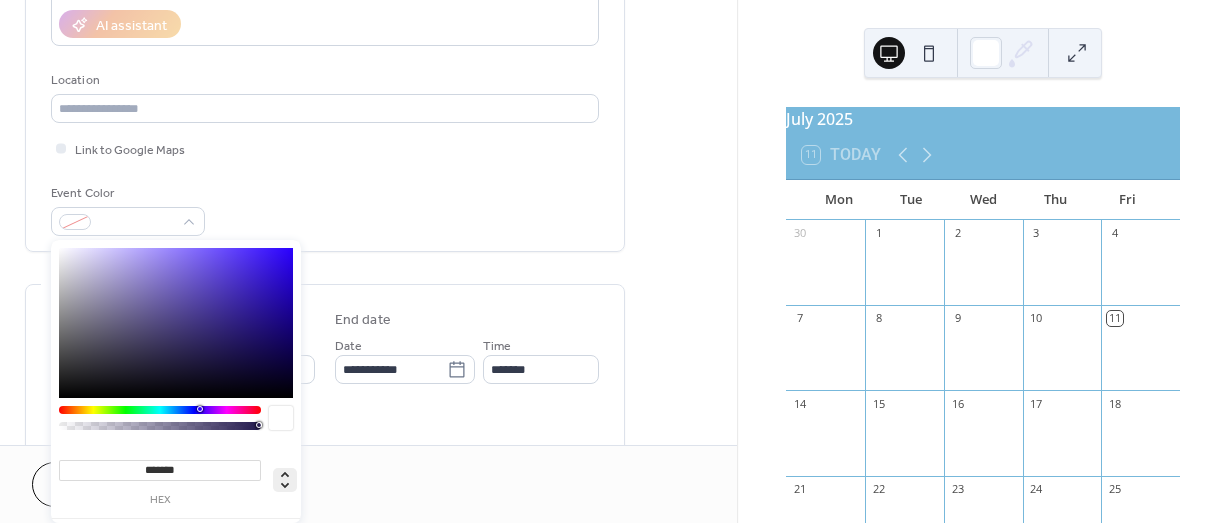 click 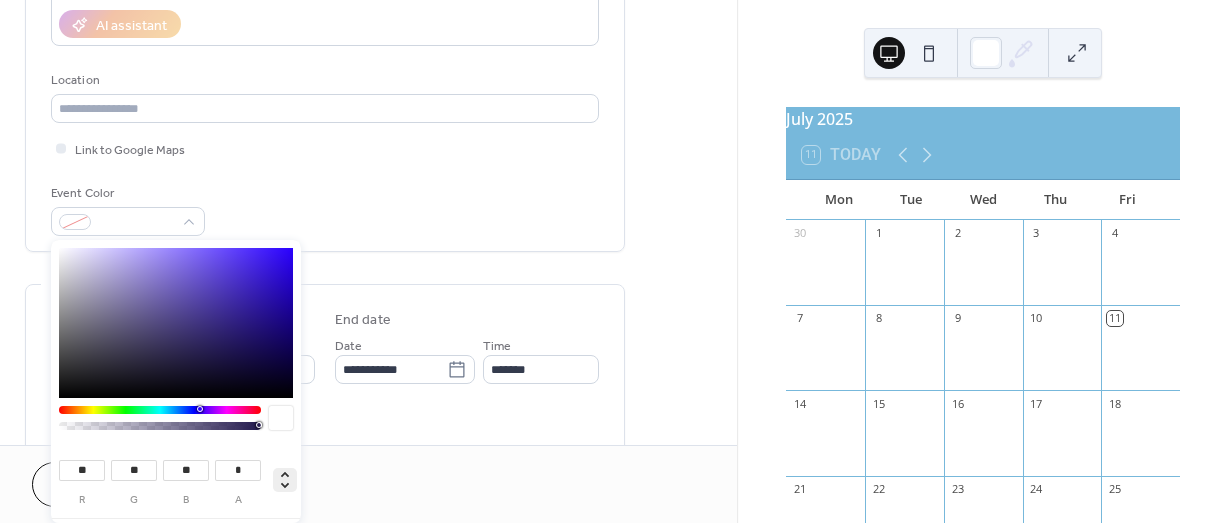 click 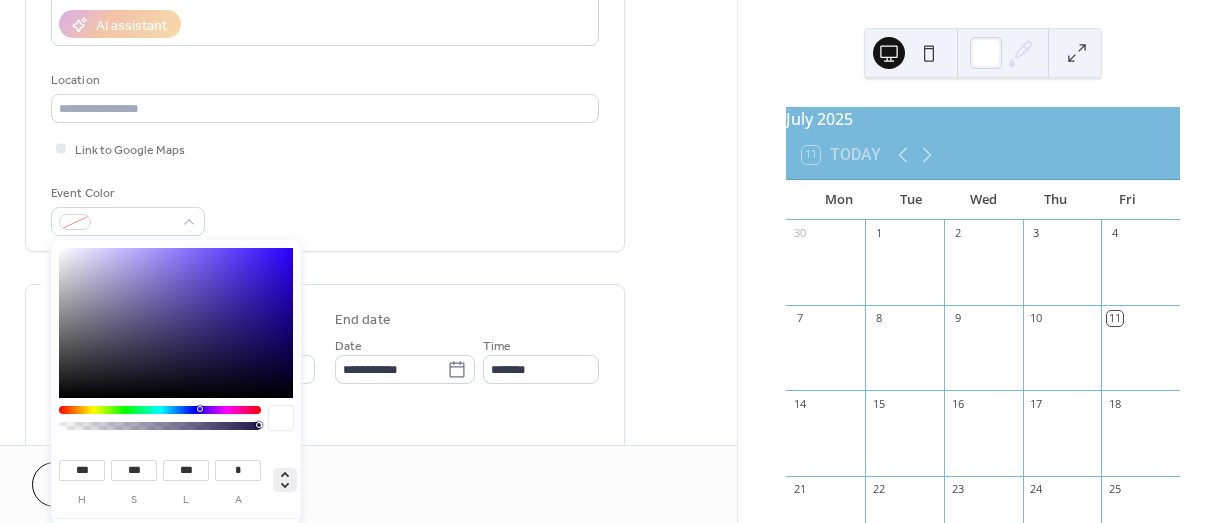 click 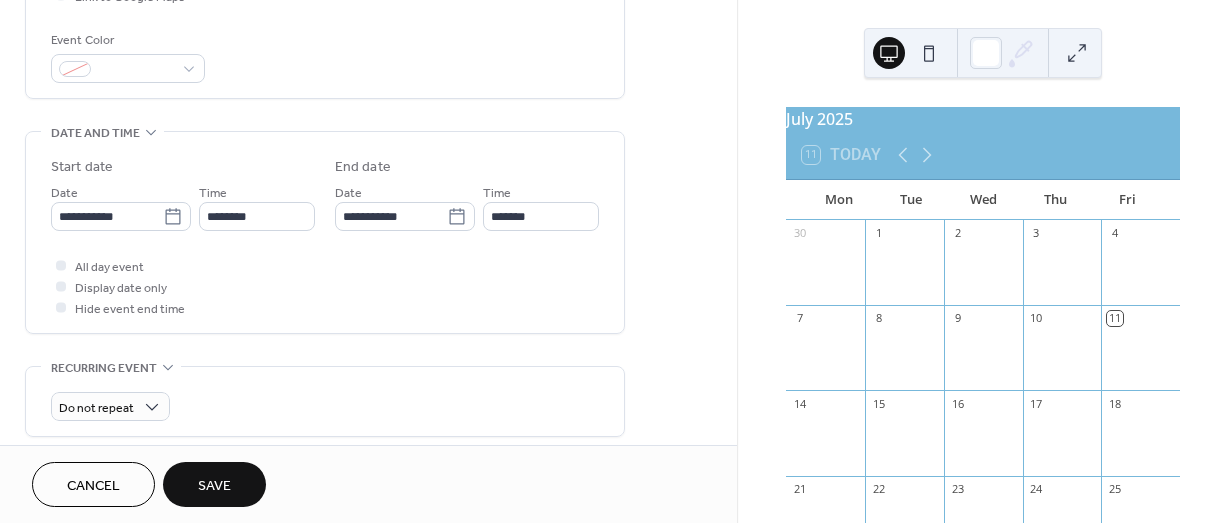 scroll, scrollTop: 520, scrollLeft: 0, axis: vertical 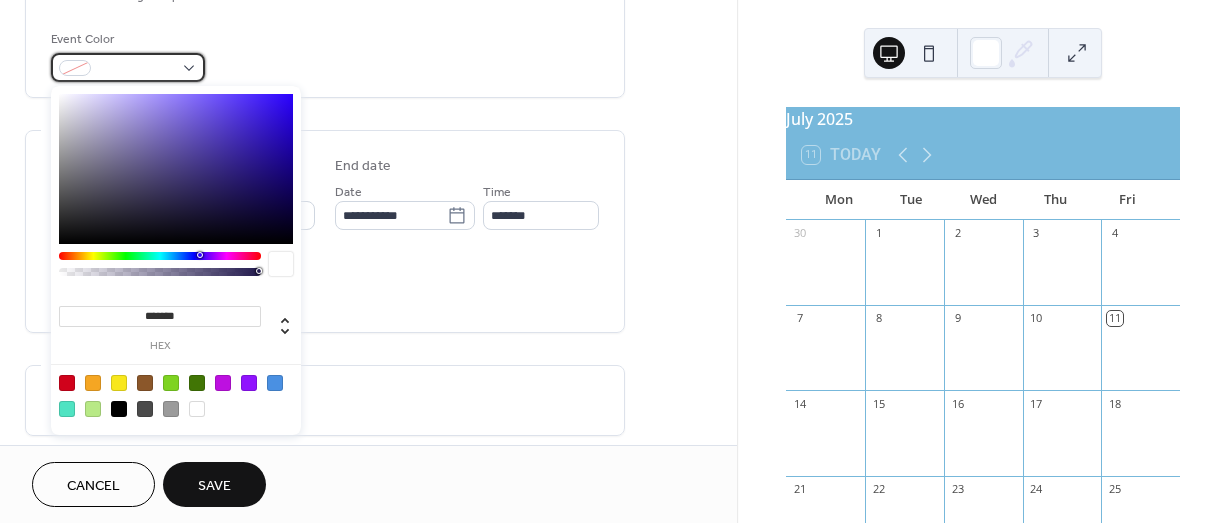click at bounding box center [128, 67] 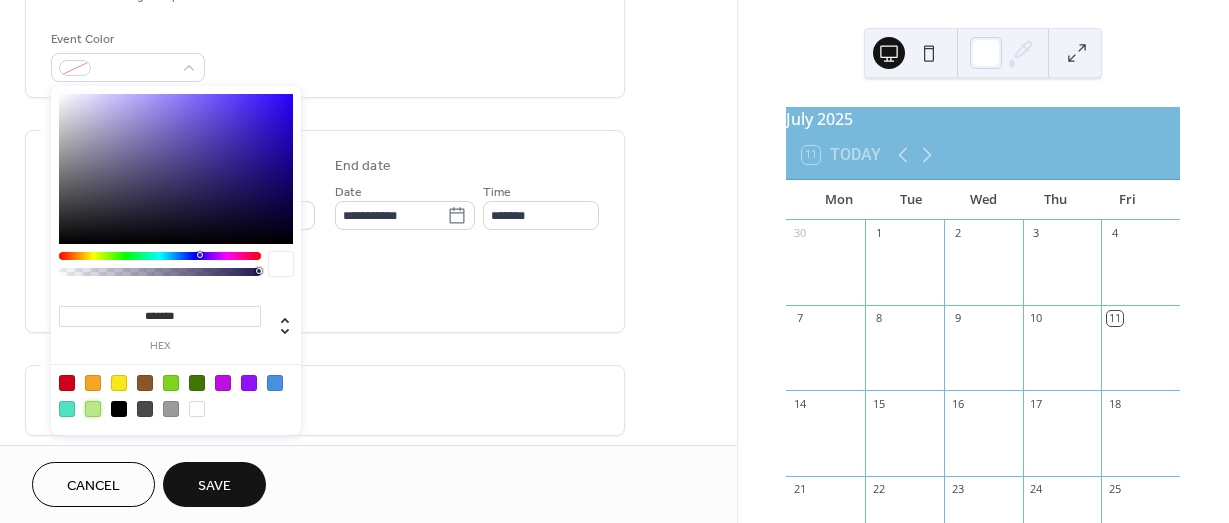 click at bounding box center (93, 409) 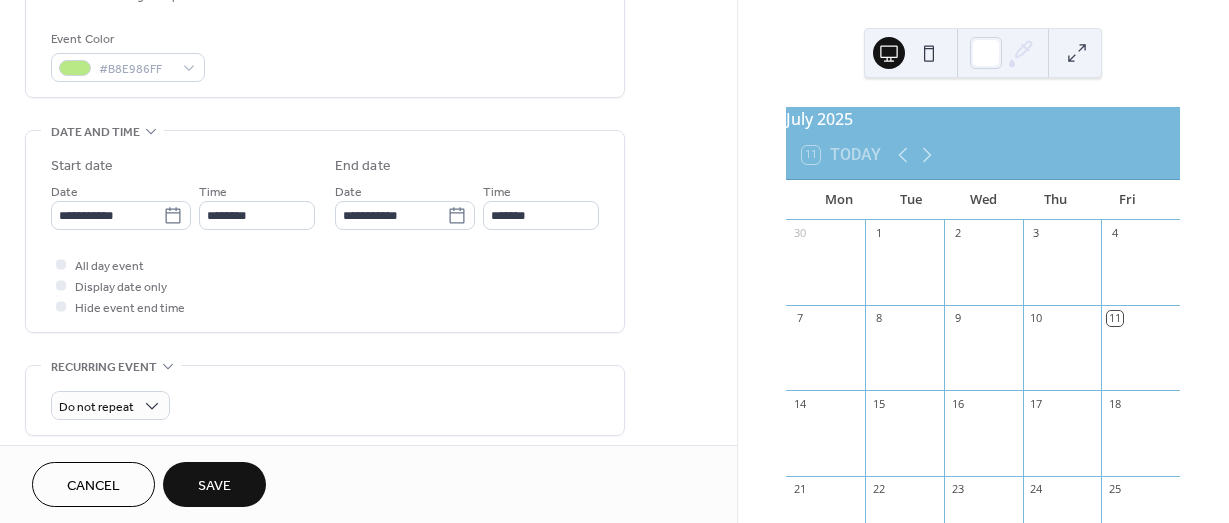 click on "**********" at bounding box center (325, 189) 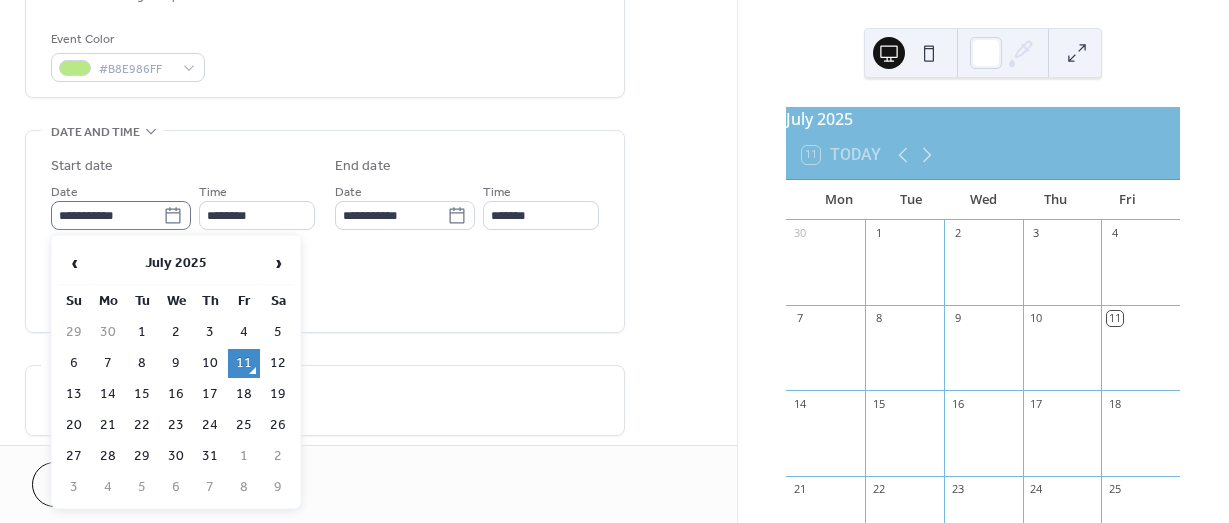 click 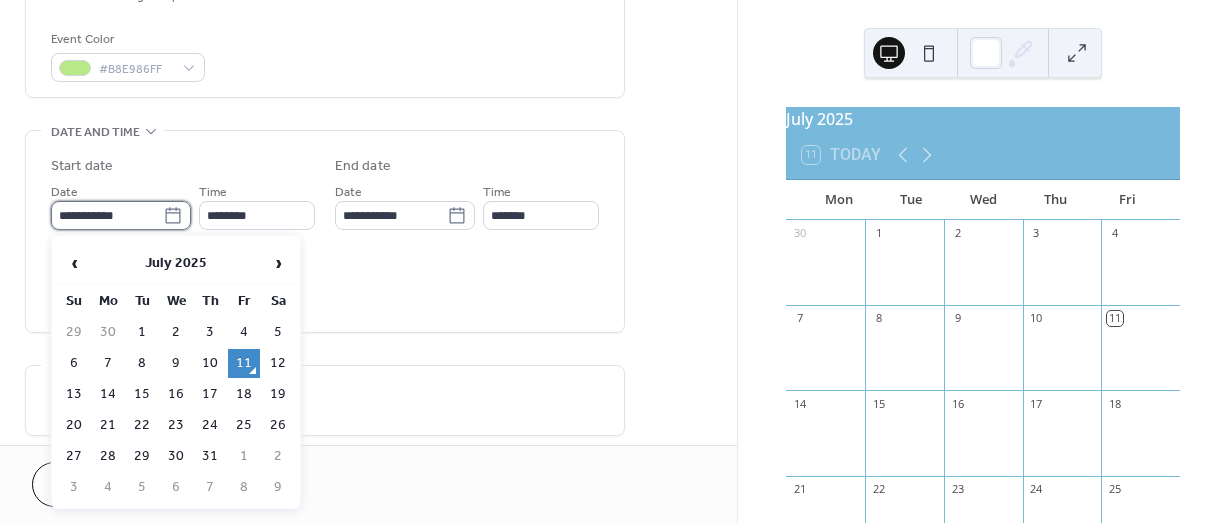 click on "**********" at bounding box center (107, 215) 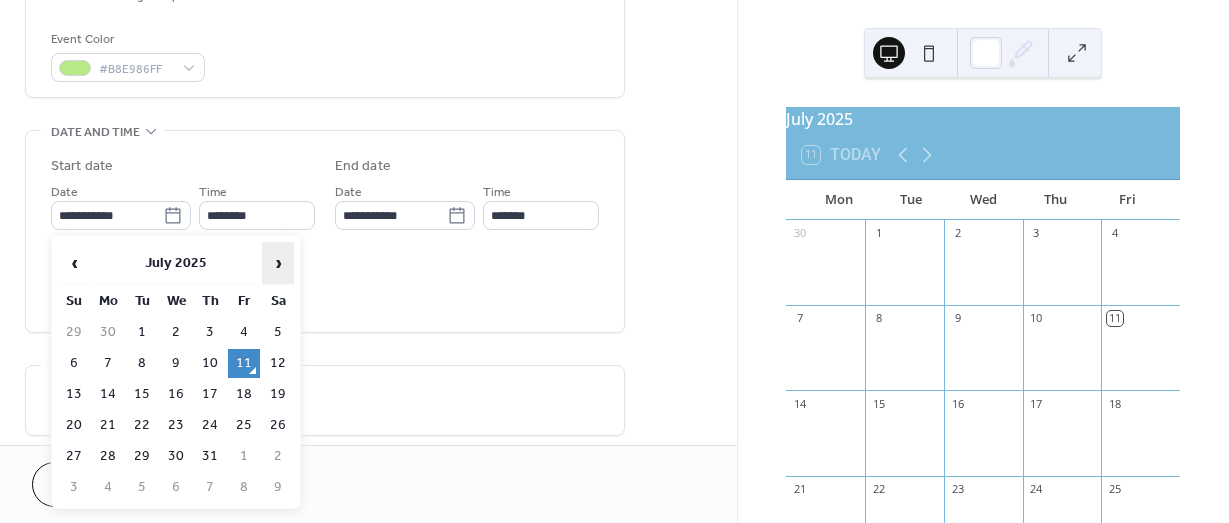 click on "›" at bounding box center [278, 263] 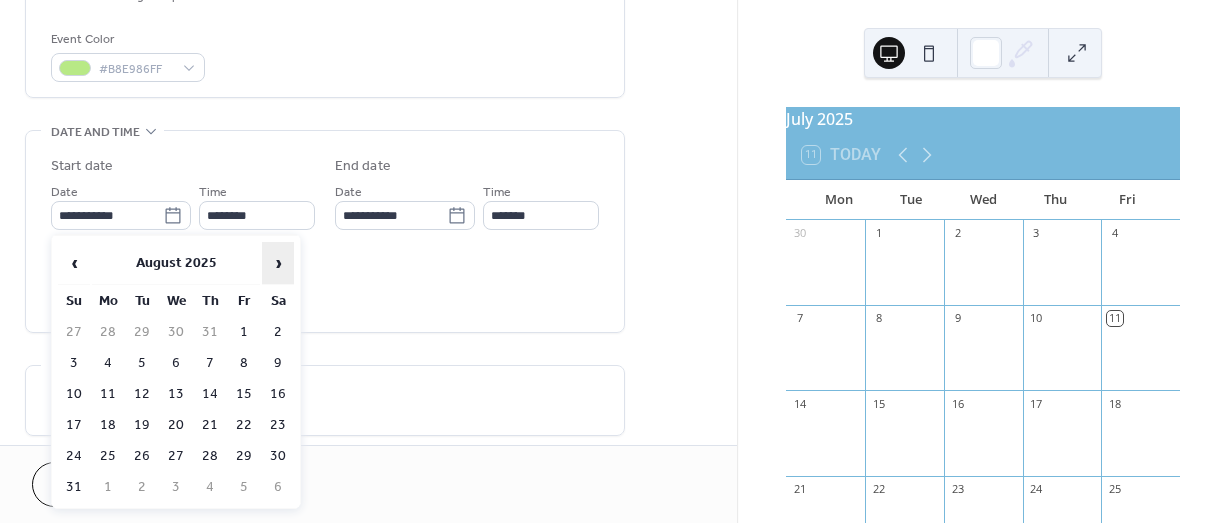 click on "›" at bounding box center (278, 263) 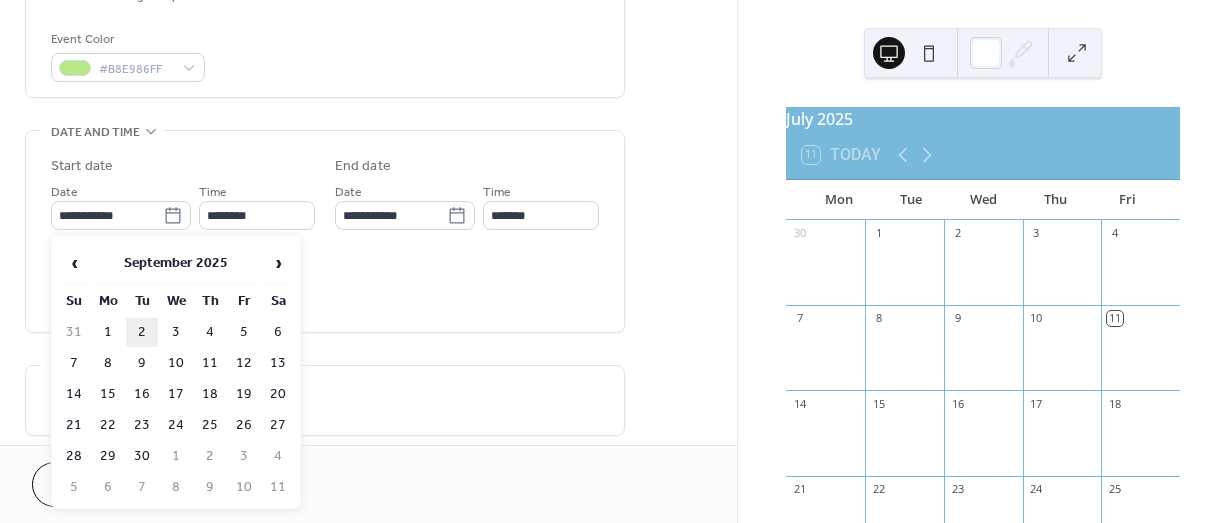 click on "2" at bounding box center [142, 332] 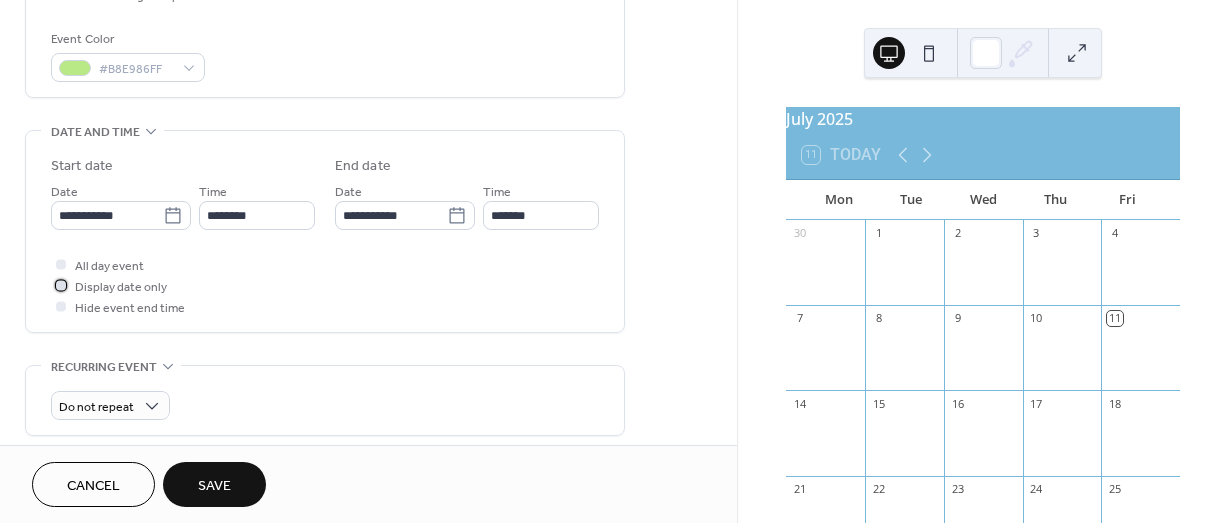 click at bounding box center [61, 285] 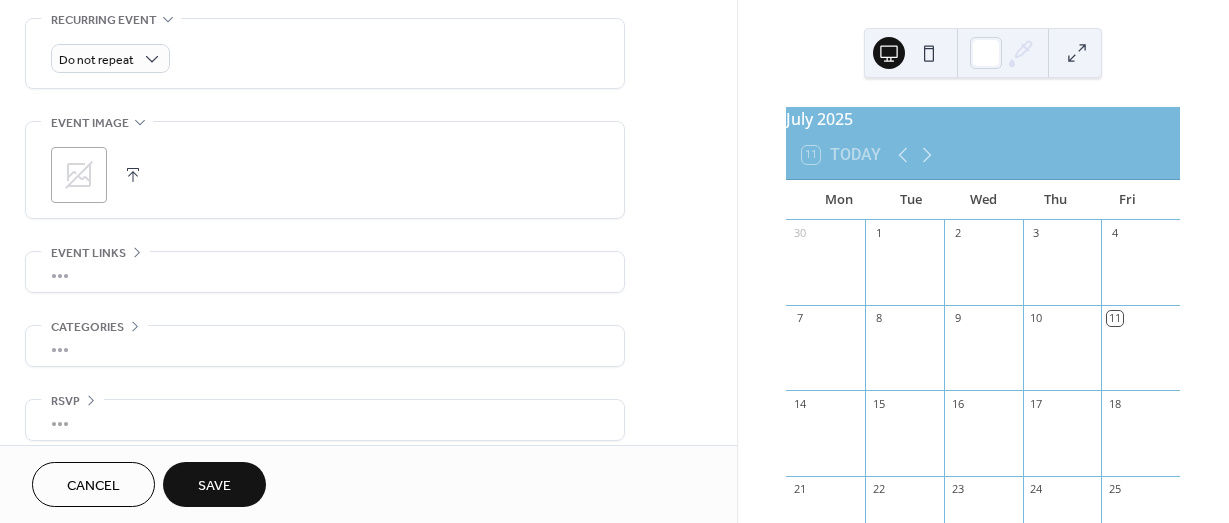 scroll, scrollTop: 872, scrollLeft: 0, axis: vertical 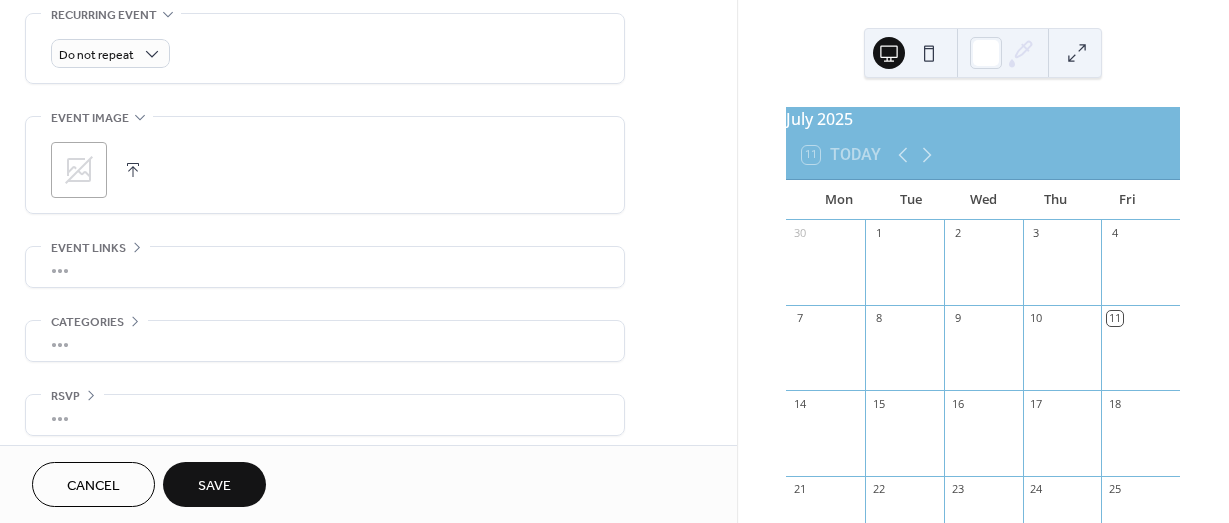 click on "Save" at bounding box center (214, 486) 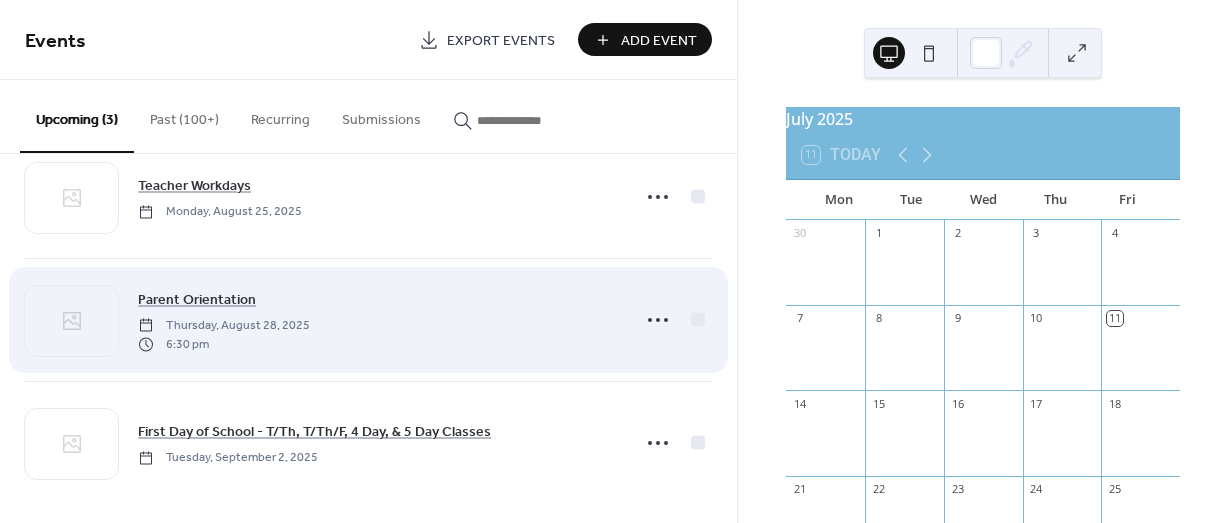 scroll, scrollTop: 59, scrollLeft: 0, axis: vertical 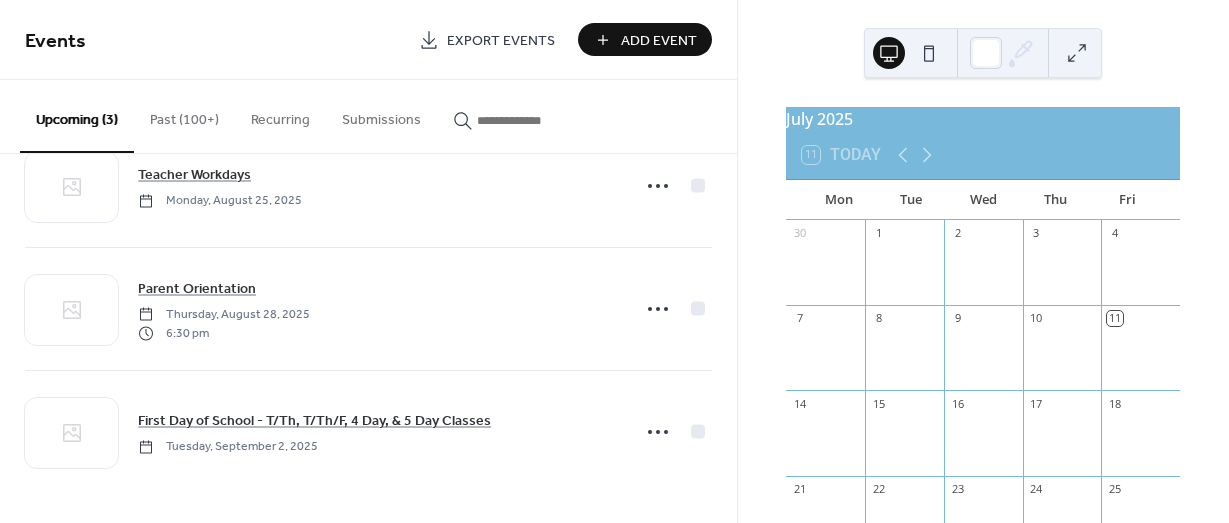 click on "Add Event" at bounding box center [659, 41] 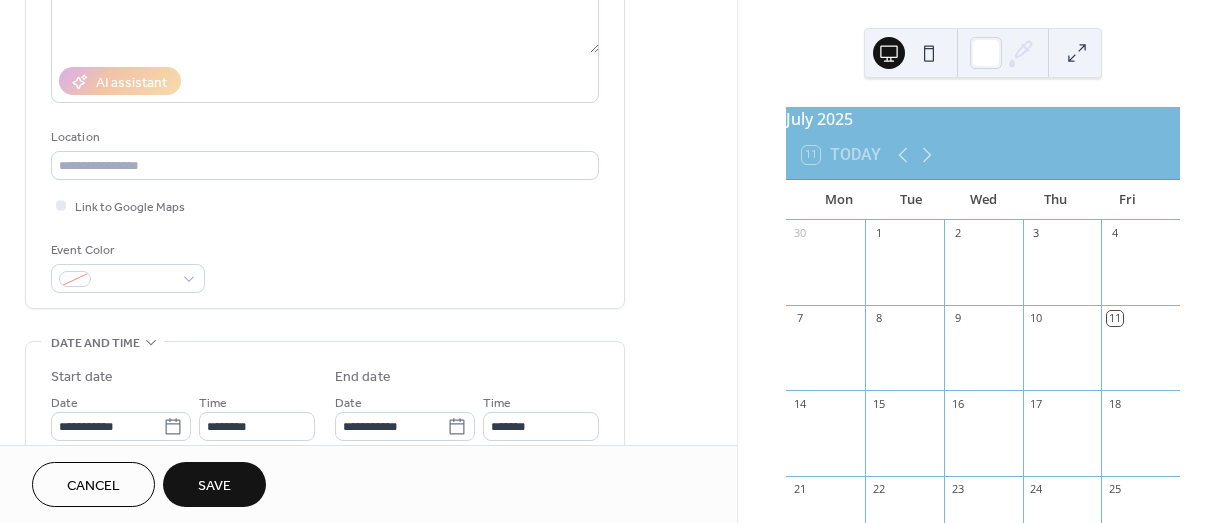 scroll, scrollTop: 310, scrollLeft: 0, axis: vertical 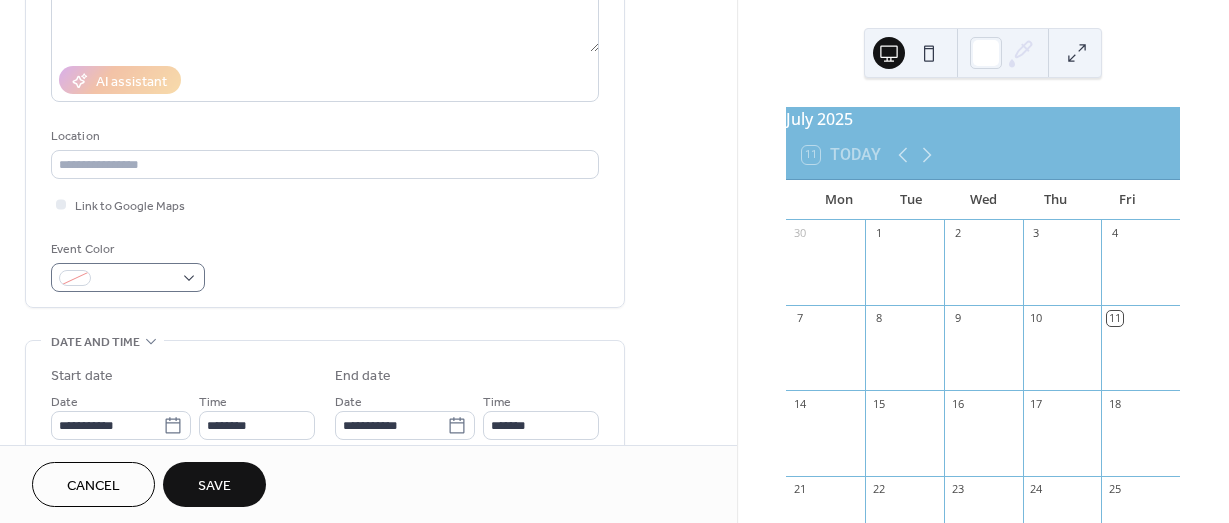 type on "**********" 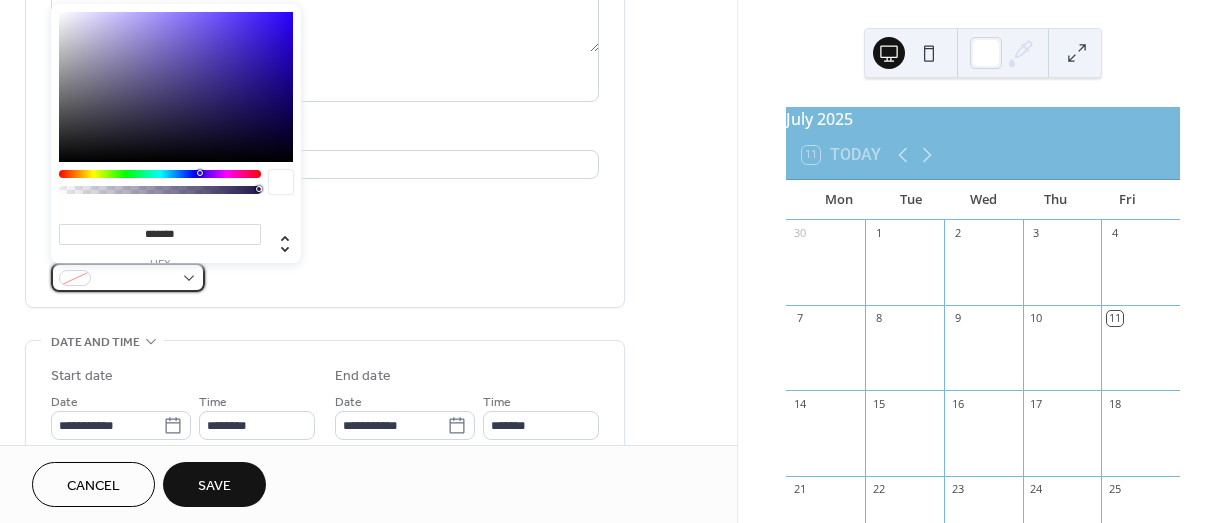 click at bounding box center (128, 277) 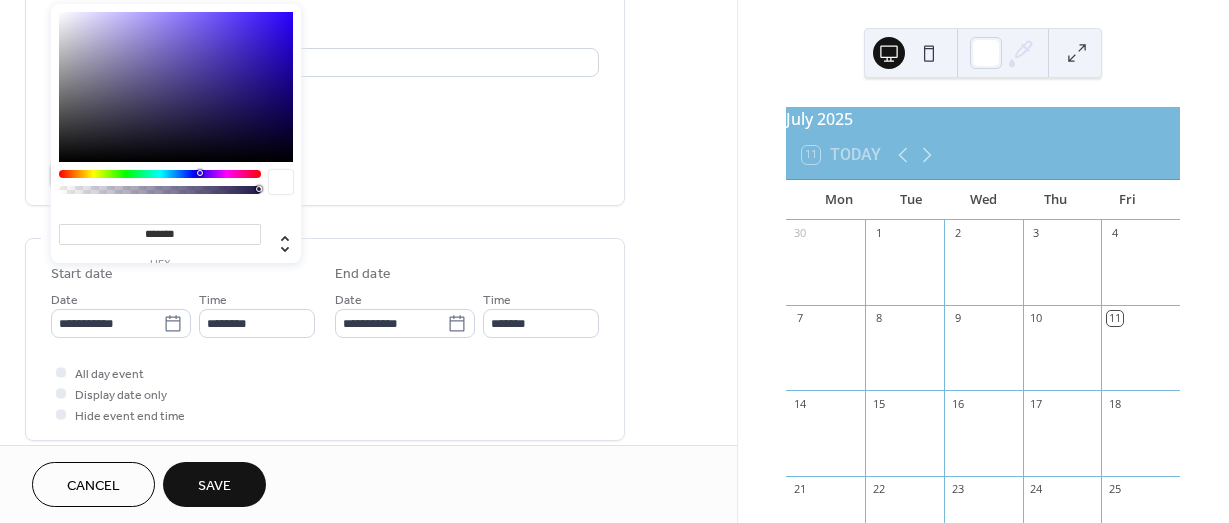 scroll, scrollTop: 413, scrollLeft: 0, axis: vertical 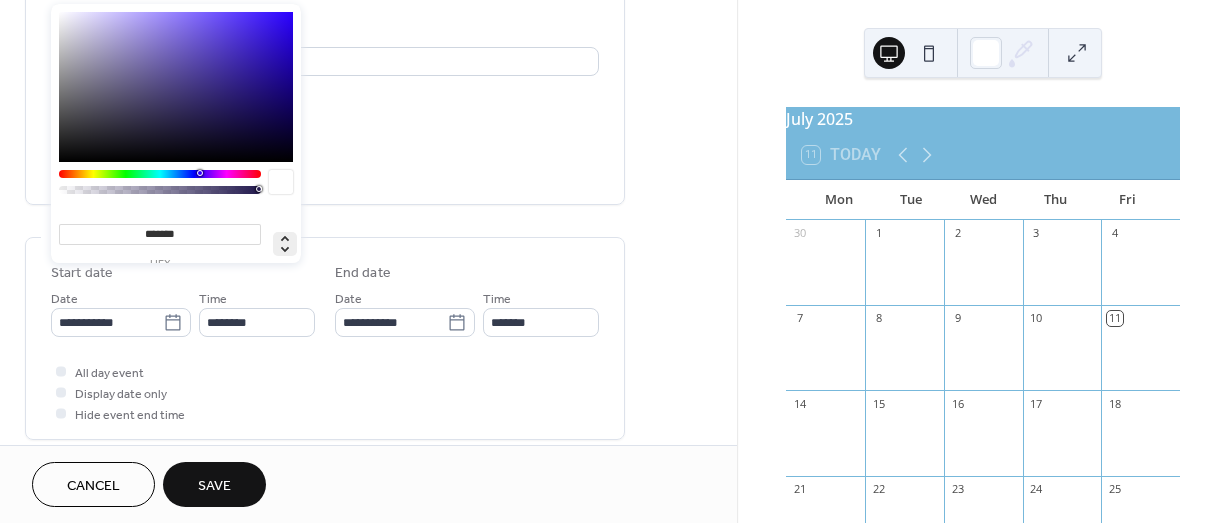 click 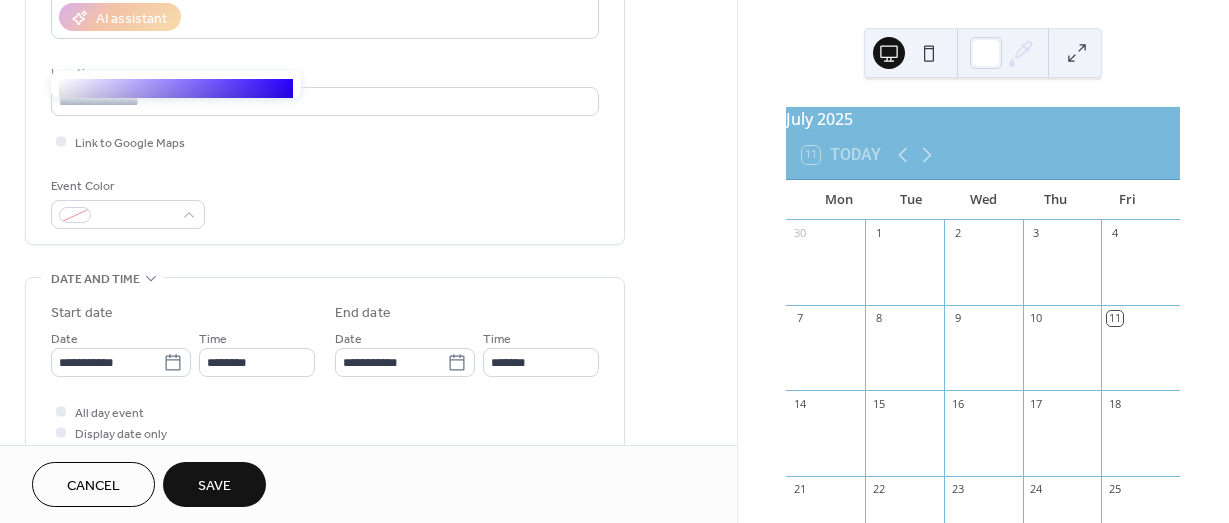 scroll, scrollTop: 371, scrollLeft: 0, axis: vertical 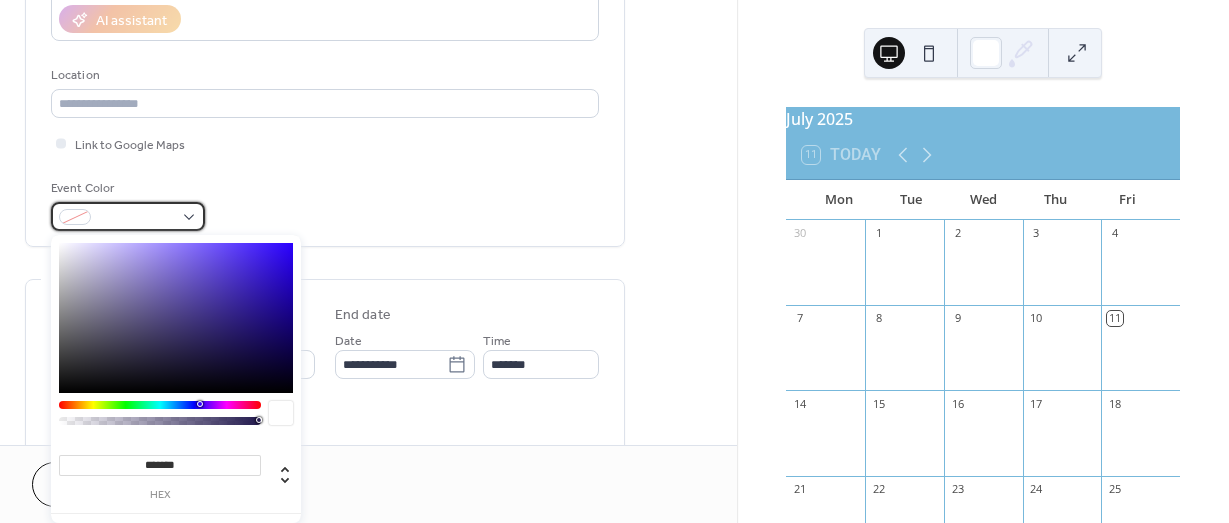 click at bounding box center (128, 216) 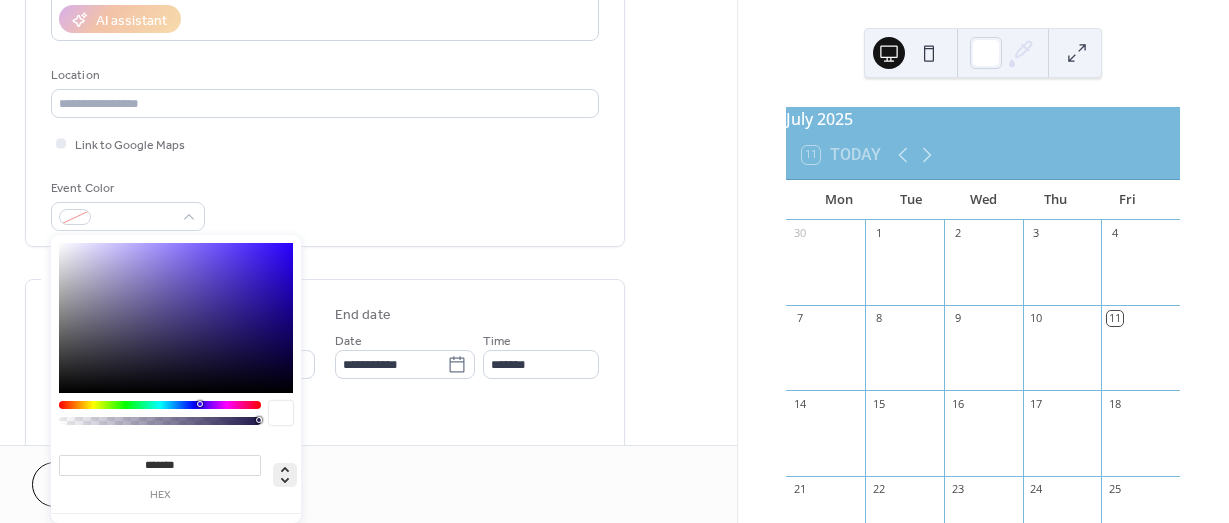 click 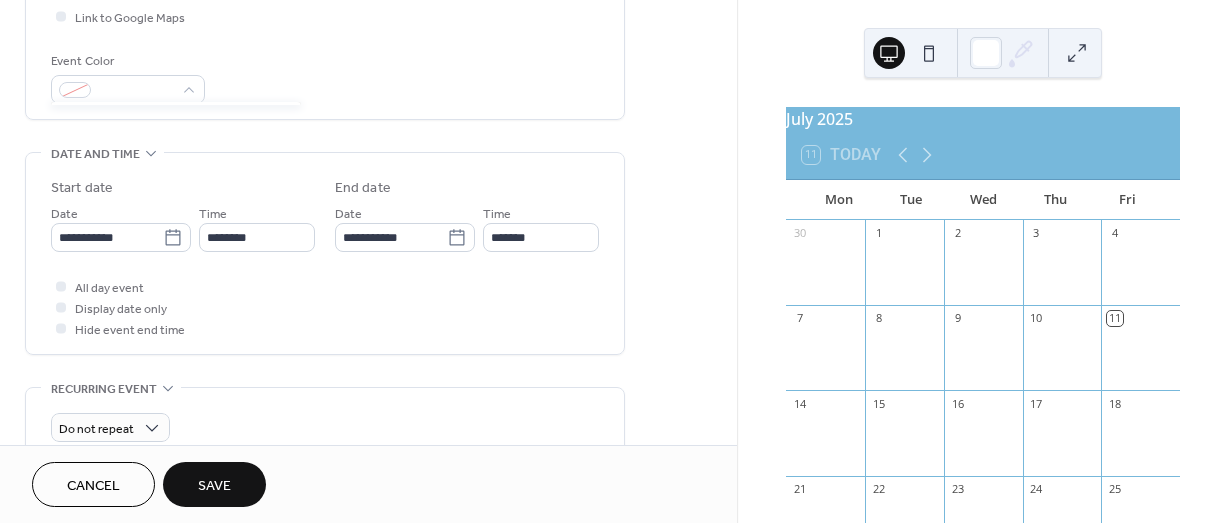 scroll, scrollTop: 493, scrollLeft: 0, axis: vertical 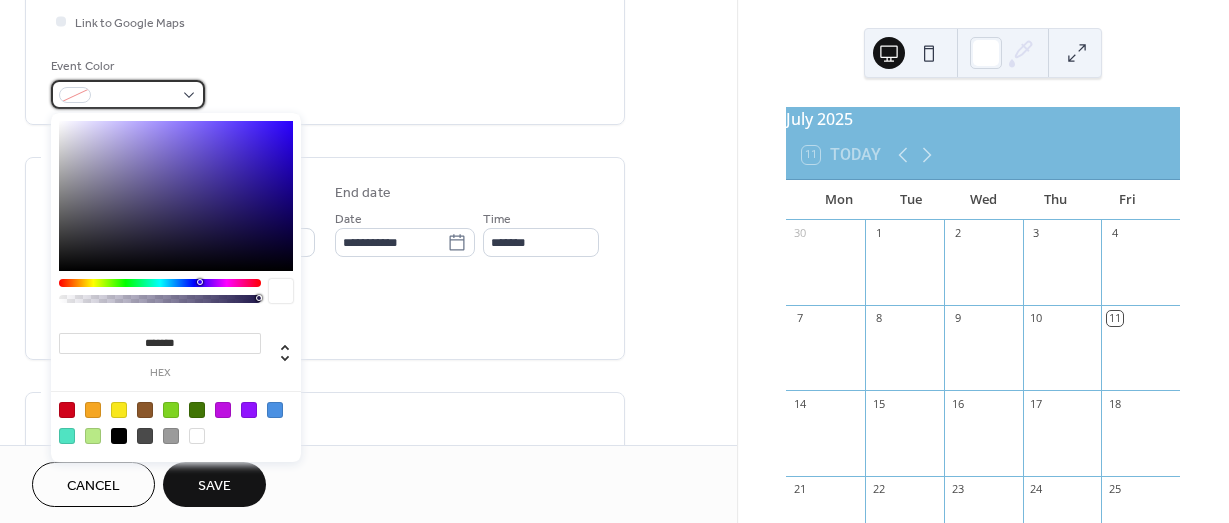 click at bounding box center (128, 94) 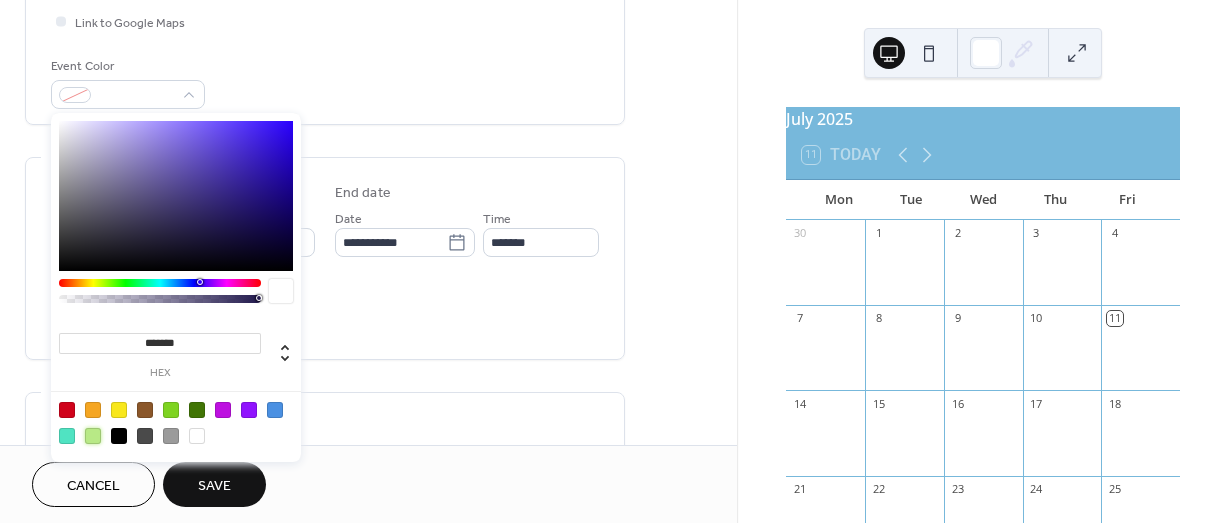 click at bounding box center (93, 436) 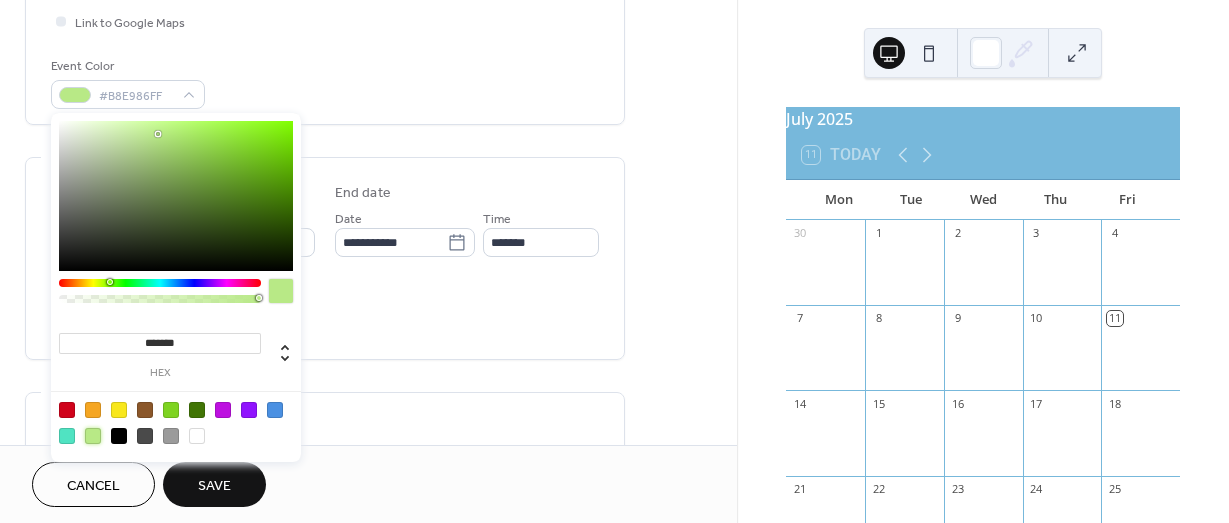 click on "All day event Display date only Hide event end time" at bounding box center (325, 312) 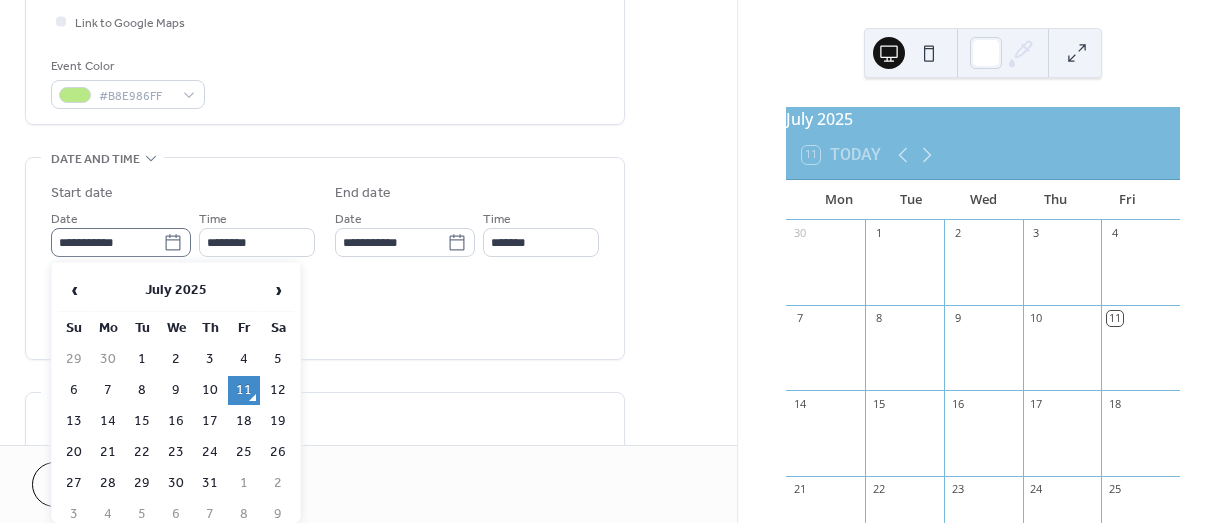 click 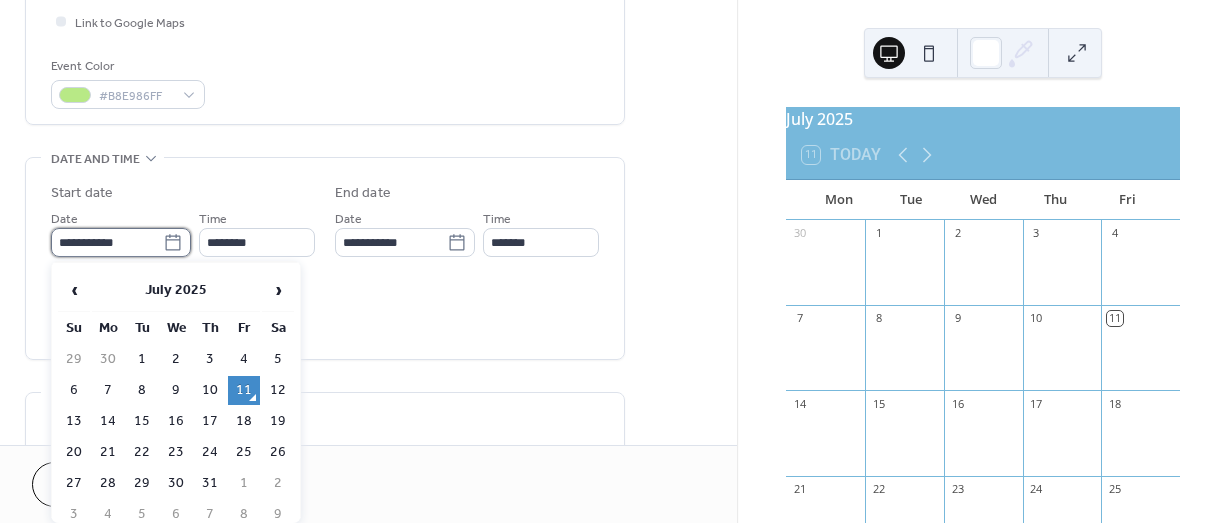 click on "**********" at bounding box center (107, 242) 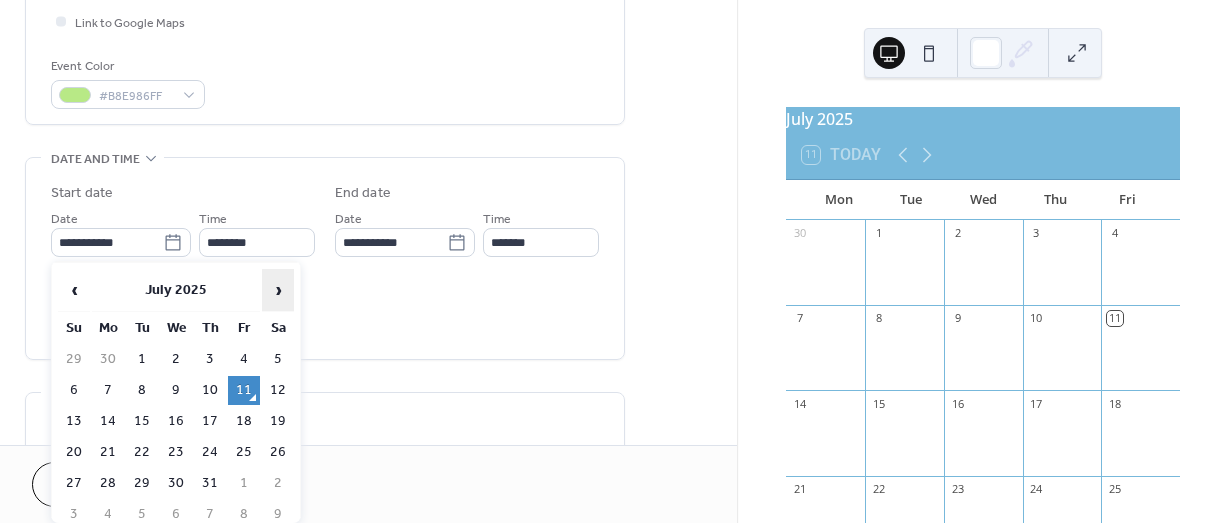 click on "›" at bounding box center (278, 290) 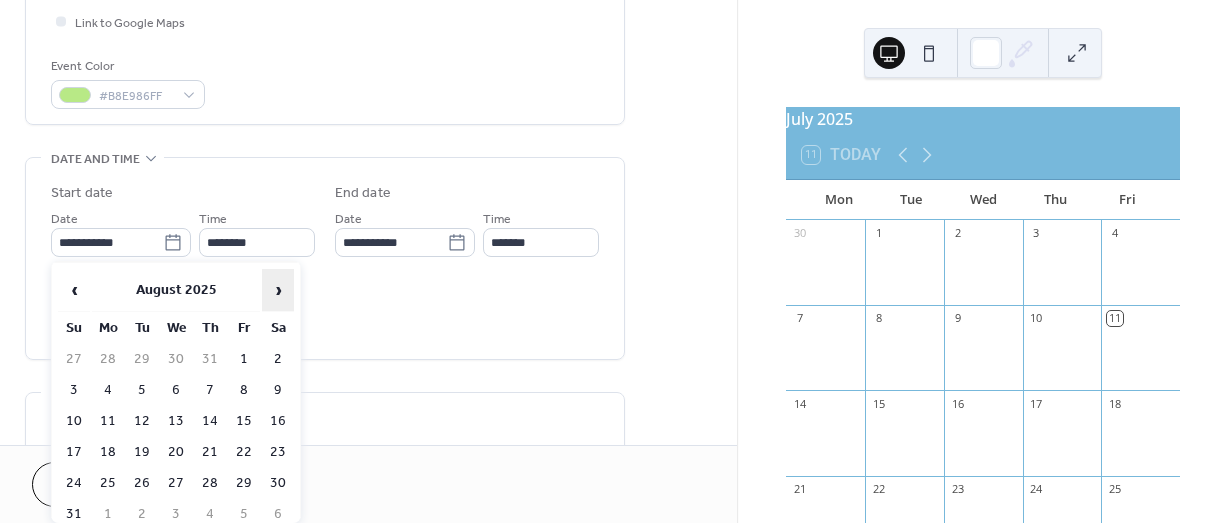click on "›" at bounding box center [278, 290] 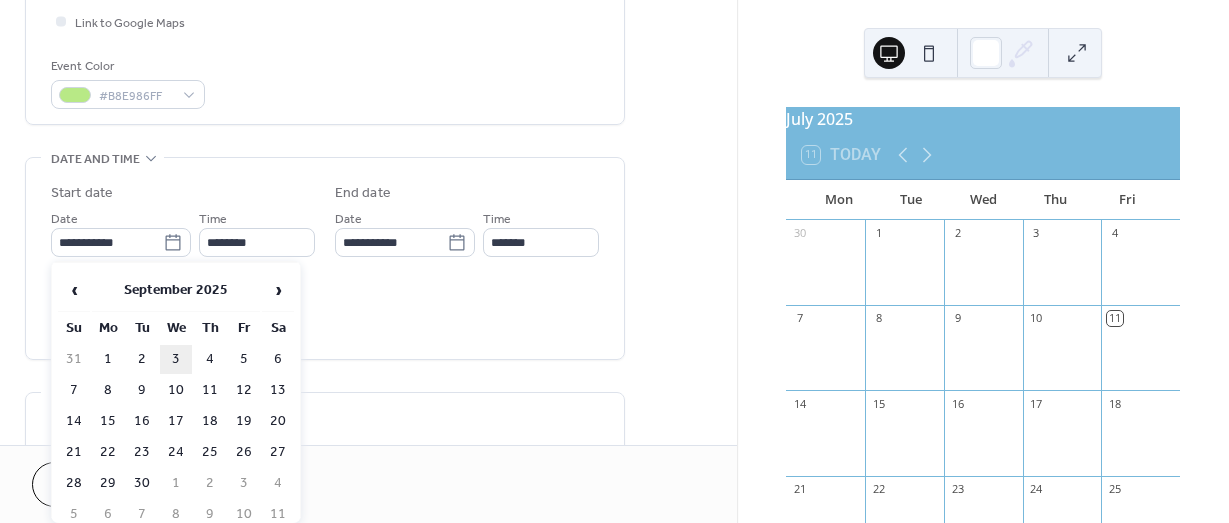 click on "3" at bounding box center (176, 359) 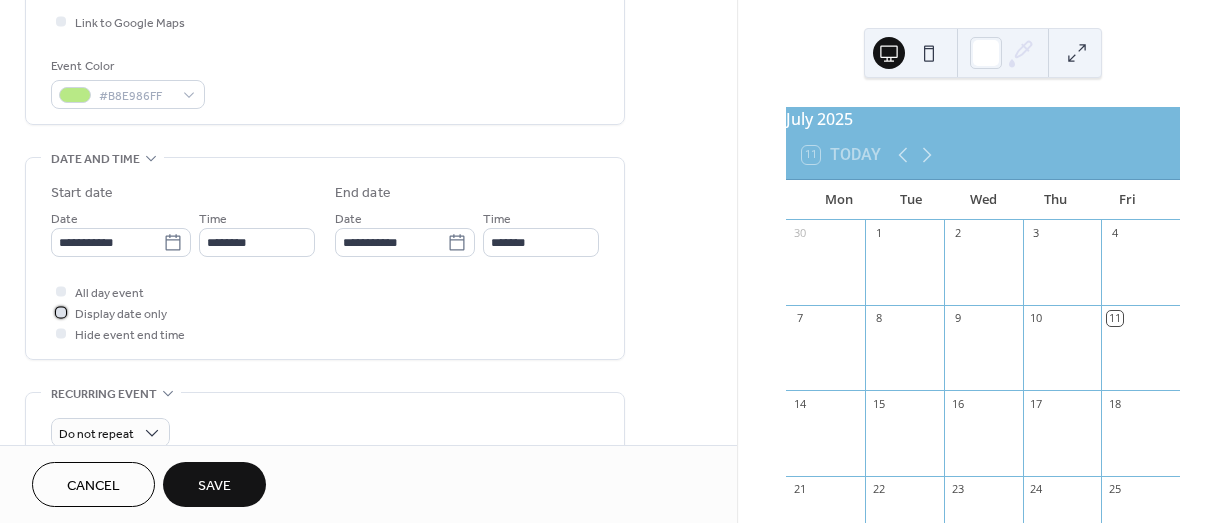 click at bounding box center (61, 312) 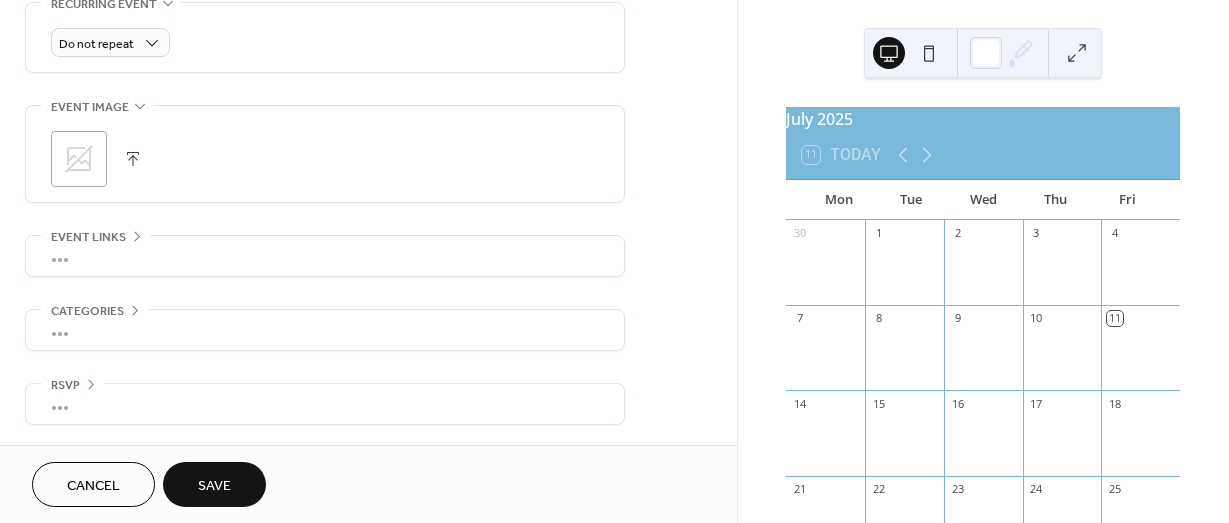 scroll, scrollTop: 883, scrollLeft: 0, axis: vertical 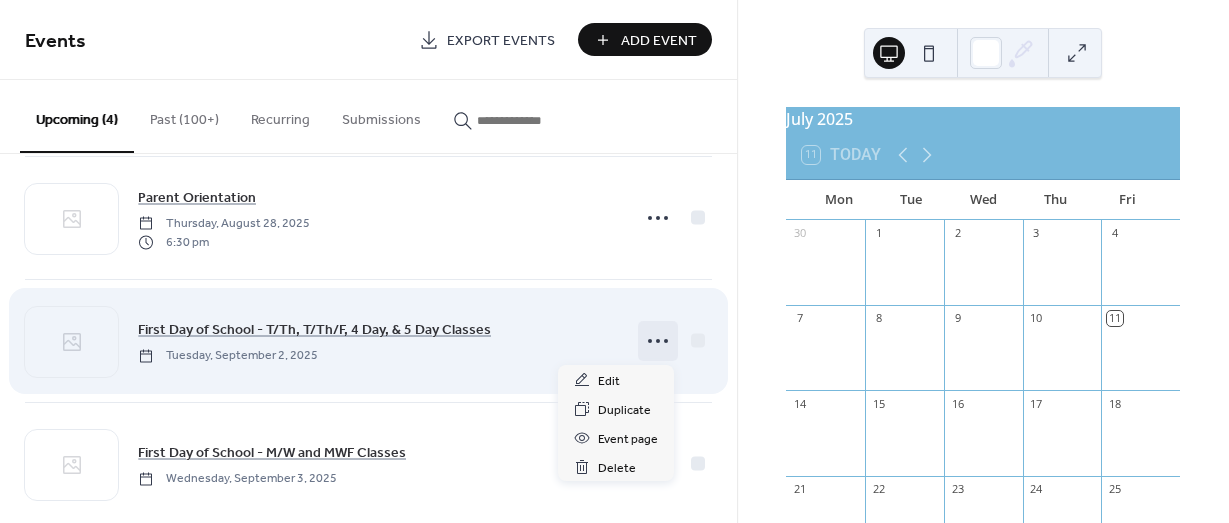click 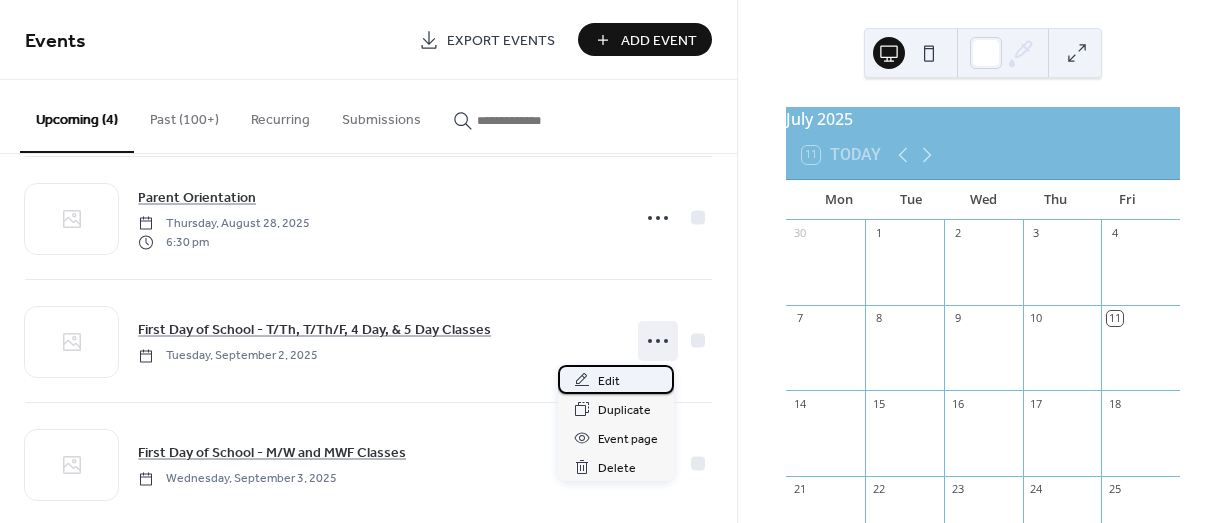 click on "Edit" at bounding box center [609, 381] 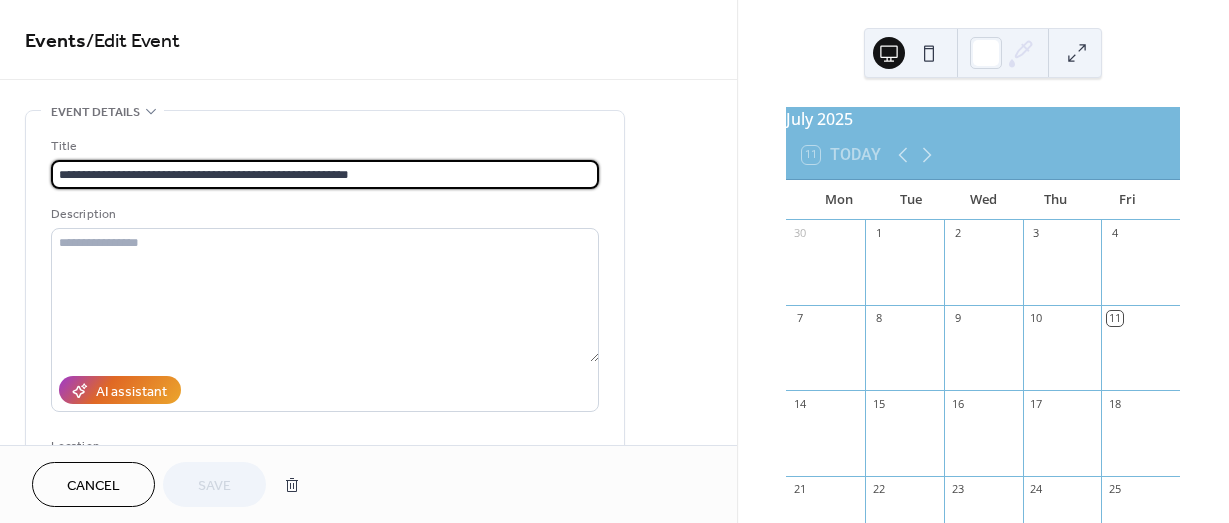 click on "**********" at bounding box center [325, 174] 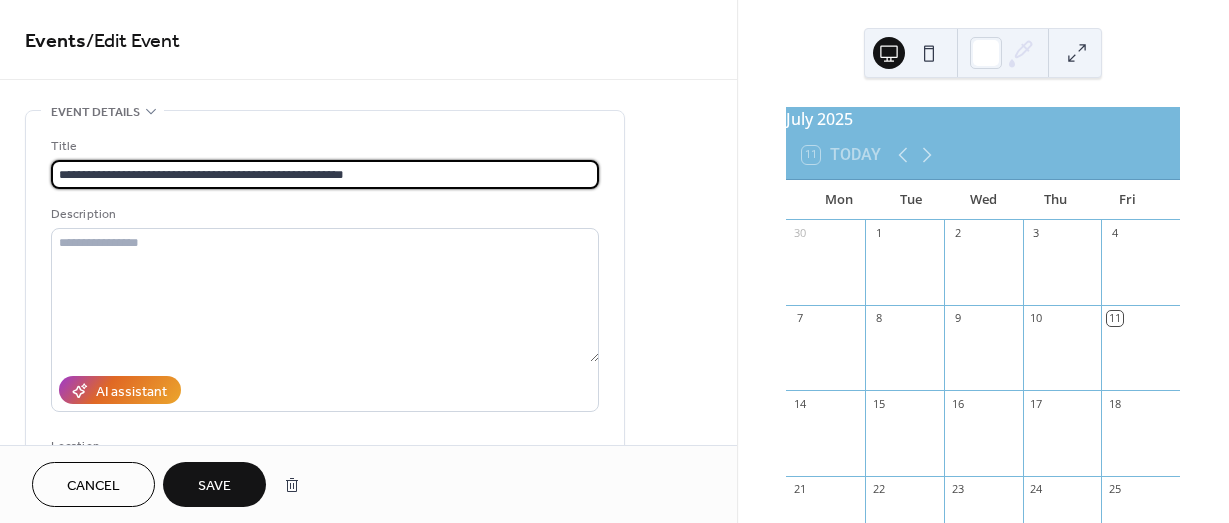 click on "**********" at bounding box center (325, 174) 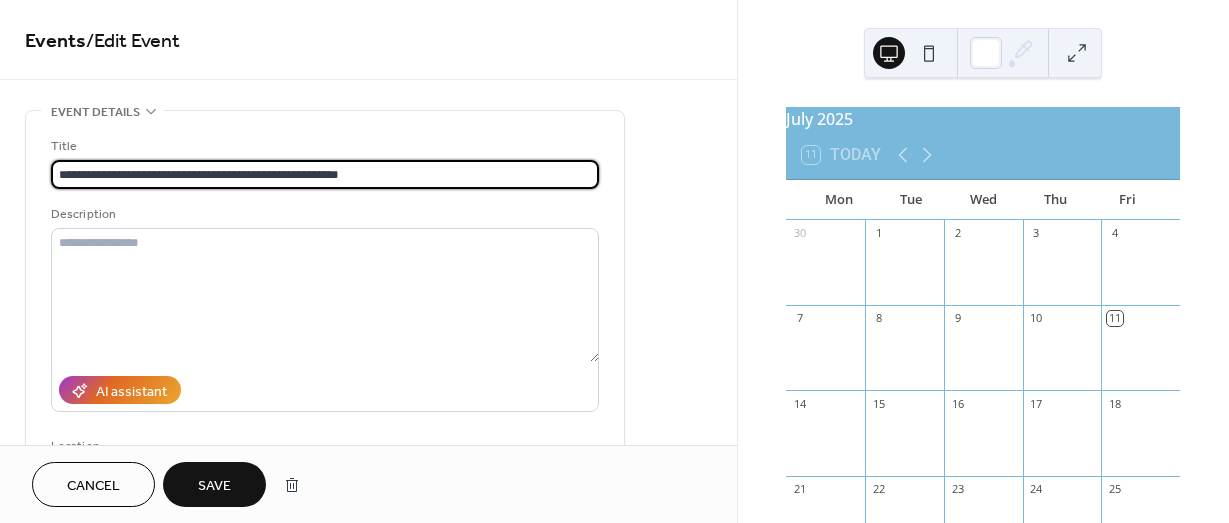 type on "**********" 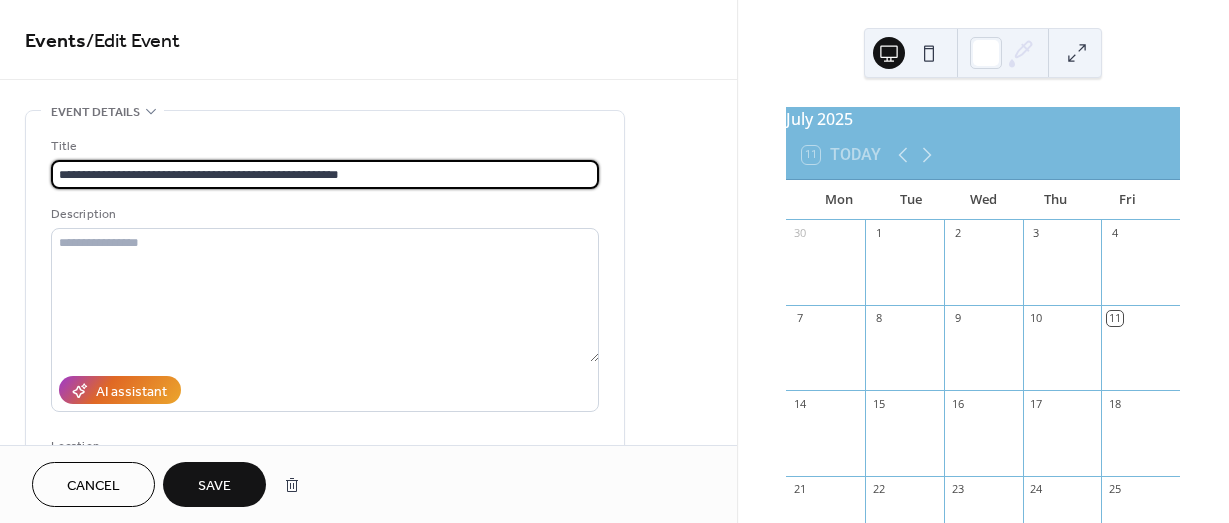 click on "Save" at bounding box center (214, 486) 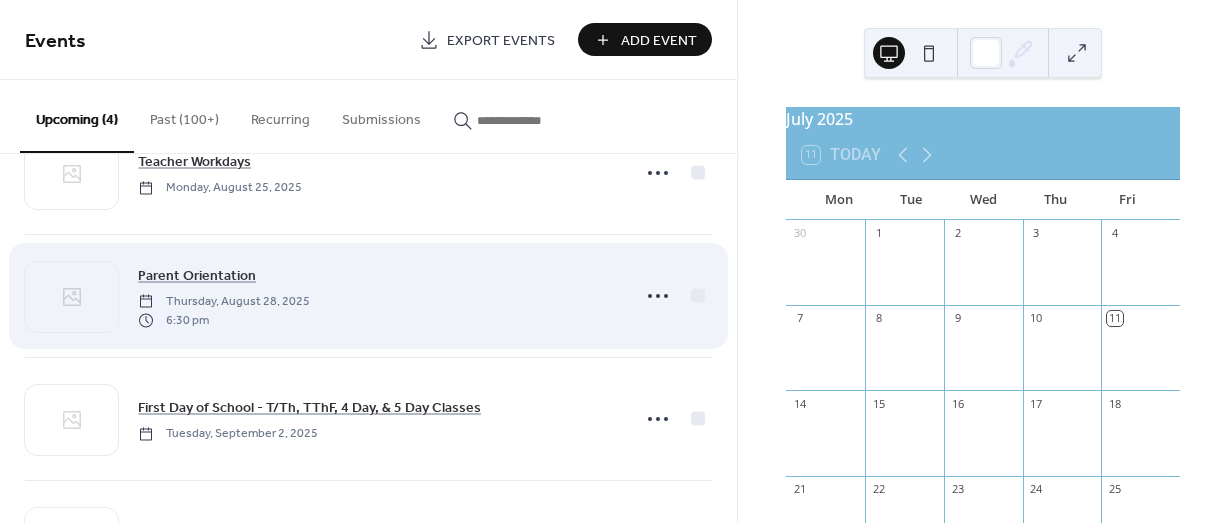scroll, scrollTop: 182, scrollLeft: 0, axis: vertical 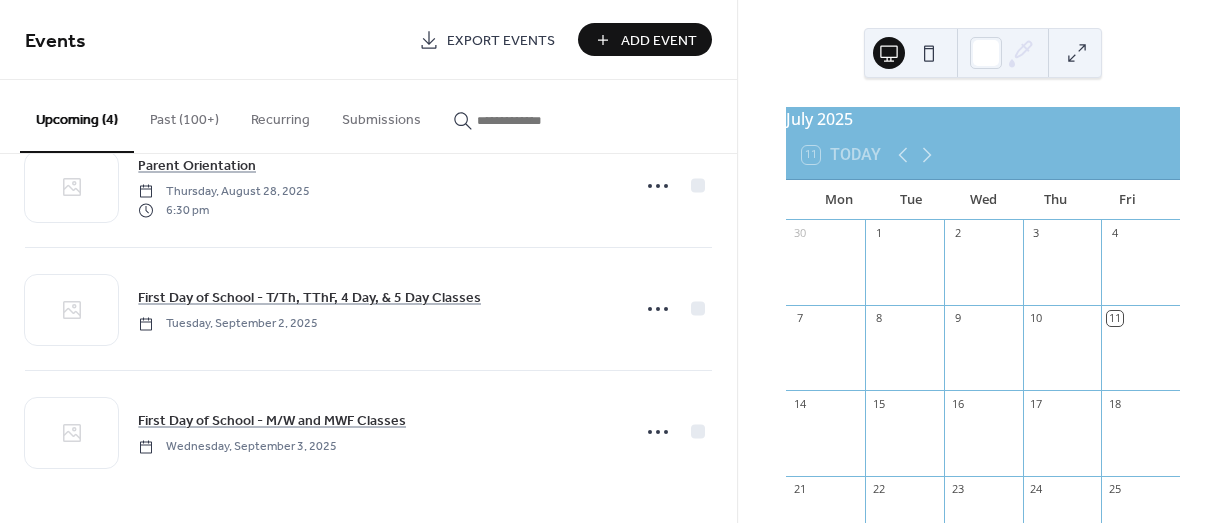 click on "Add Event" at bounding box center (659, 41) 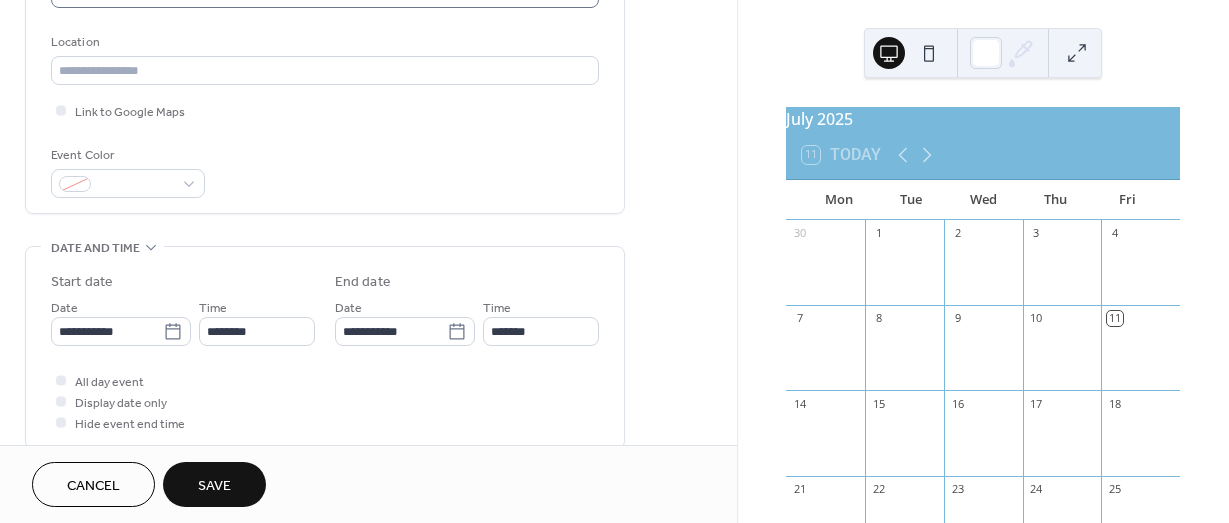 scroll, scrollTop: 413, scrollLeft: 0, axis: vertical 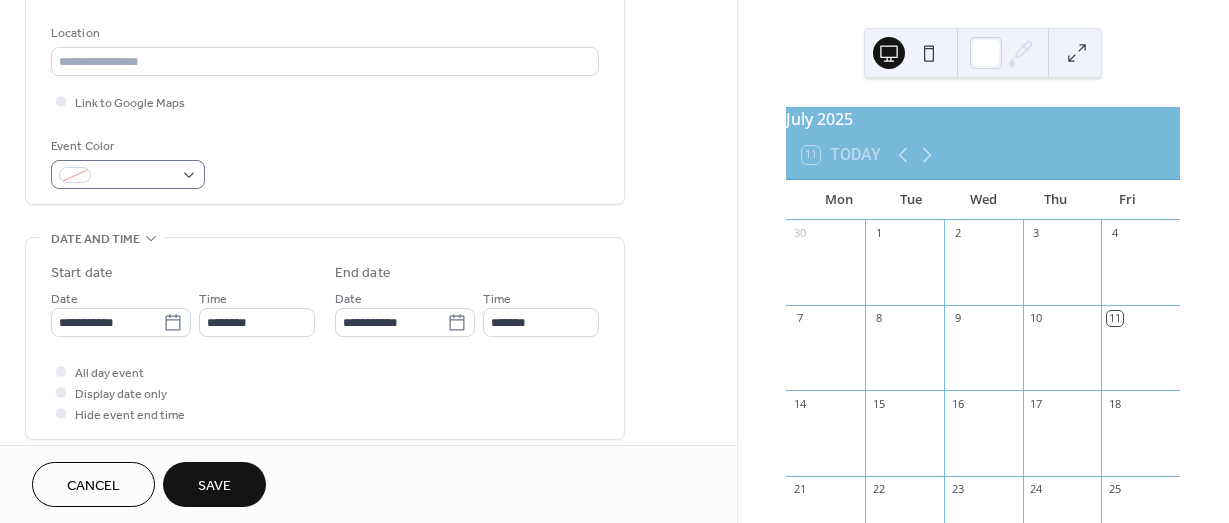 type on "**********" 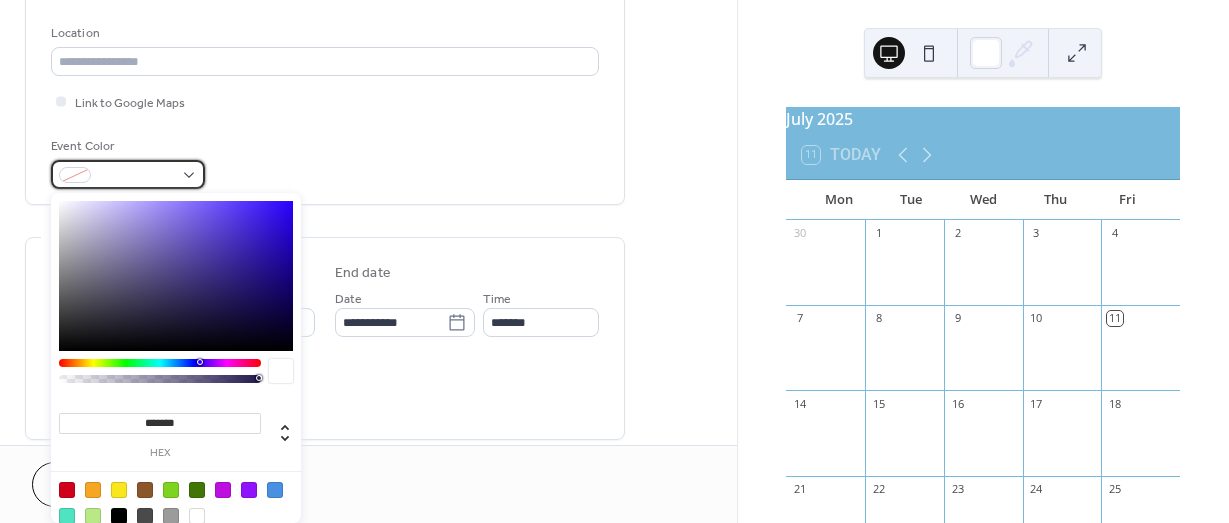 click at bounding box center [128, 174] 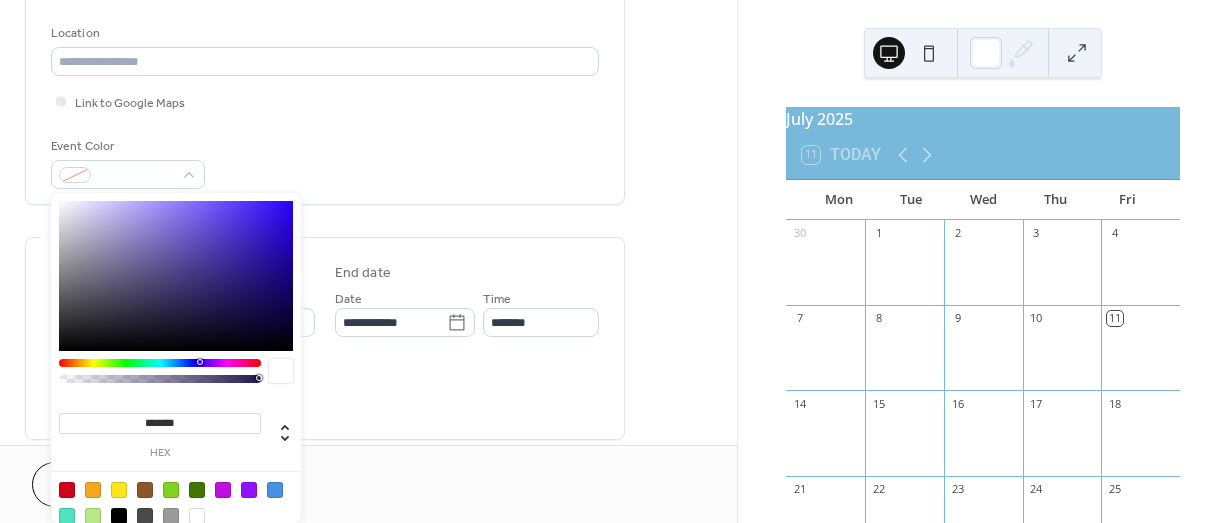 click at bounding box center [67, 490] 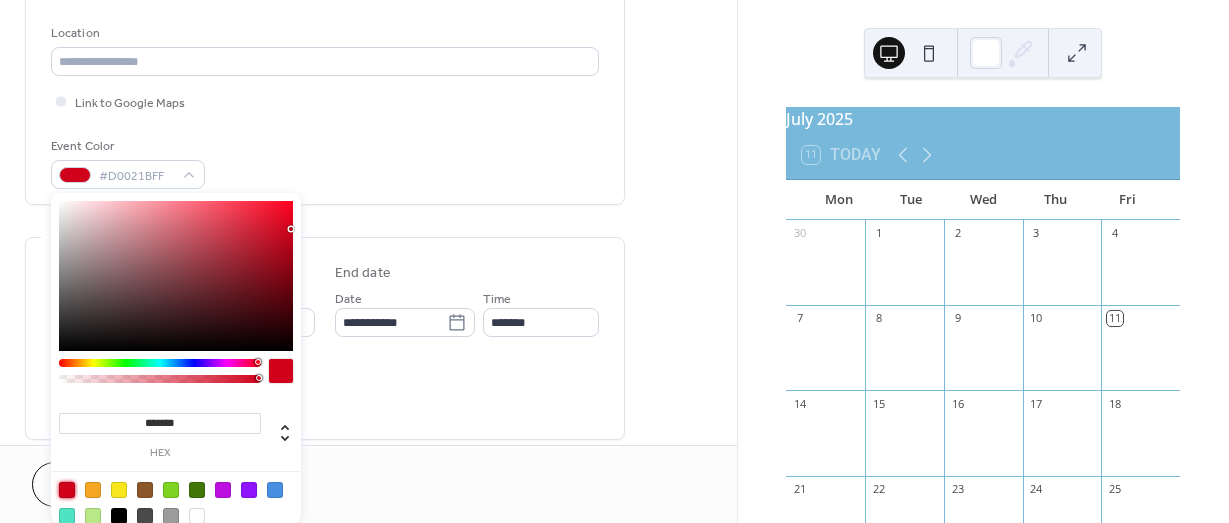 type on "*******" 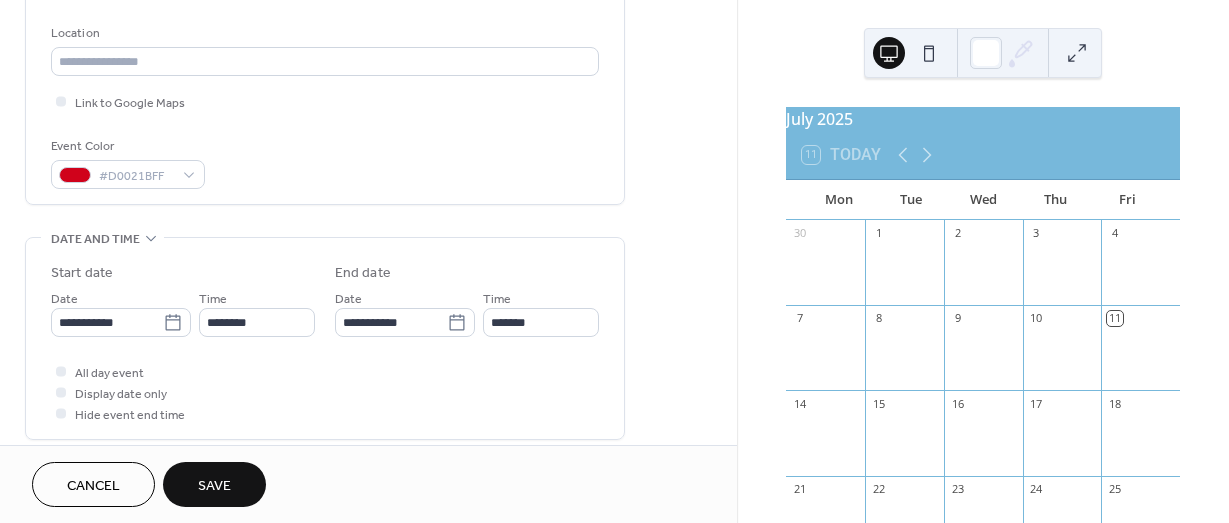 click on "**********" at bounding box center (325, 296) 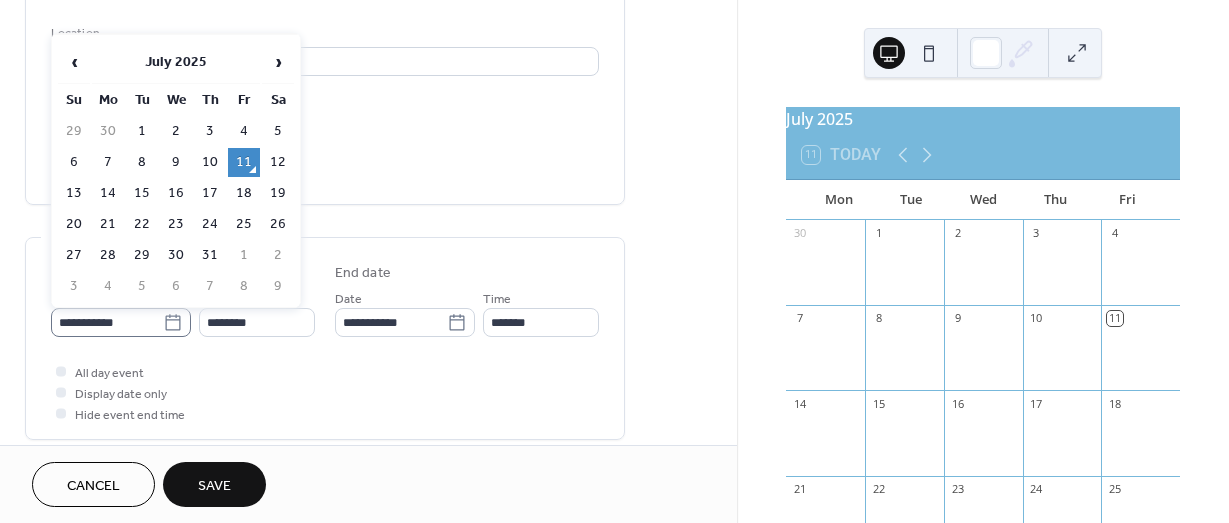click 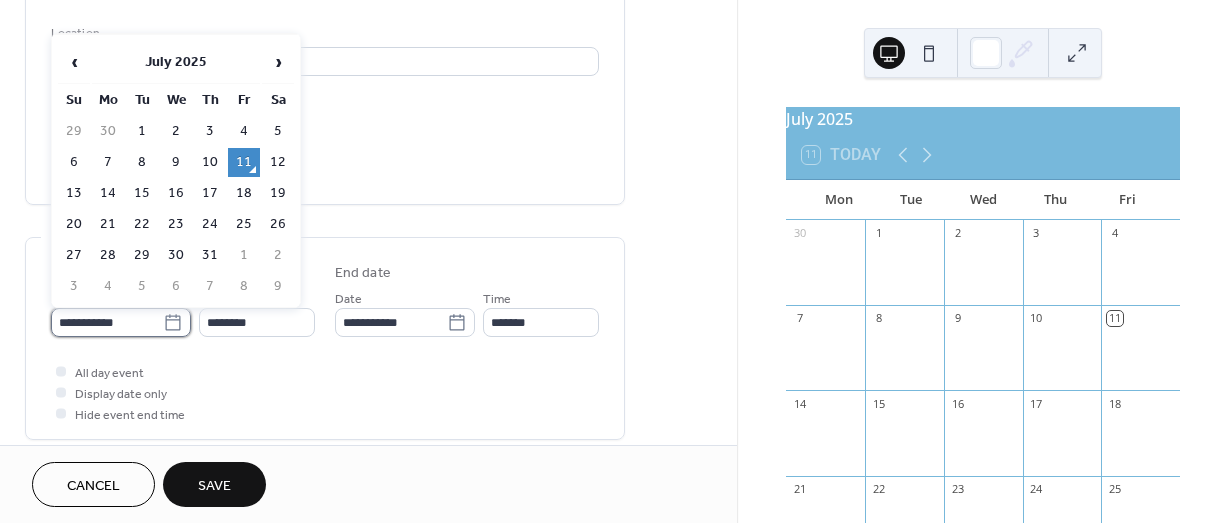 click on "**********" at bounding box center [107, 322] 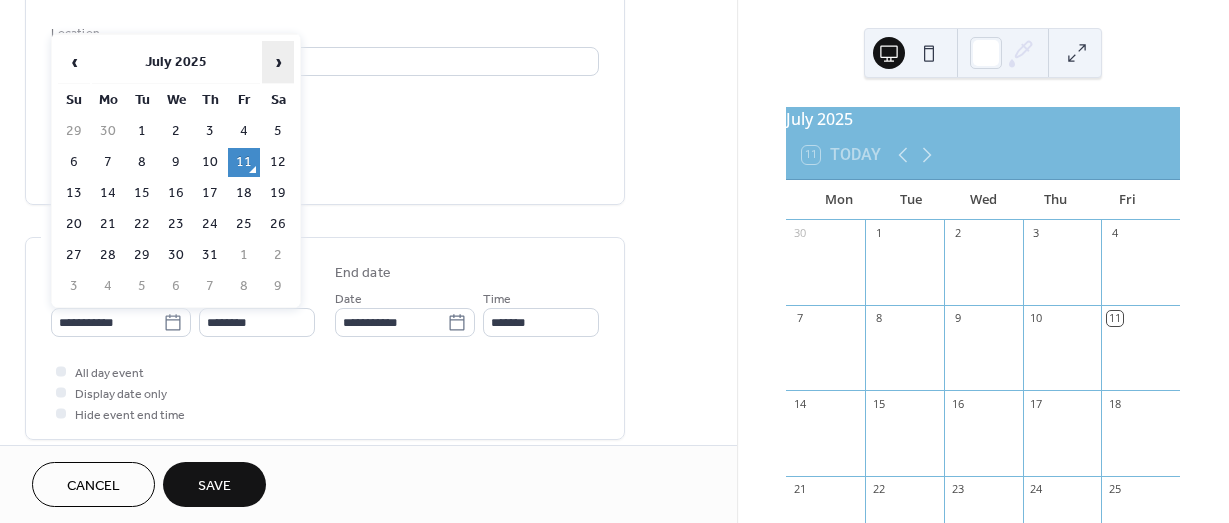 click on "›" at bounding box center [278, 62] 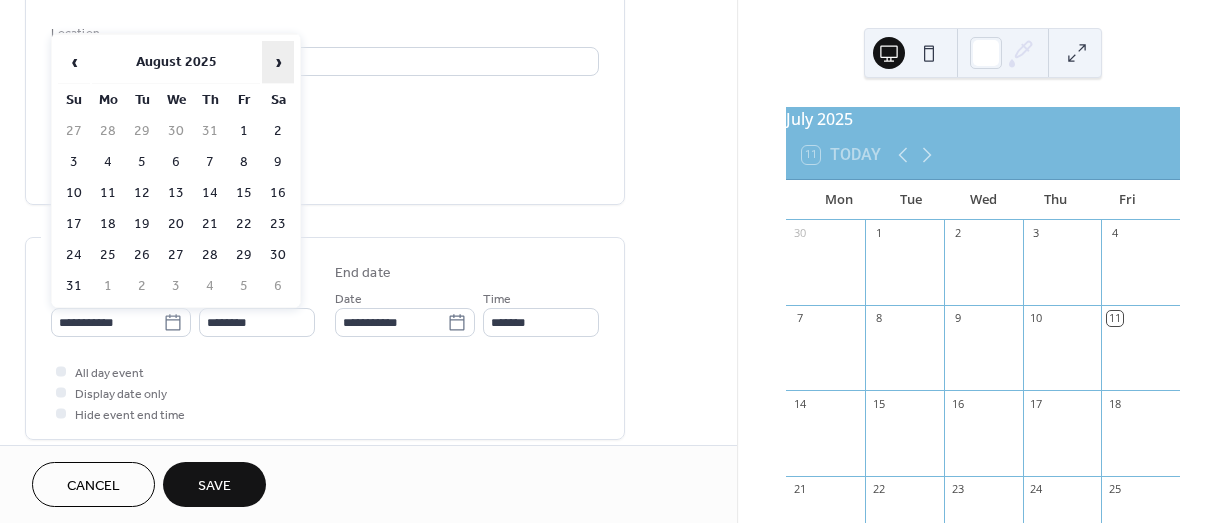 click on "›" at bounding box center [278, 62] 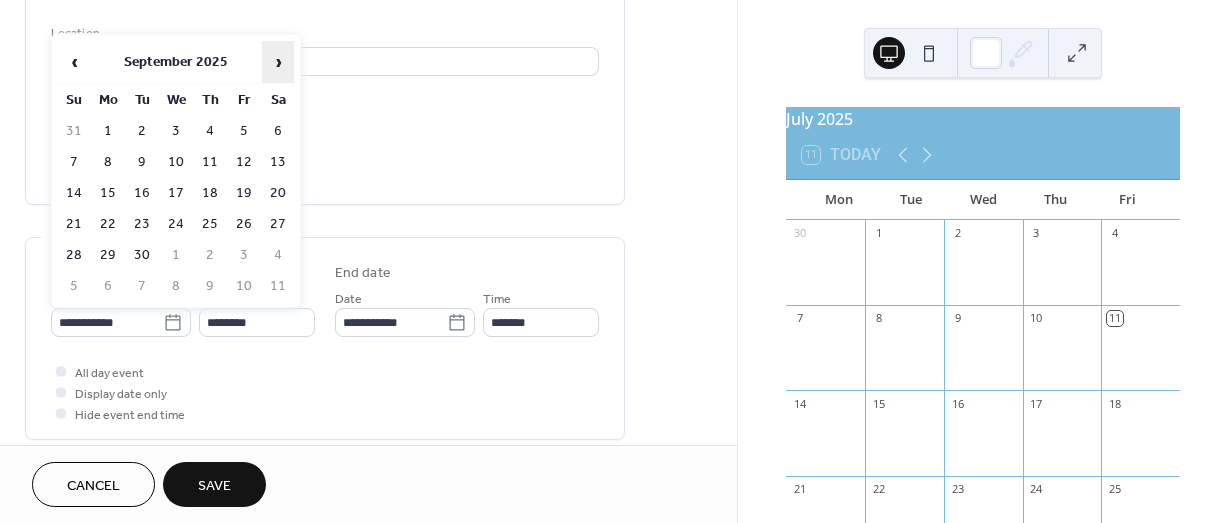 click on "›" at bounding box center (278, 62) 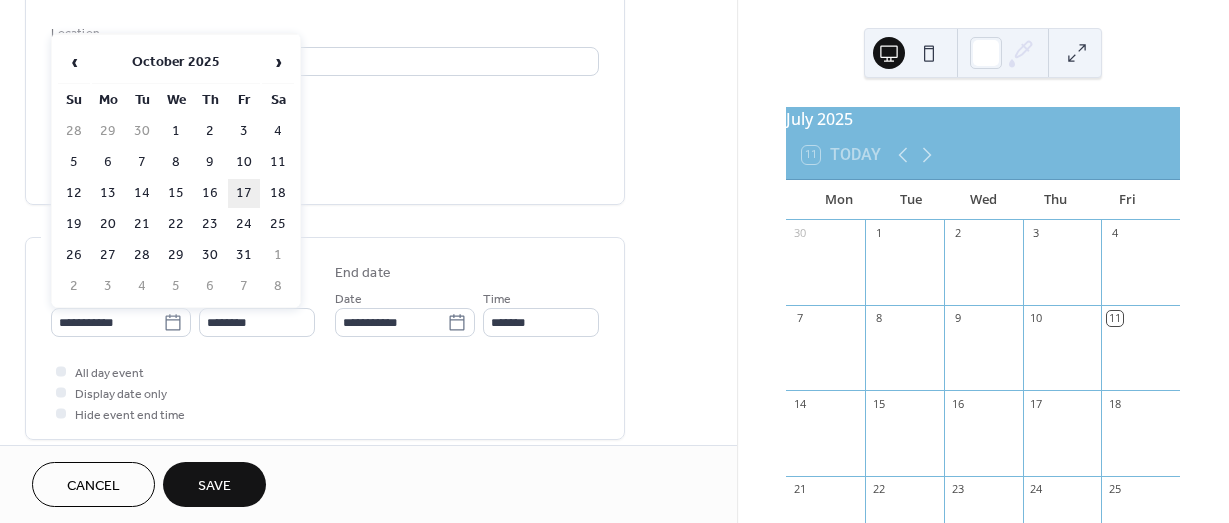 click on "17" at bounding box center (244, 193) 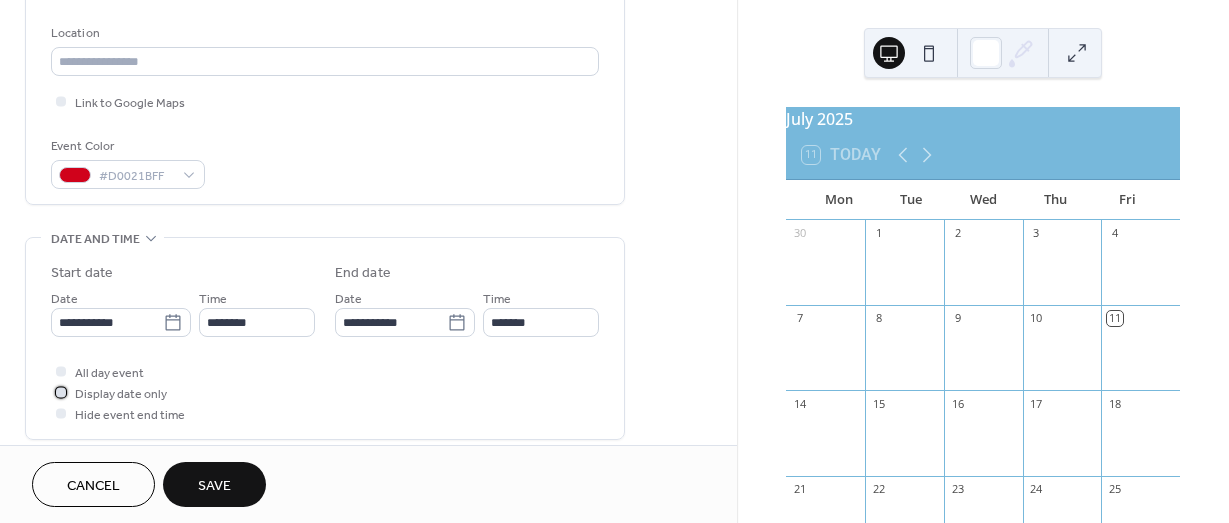click at bounding box center (61, 392) 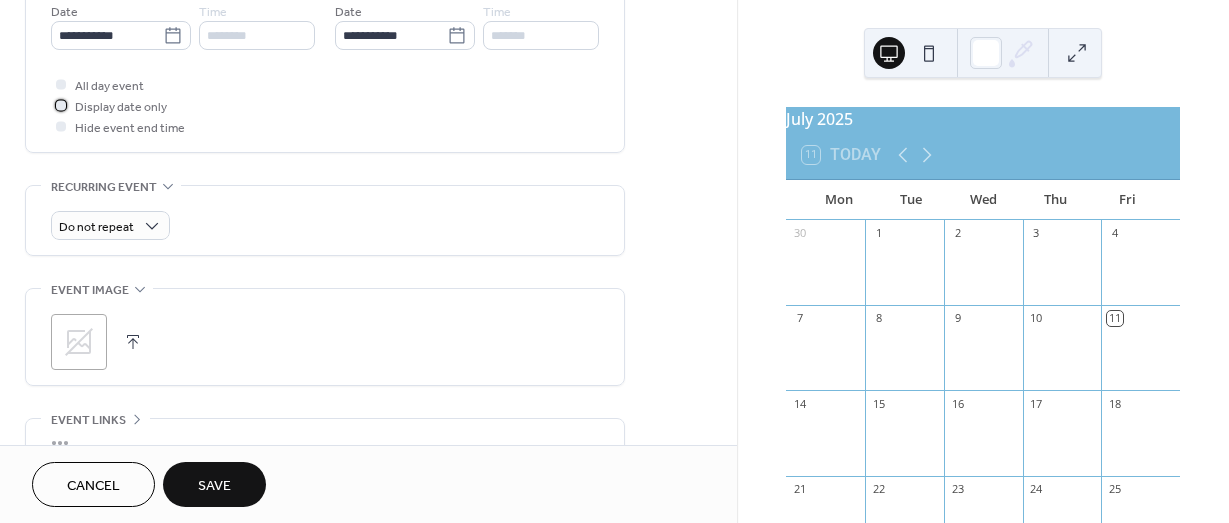 scroll, scrollTop: 726, scrollLeft: 0, axis: vertical 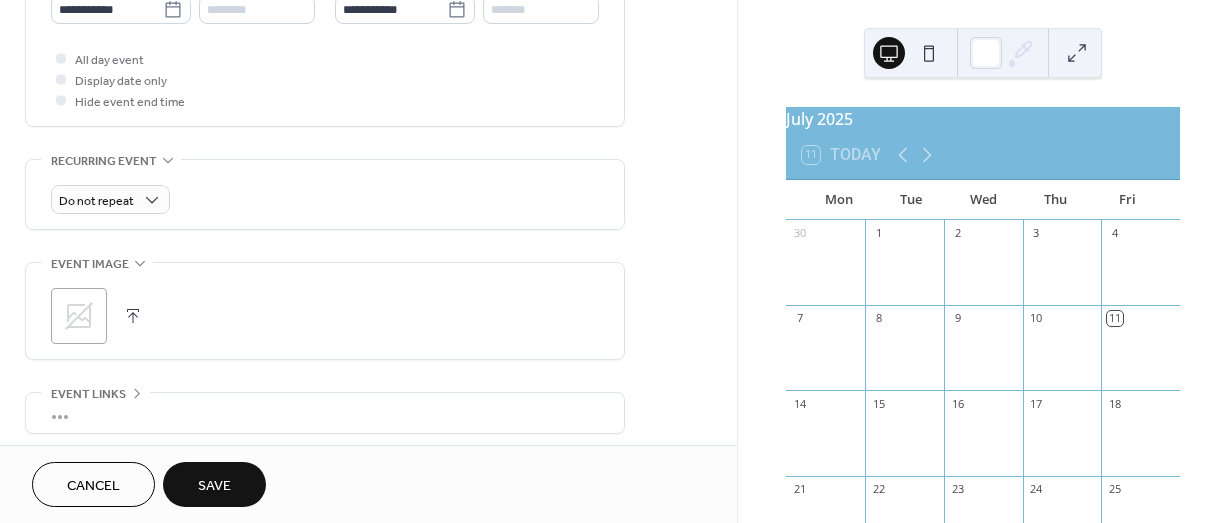 click on "Save" at bounding box center [214, 486] 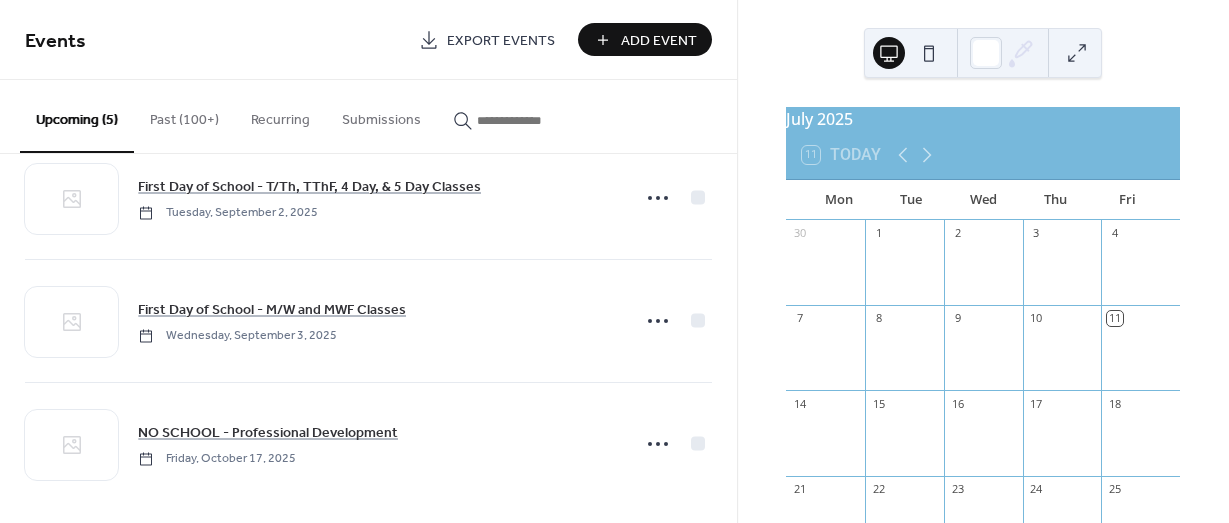 scroll, scrollTop: 305, scrollLeft: 0, axis: vertical 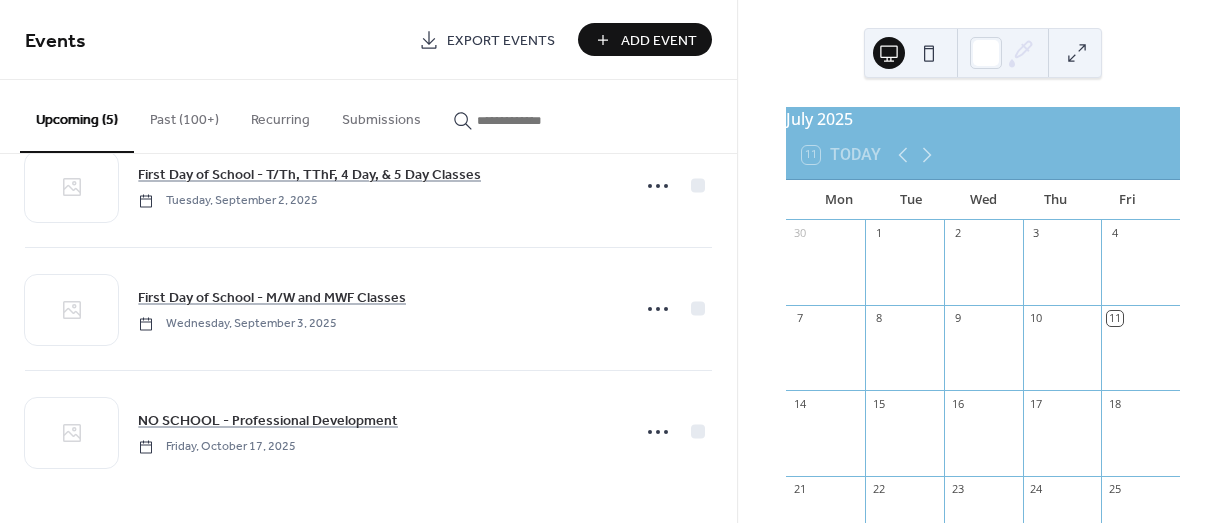 click on "Add Event" at bounding box center [659, 41] 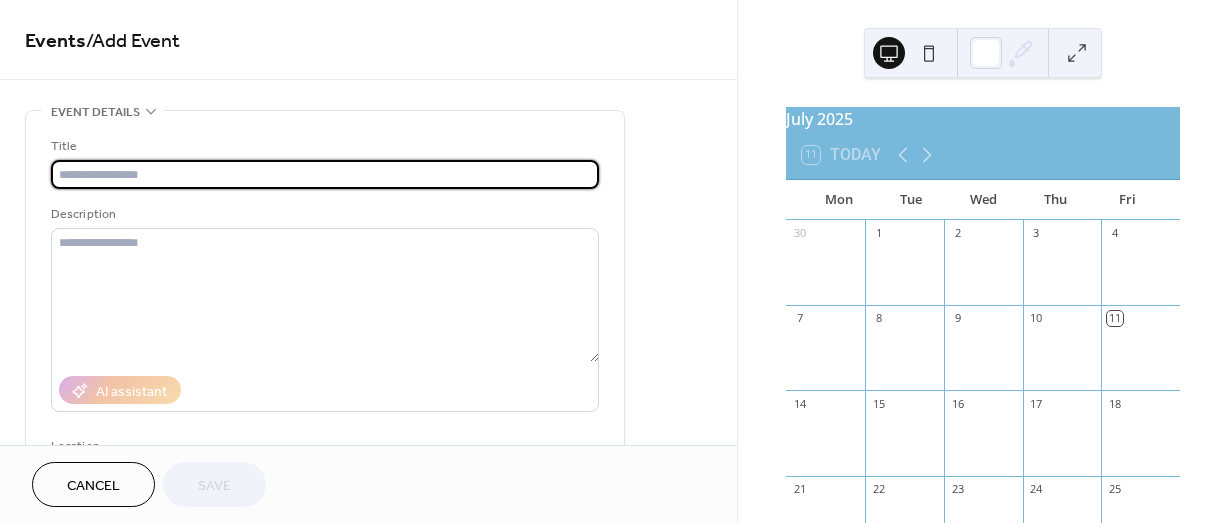 click at bounding box center (325, 174) 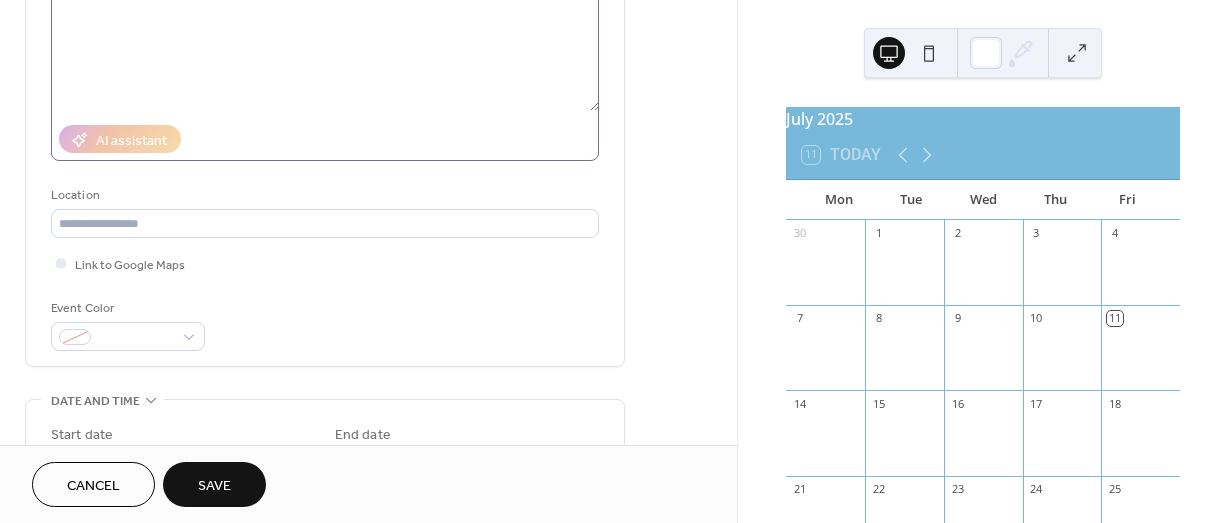 scroll, scrollTop: 254, scrollLeft: 0, axis: vertical 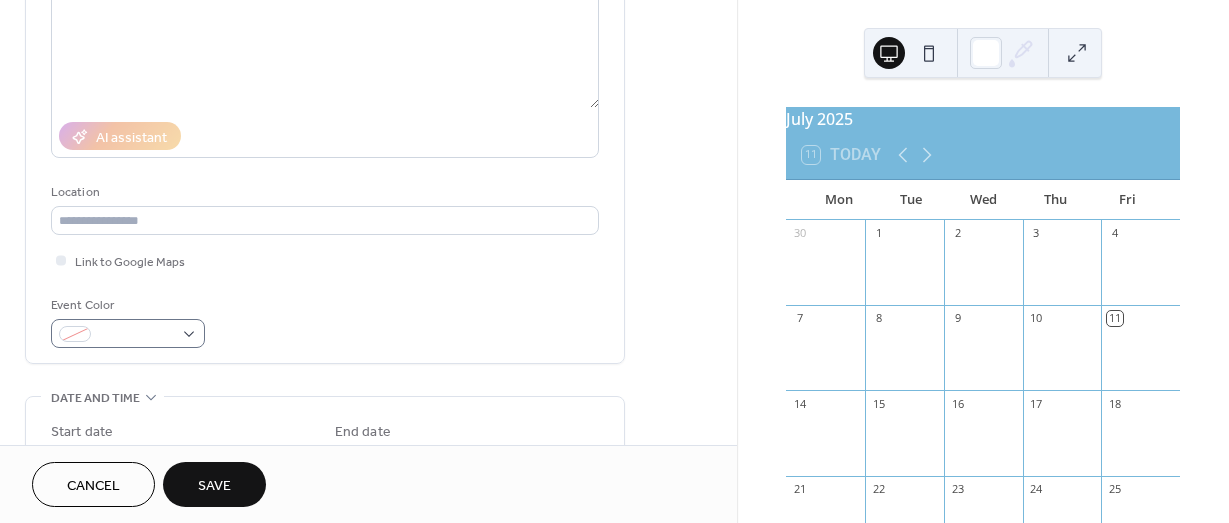 type on "**********" 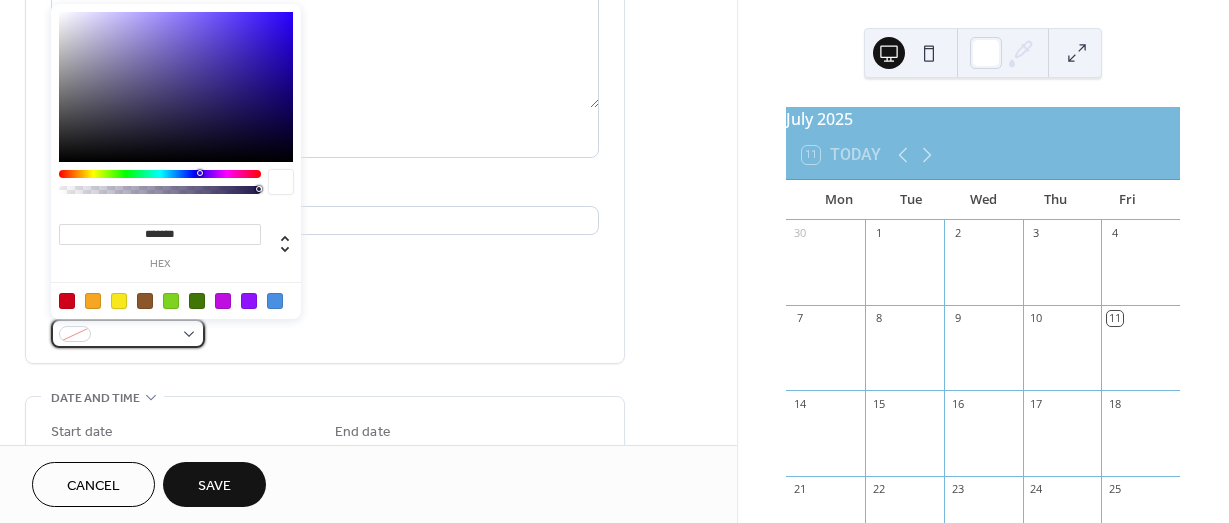 click at bounding box center (128, 333) 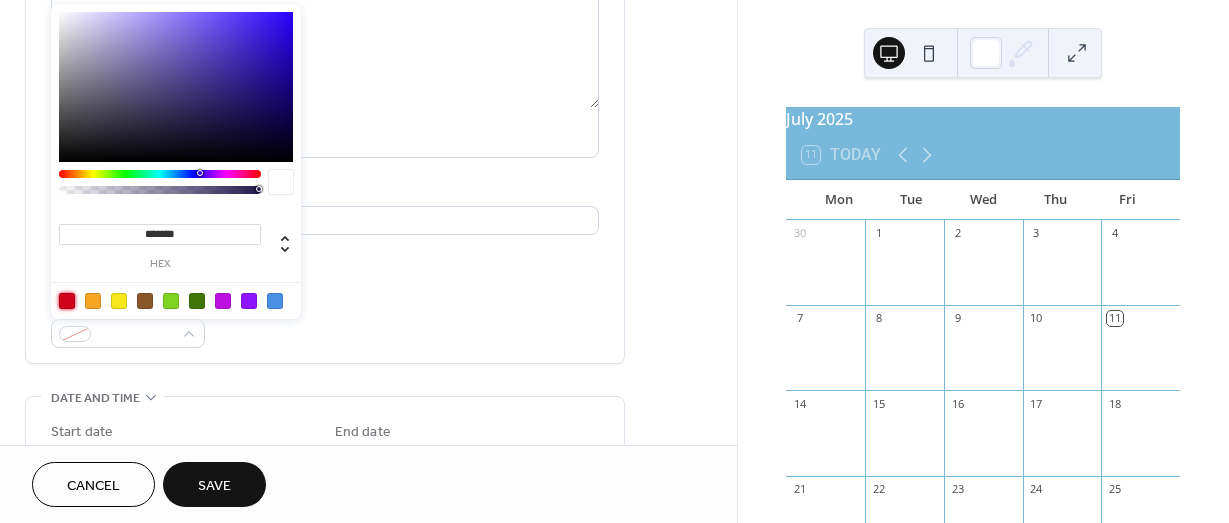 click at bounding box center (67, 301) 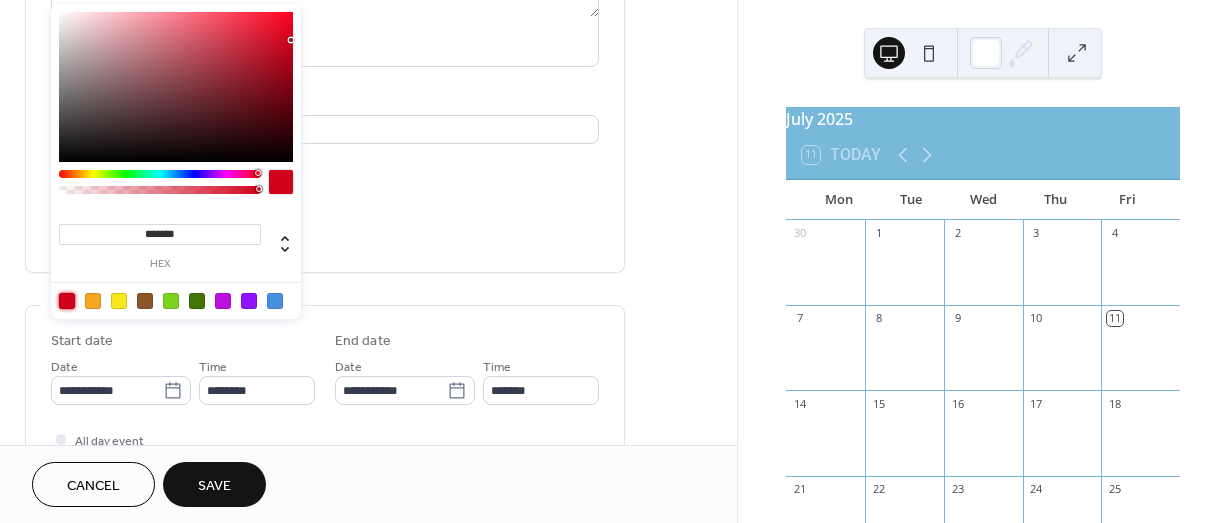 scroll, scrollTop: 347, scrollLeft: 0, axis: vertical 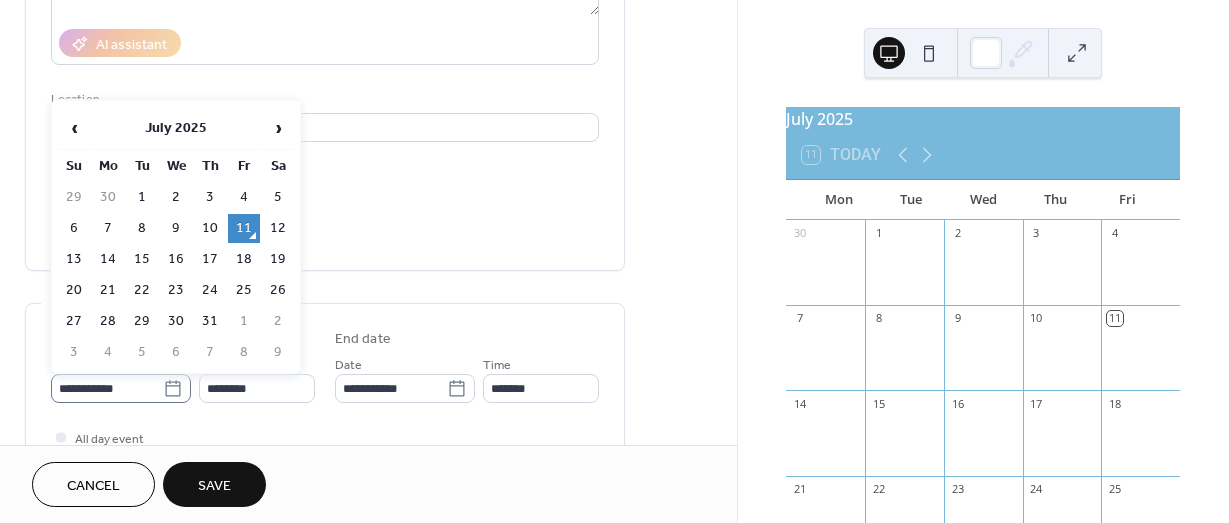 click 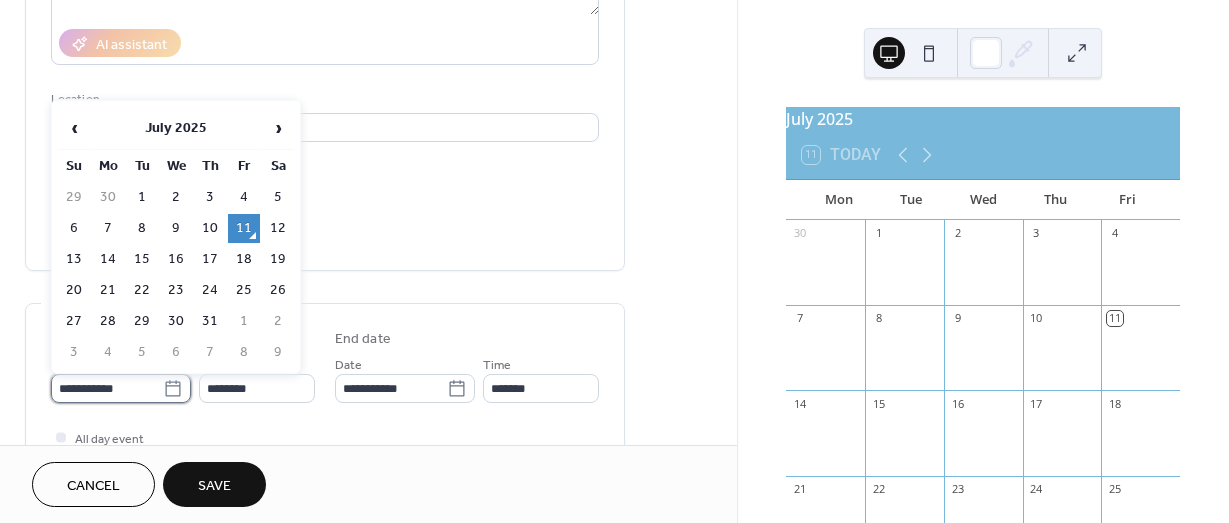 click on "**********" at bounding box center [107, 388] 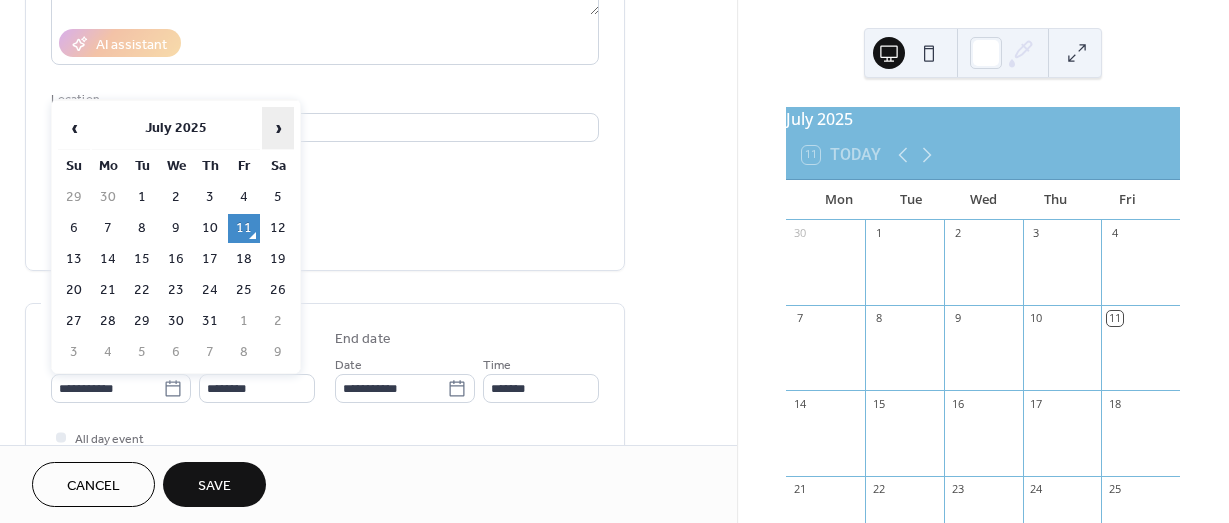 click on "›" at bounding box center [278, 128] 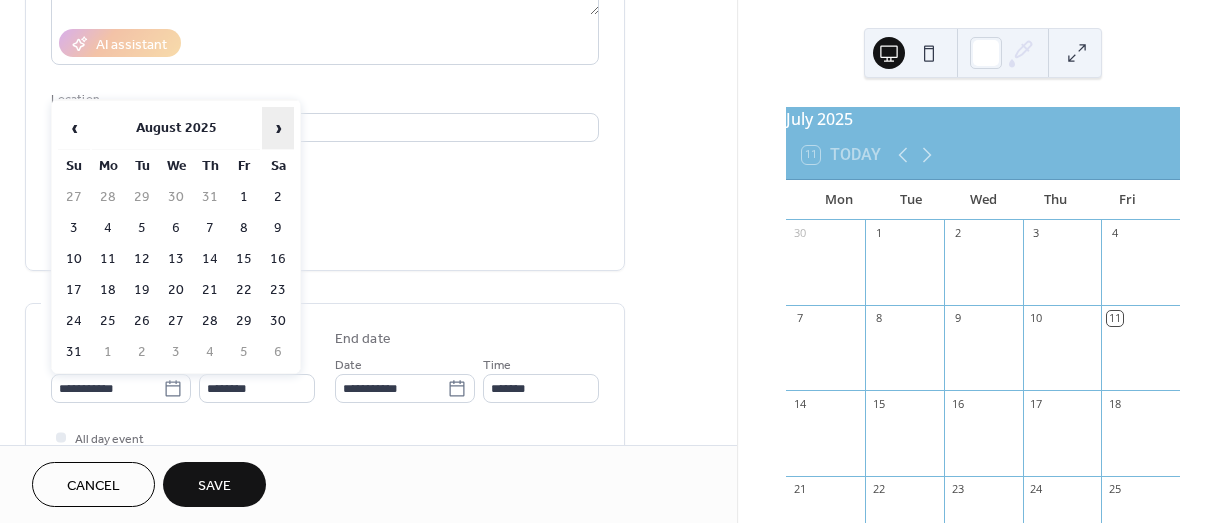 click on "›" at bounding box center (278, 128) 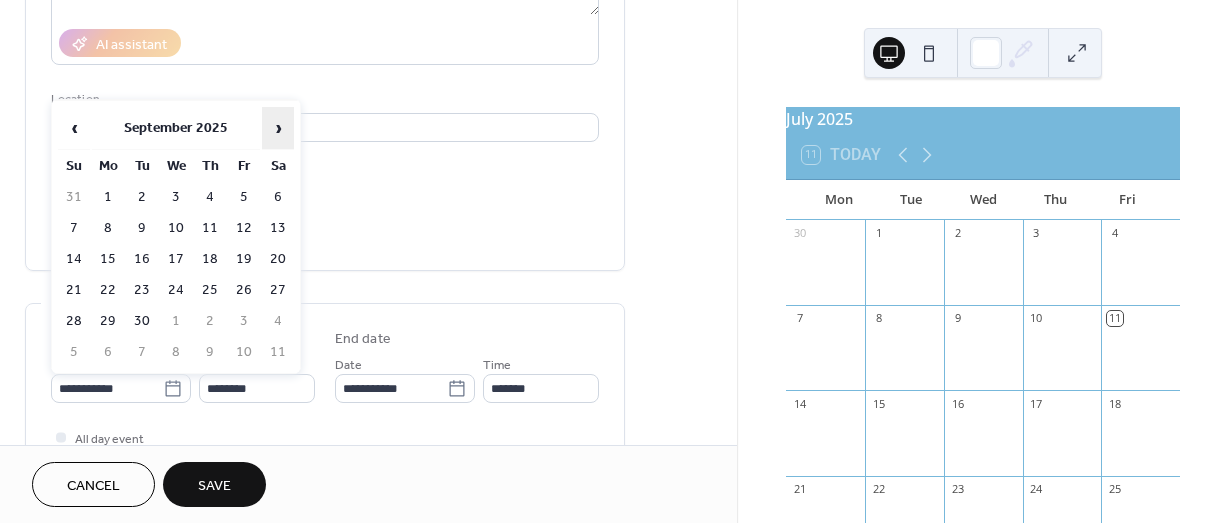 click on "›" at bounding box center (278, 128) 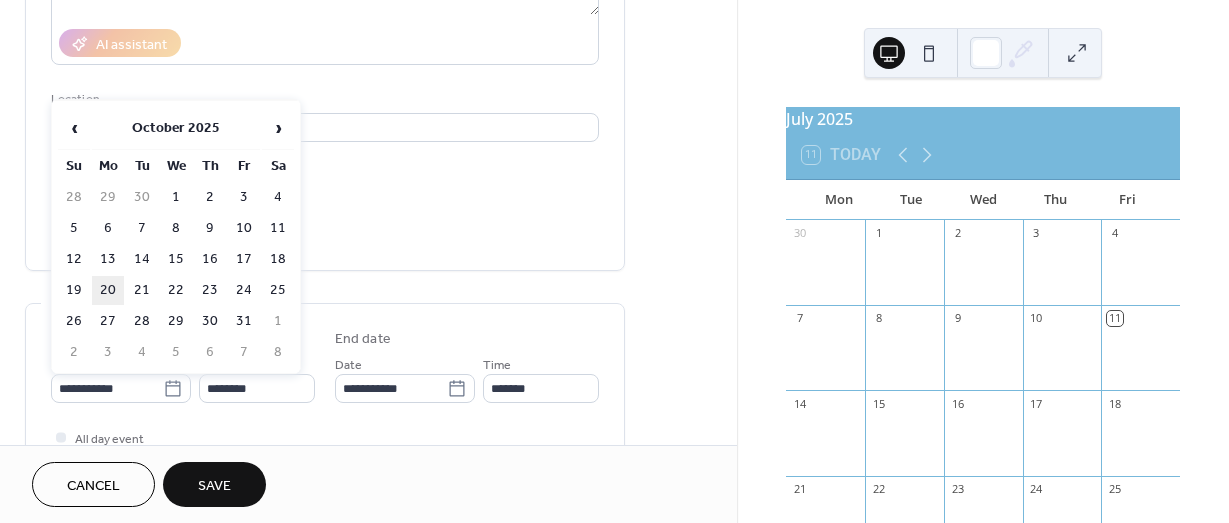 click on "20" at bounding box center [108, 290] 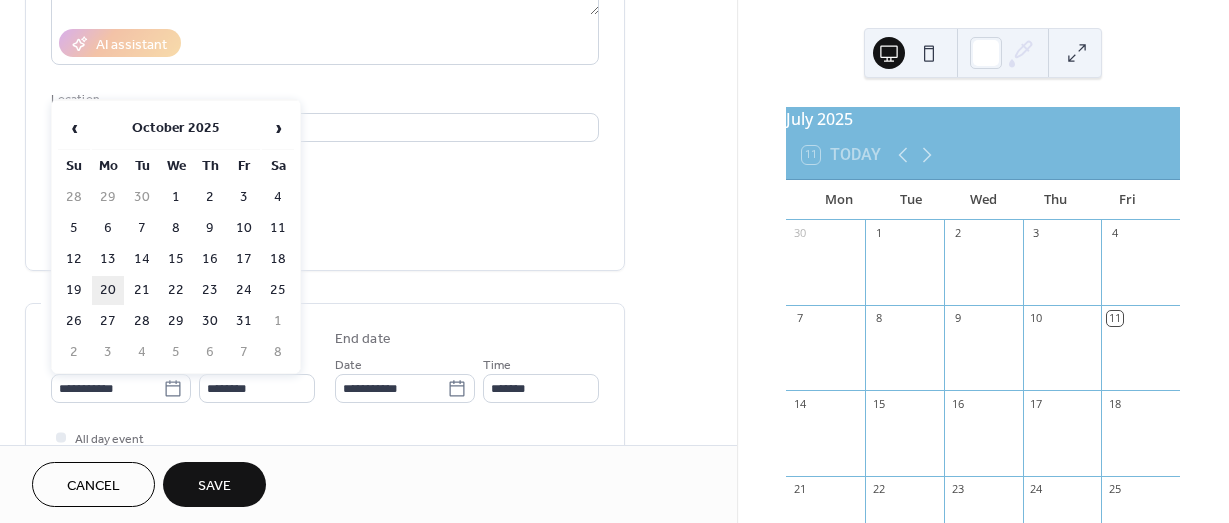 type on "**********" 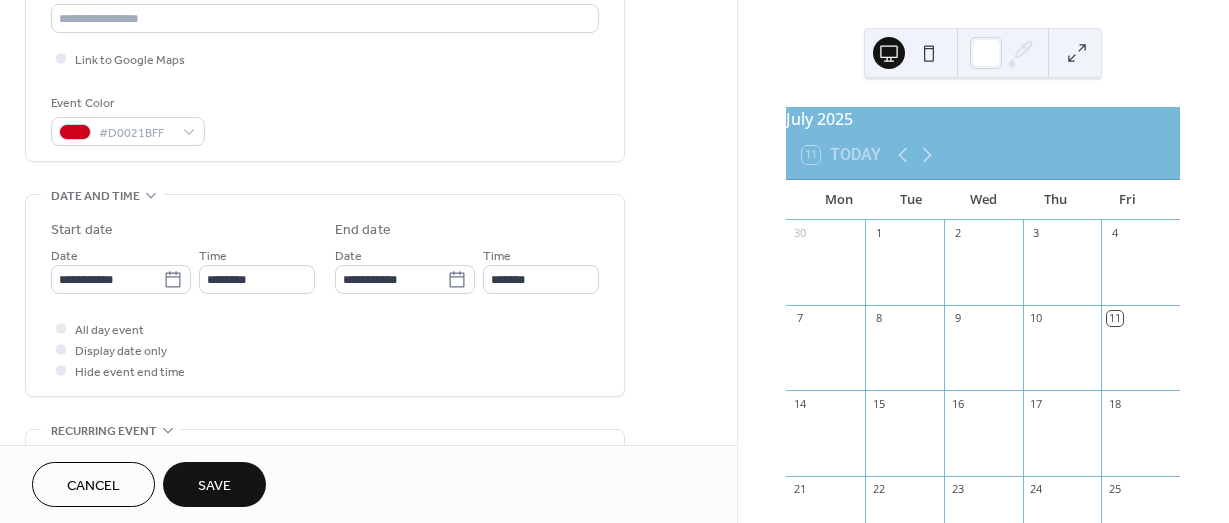 scroll, scrollTop: 457, scrollLeft: 0, axis: vertical 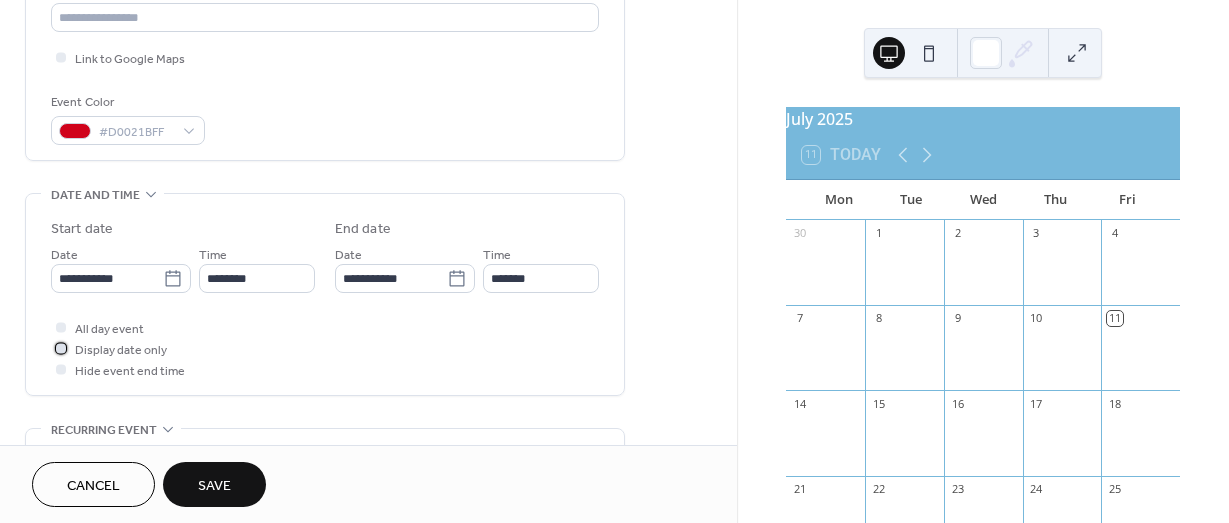 click at bounding box center (61, 348) 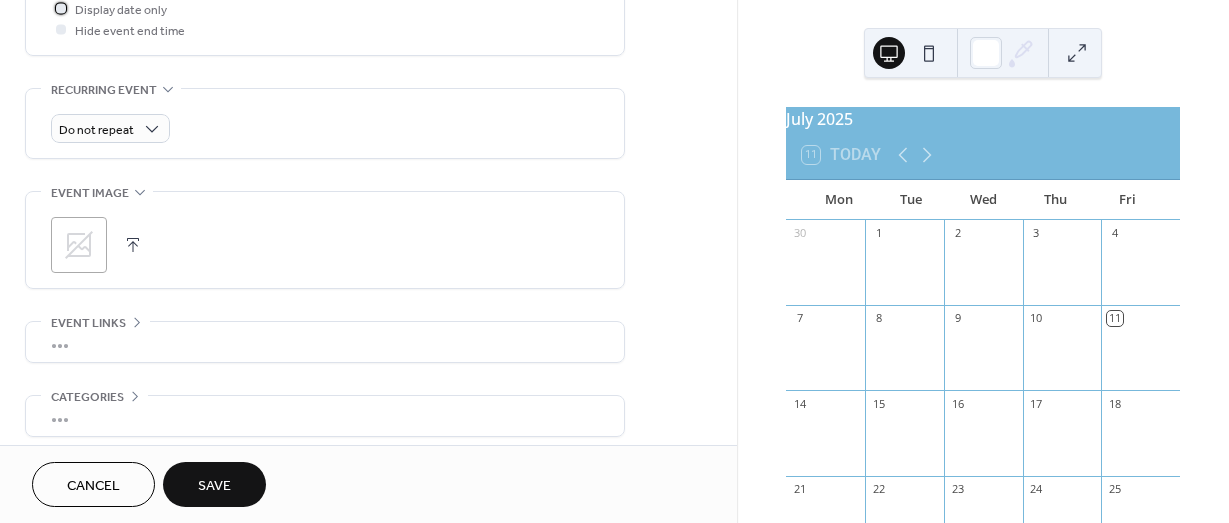 scroll, scrollTop: 828, scrollLeft: 0, axis: vertical 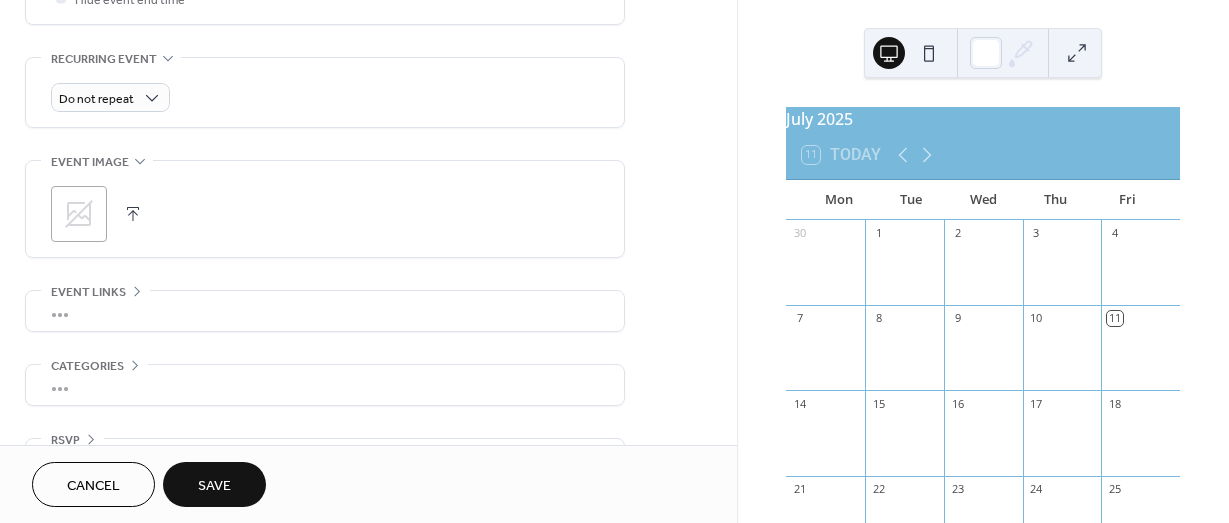 click on "Save" at bounding box center [214, 486] 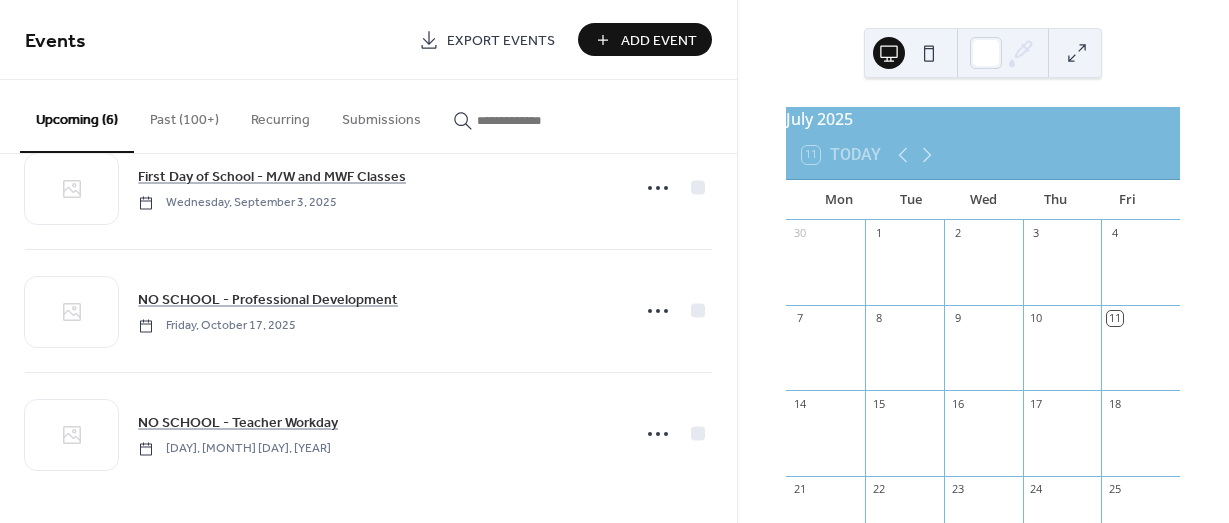 scroll, scrollTop: 428, scrollLeft: 0, axis: vertical 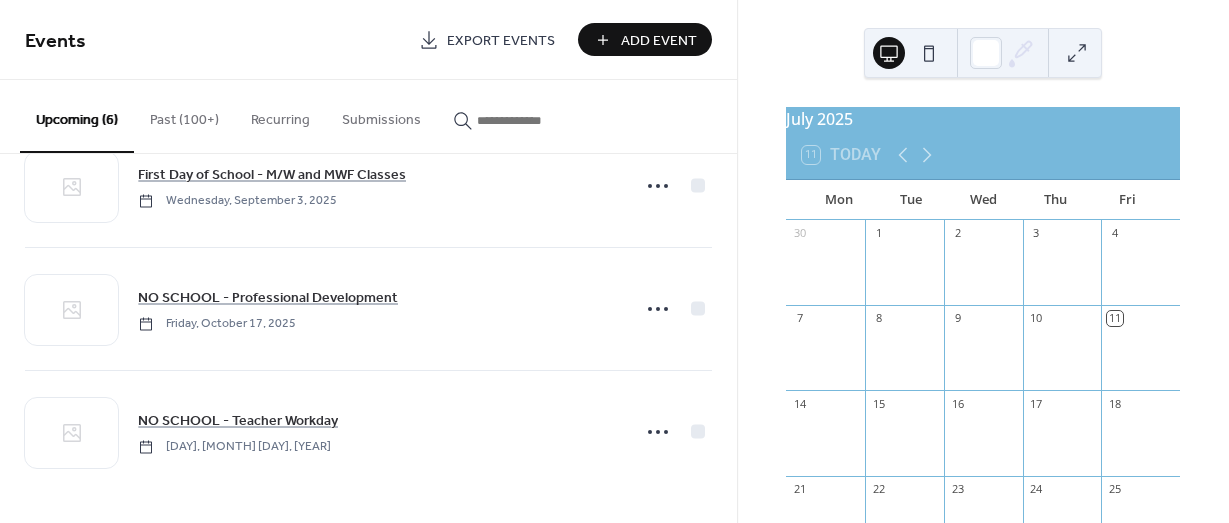 click on "Add Event" at bounding box center (659, 41) 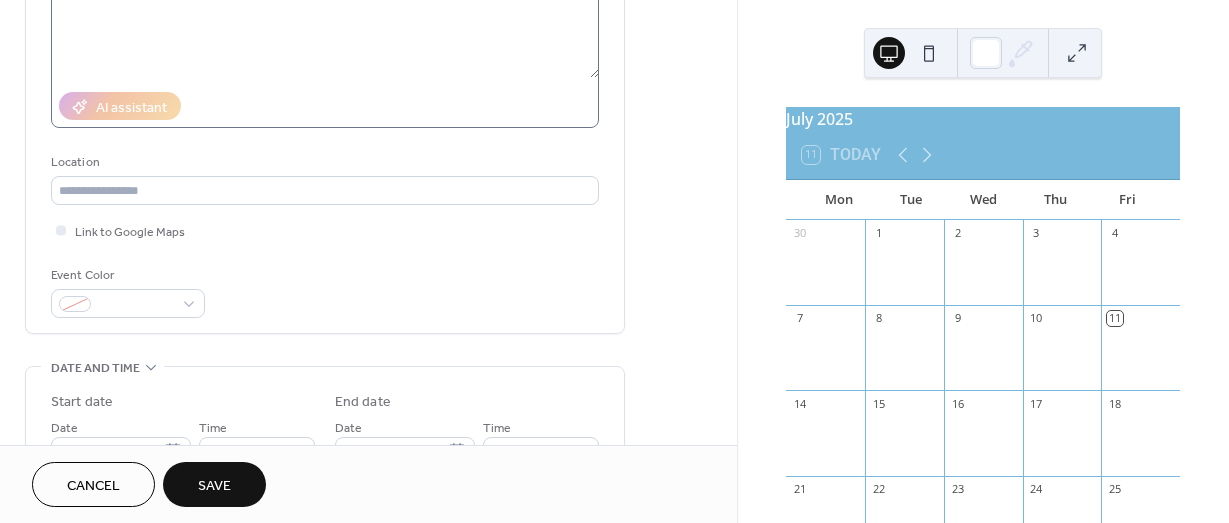 scroll, scrollTop: 285, scrollLeft: 0, axis: vertical 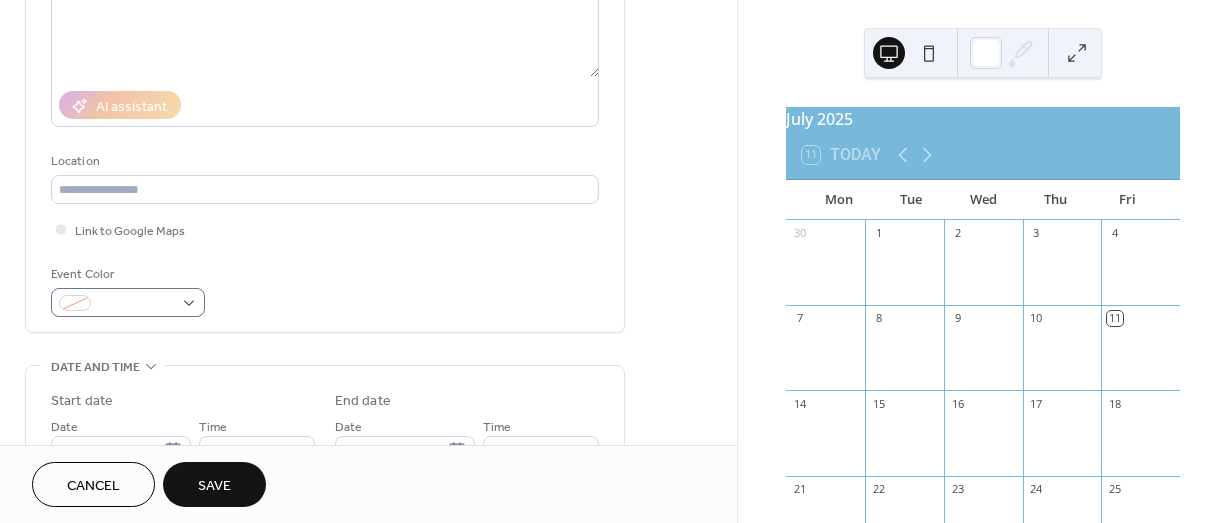 type on "**********" 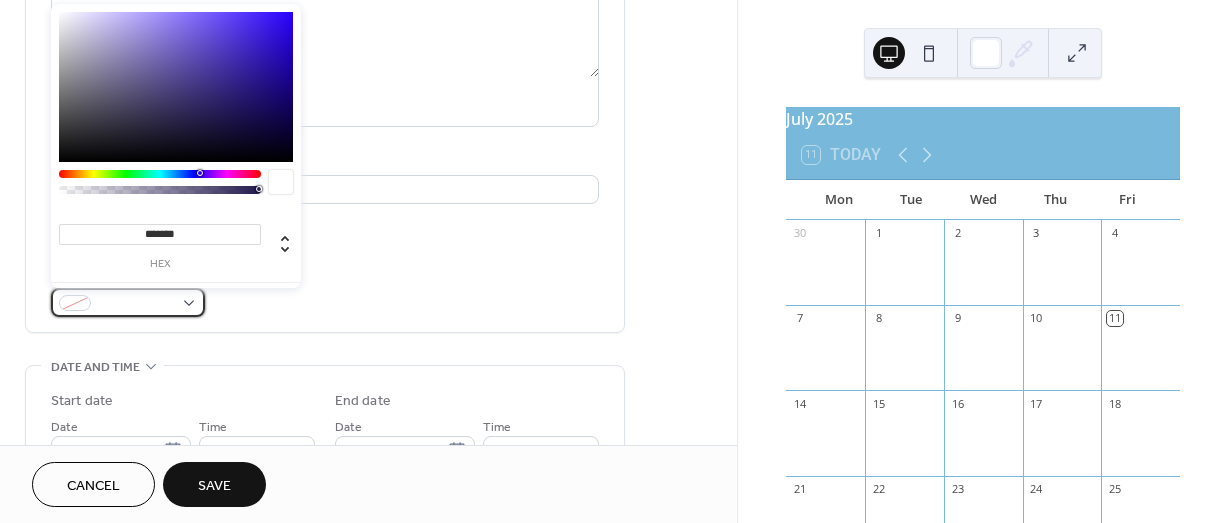 click at bounding box center [128, 302] 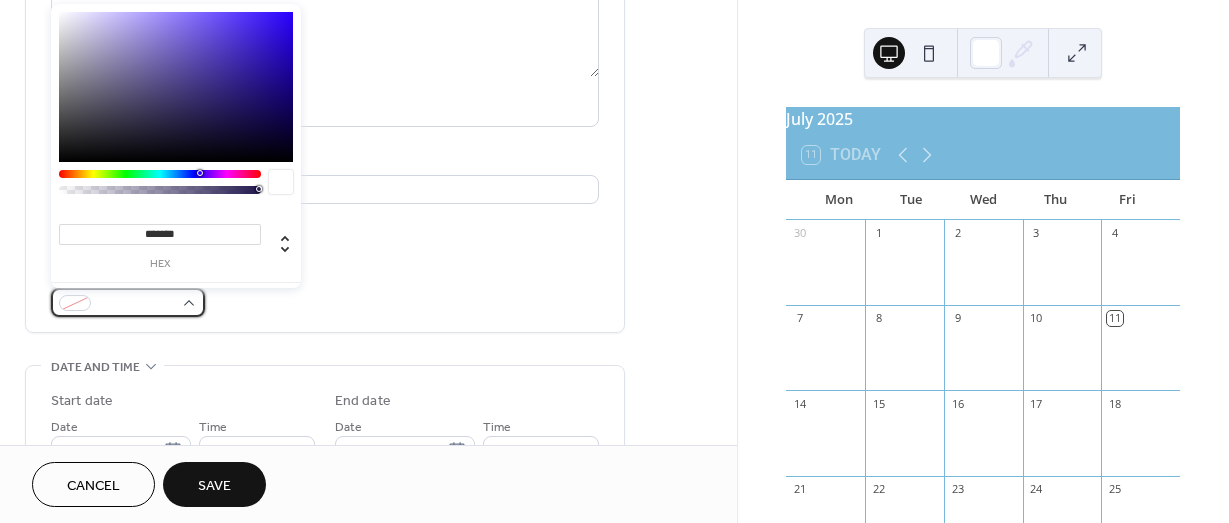 click at bounding box center [128, 302] 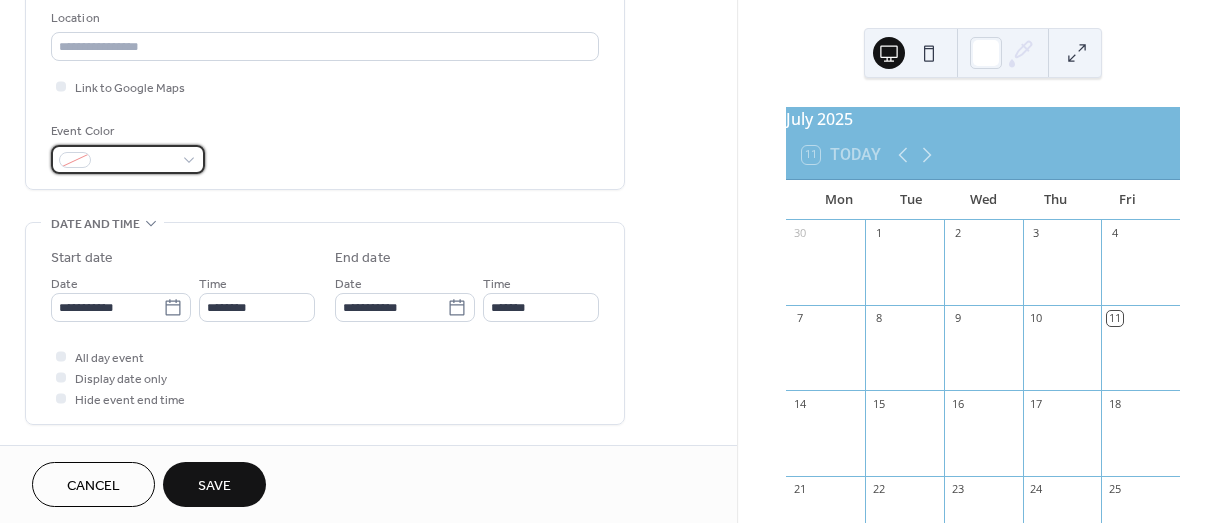 scroll, scrollTop: 442, scrollLeft: 0, axis: vertical 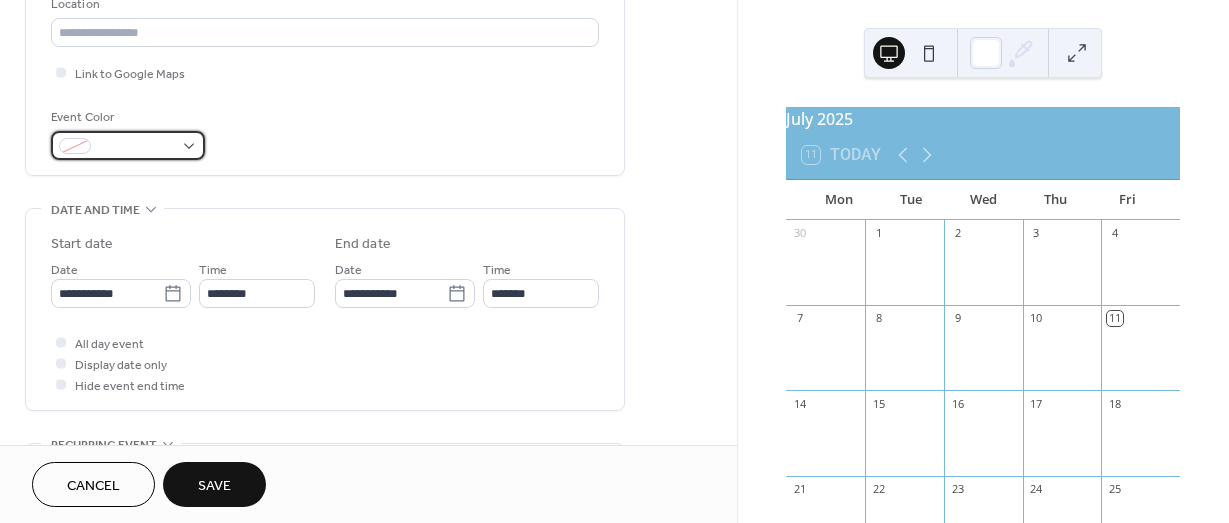 click at bounding box center (128, 145) 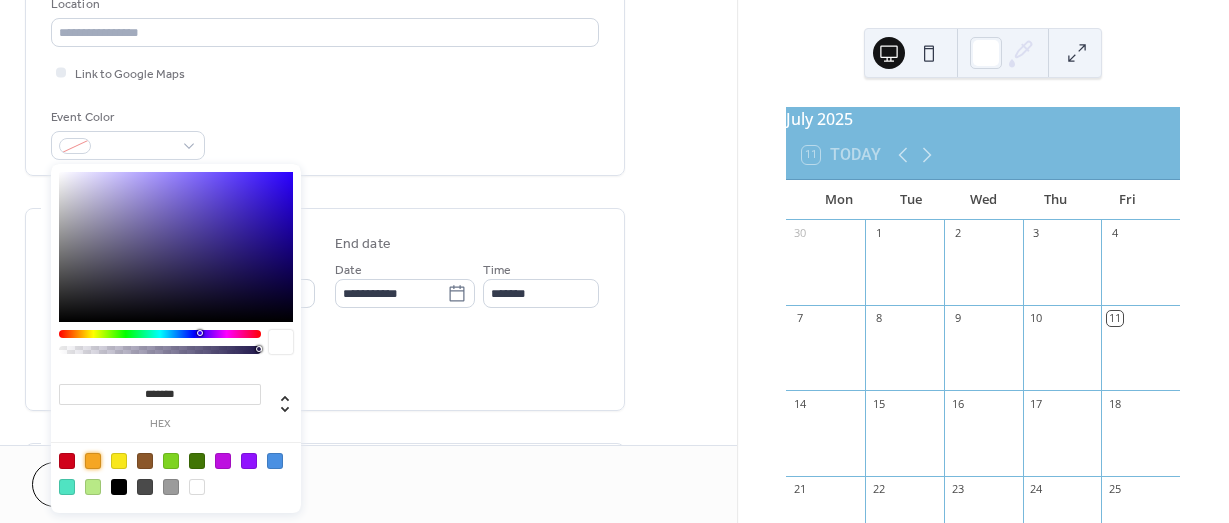 click at bounding box center [93, 461] 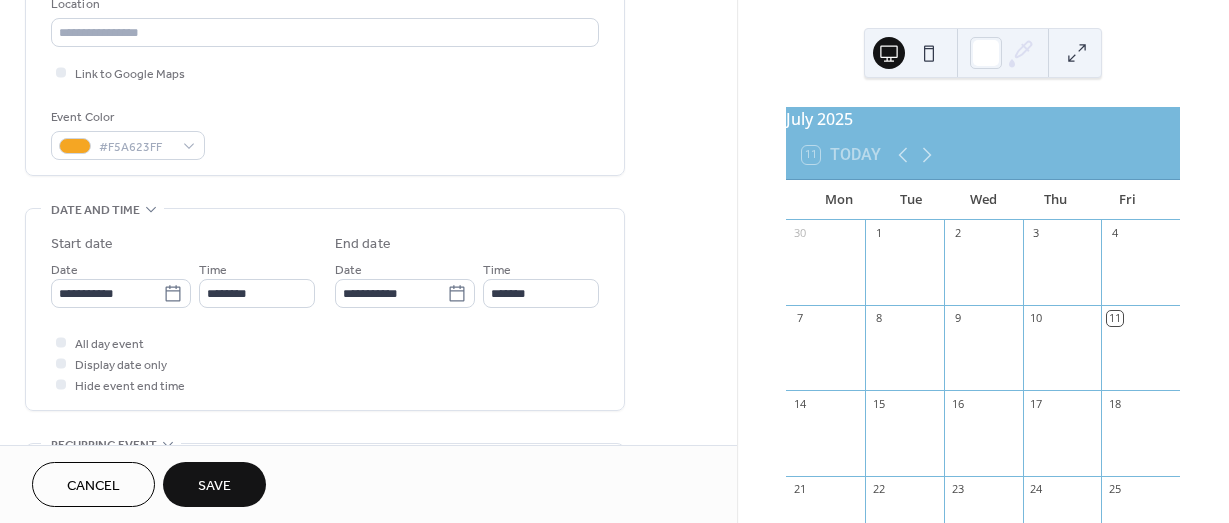 click on "**********" at bounding box center (325, 267) 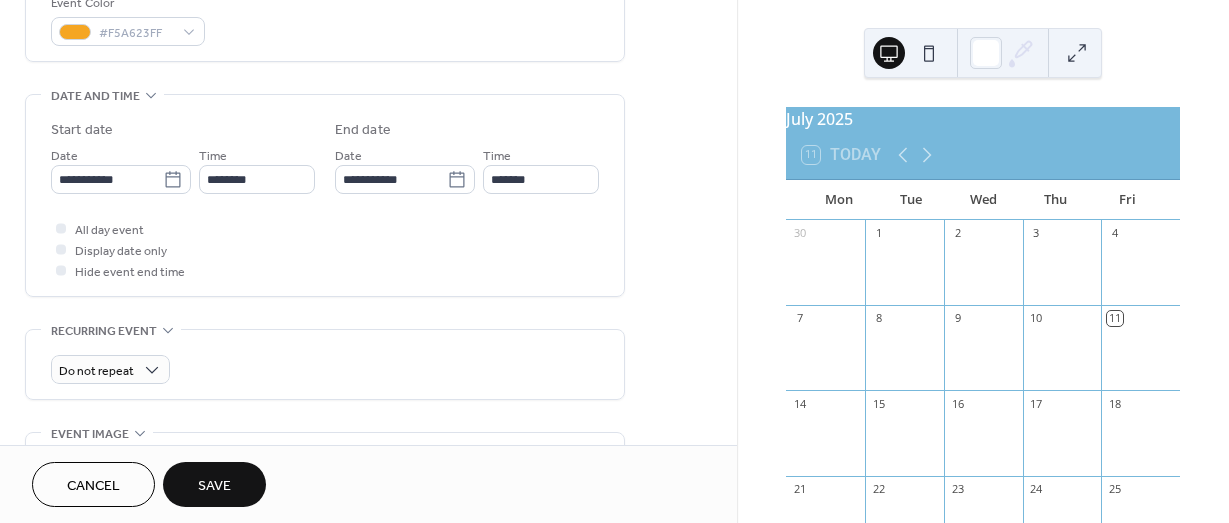 scroll, scrollTop: 557, scrollLeft: 0, axis: vertical 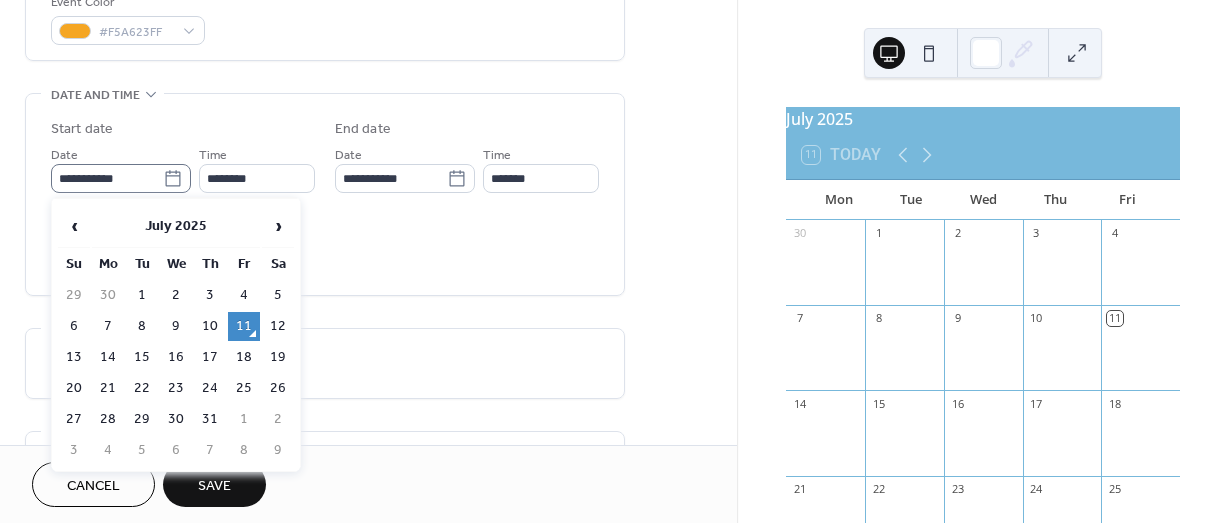click 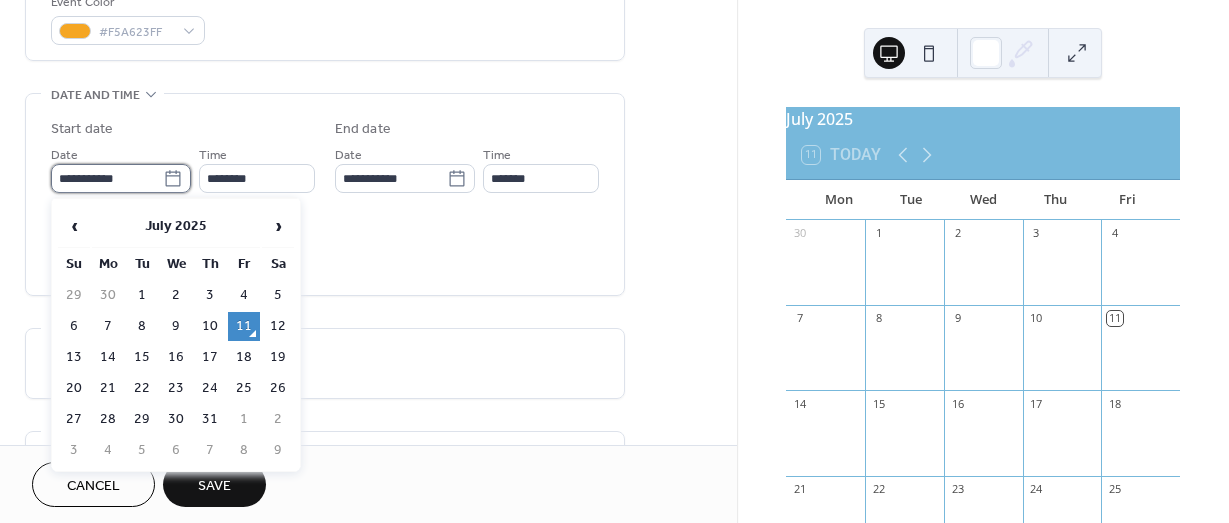 click on "**********" at bounding box center [107, 178] 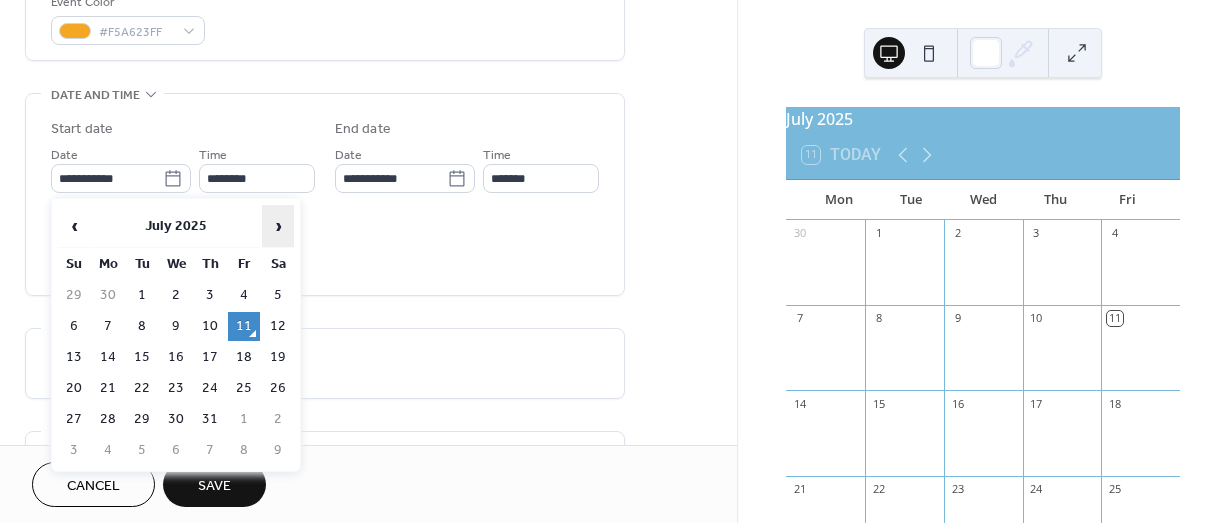 click on "›" at bounding box center (278, 226) 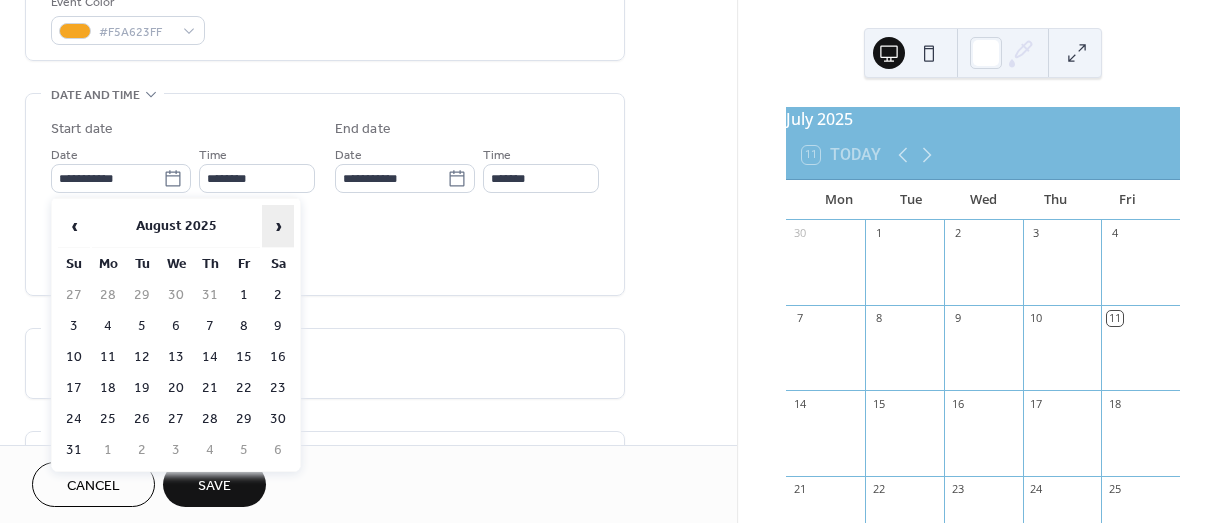 click on "›" at bounding box center (278, 226) 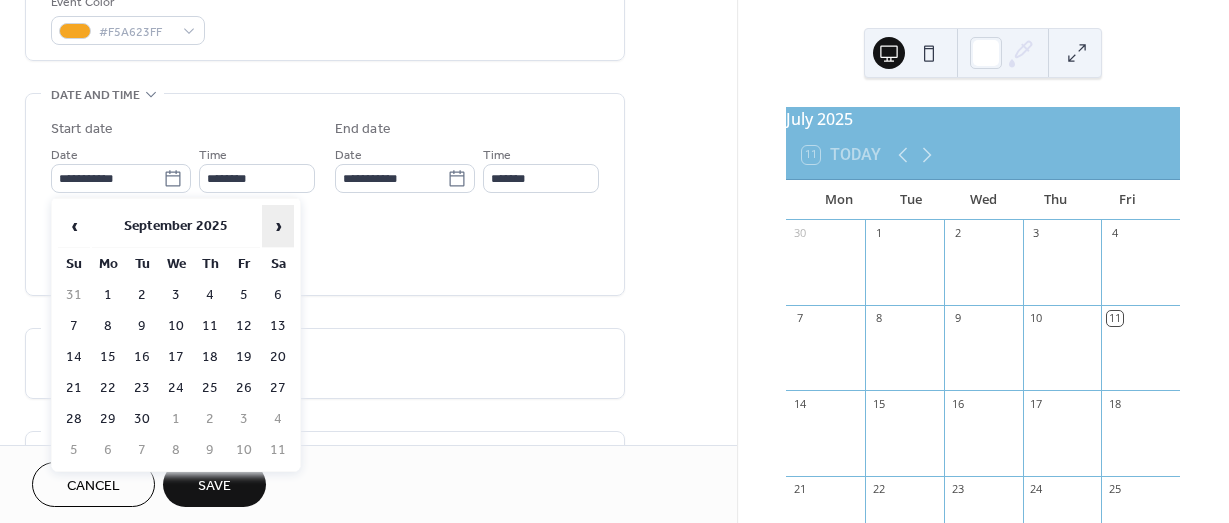 click on "›" at bounding box center [278, 226] 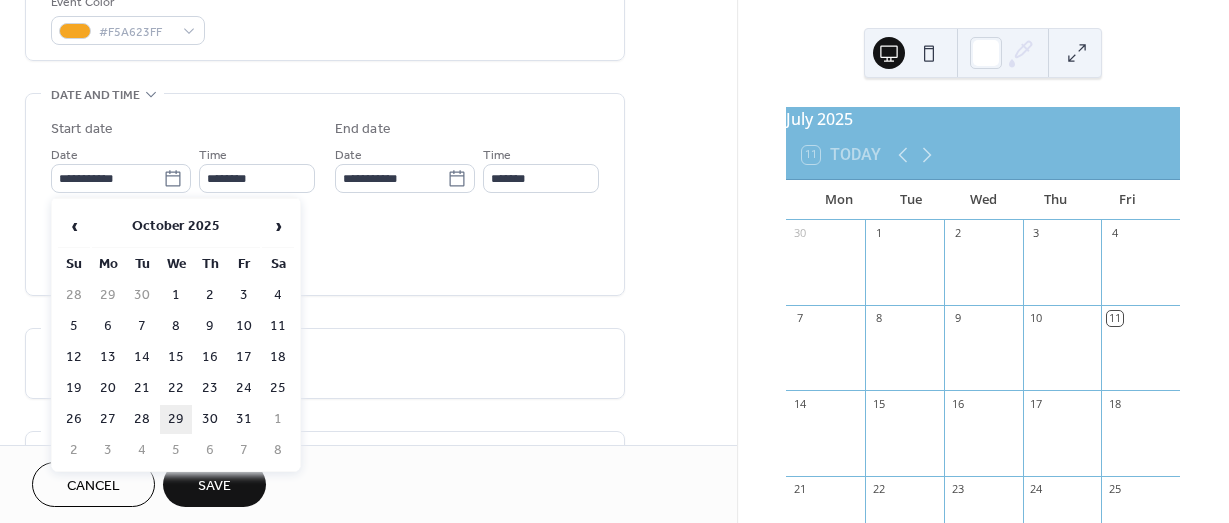 click on "29" at bounding box center [176, 419] 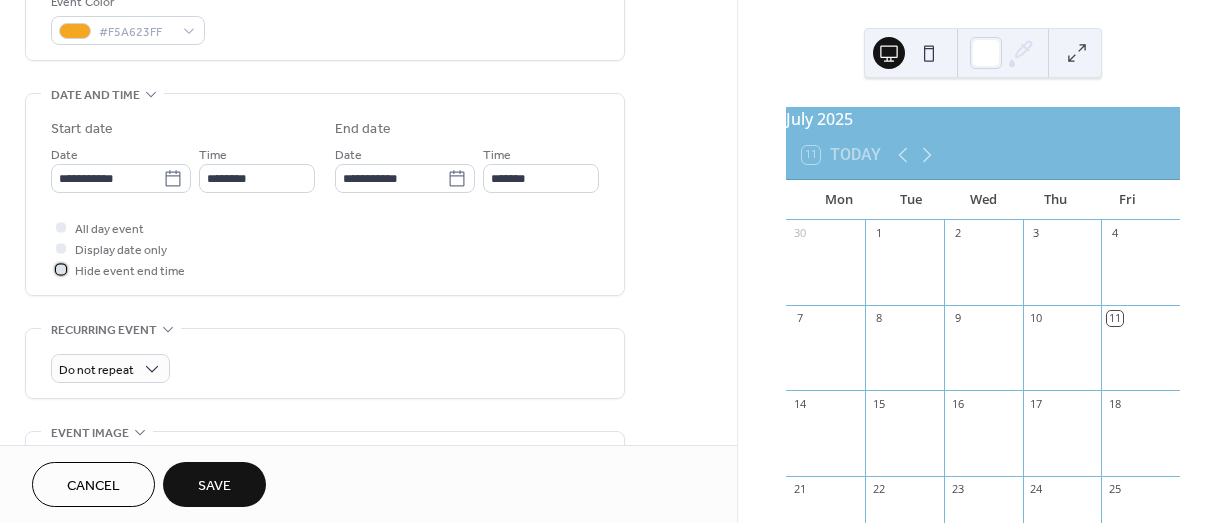 click at bounding box center [61, 269] 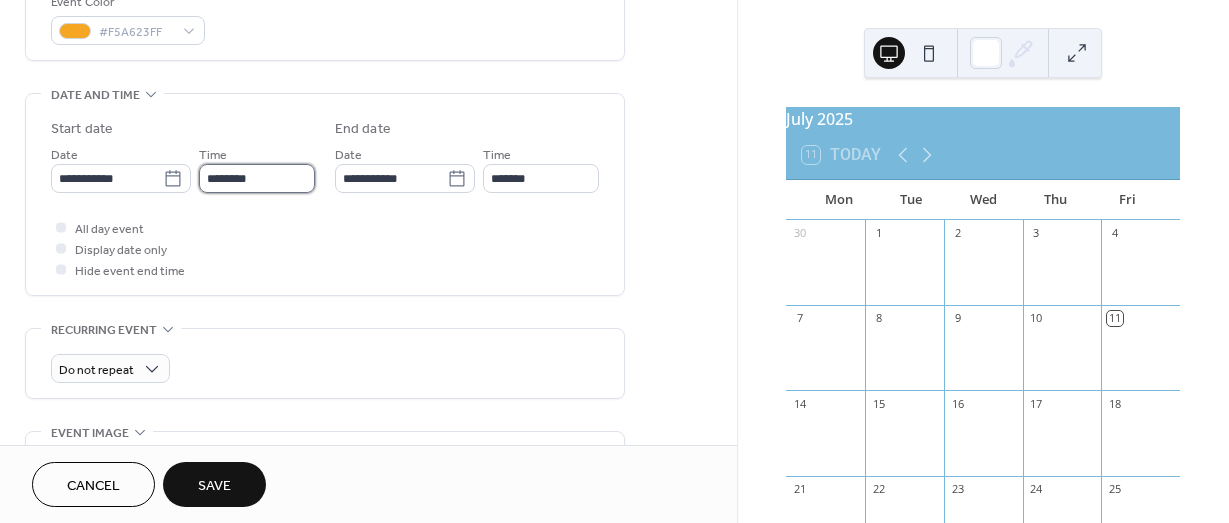 click on "********" at bounding box center [257, 178] 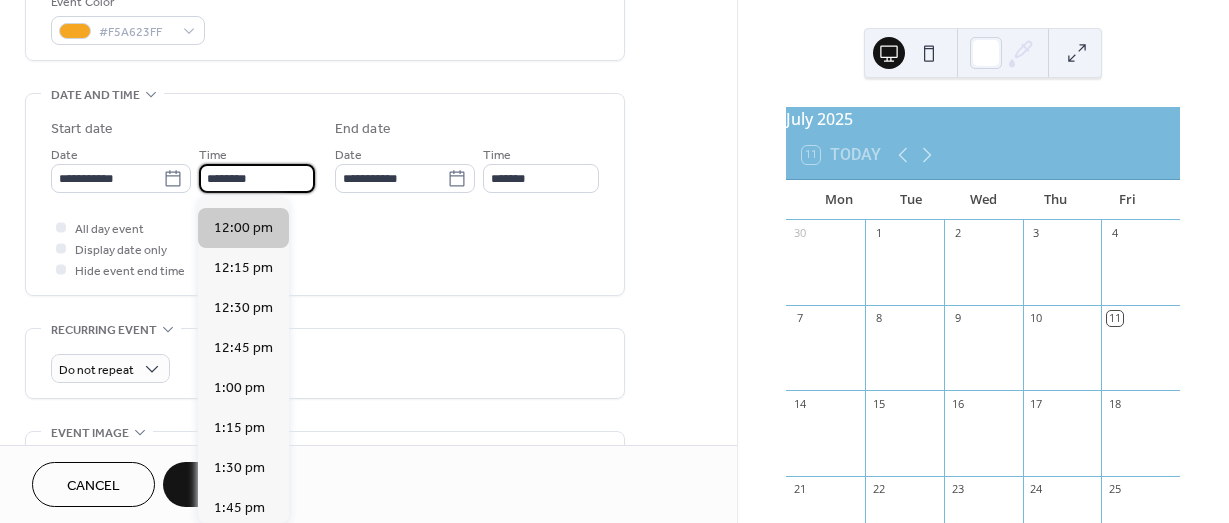 scroll, scrollTop: 1906, scrollLeft: 0, axis: vertical 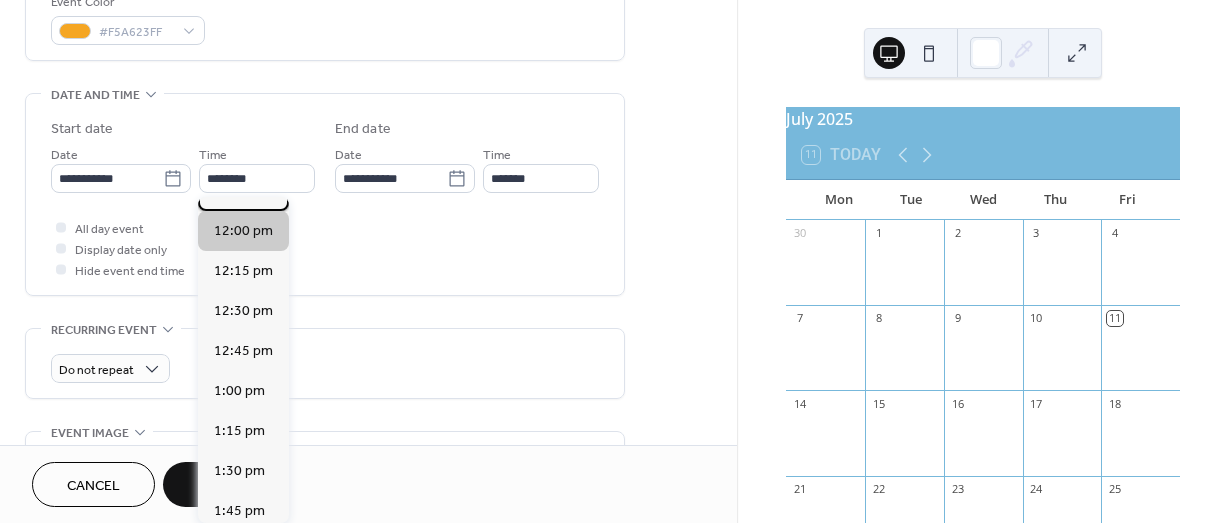 click on "11:45 am" at bounding box center [243, 191] 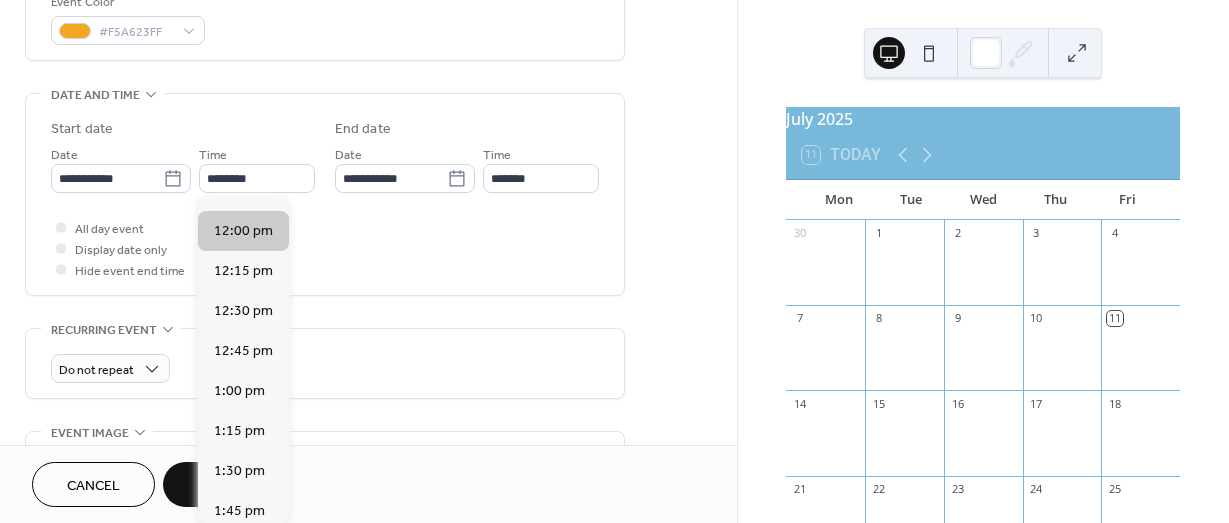 type on "********" 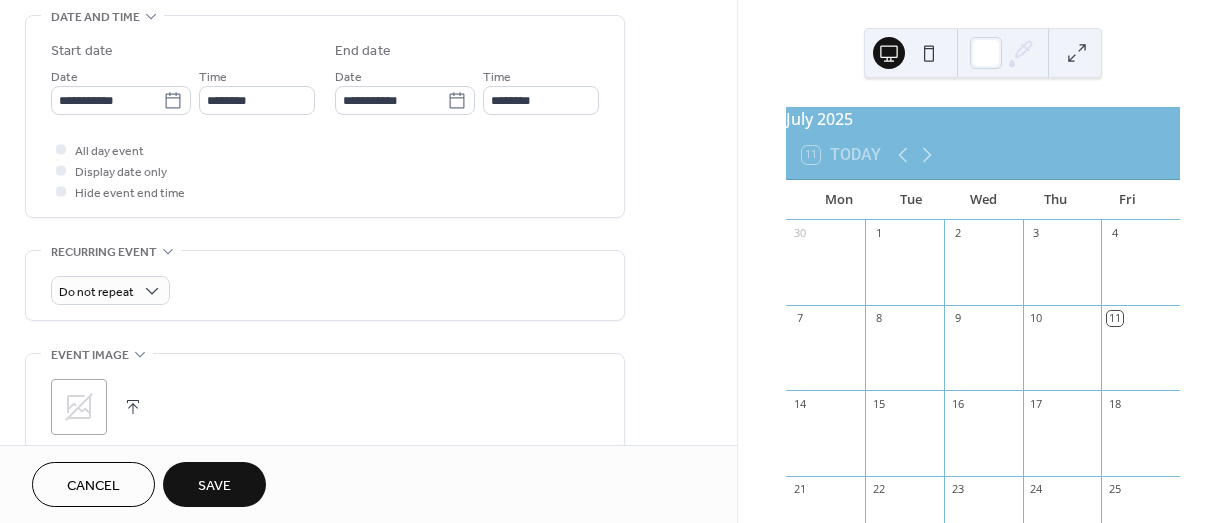 scroll, scrollTop: 636, scrollLeft: 0, axis: vertical 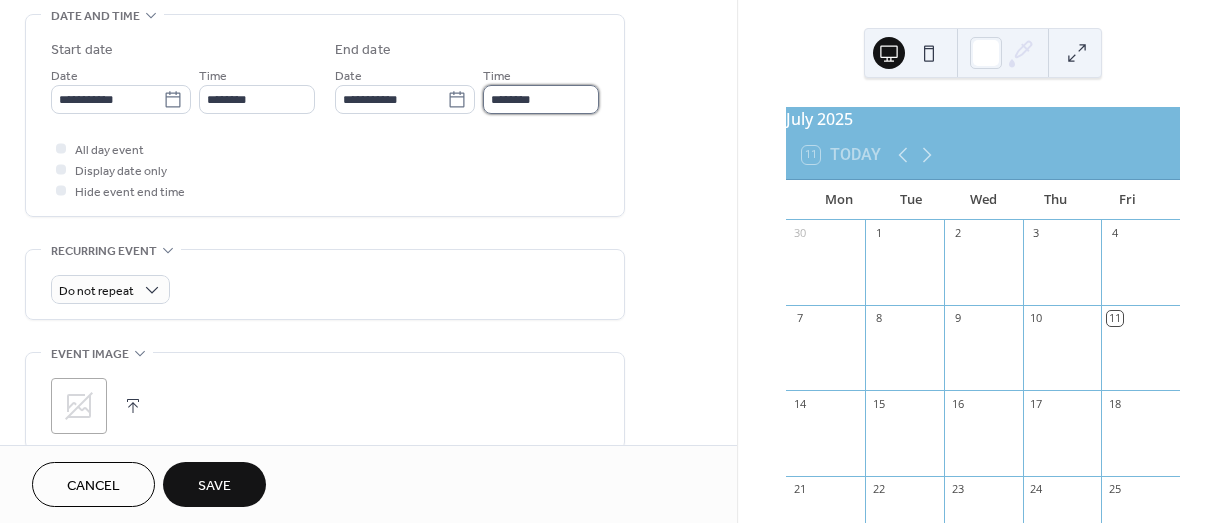 click on "********" at bounding box center [541, 99] 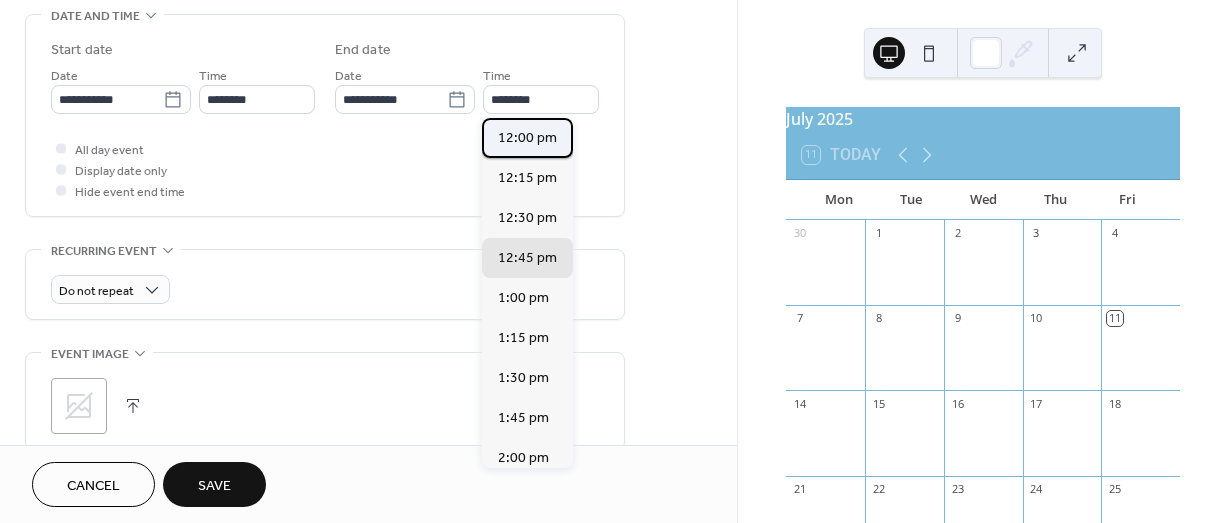 click on "12:00 pm" at bounding box center (527, 138) 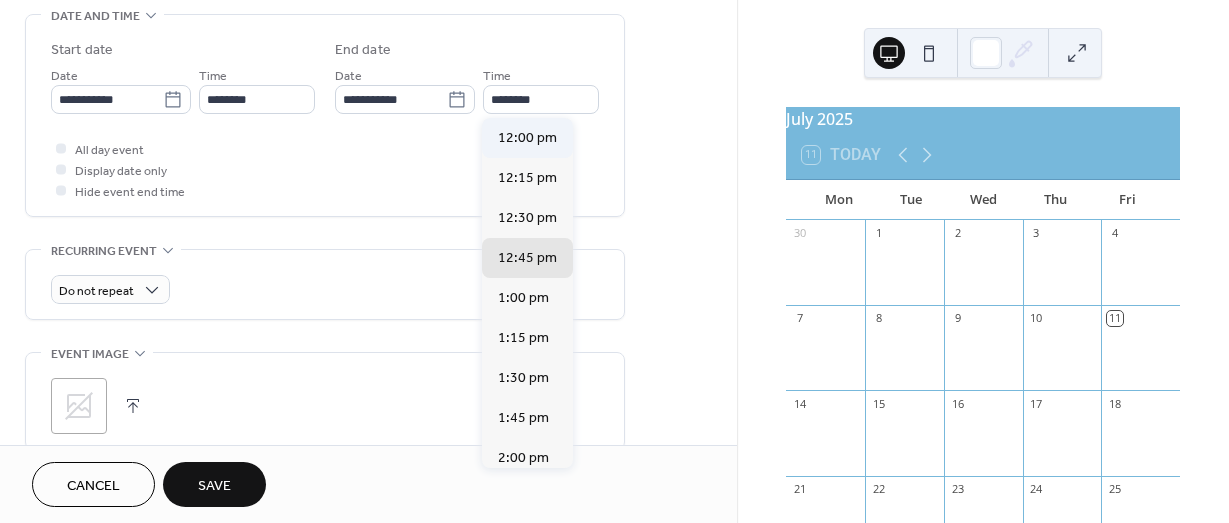 type on "********" 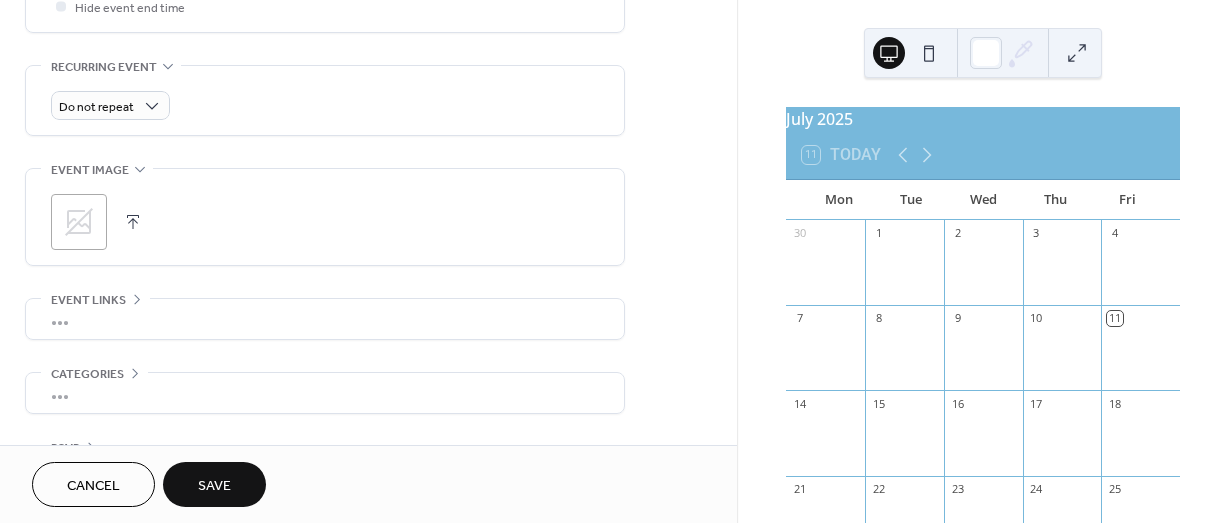 scroll, scrollTop: 883, scrollLeft: 0, axis: vertical 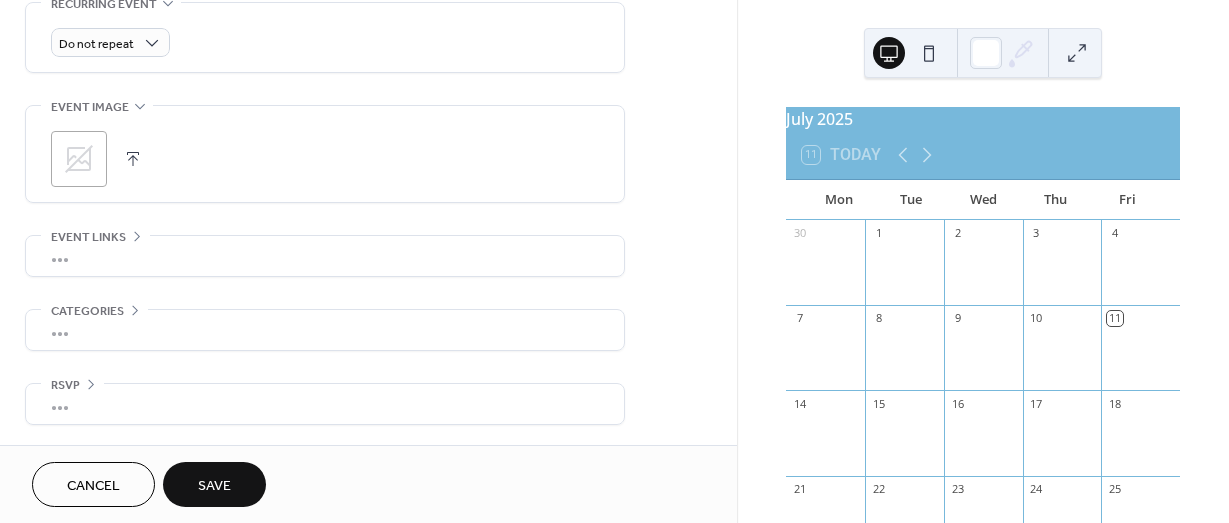 click on "Save" at bounding box center [214, 486] 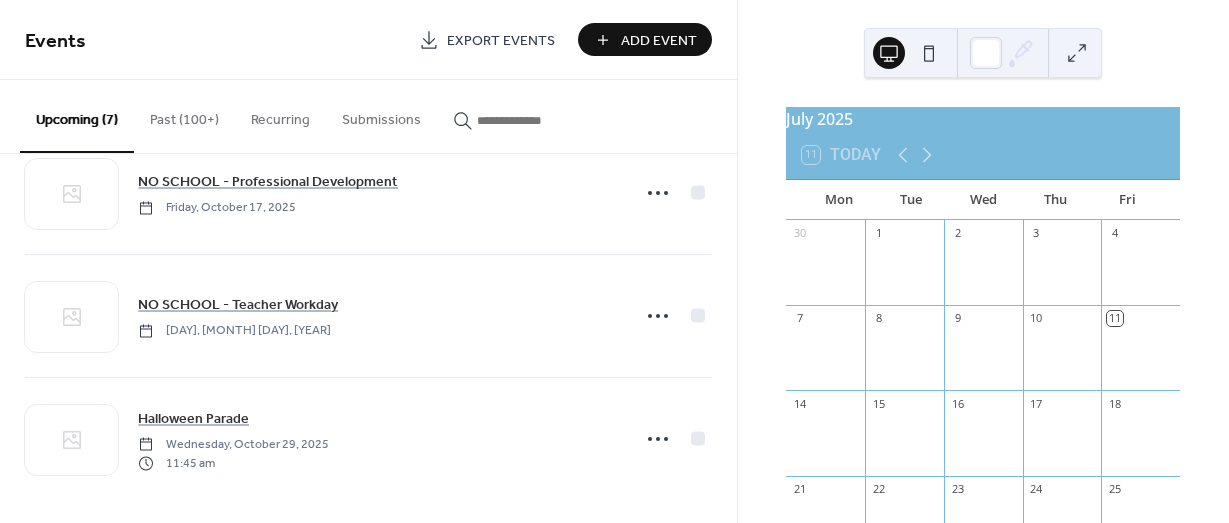 scroll, scrollTop: 551, scrollLeft: 0, axis: vertical 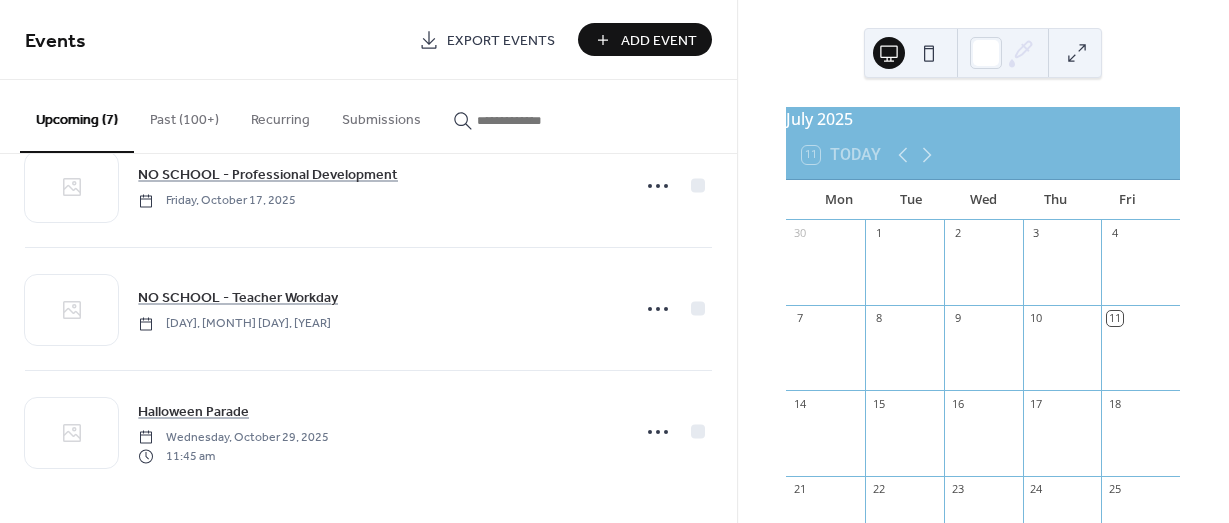 click on "Add Event" at bounding box center (659, 41) 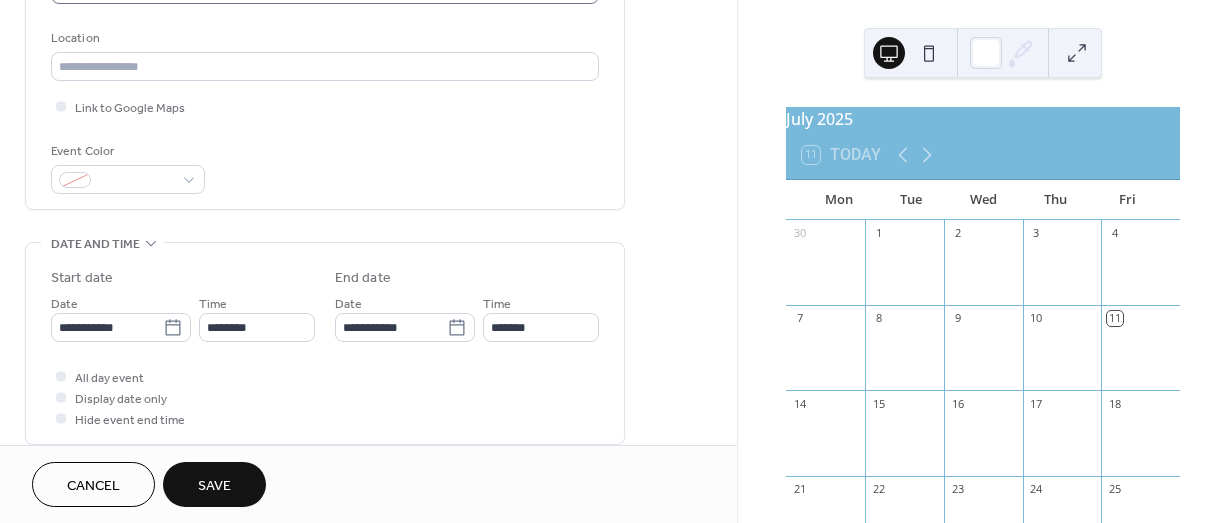scroll, scrollTop: 420, scrollLeft: 0, axis: vertical 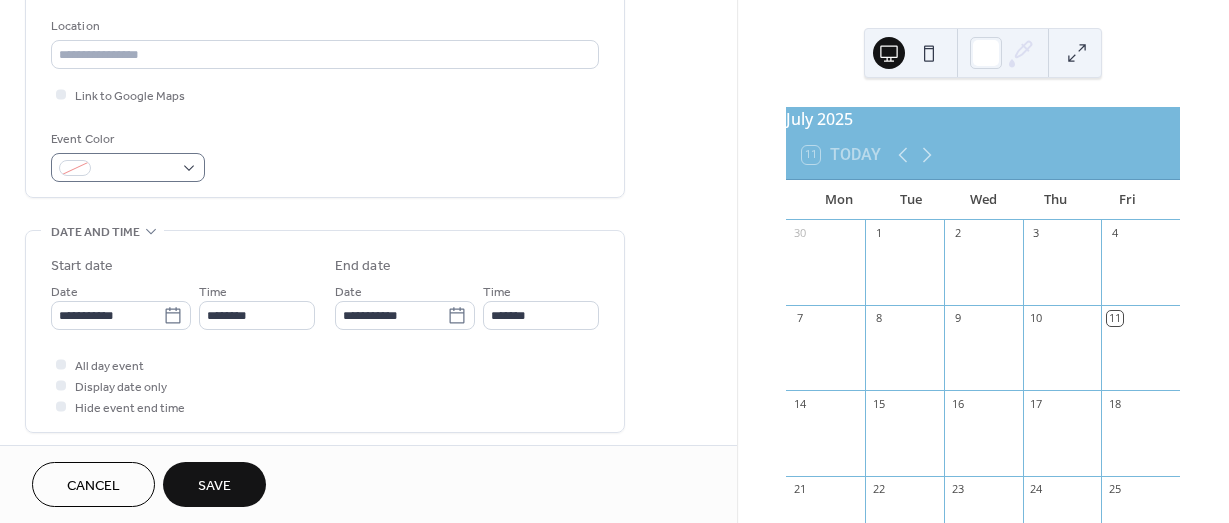 type on "**********" 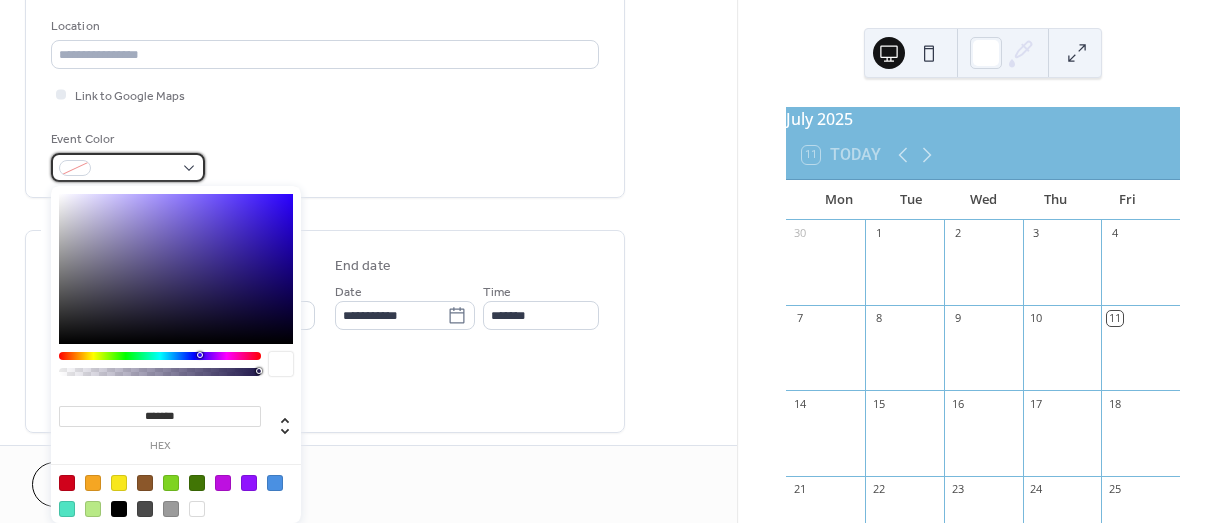 click at bounding box center (128, 167) 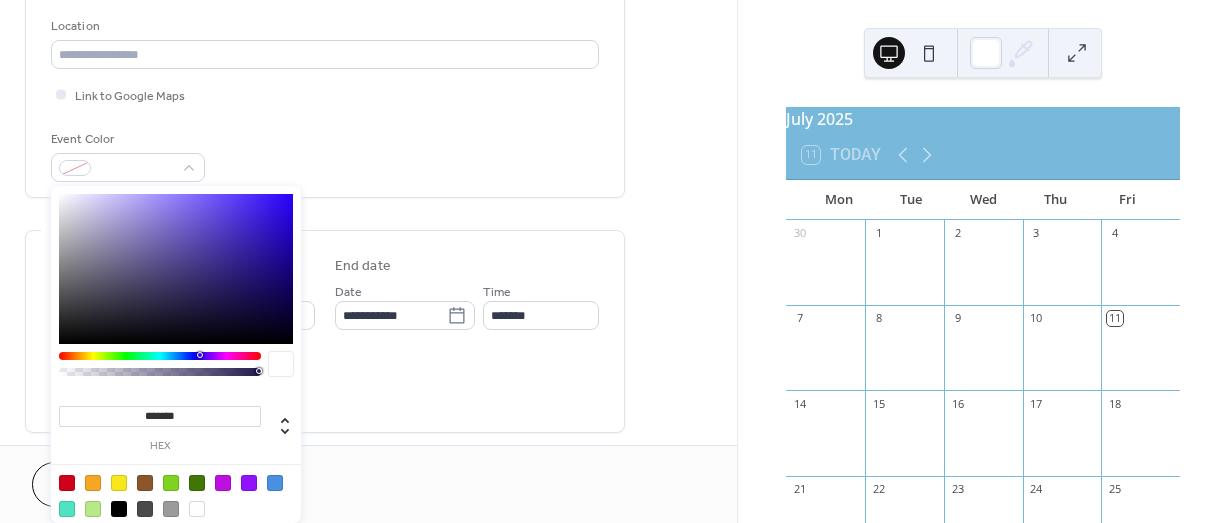 click at bounding box center [93, 483] 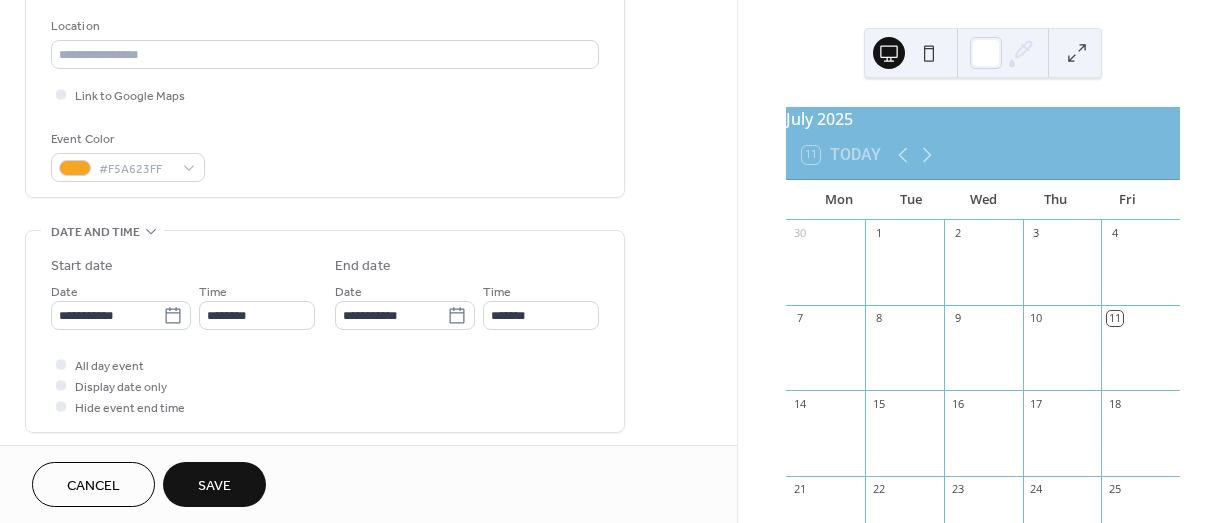 click on "**********" at bounding box center [325, 289] 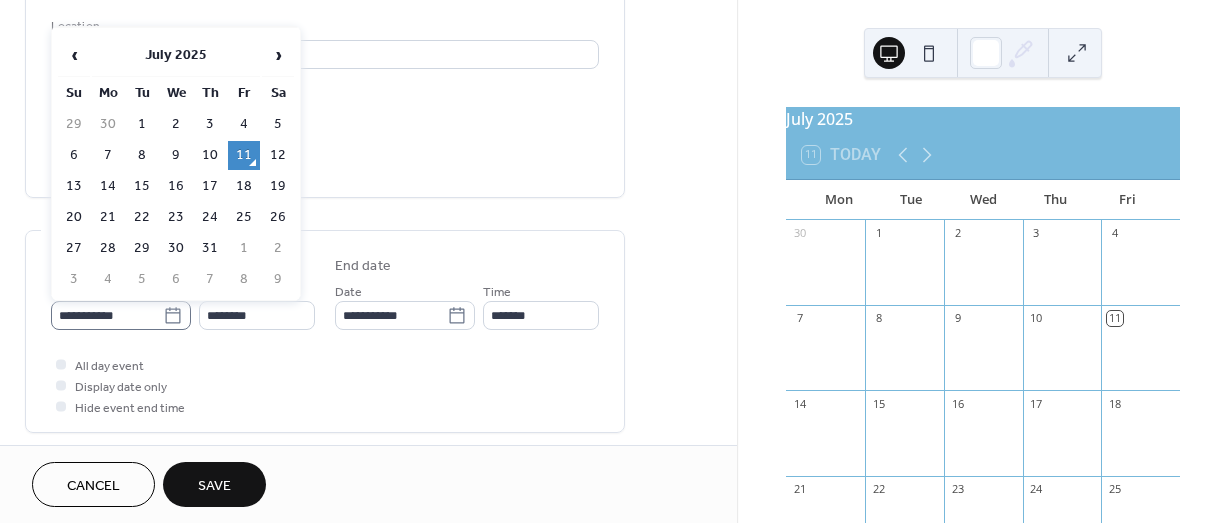 click 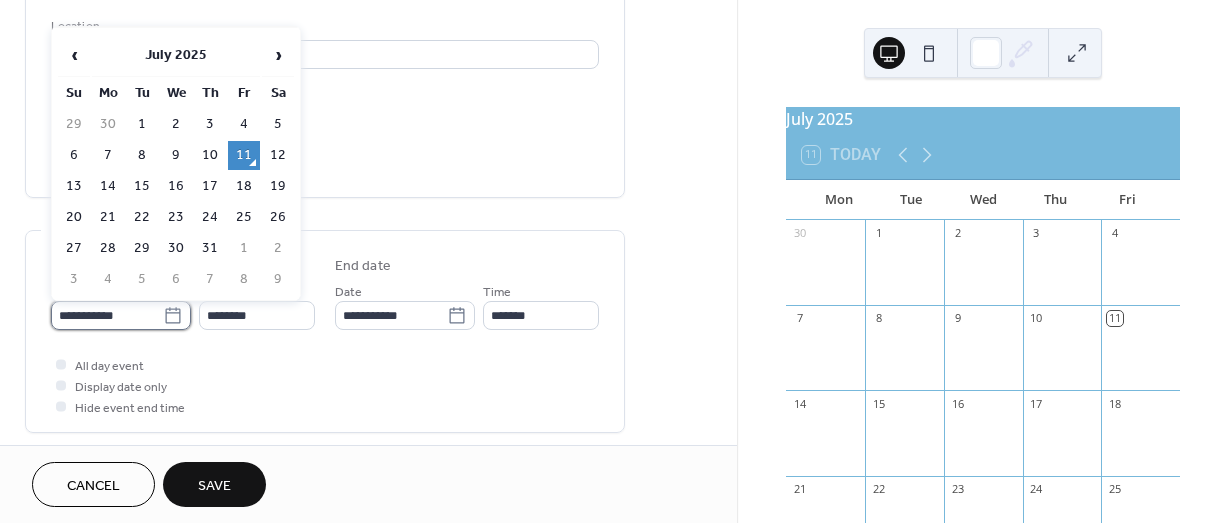 click on "**********" at bounding box center (107, 315) 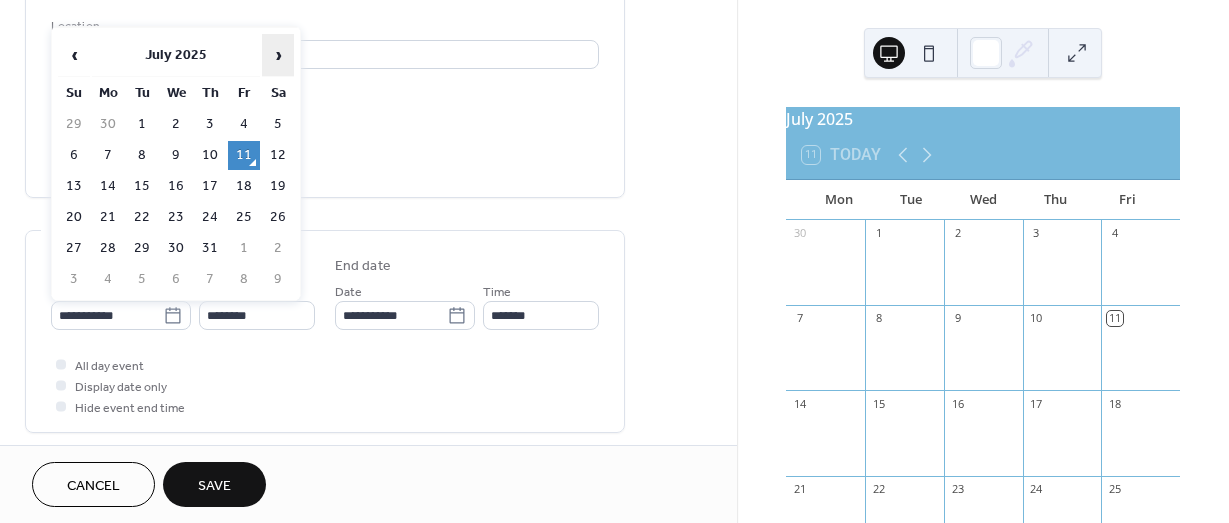 click on "›" at bounding box center (278, 55) 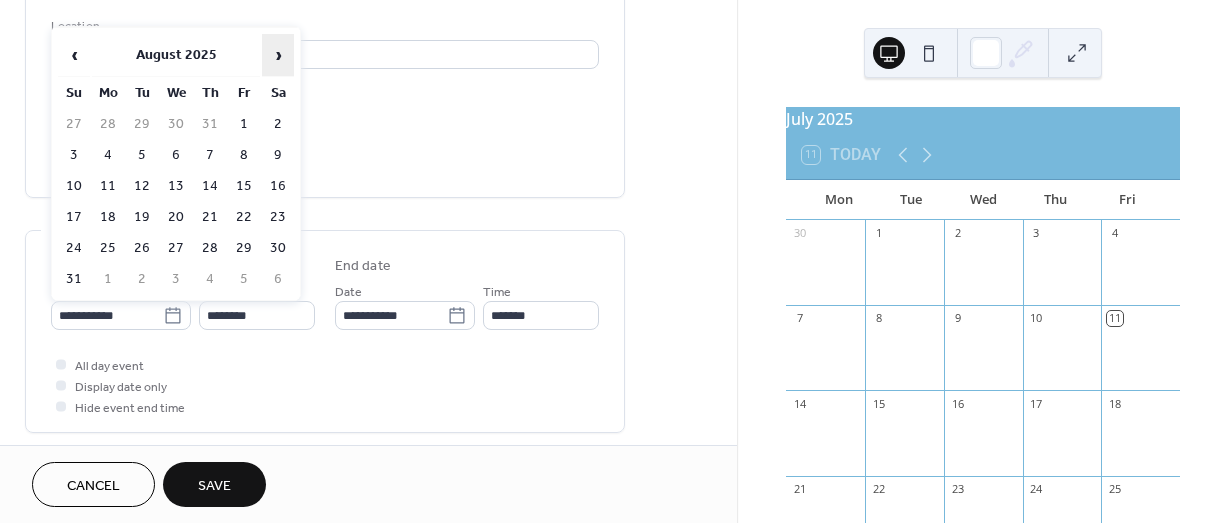 click on "›" at bounding box center (278, 55) 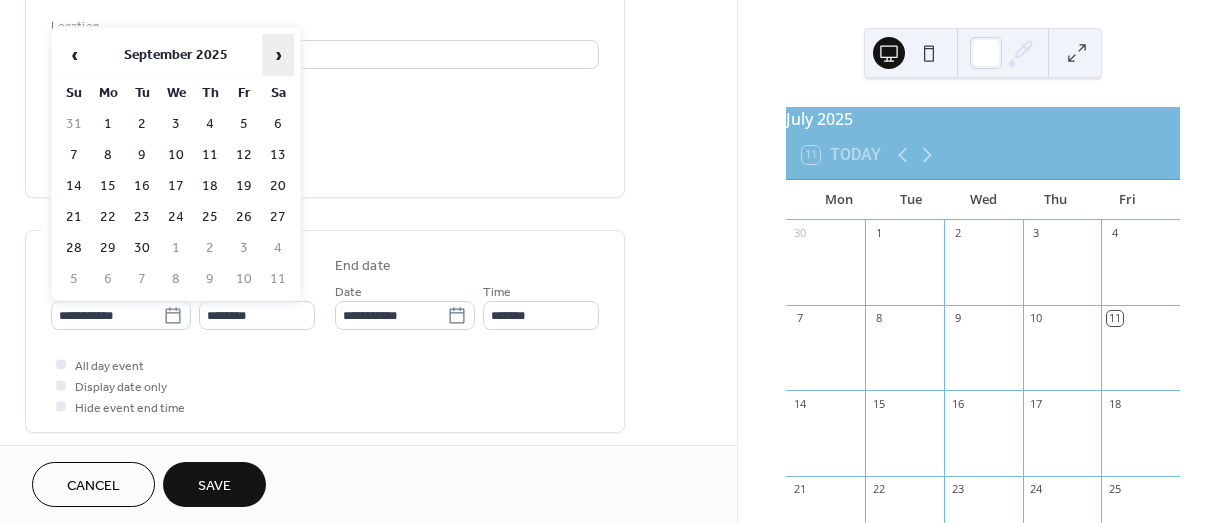 click on "›" at bounding box center (278, 55) 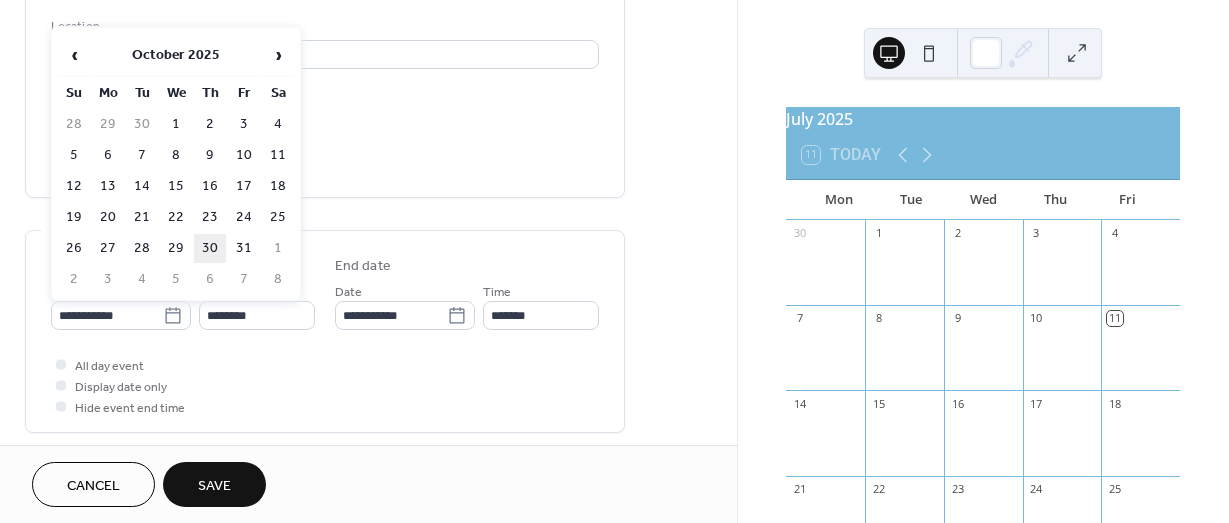 click on "30" at bounding box center [210, 248] 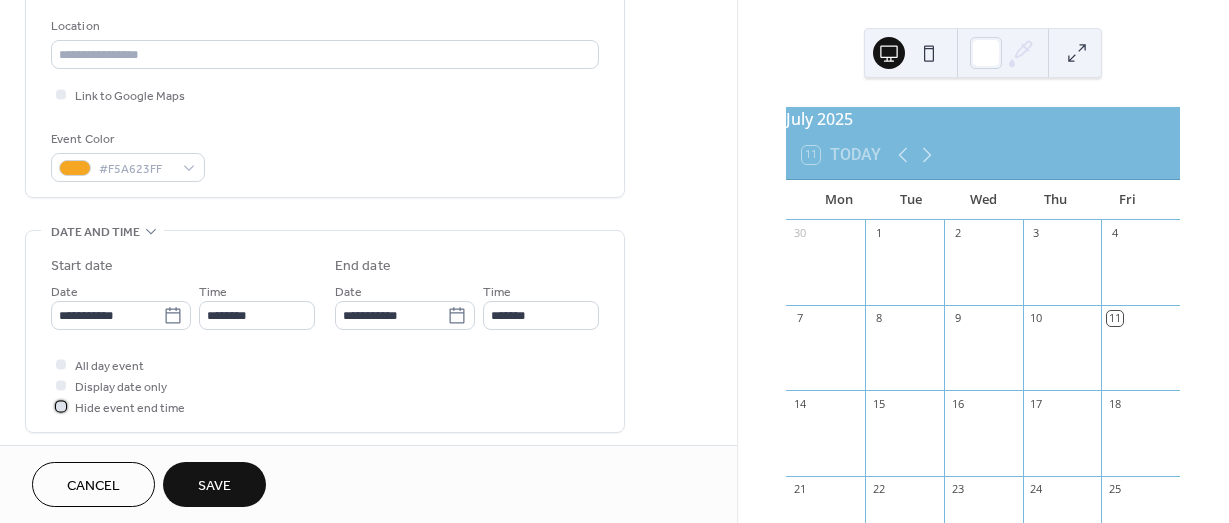 click at bounding box center (61, 406) 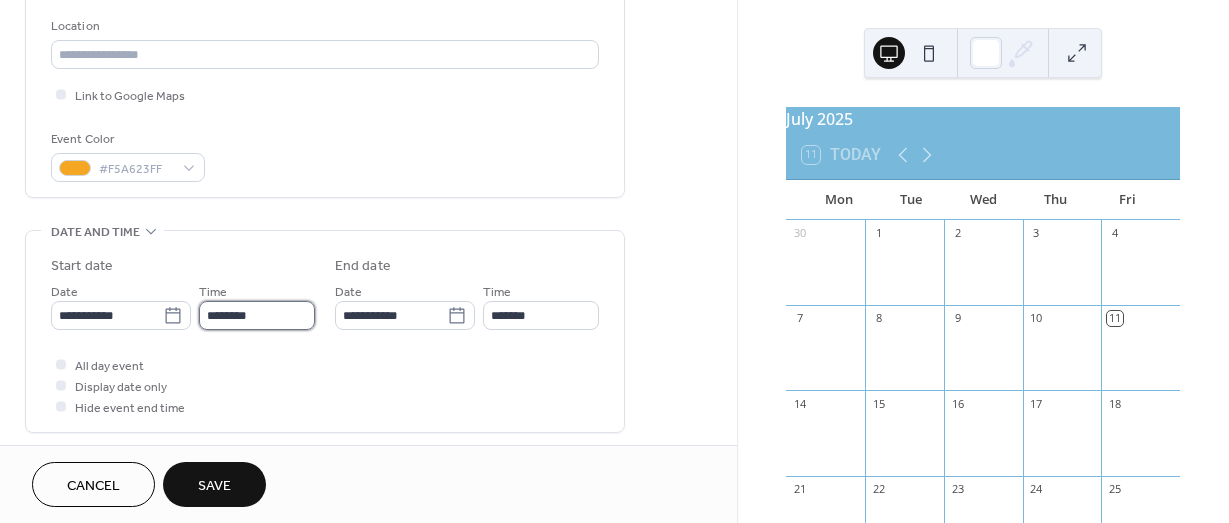 click on "********" at bounding box center [257, 315] 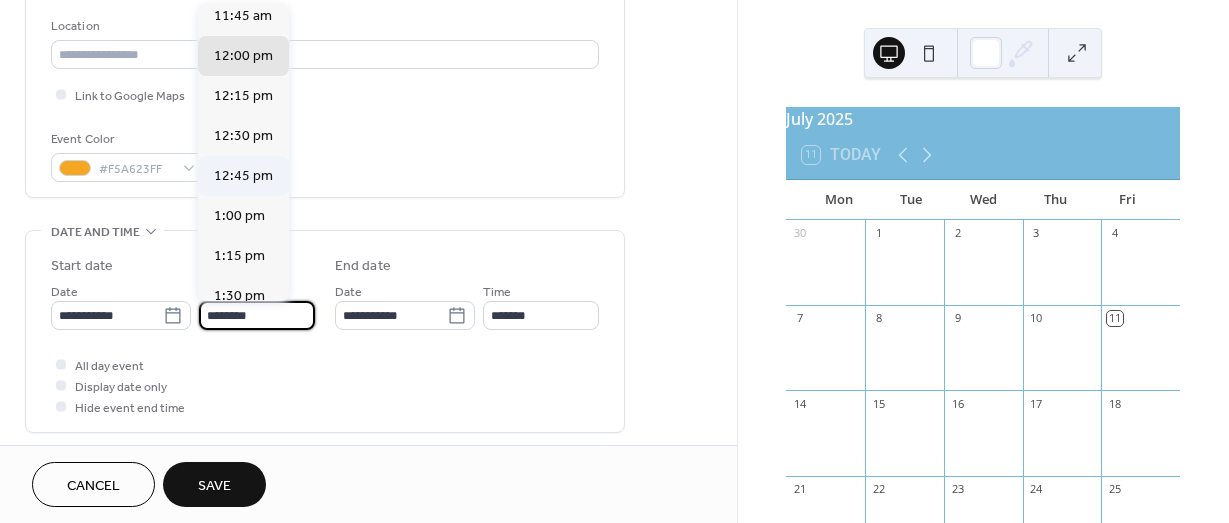 scroll, scrollTop: 1867, scrollLeft: 0, axis: vertical 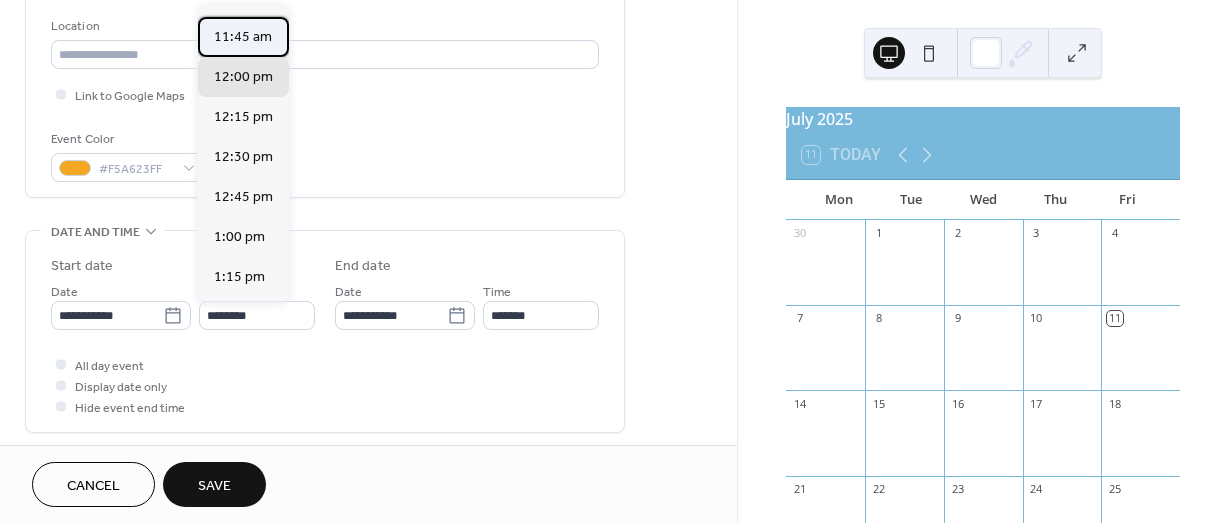 click on "11:45 am" at bounding box center (243, 37) 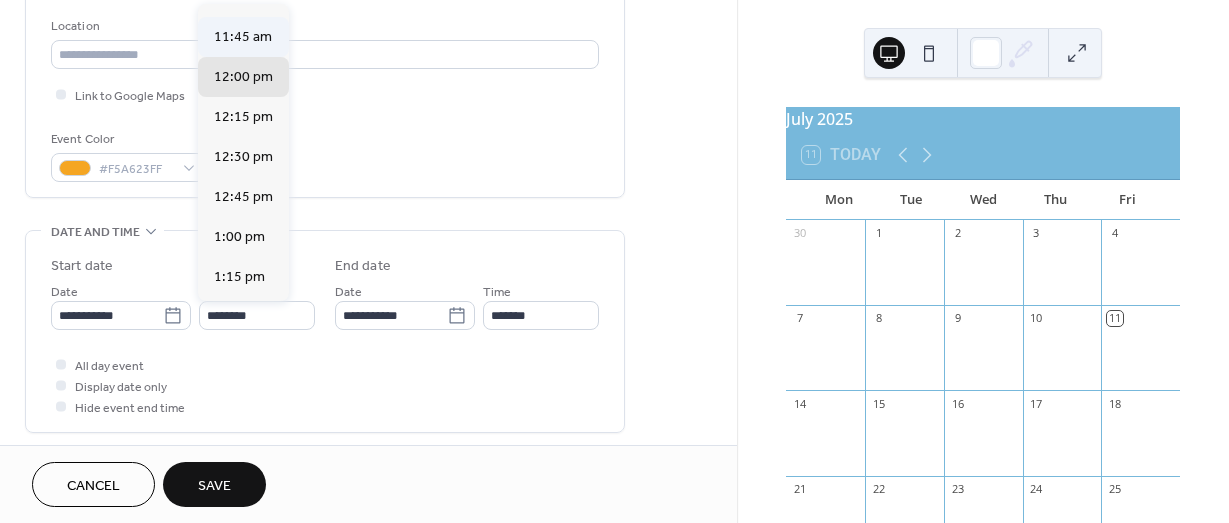 type on "********" 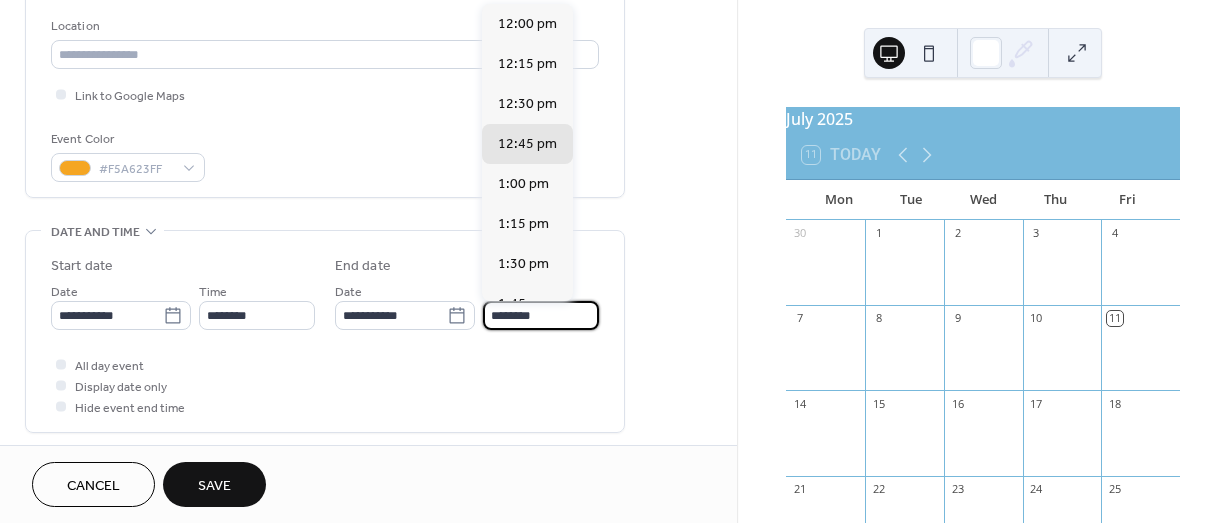 click on "********" at bounding box center (541, 315) 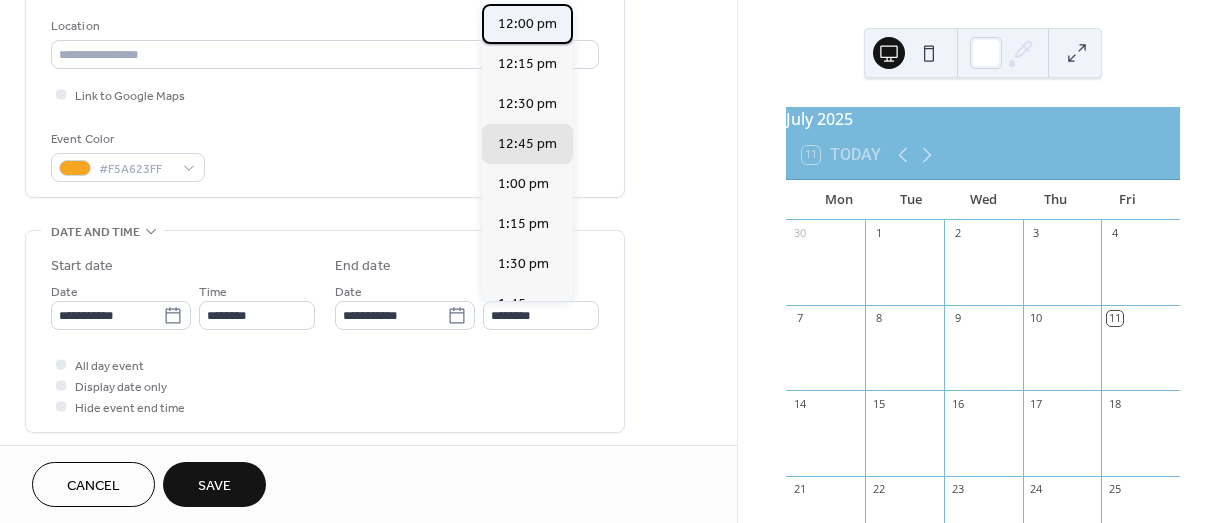 click on "12:00 pm" at bounding box center [527, 24] 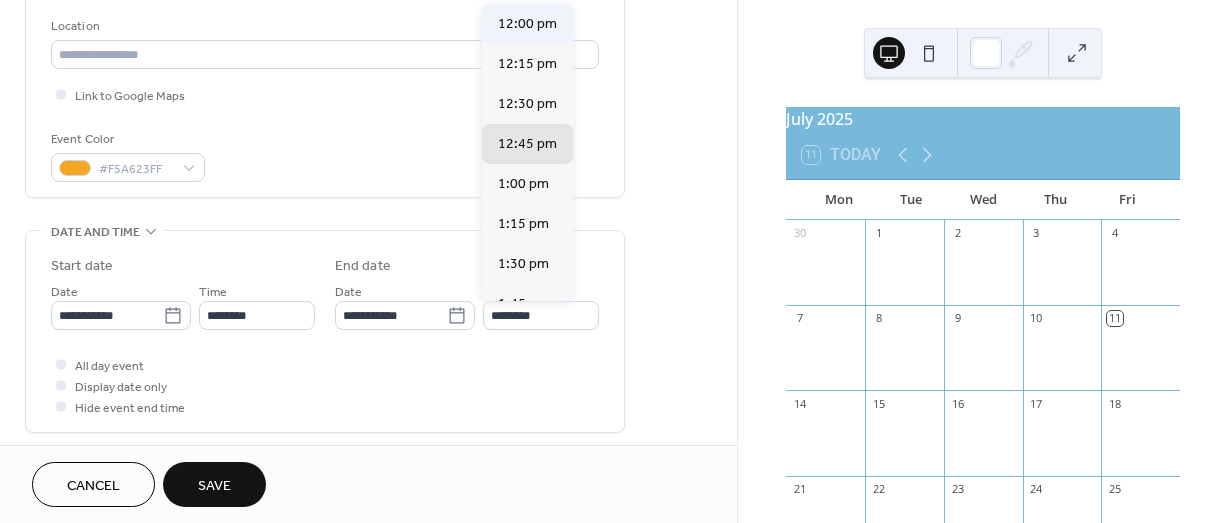 type on "********" 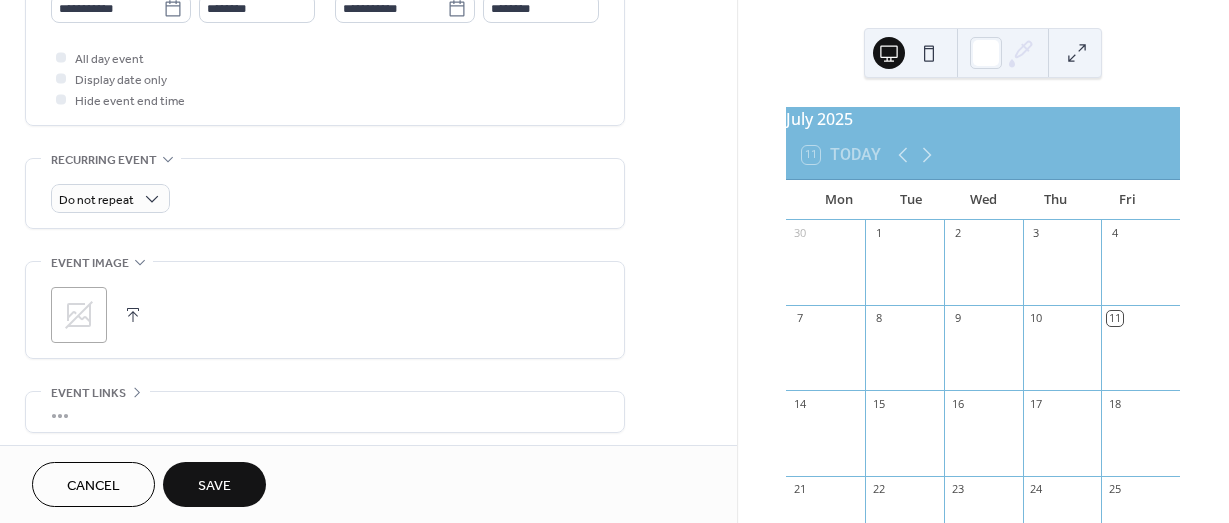 scroll, scrollTop: 883, scrollLeft: 0, axis: vertical 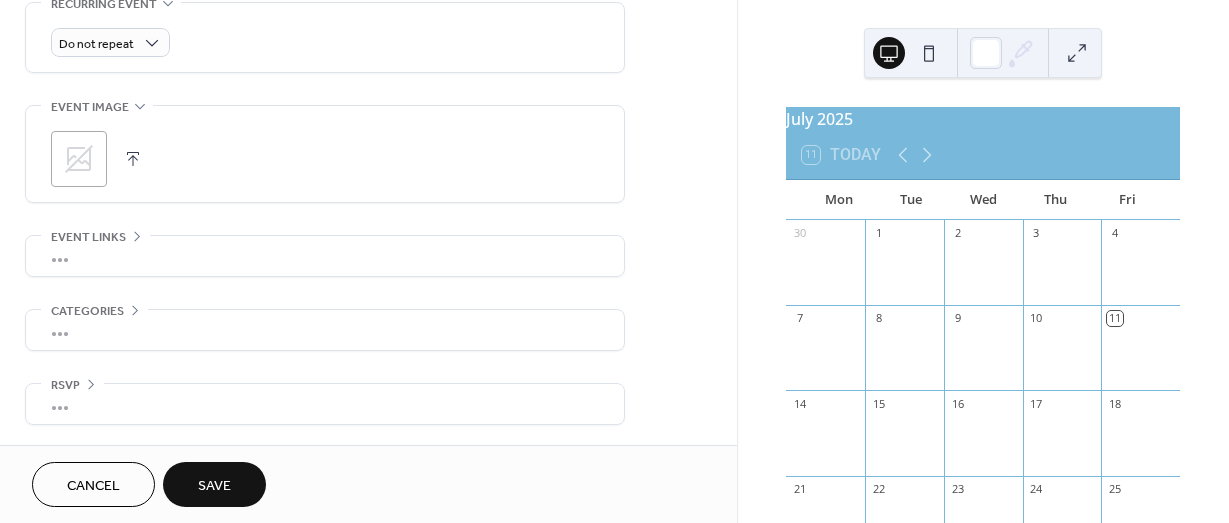 click on "Save" at bounding box center (214, 486) 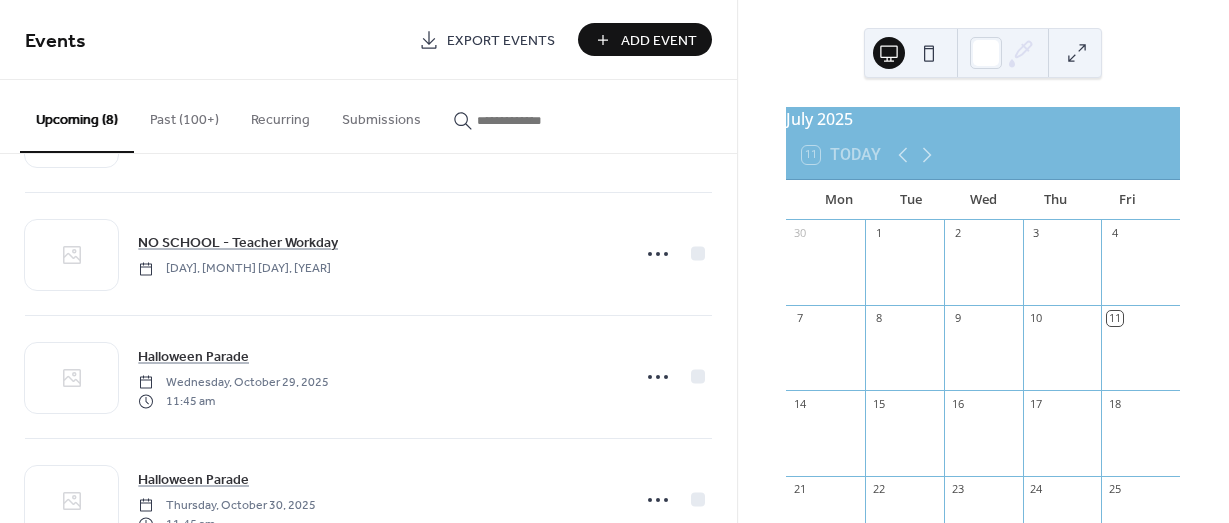 scroll, scrollTop: 674, scrollLeft: 0, axis: vertical 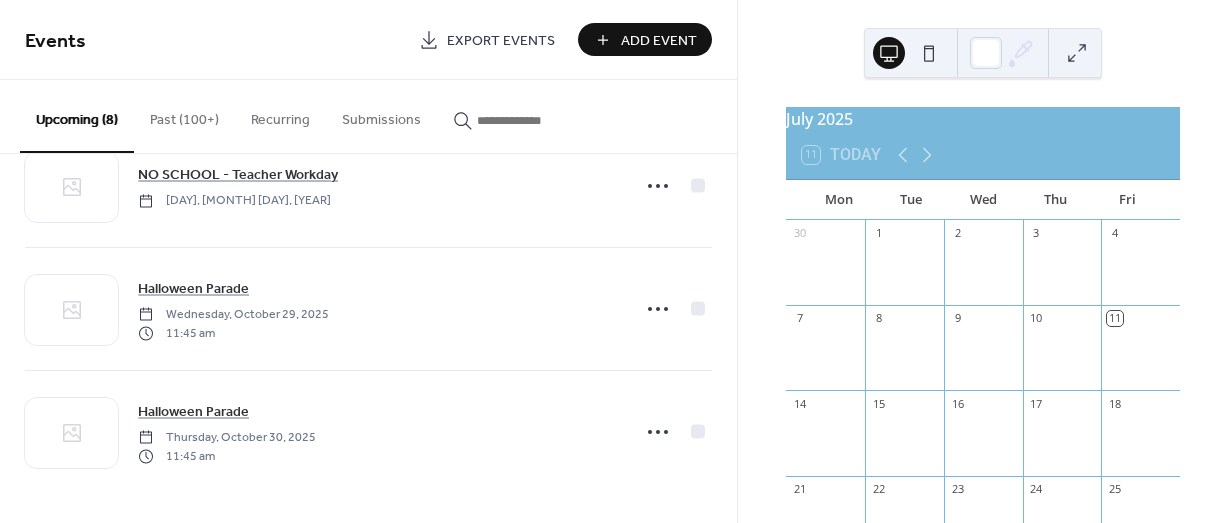 click on "Add Event" at bounding box center [659, 41] 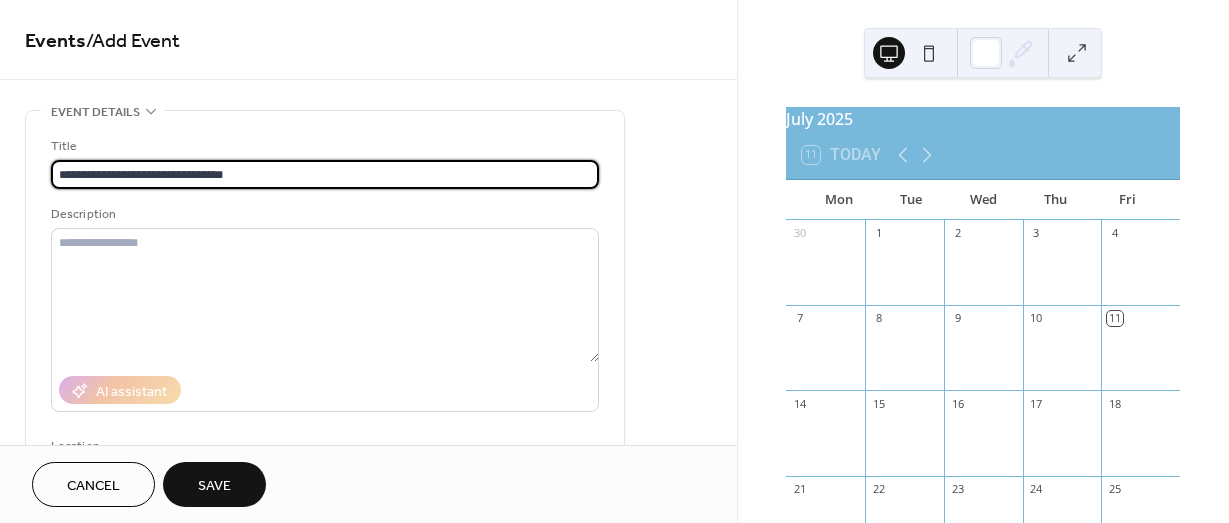 click on "**********" at bounding box center (325, 174) 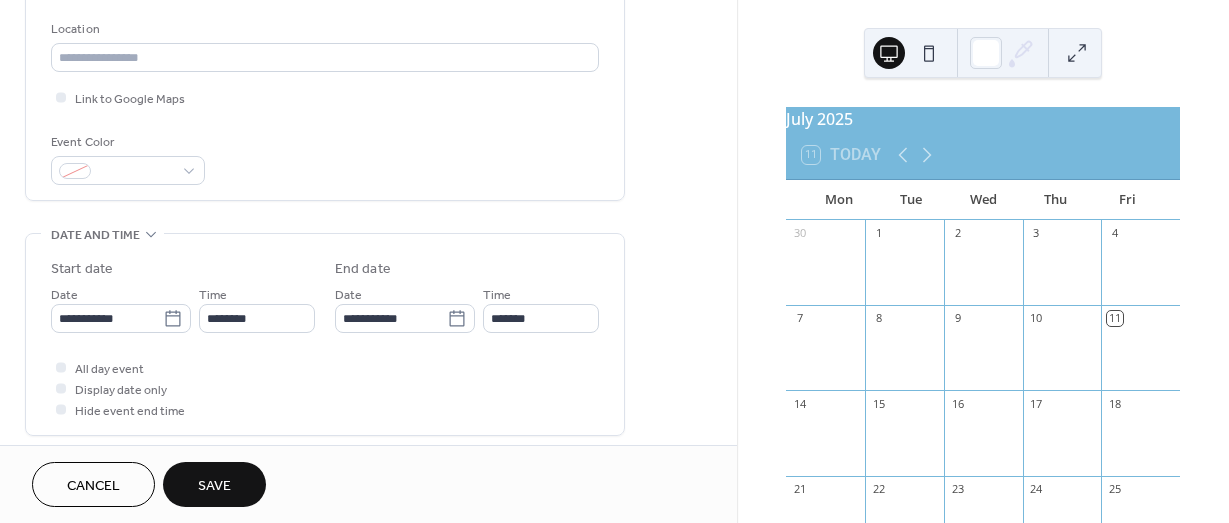 scroll, scrollTop: 419, scrollLeft: 0, axis: vertical 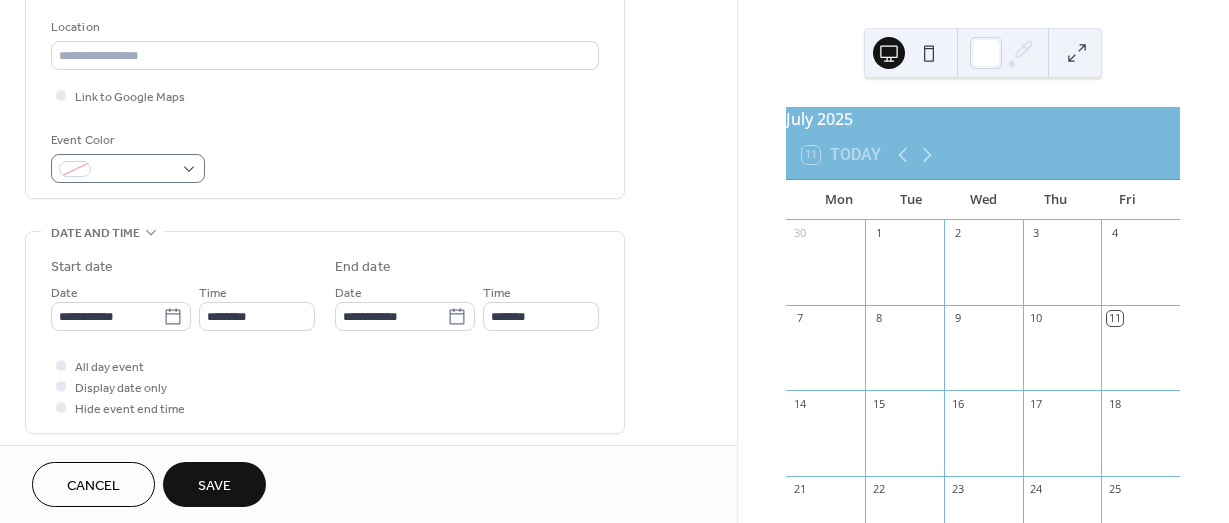 type on "**********" 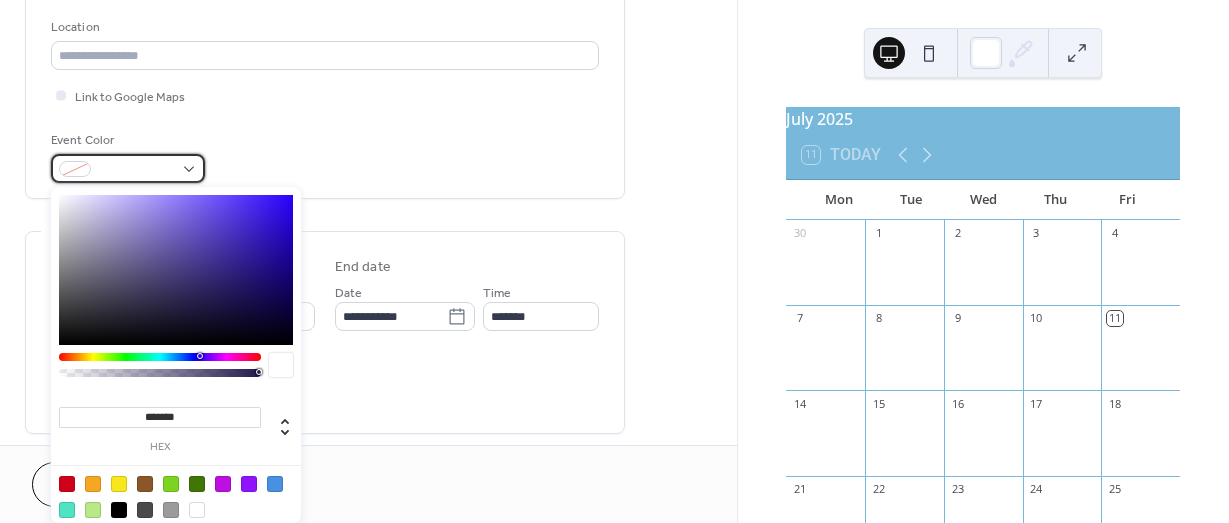 click at bounding box center [128, 168] 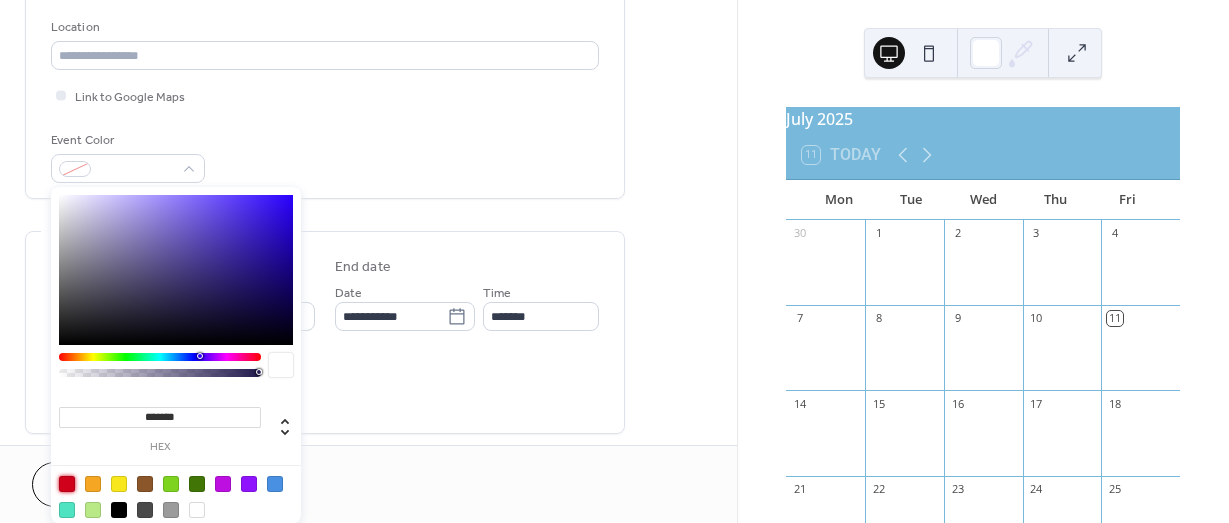 click at bounding box center [67, 484] 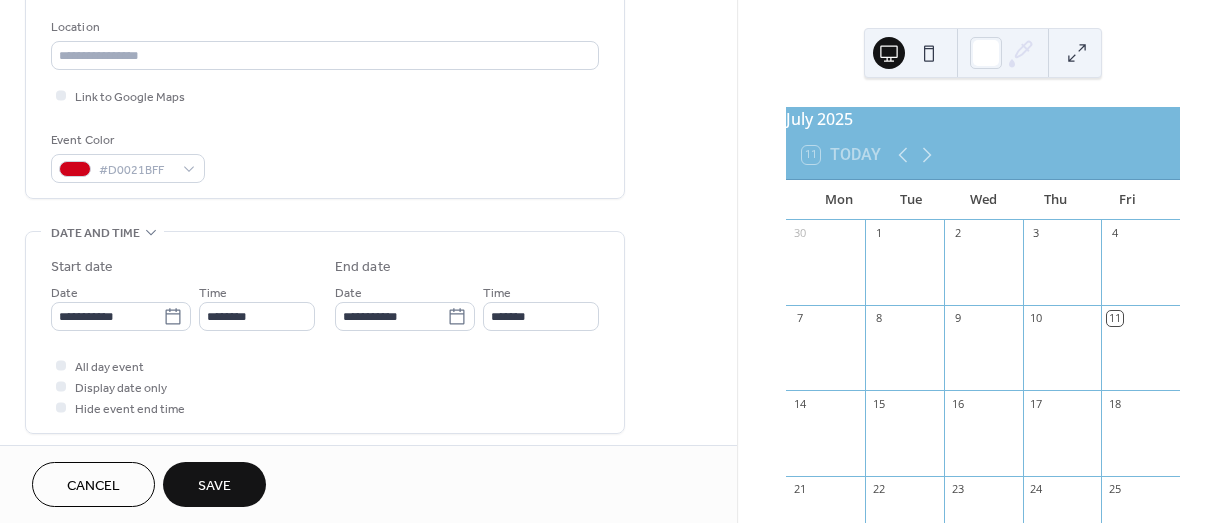 click on "**********" at bounding box center [325, 290] 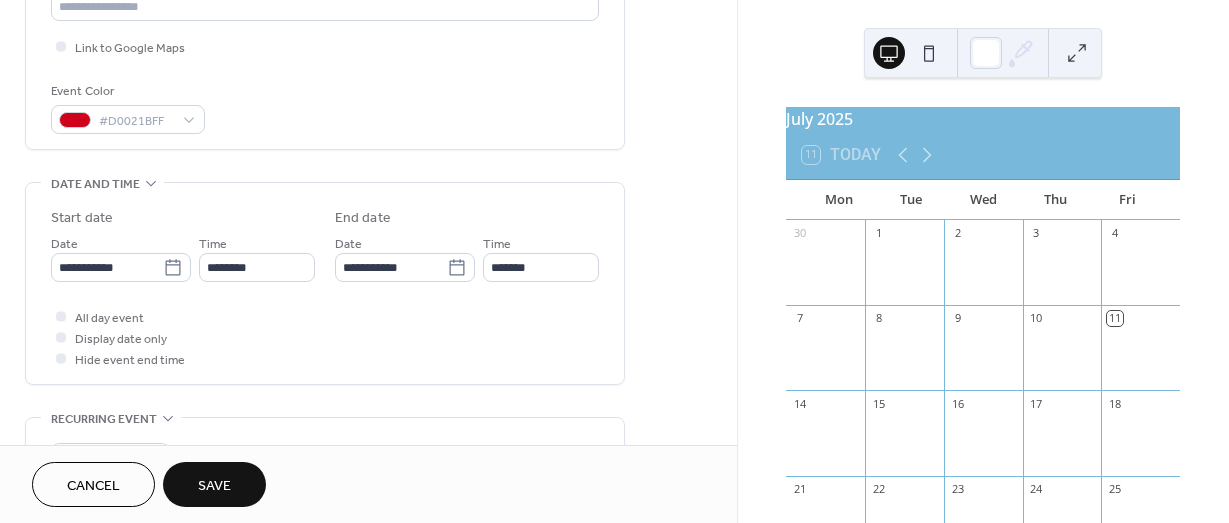 scroll, scrollTop: 469, scrollLeft: 0, axis: vertical 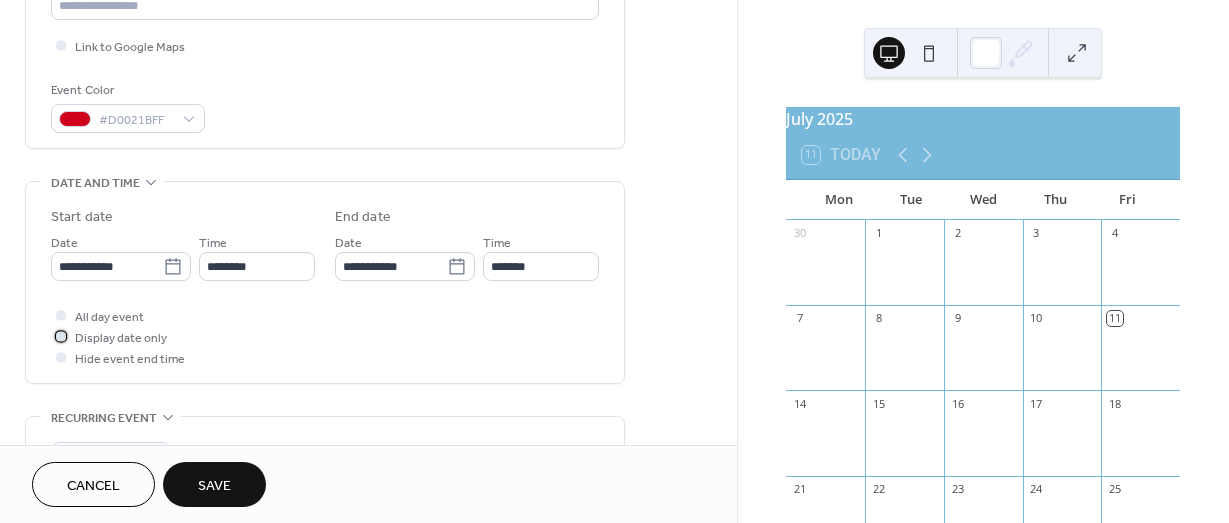click at bounding box center [61, 336] 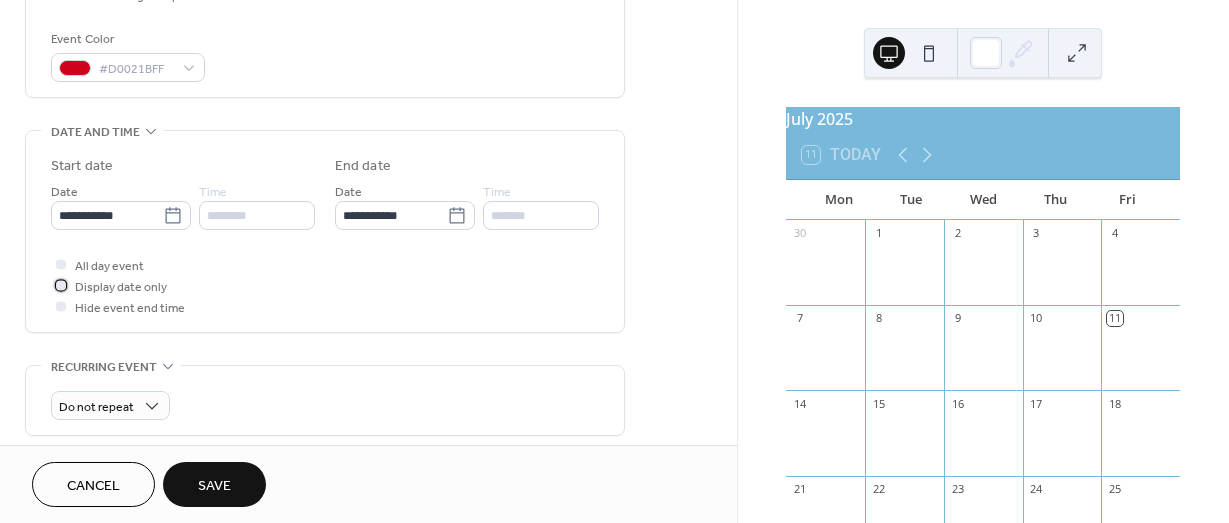 scroll, scrollTop: 521, scrollLeft: 0, axis: vertical 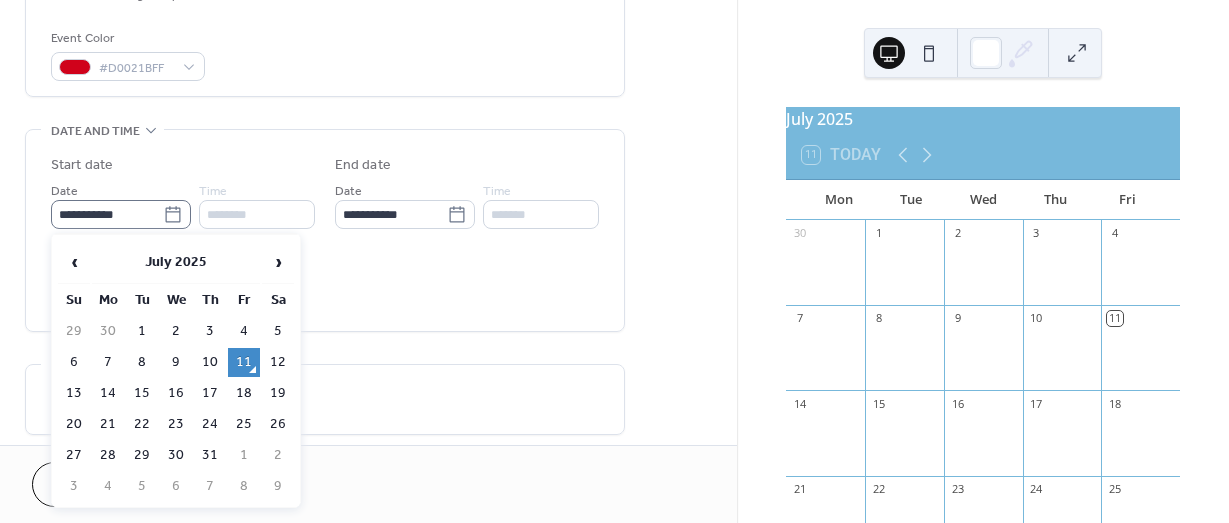 click 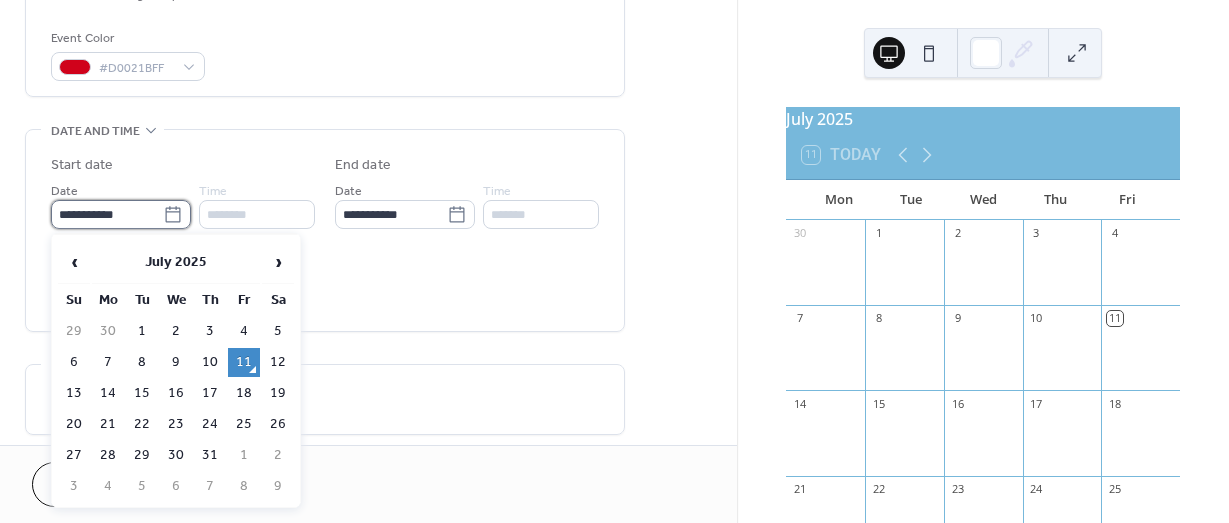 click on "**********" at bounding box center [107, 214] 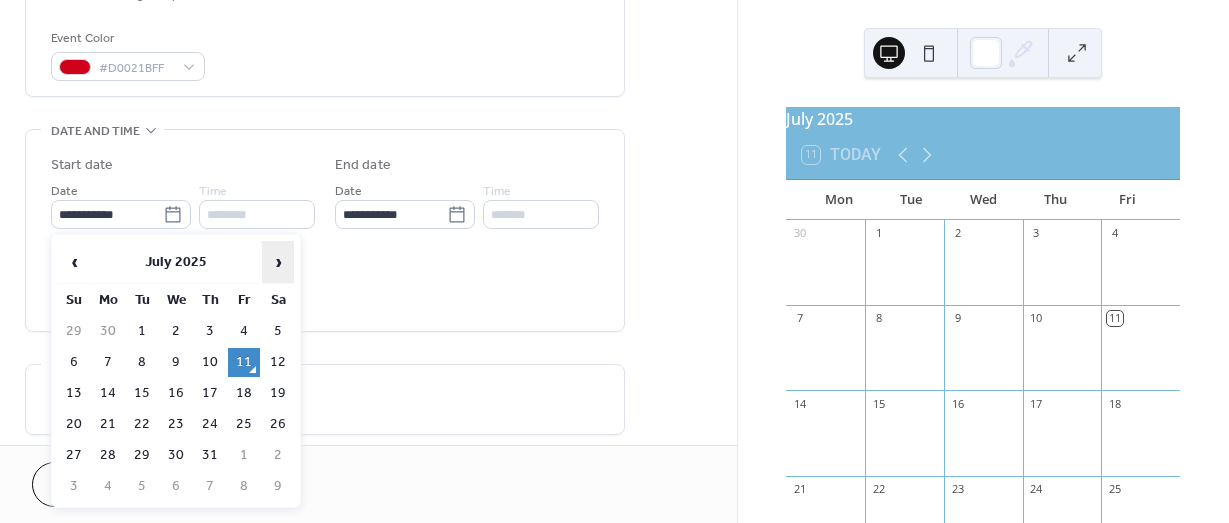 click on "›" at bounding box center [278, 262] 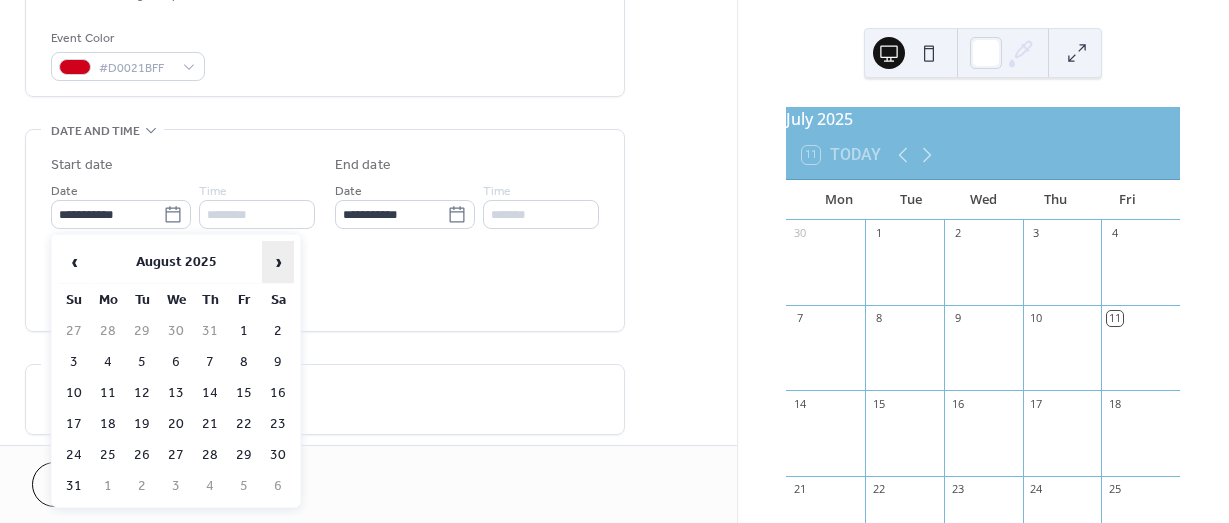 click on "›" at bounding box center [278, 262] 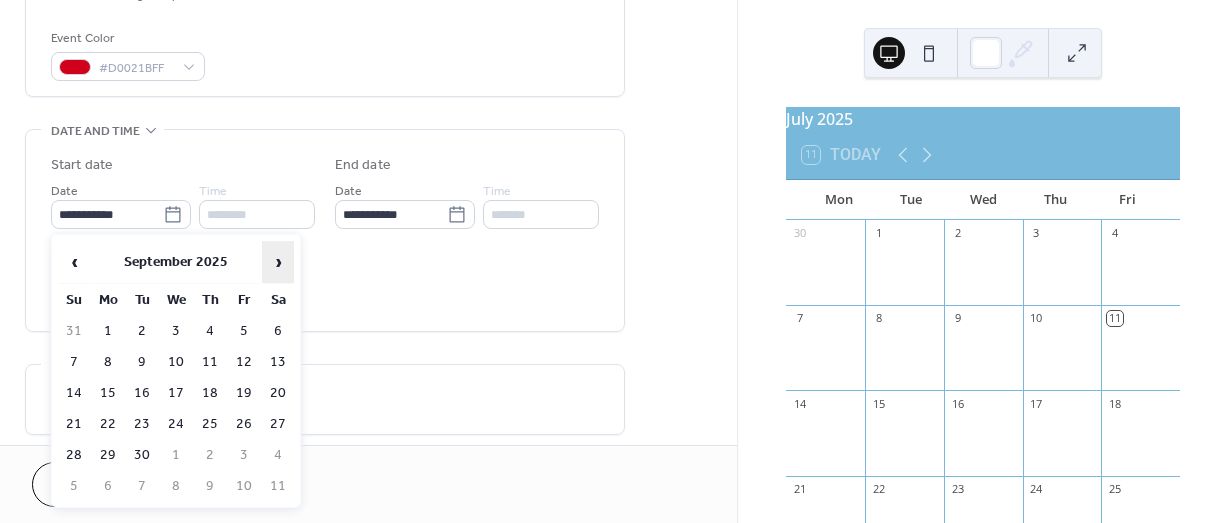 click on "›" at bounding box center (278, 262) 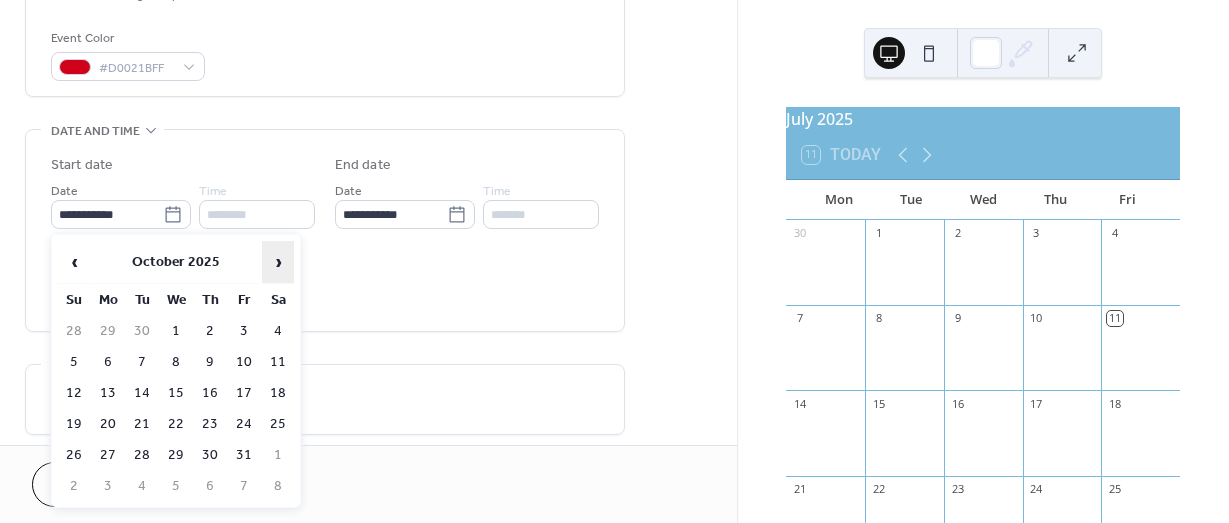 click on "›" at bounding box center (278, 262) 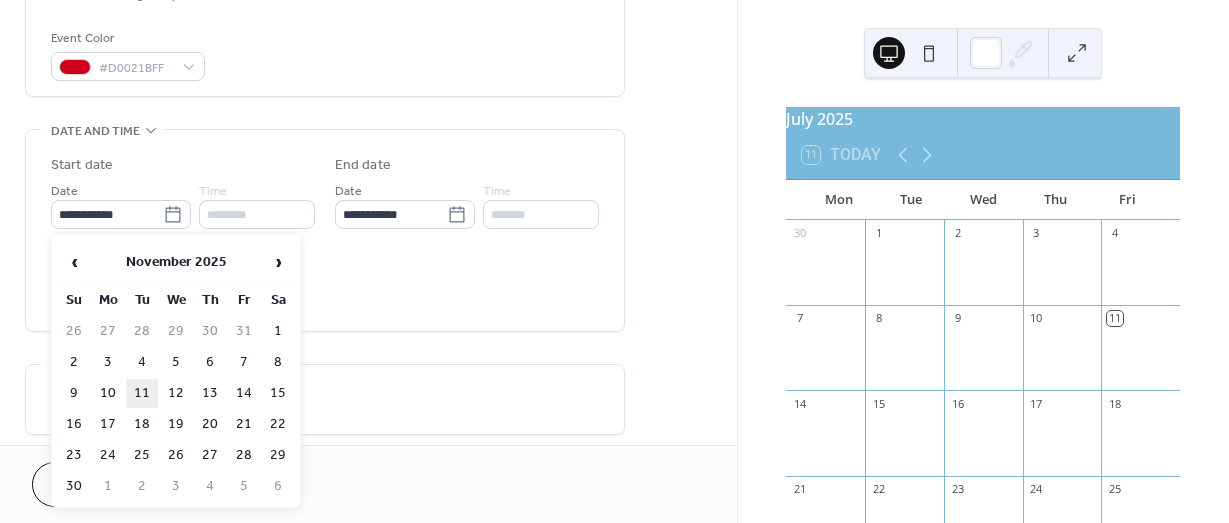 click on "11" at bounding box center [142, 393] 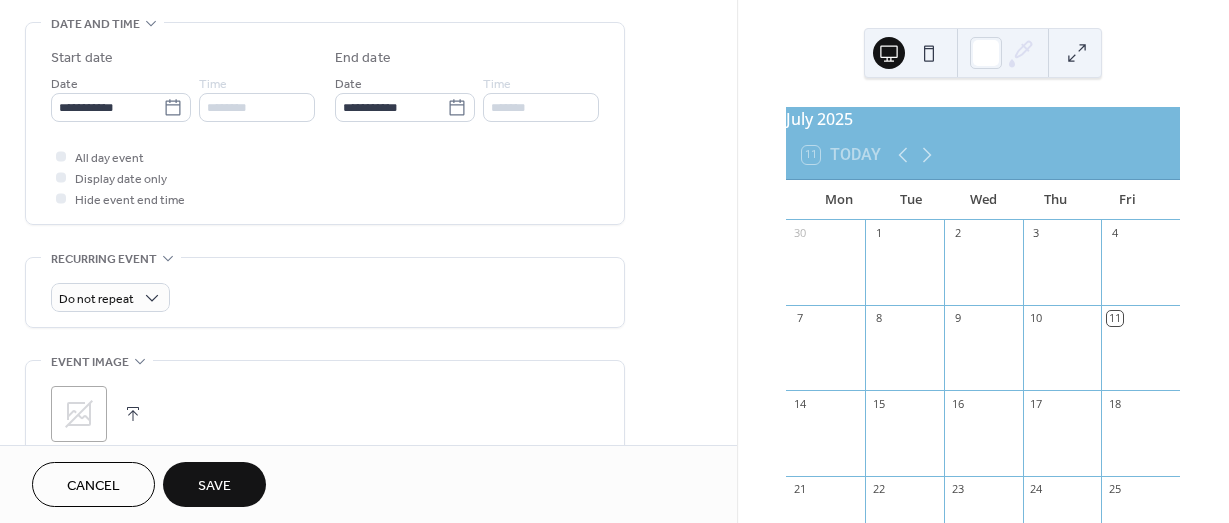 scroll, scrollTop: 629, scrollLeft: 0, axis: vertical 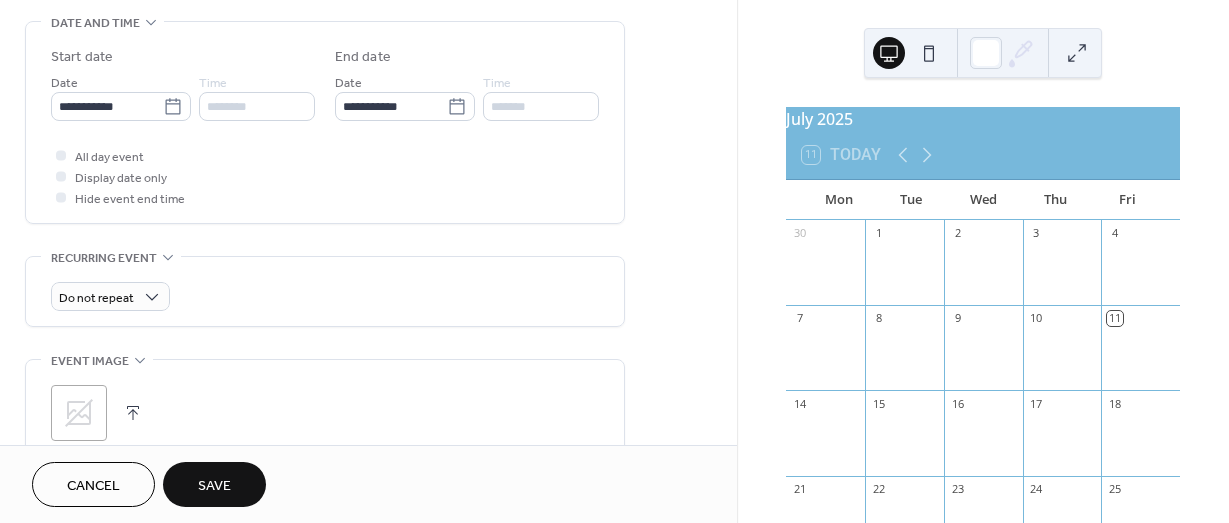 click on "Save" at bounding box center [214, 484] 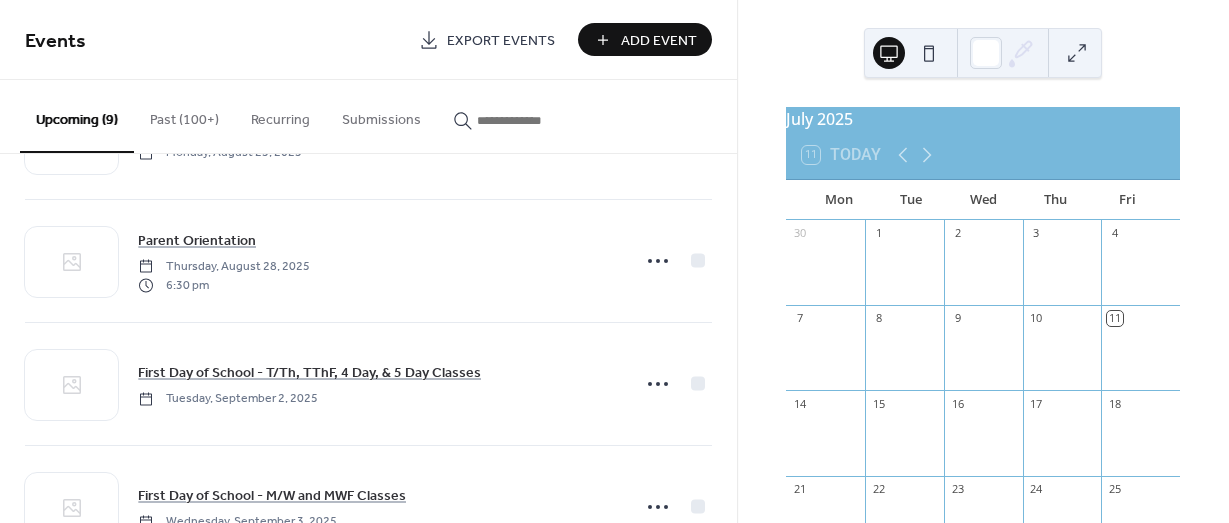 scroll, scrollTop: 106, scrollLeft: 0, axis: vertical 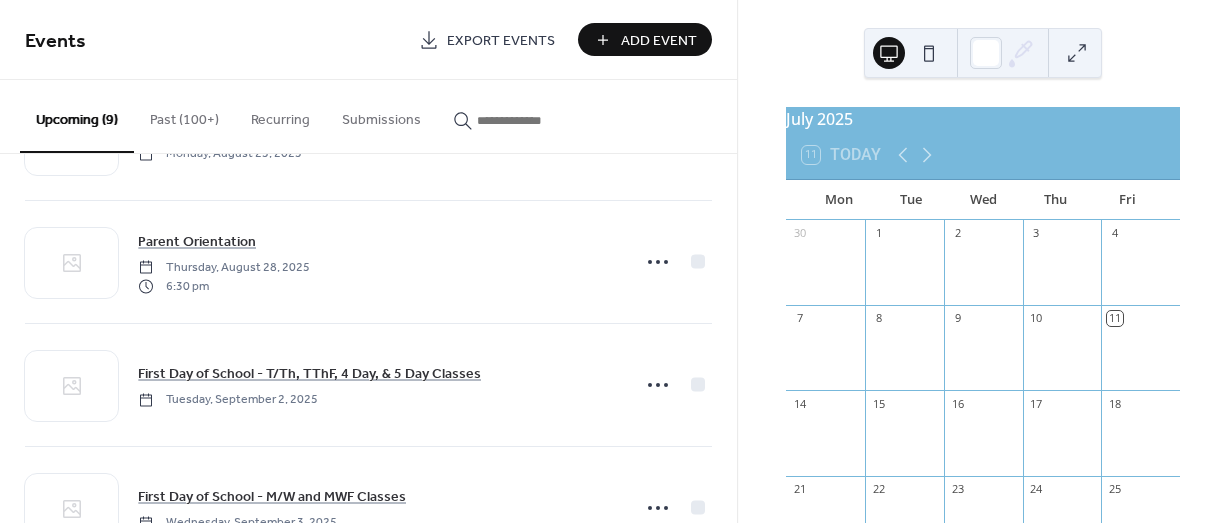 click on "Add Event" at bounding box center [659, 41] 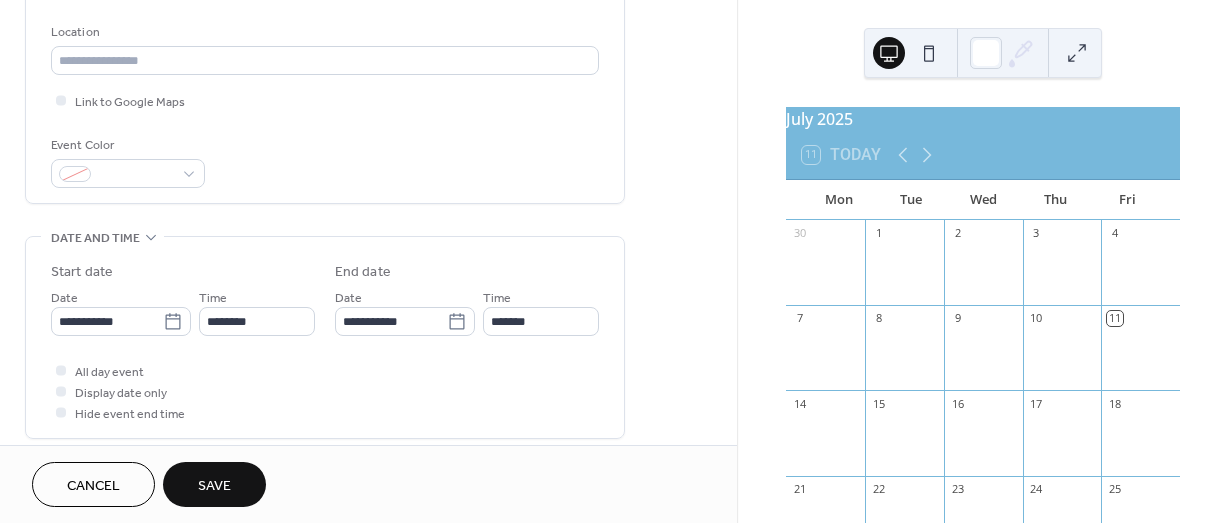 scroll, scrollTop: 417, scrollLeft: 0, axis: vertical 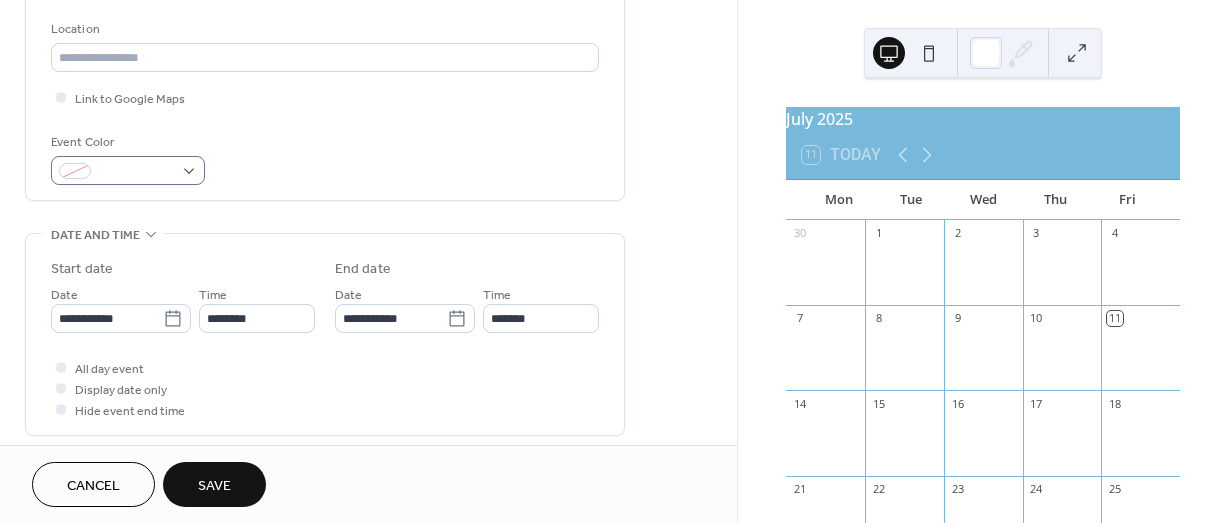 type on "**********" 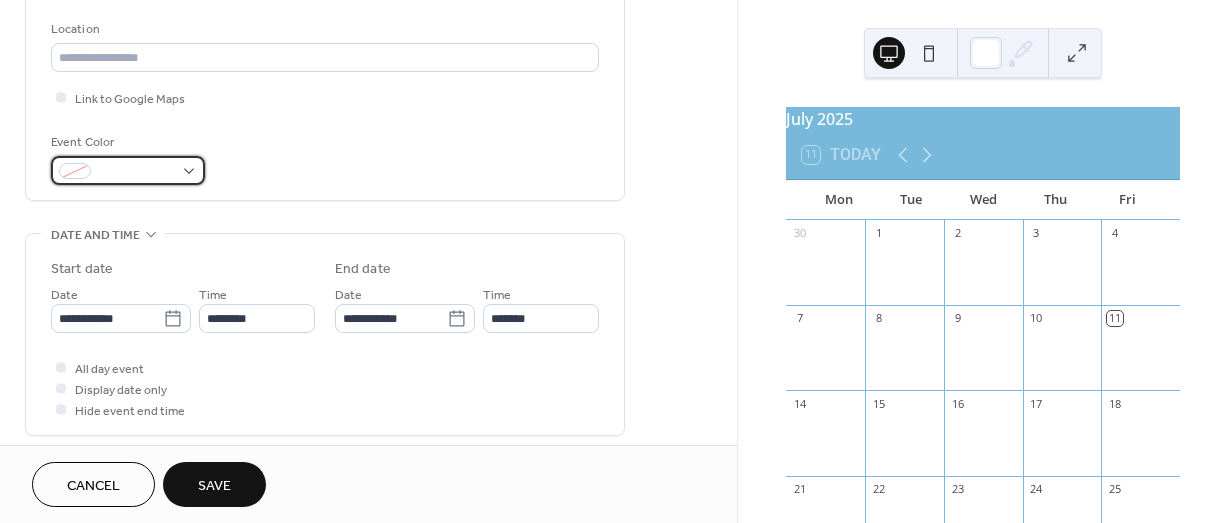 click at bounding box center (128, 170) 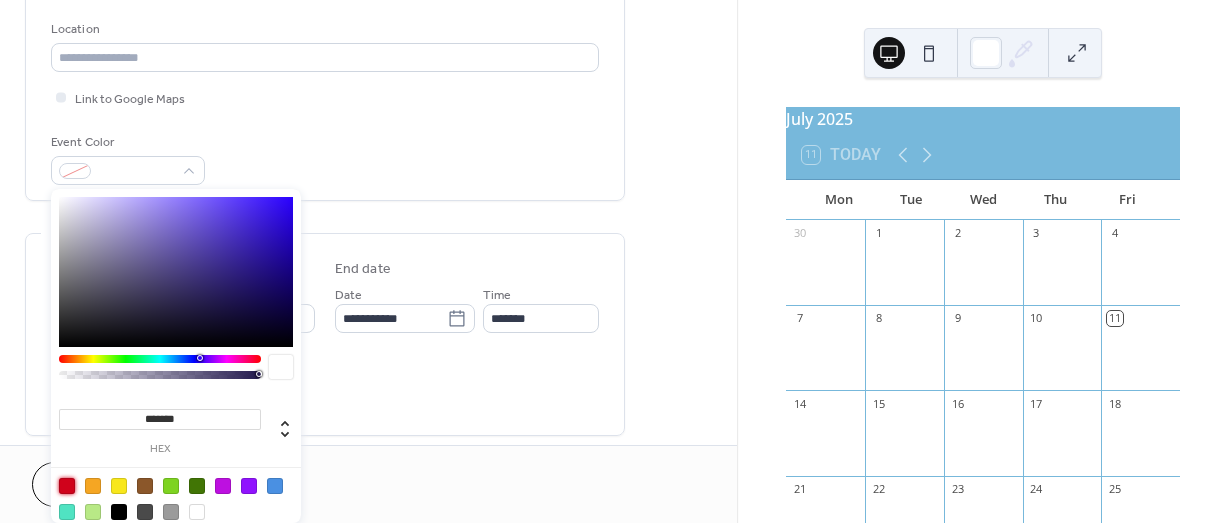 click at bounding box center [67, 486] 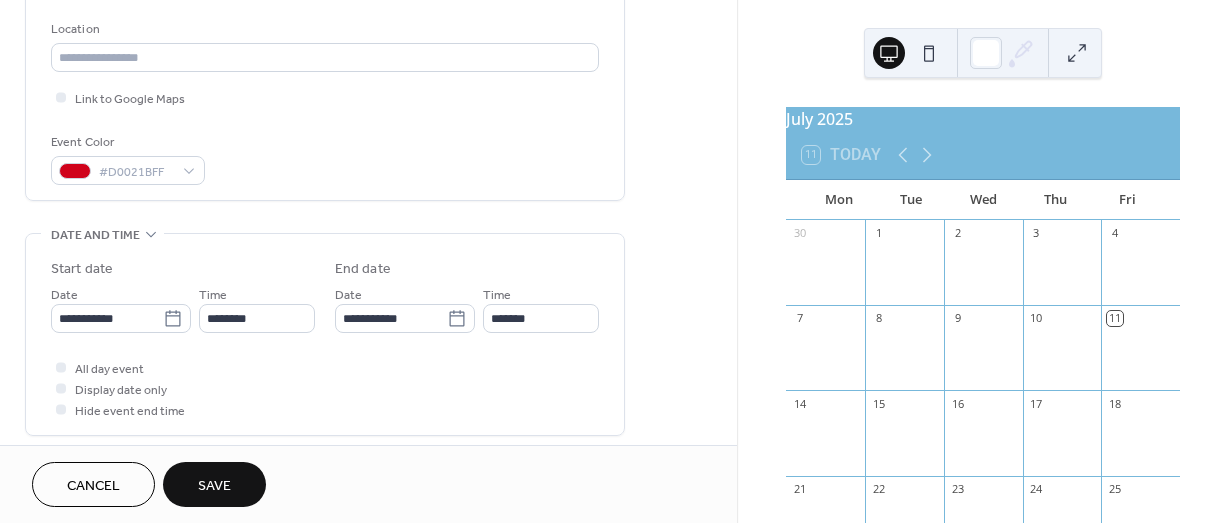 click on "**********" at bounding box center (325, 292) 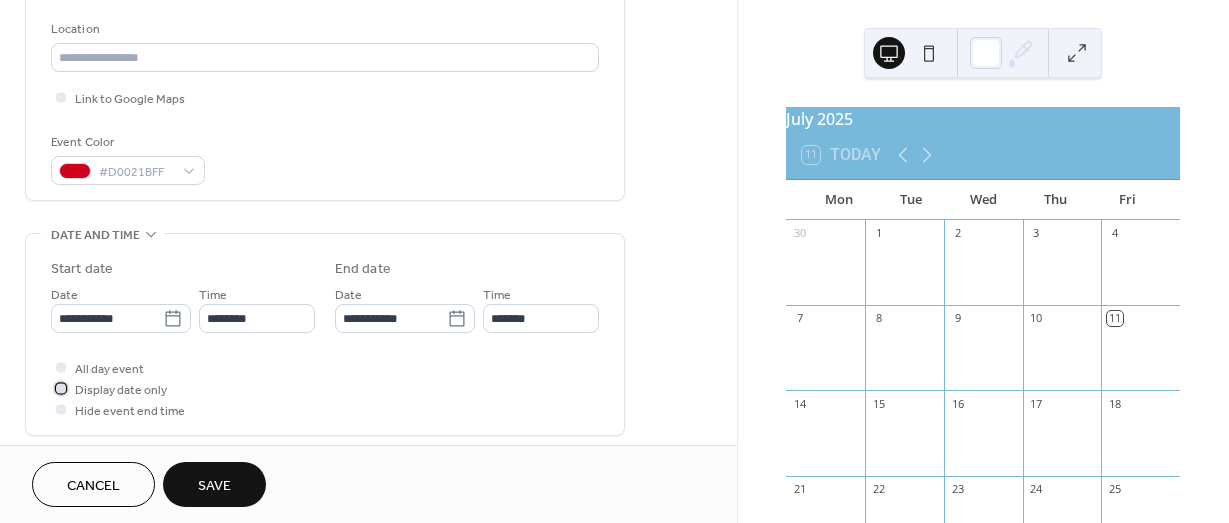 click at bounding box center [61, 388] 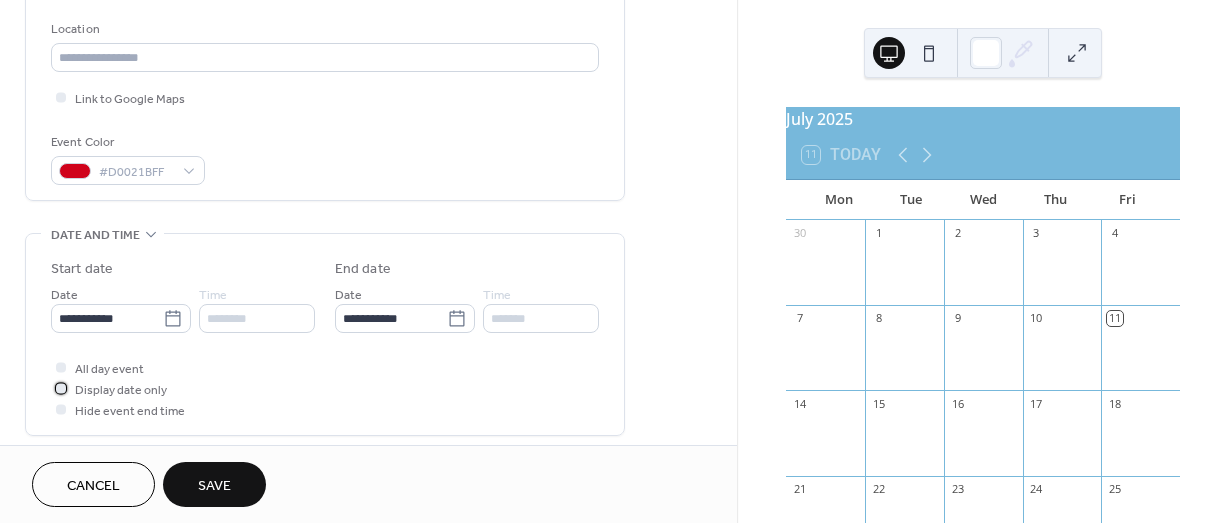 scroll, scrollTop: 422, scrollLeft: 0, axis: vertical 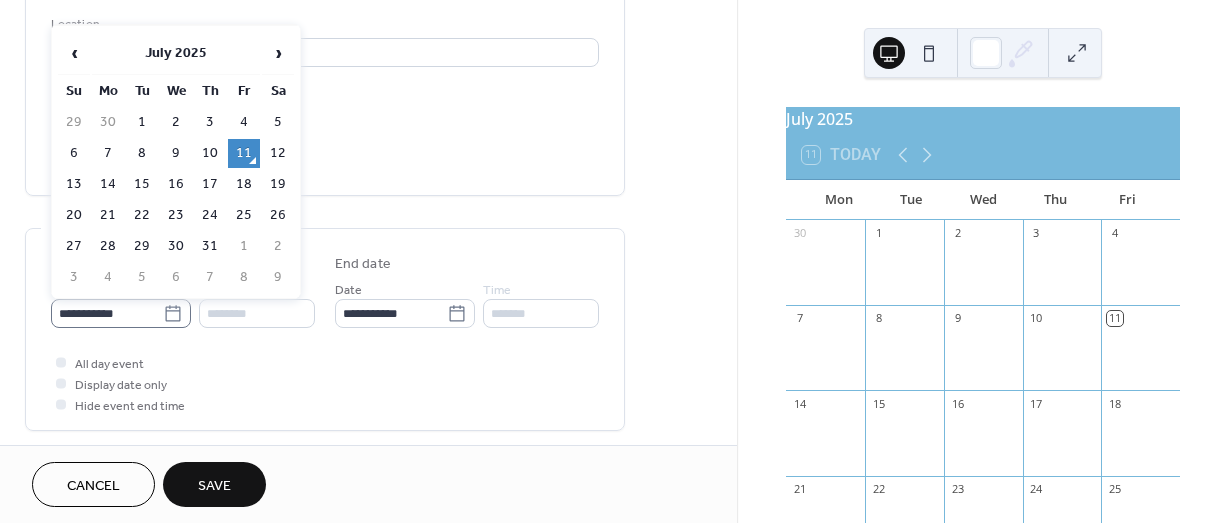 click 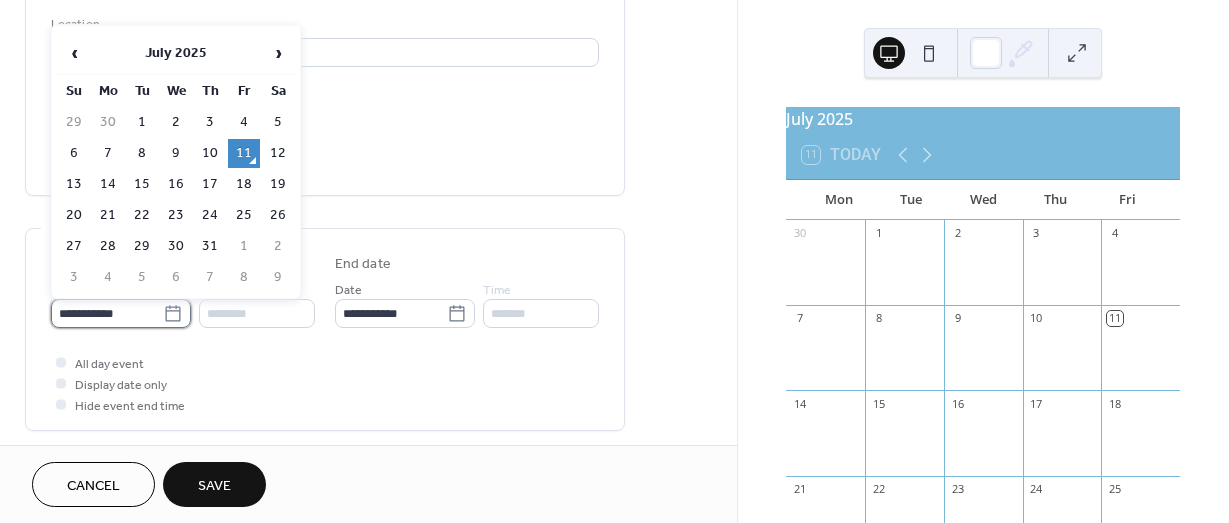 click on "**********" at bounding box center (107, 313) 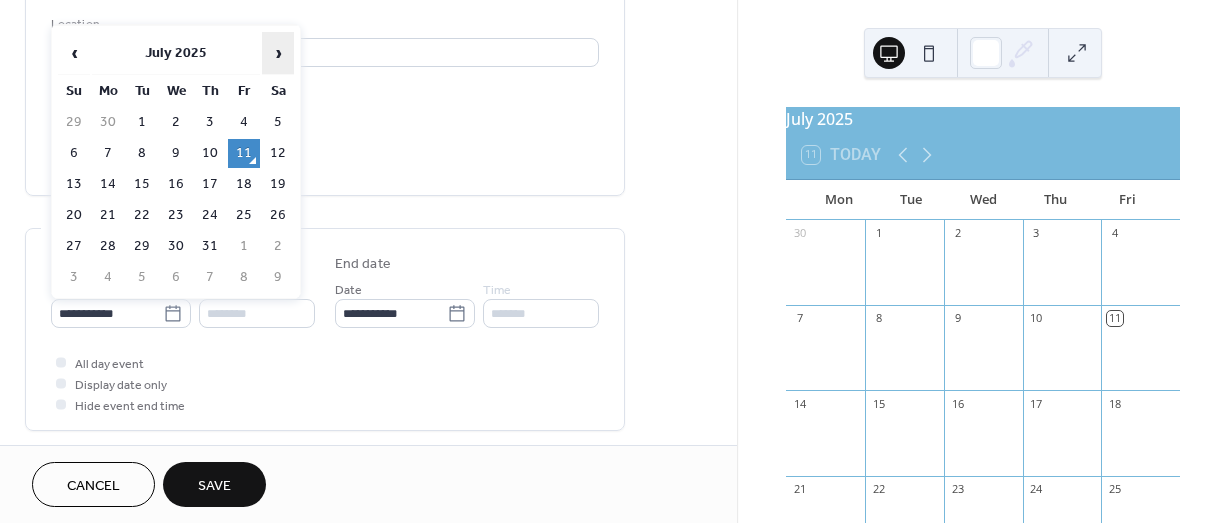 click on "›" at bounding box center (278, 53) 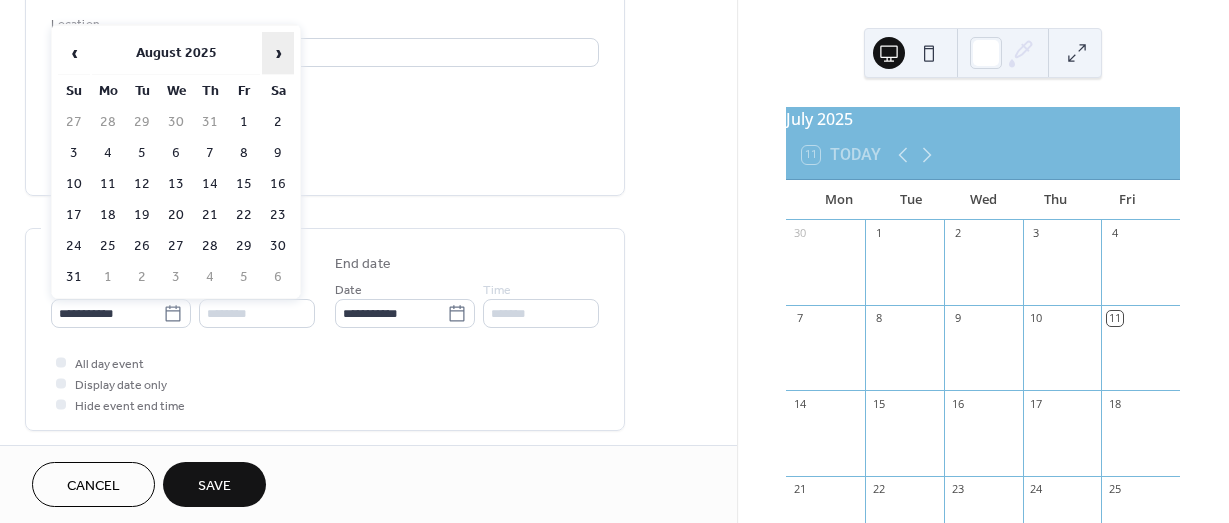 click on "›" at bounding box center [278, 53] 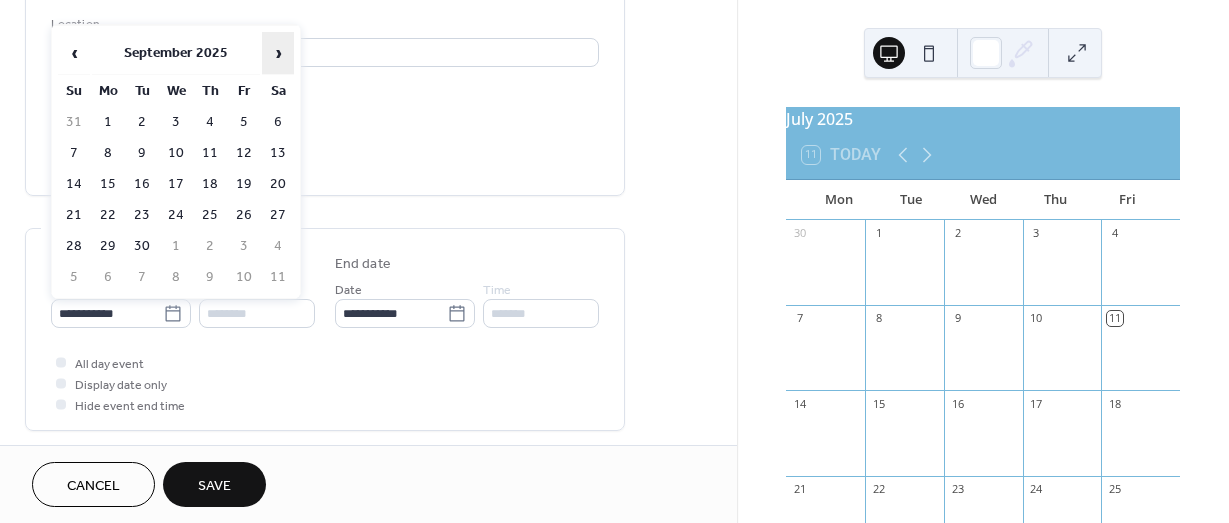 click on "›" at bounding box center (278, 53) 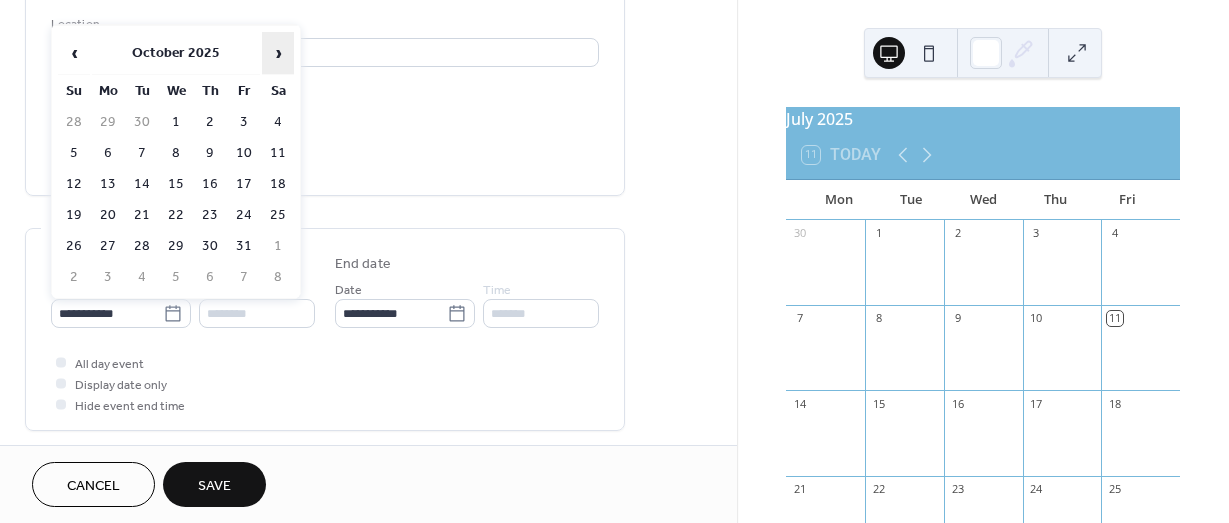 click on "›" at bounding box center [278, 53] 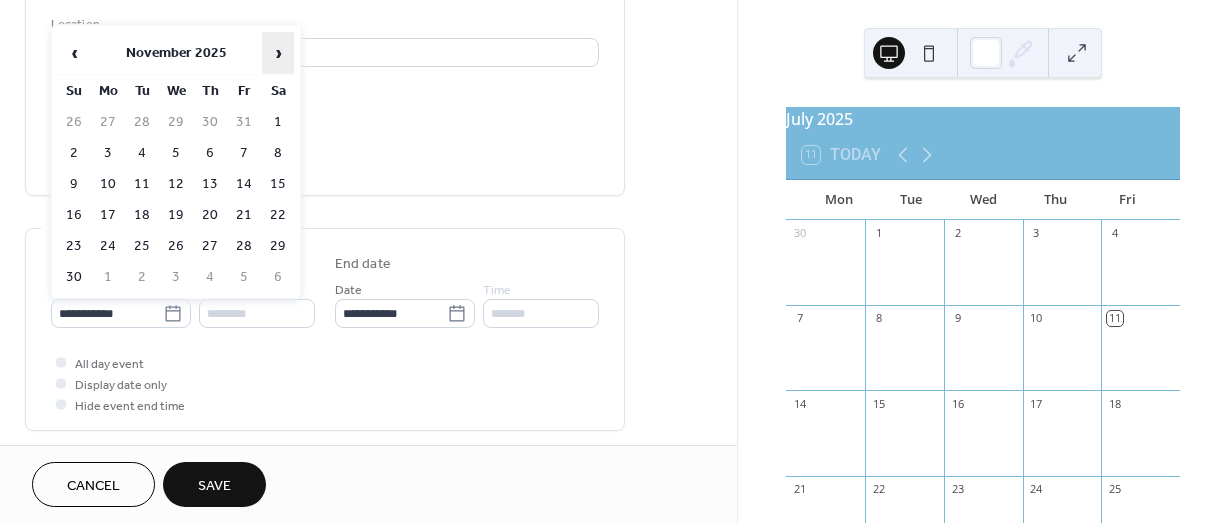 click on "›" at bounding box center [278, 53] 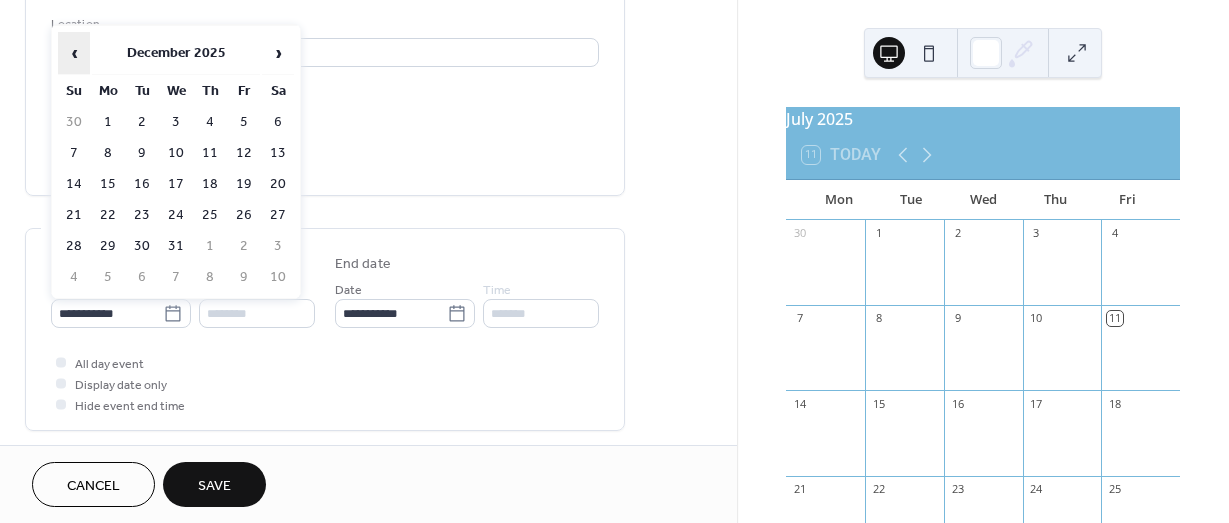 click on "‹" at bounding box center (74, 53) 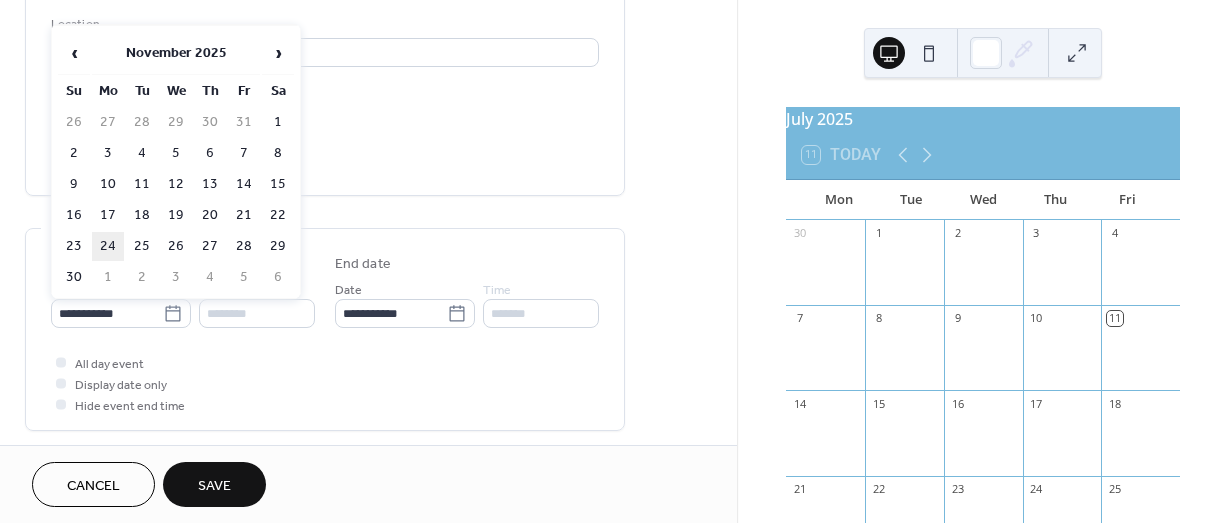 click on "24" at bounding box center [108, 246] 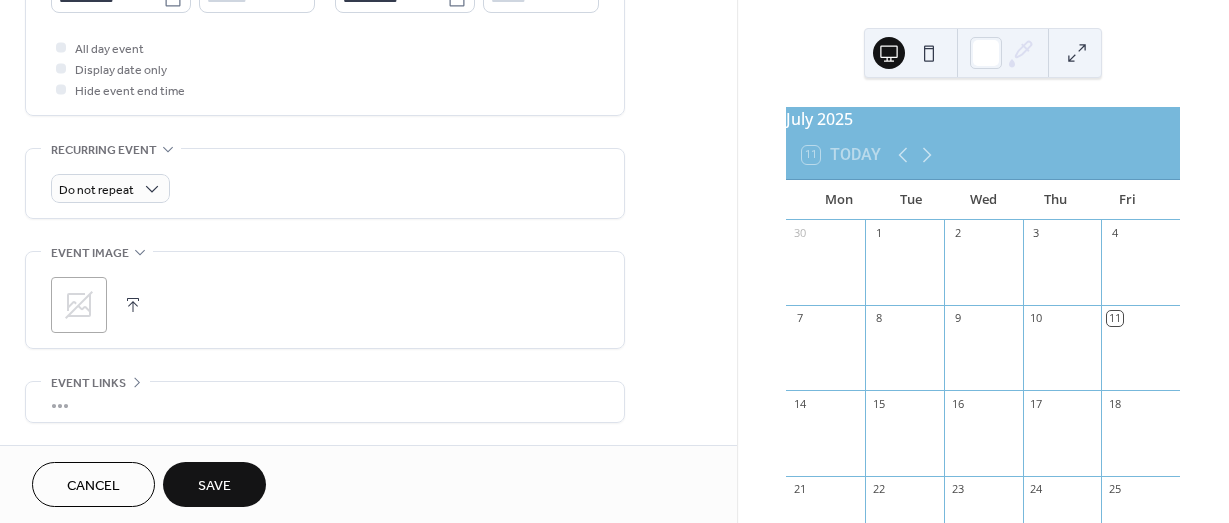 scroll, scrollTop: 786, scrollLeft: 0, axis: vertical 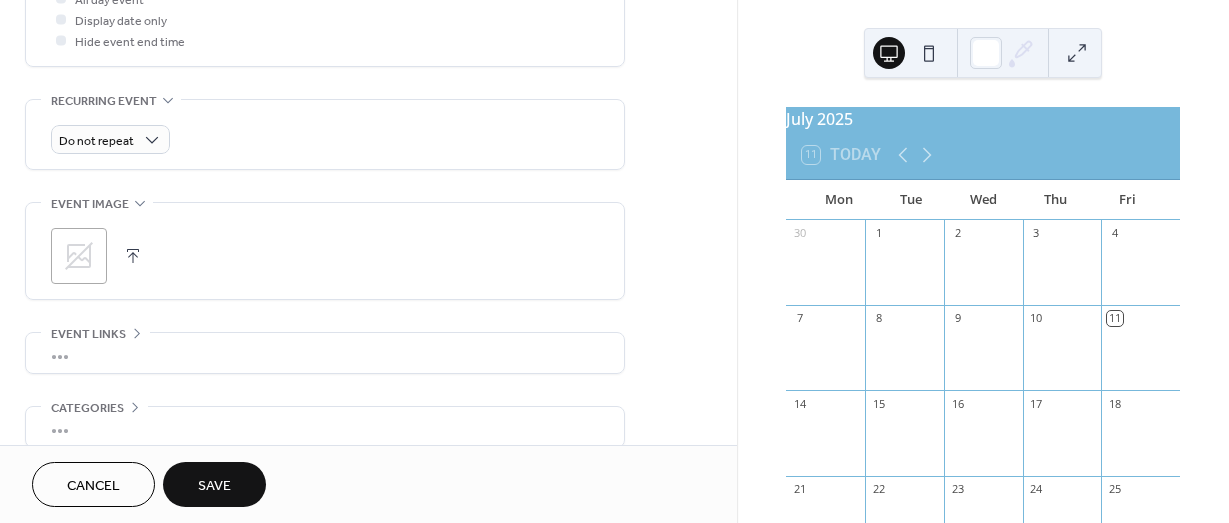 click on "Save" at bounding box center [214, 486] 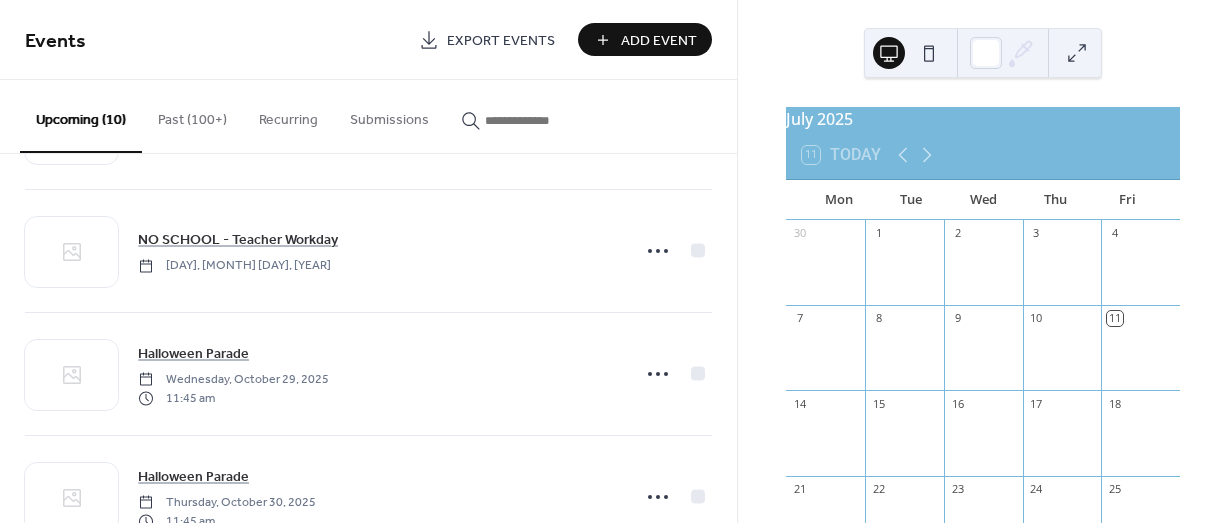 scroll, scrollTop: 608, scrollLeft: 0, axis: vertical 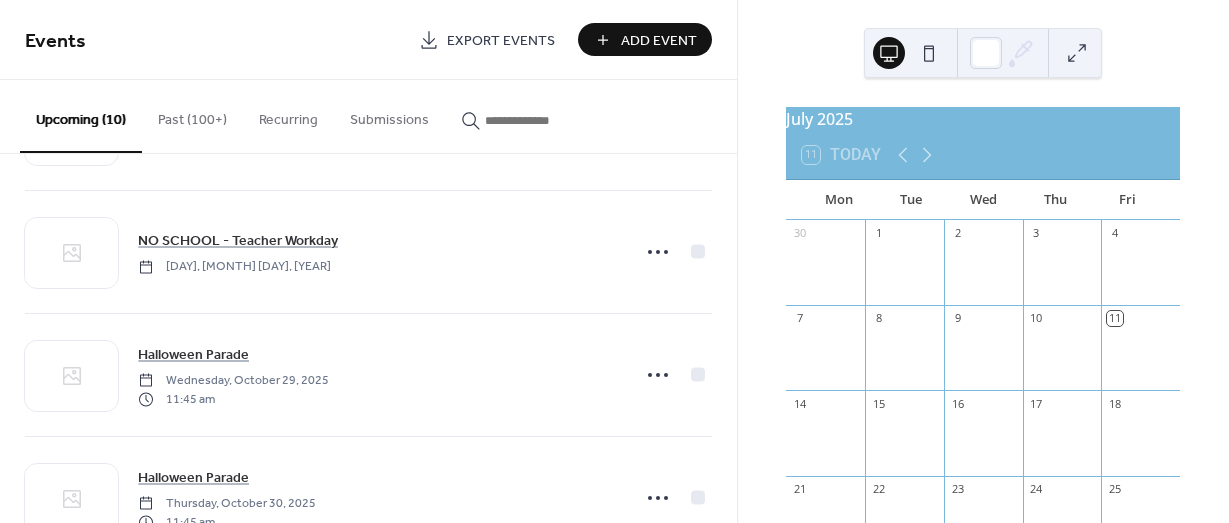 click on "Add Event" at bounding box center (659, 41) 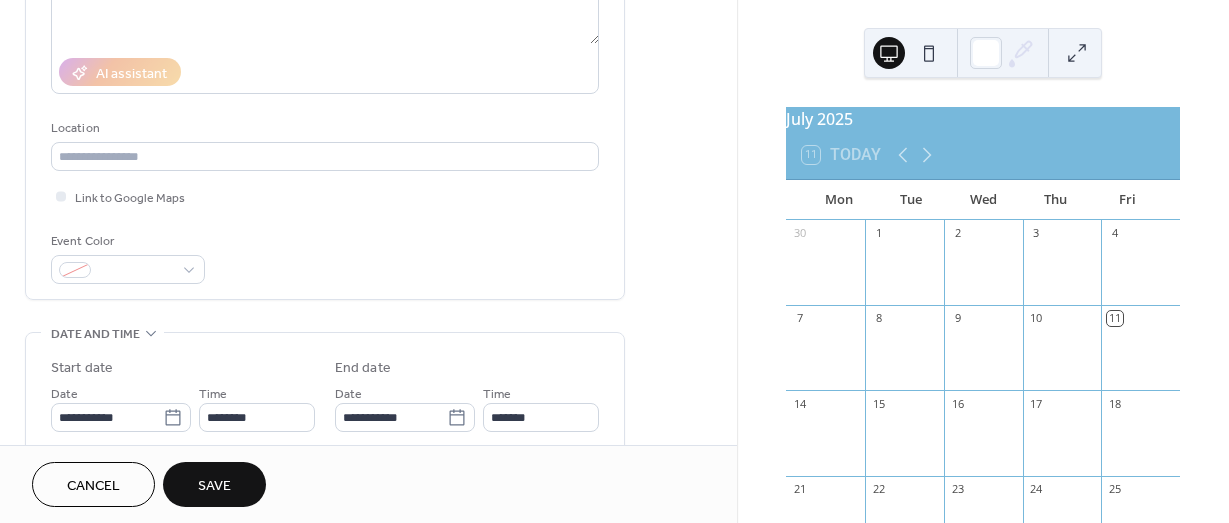 scroll, scrollTop: 320, scrollLeft: 0, axis: vertical 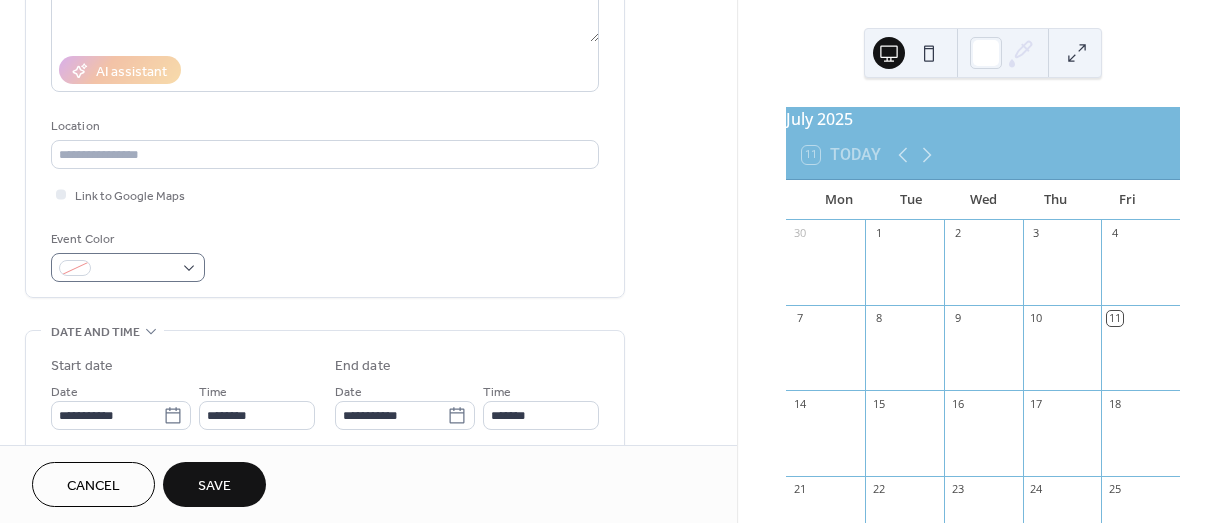 type on "**********" 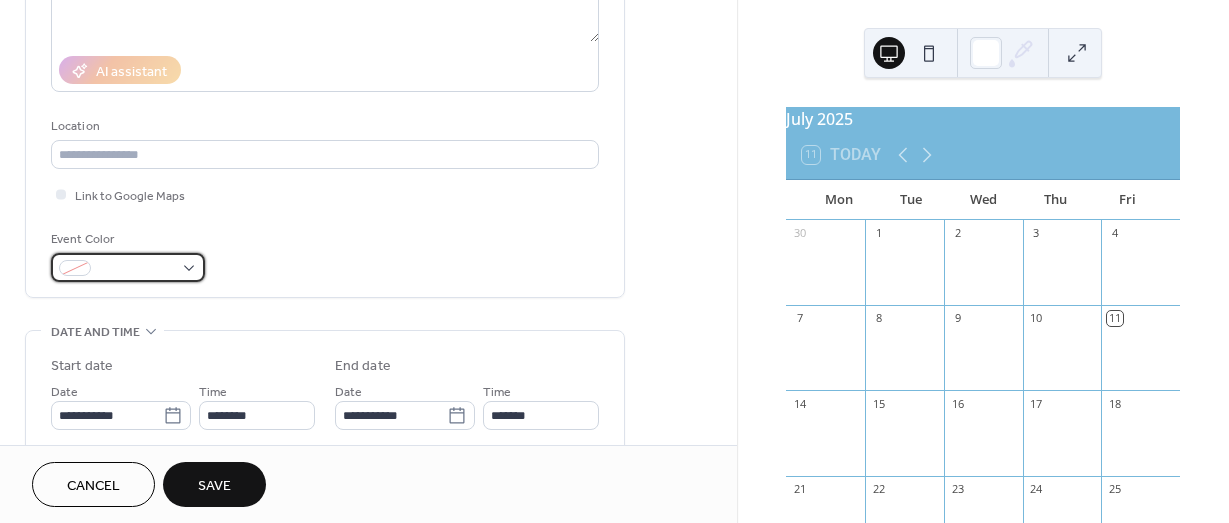 click at bounding box center [128, 267] 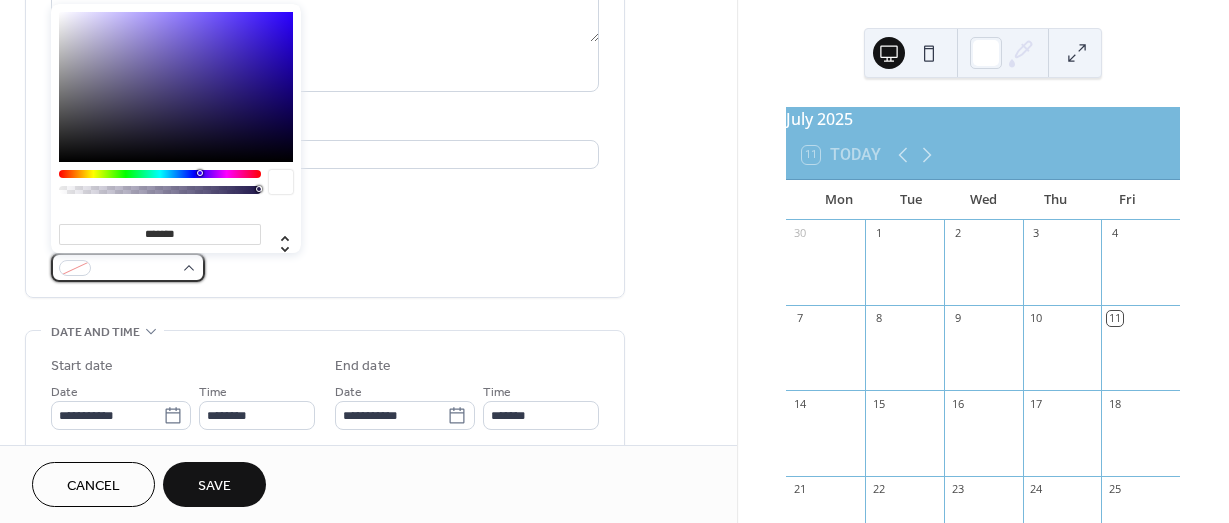 click at bounding box center [128, 267] 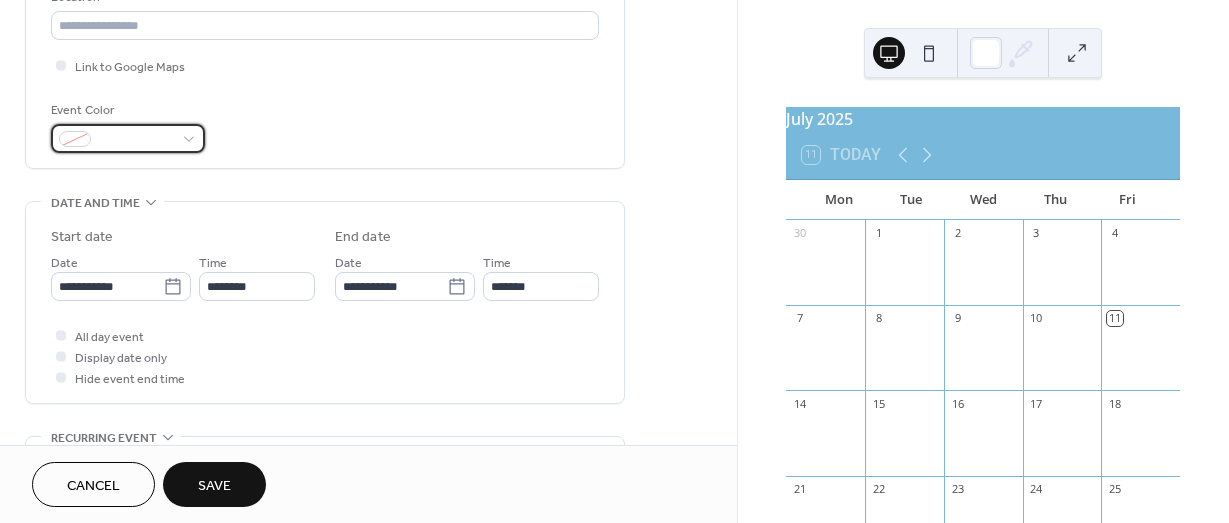 scroll, scrollTop: 450, scrollLeft: 0, axis: vertical 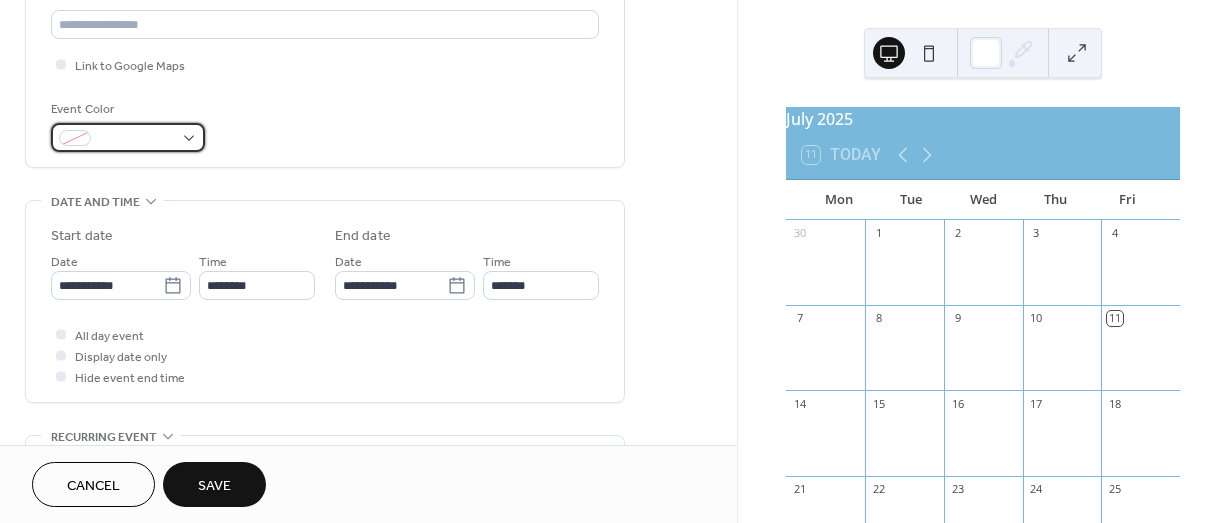 click at bounding box center [128, 137] 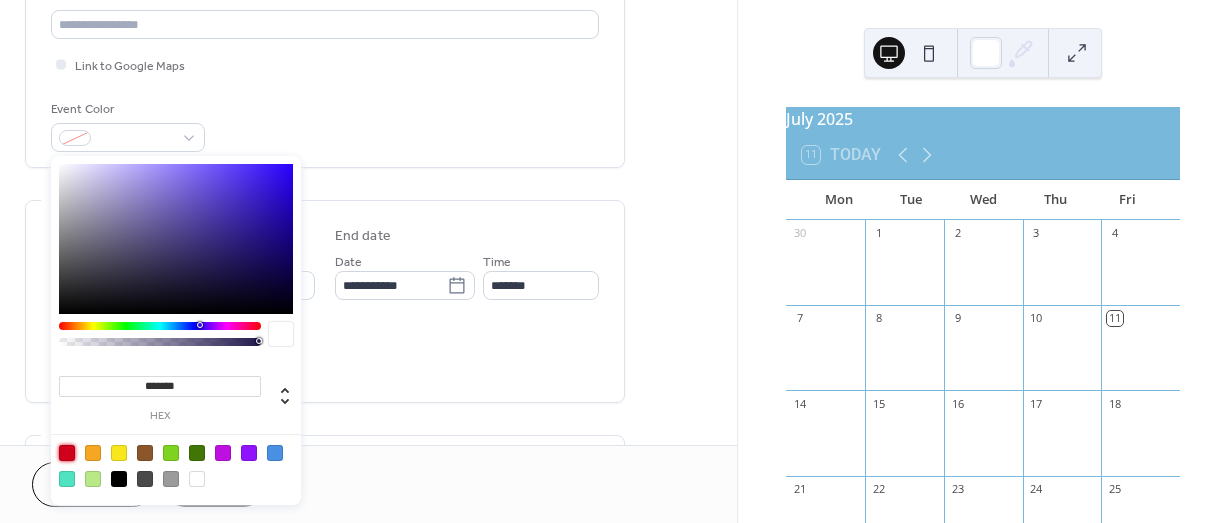 click at bounding box center [67, 453] 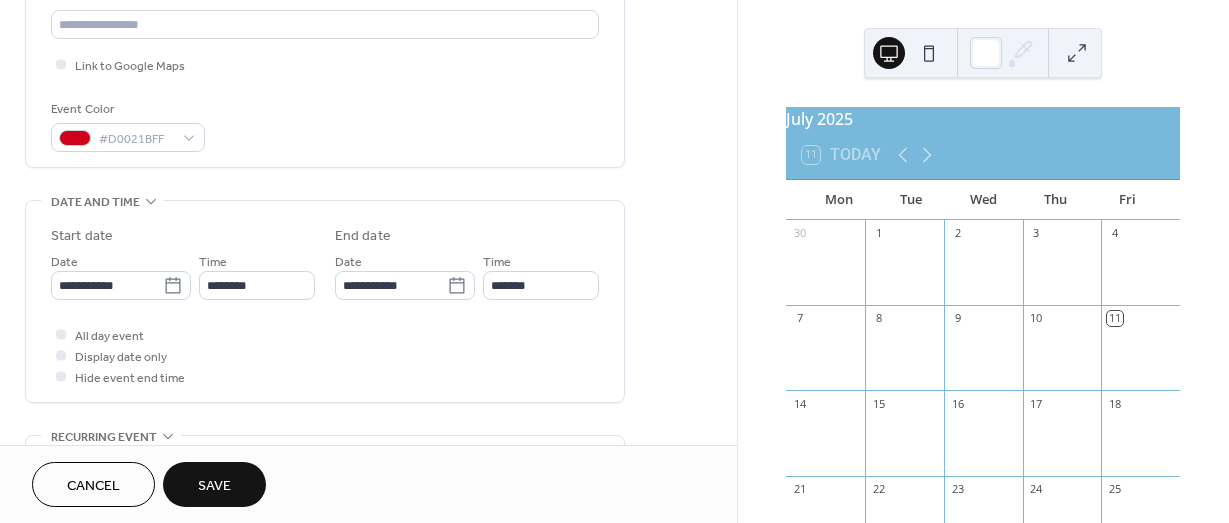 click on "All day event Display date only Hide event end time" at bounding box center [325, 355] 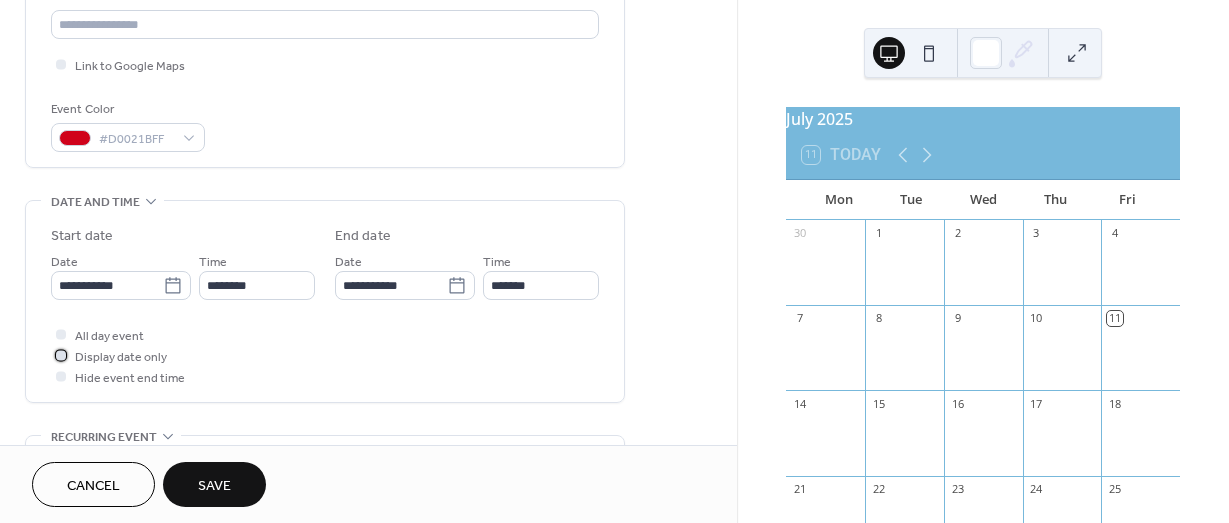 click at bounding box center (61, 355) 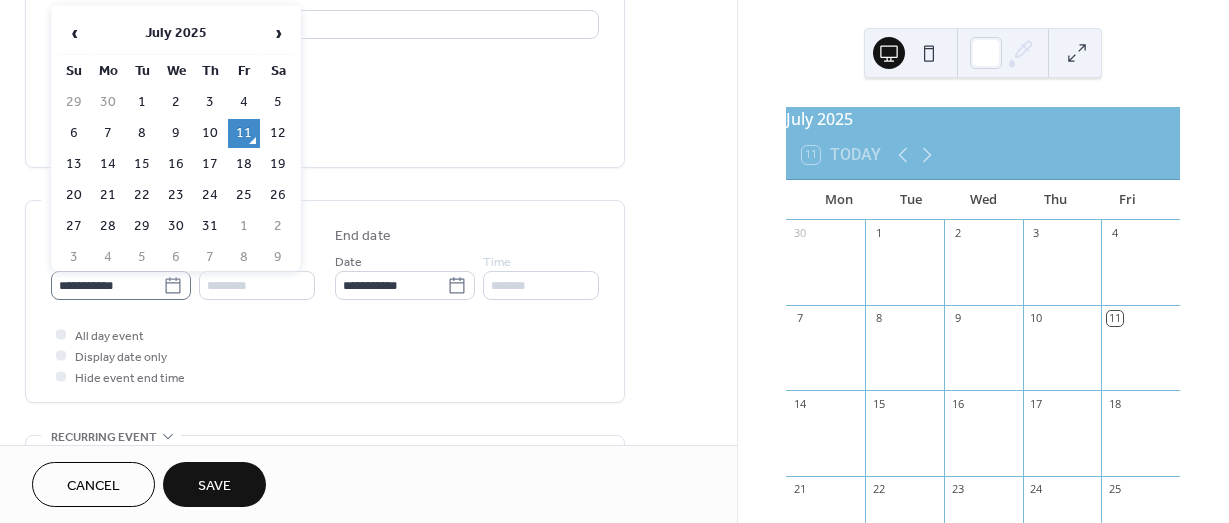 click 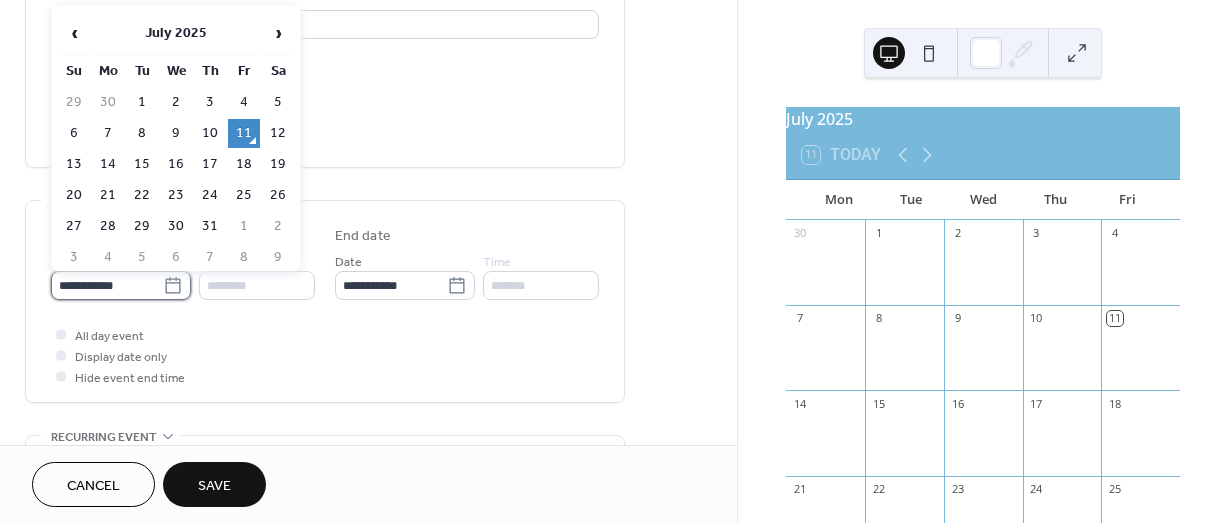 click on "**********" at bounding box center (107, 285) 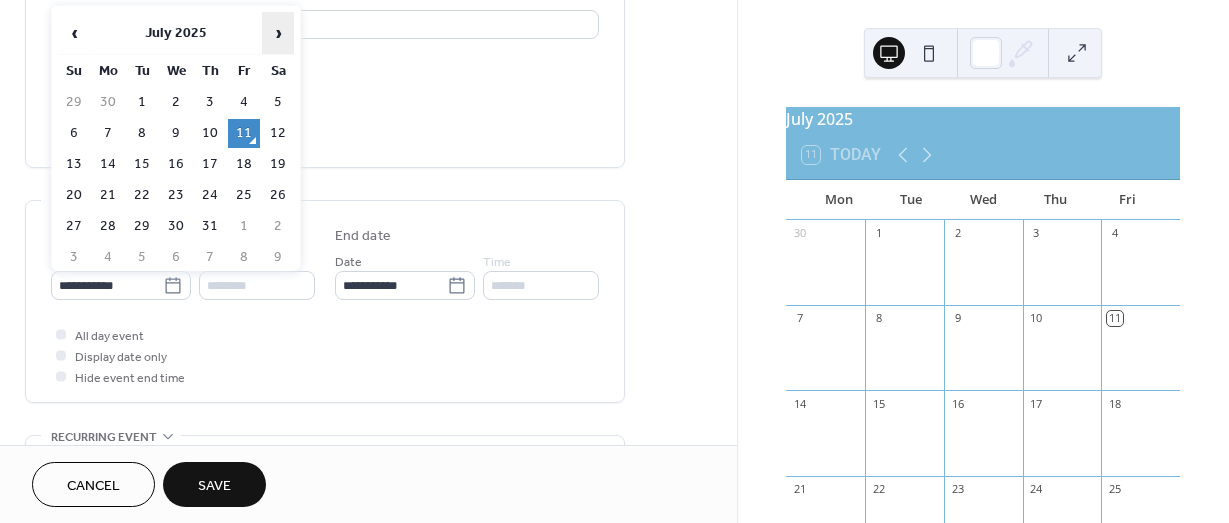 click on "›" at bounding box center [278, 33] 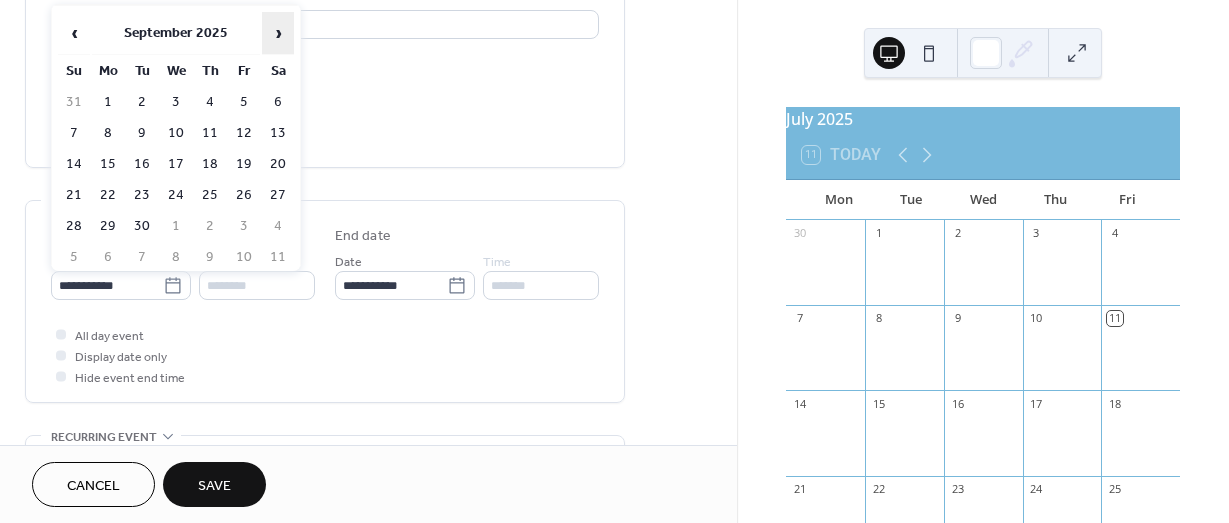 click on "›" at bounding box center [278, 33] 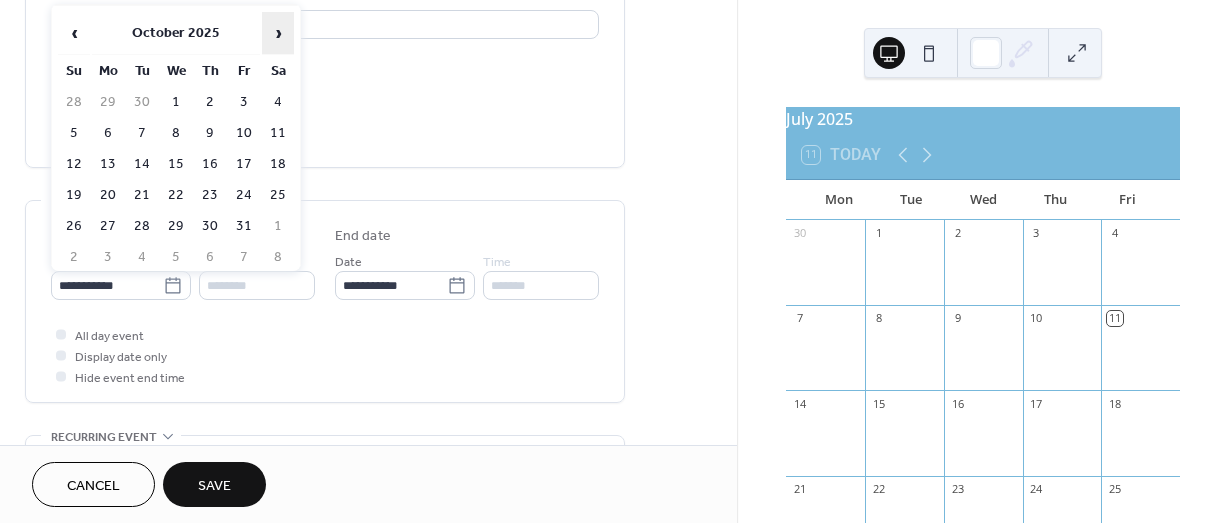 click on "›" at bounding box center [278, 33] 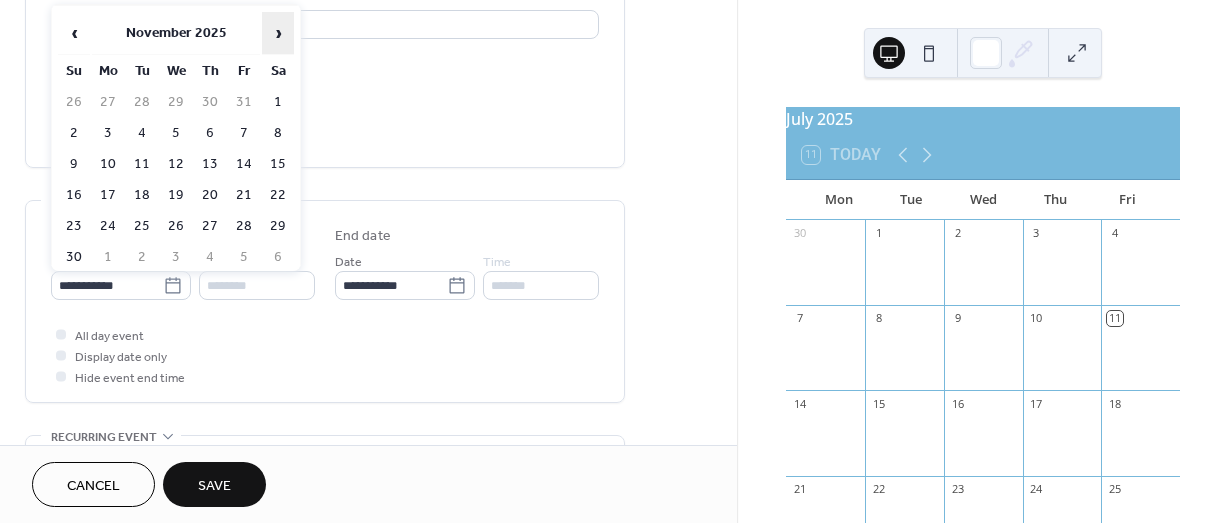 click on "›" at bounding box center [278, 33] 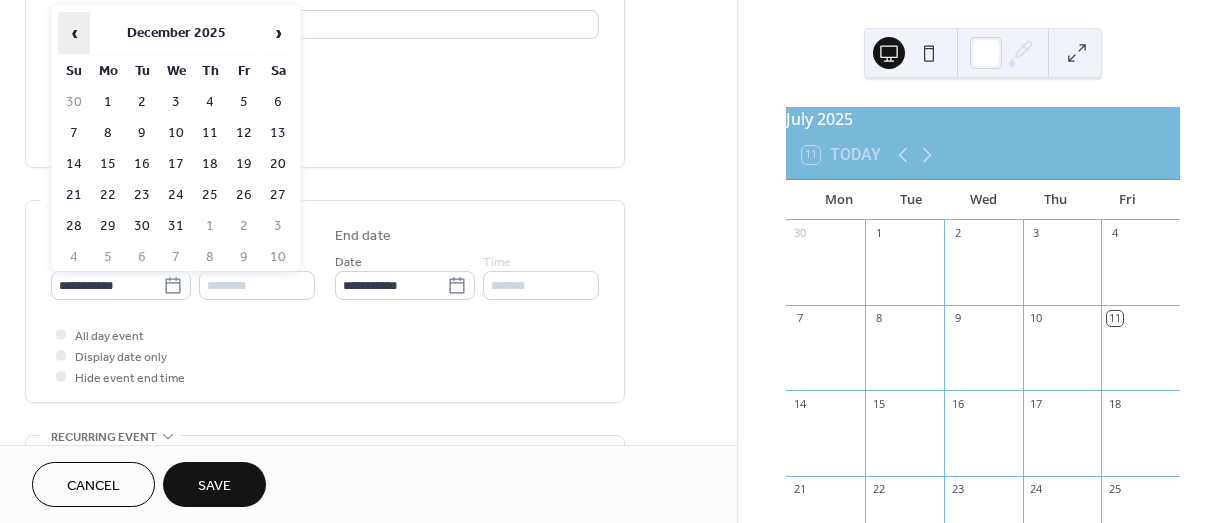 click on "‹" at bounding box center [74, 33] 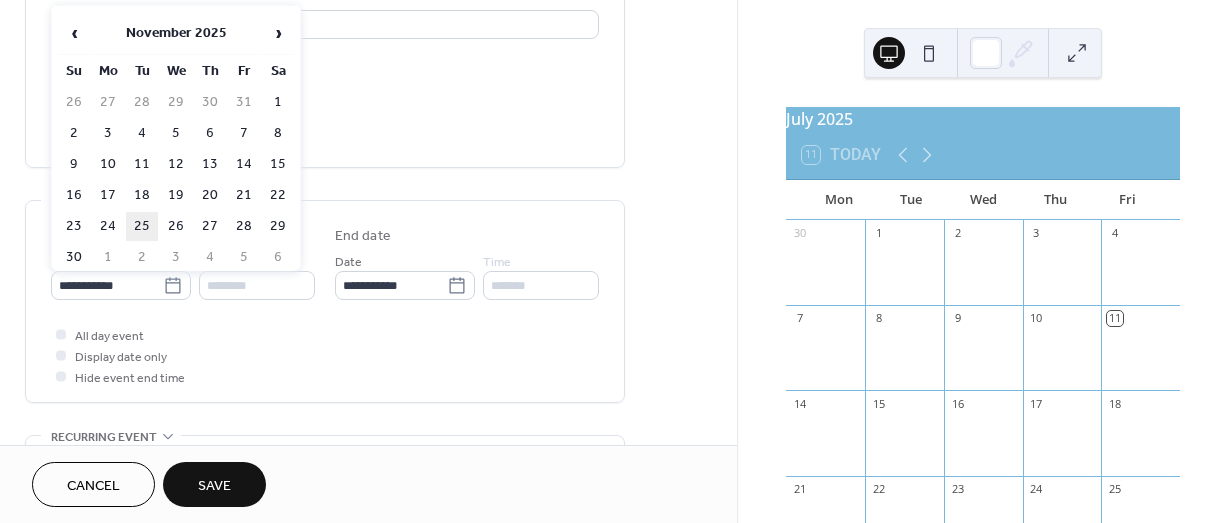 click on "25" at bounding box center [142, 226] 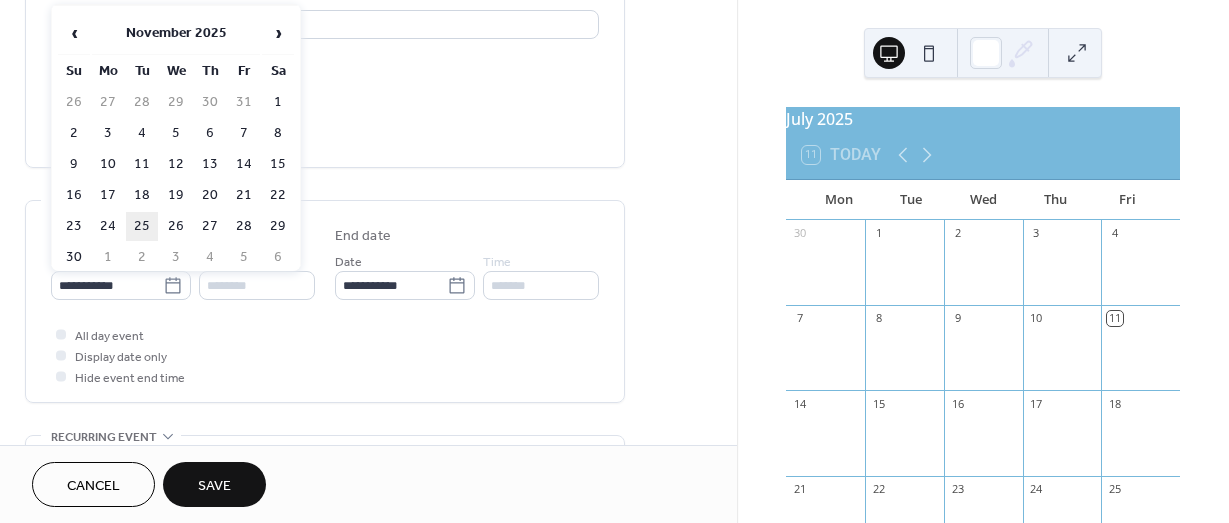 type on "**********" 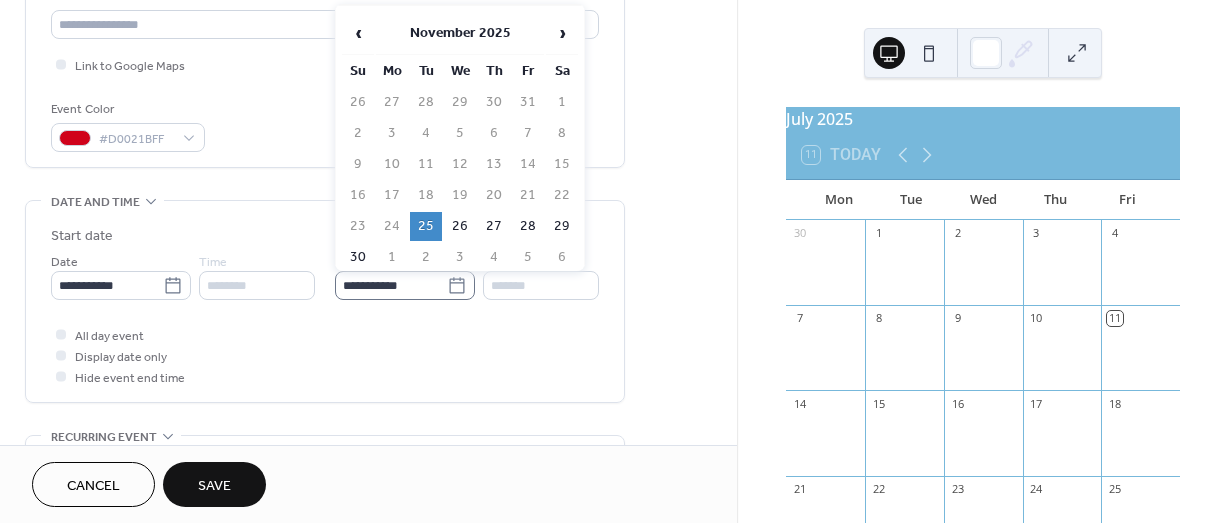 click 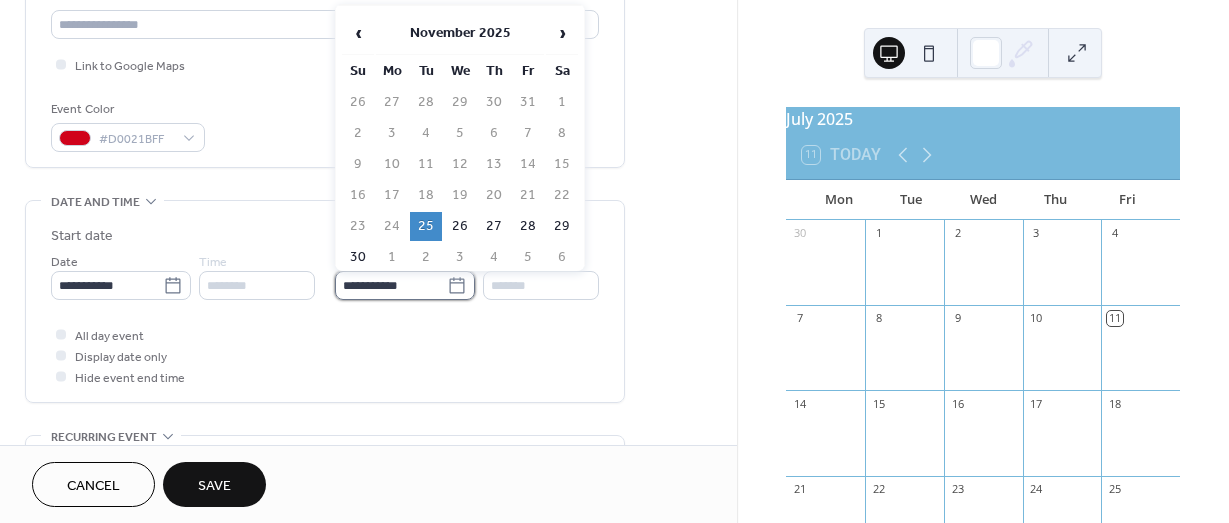 click on "**********" at bounding box center (391, 285) 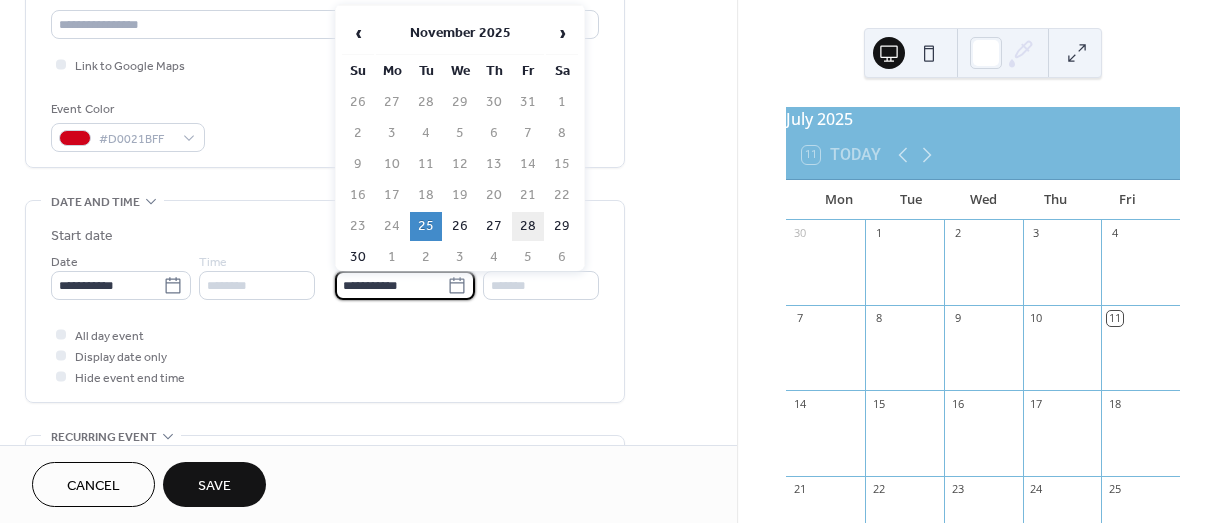 click on "28" at bounding box center (528, 226) 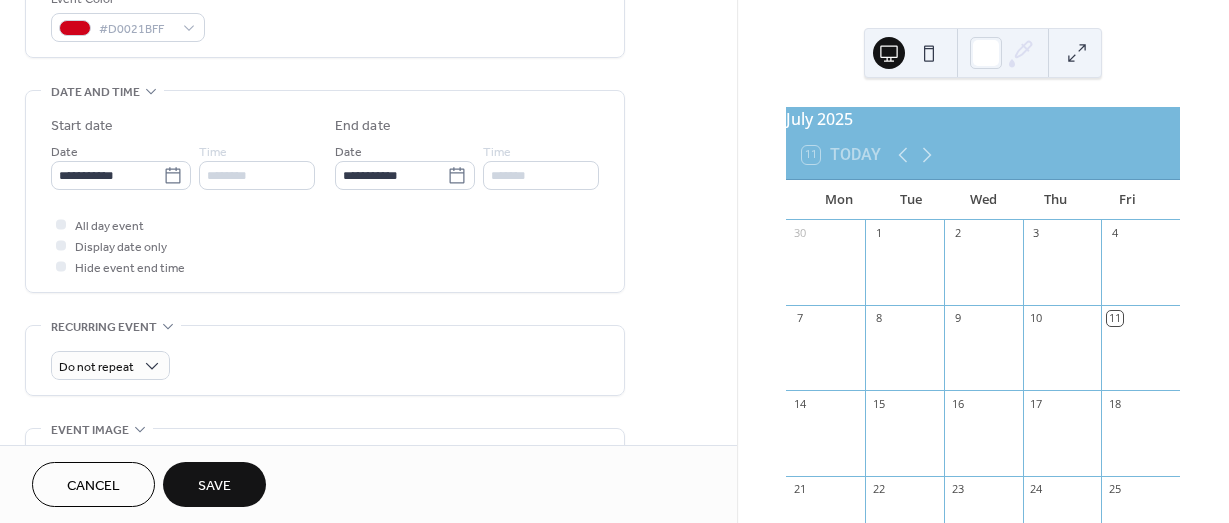 scroll, scrollTop: 571, scrollLeft: 0, axis: vertical 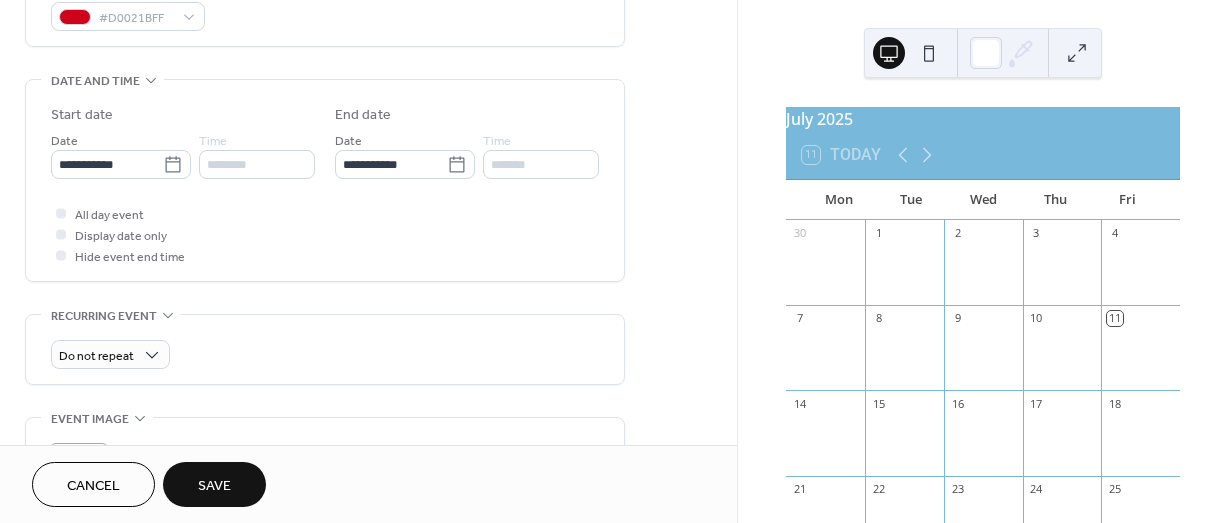 click on "Save" at bounding box center (214, 486) 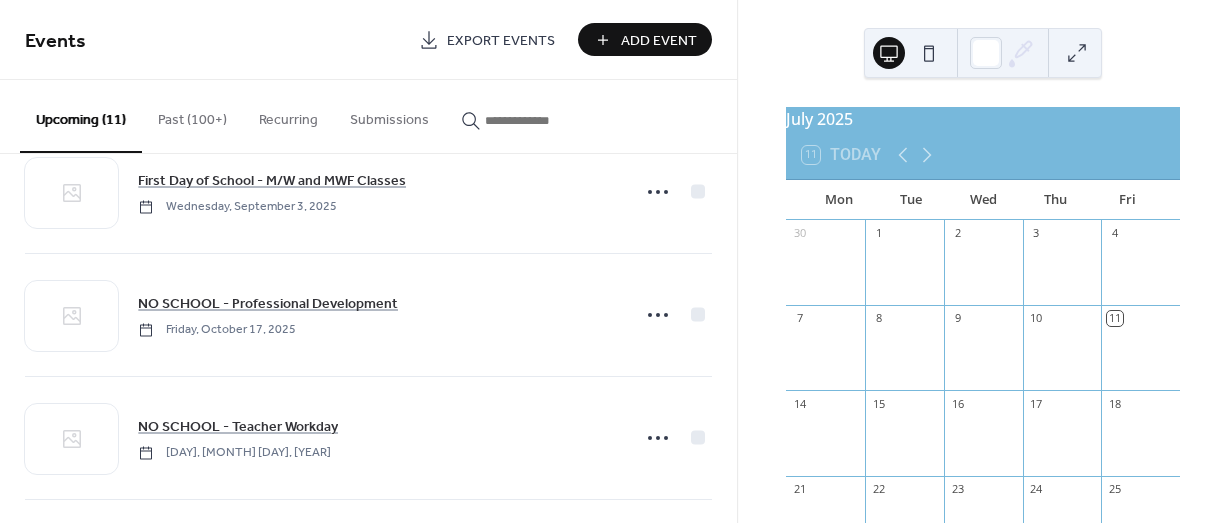 scroll, scrollTop: 0, scrollLeft: 0, axis: both 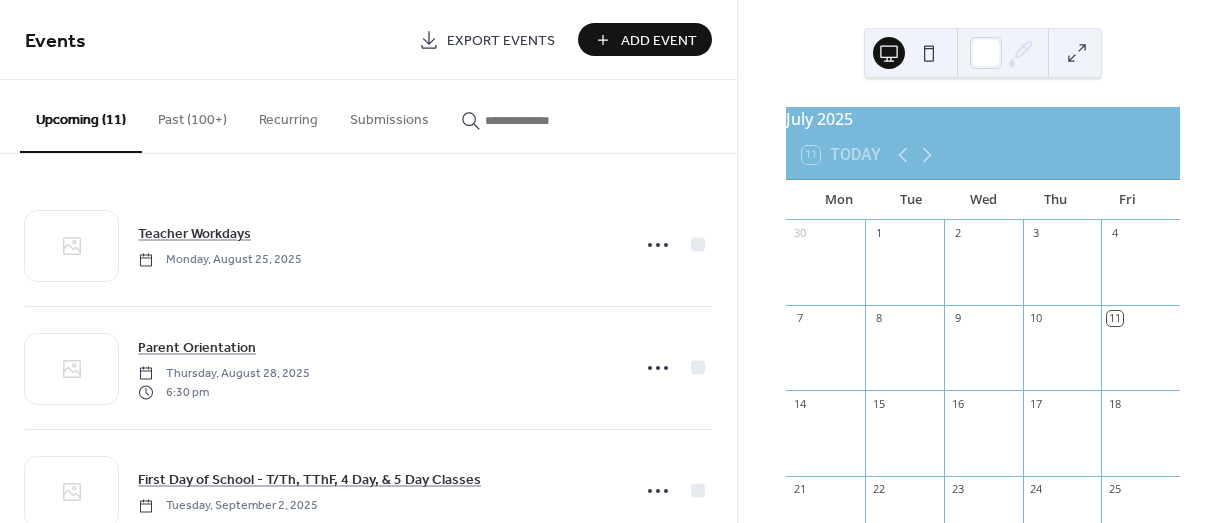 click on "Add Event" at bounding box center (659, 41) 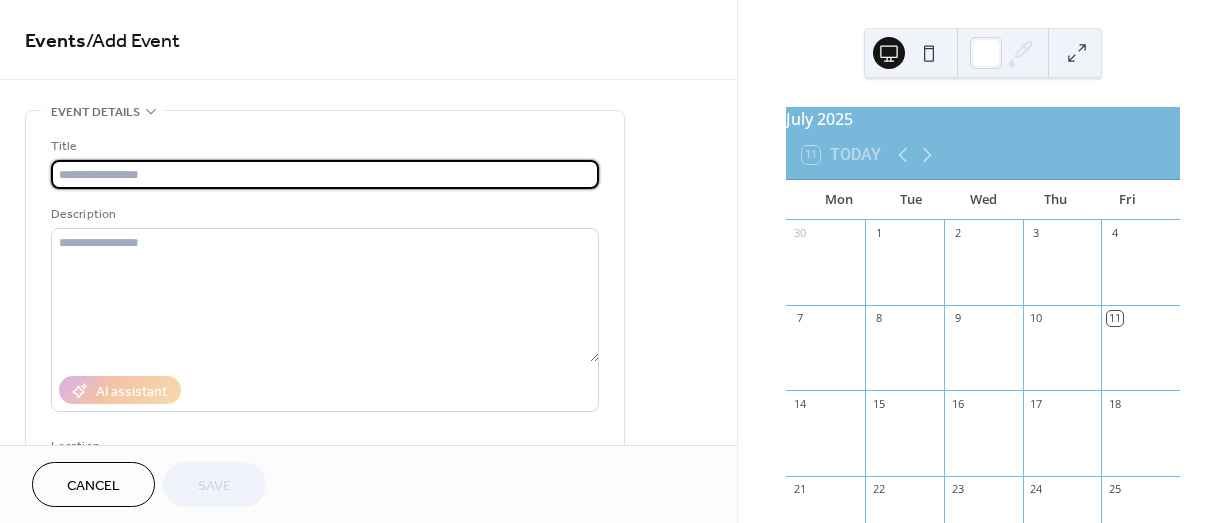 click on "Events  /  Add Event" at bounding box center [368, 41] 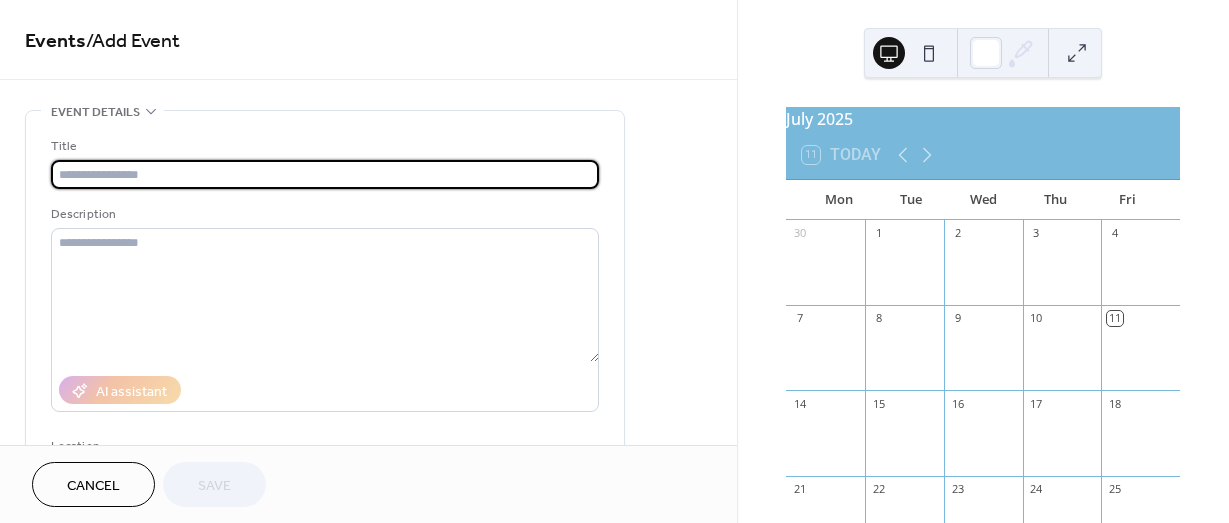 click at bounding box center [325, 174] 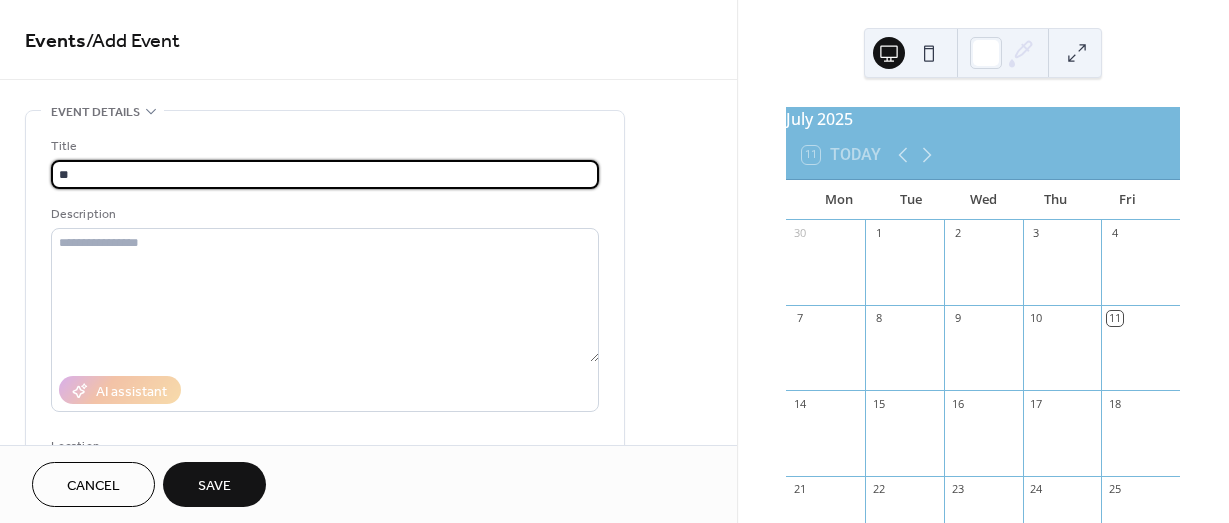 type on "*" 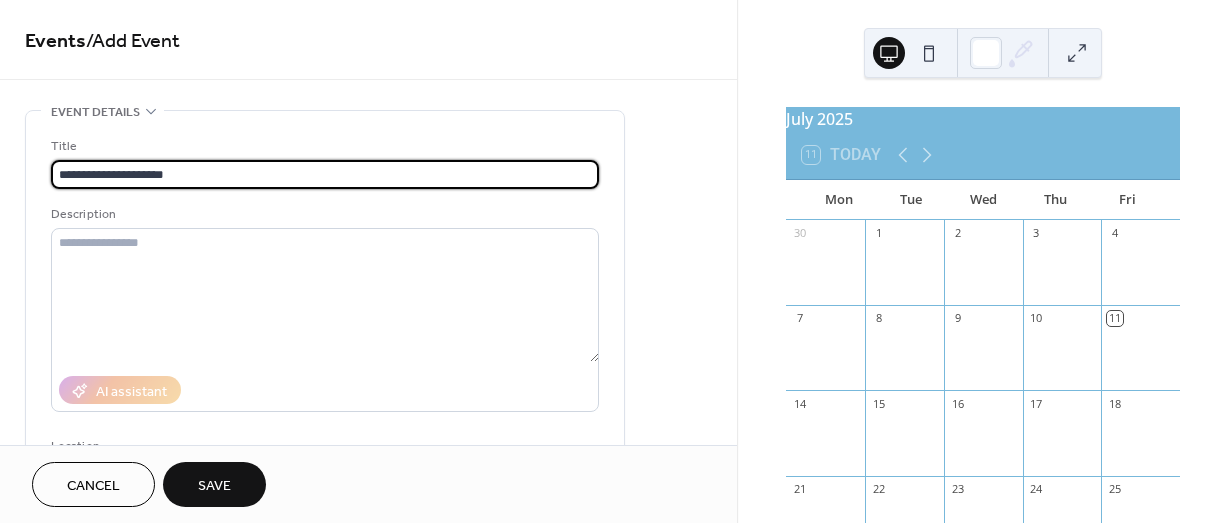 type on "**********" 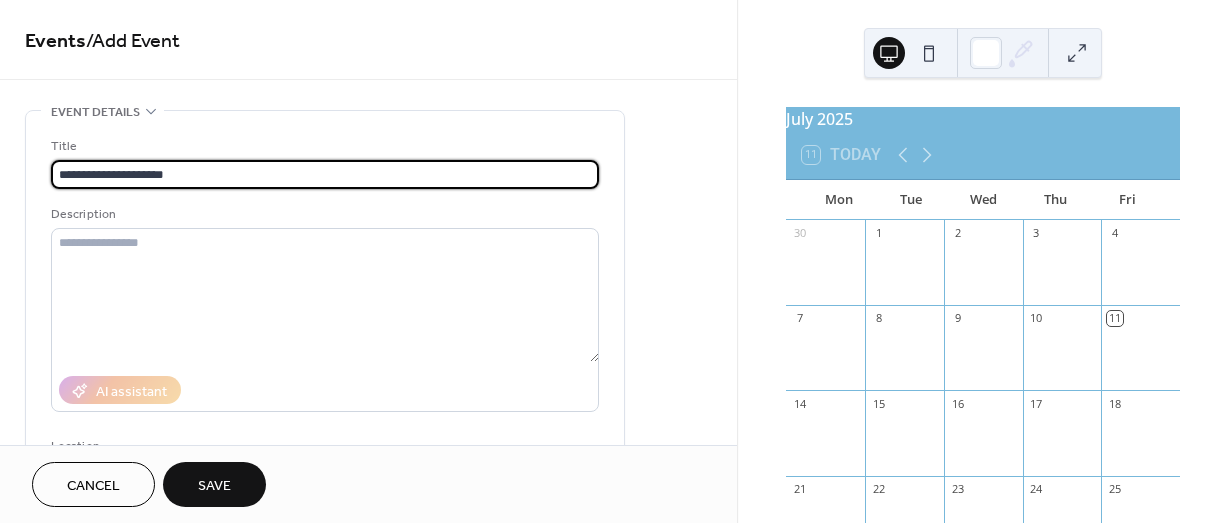 click on "**********" at bounding box center [325, 174] 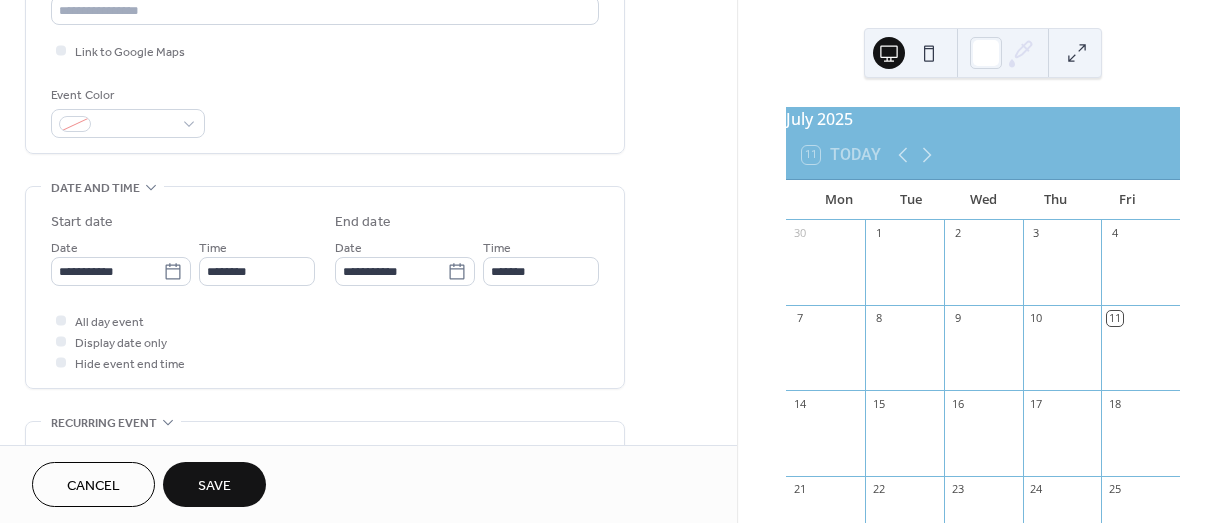 scroll, scrollTop: 465, scrollLeft: 0, axis: vertical 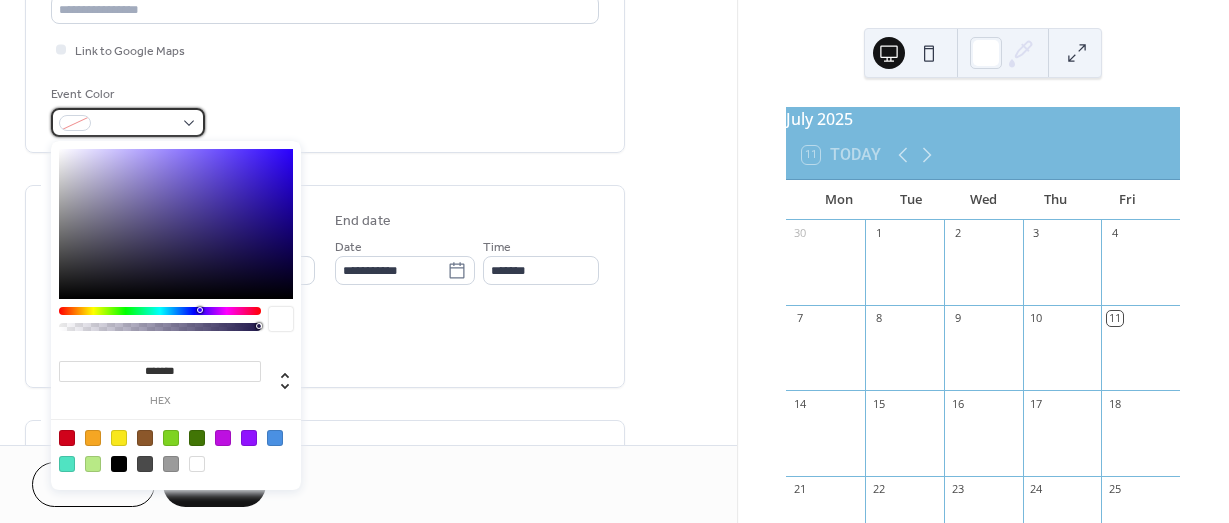 click at bounding box center [128, 122] 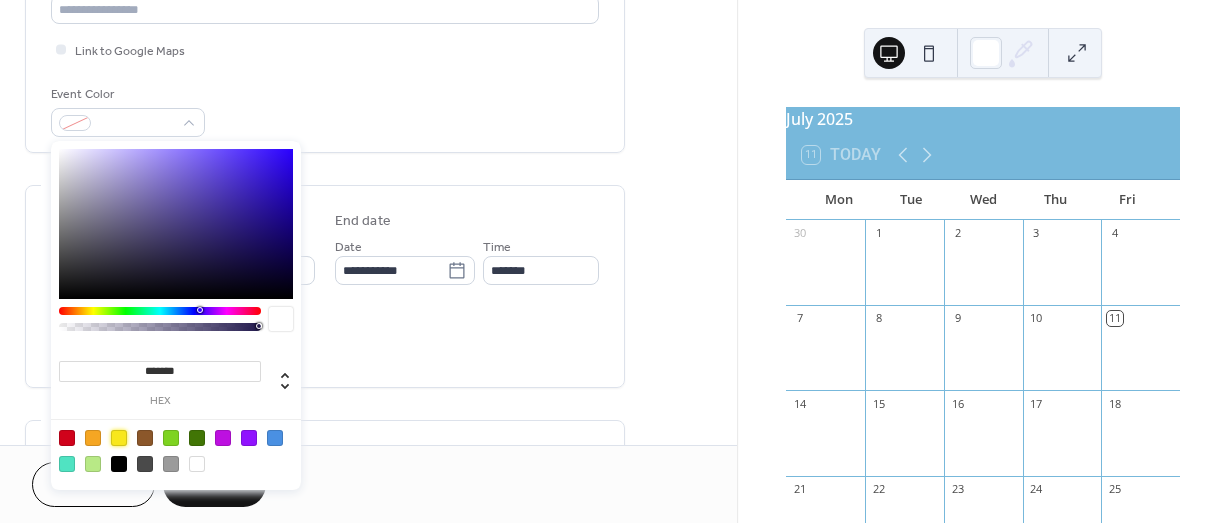 click at bounding box center (119, 438) 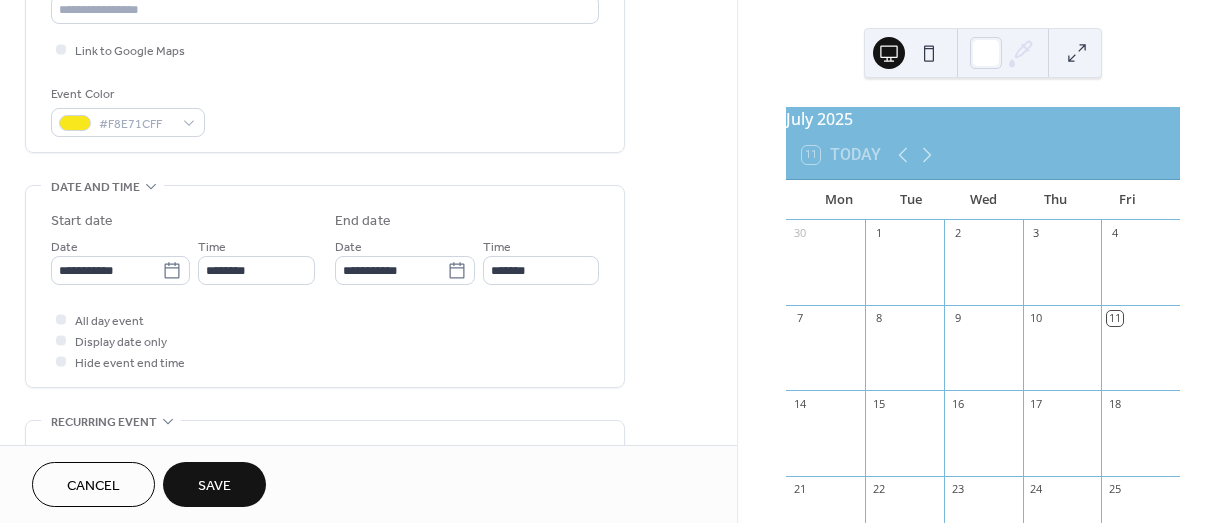 click on "All day event Display date only Hide event end time" at bounding box center (325, 340) 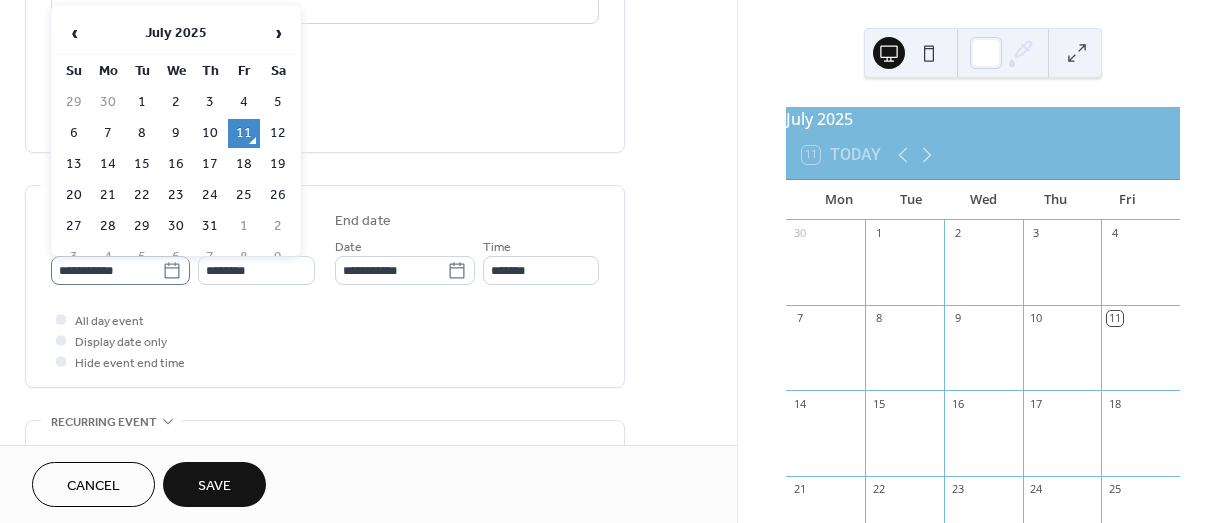 click 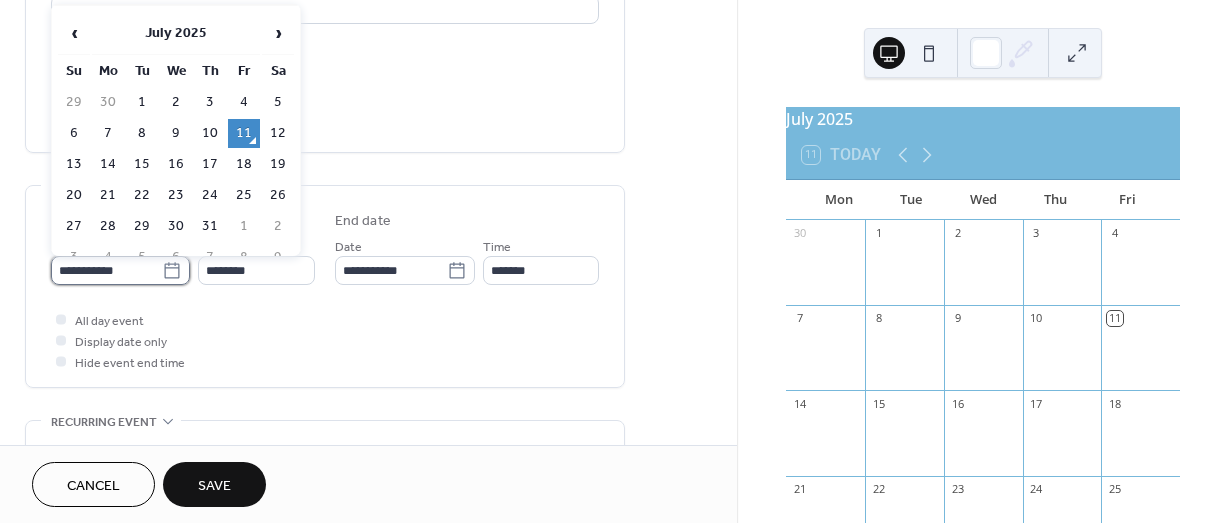 click on "**********" at bounding box center [106, 270] 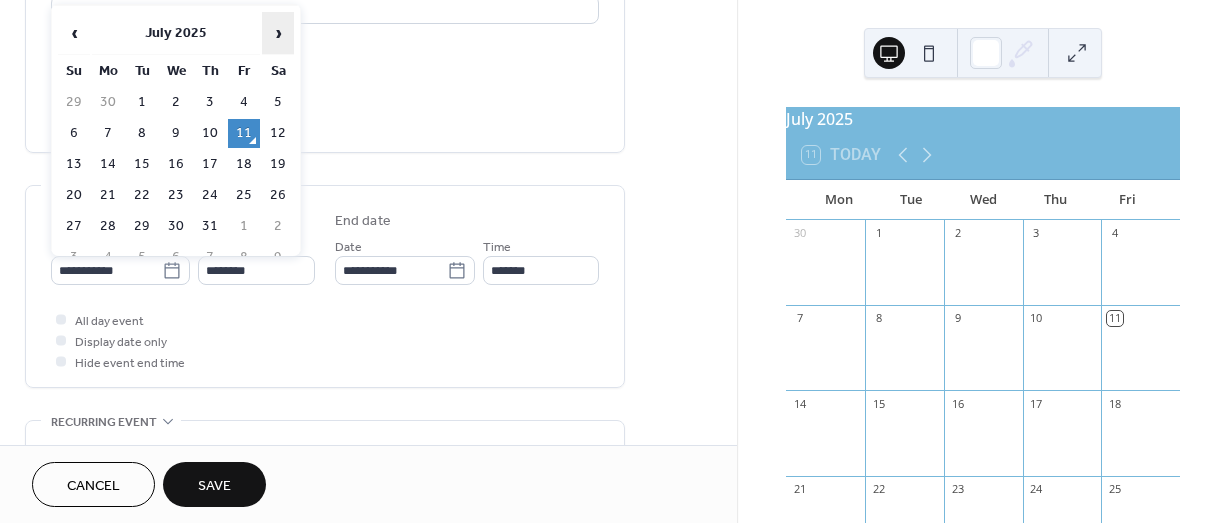 click on "›" at bounding box center (278, 33) 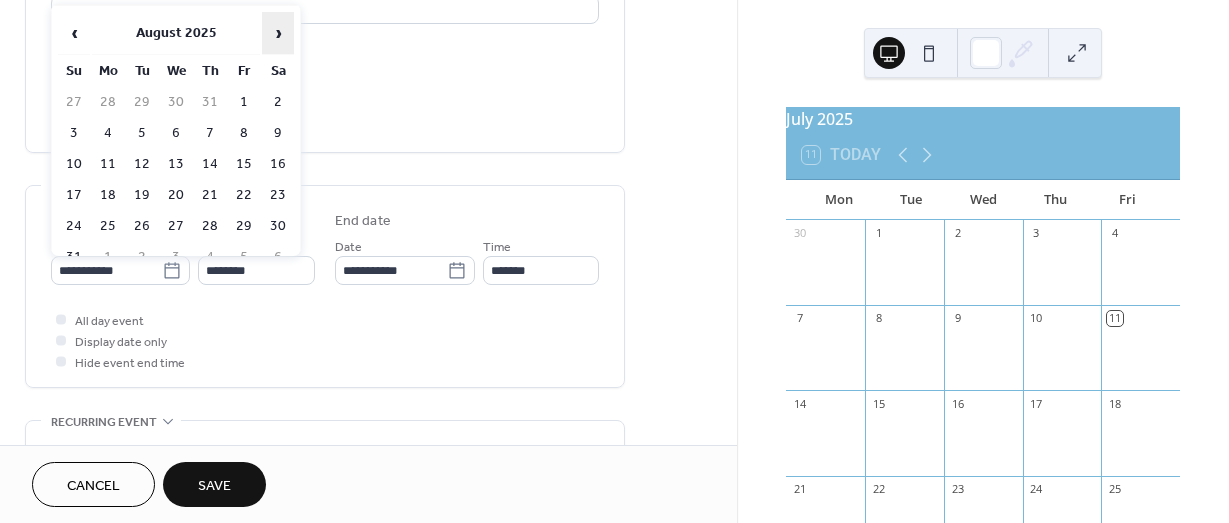 click on "›" at bounding box center (278, 33) 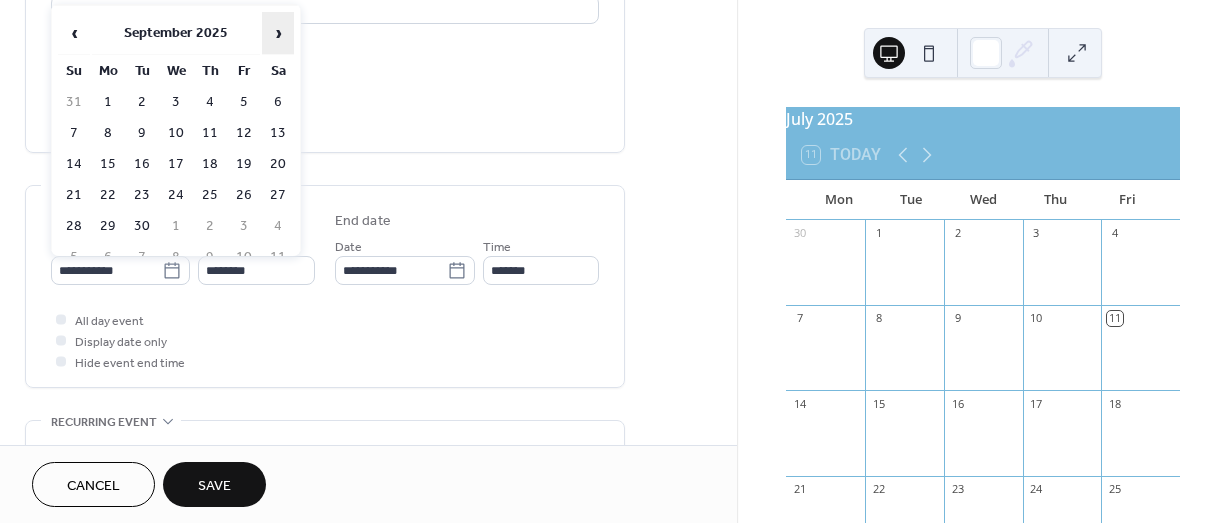 click on "›" at bounding box center (278, 33) 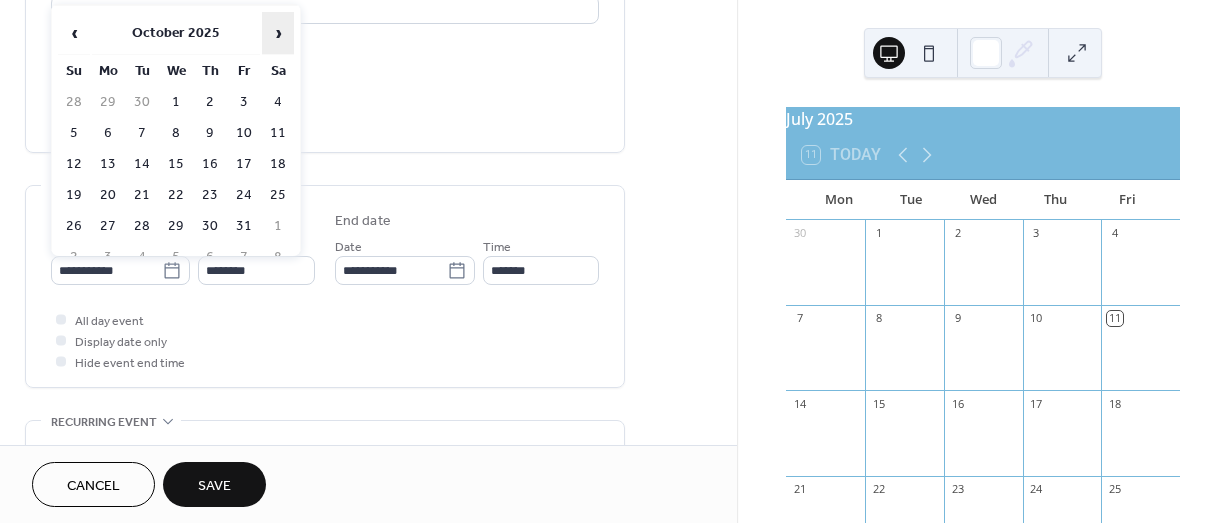click on "›" at bounding box center (278, 33) 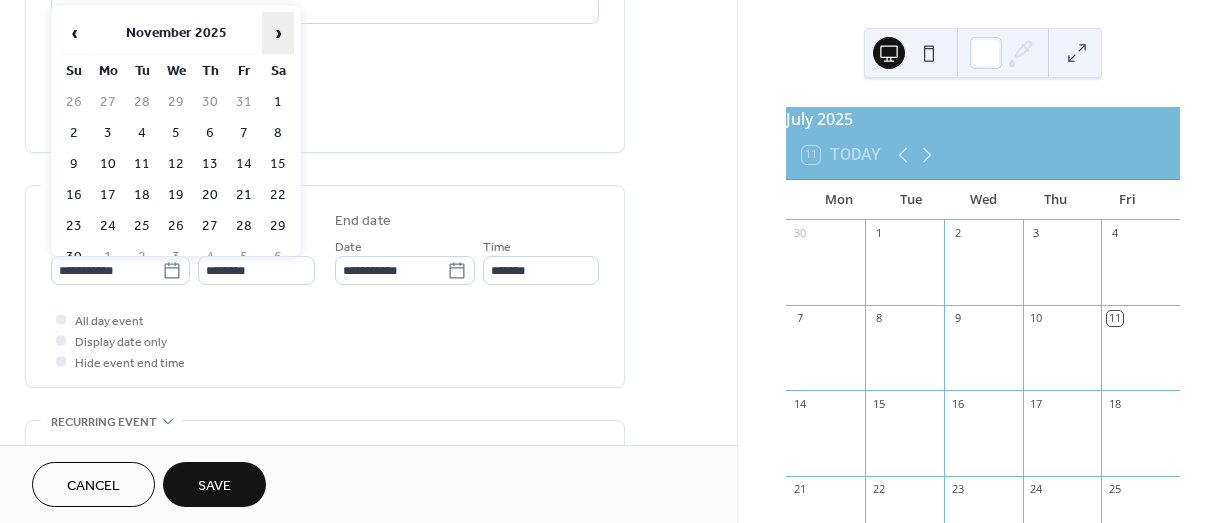 click on "›" at bounding box center (278, 33) 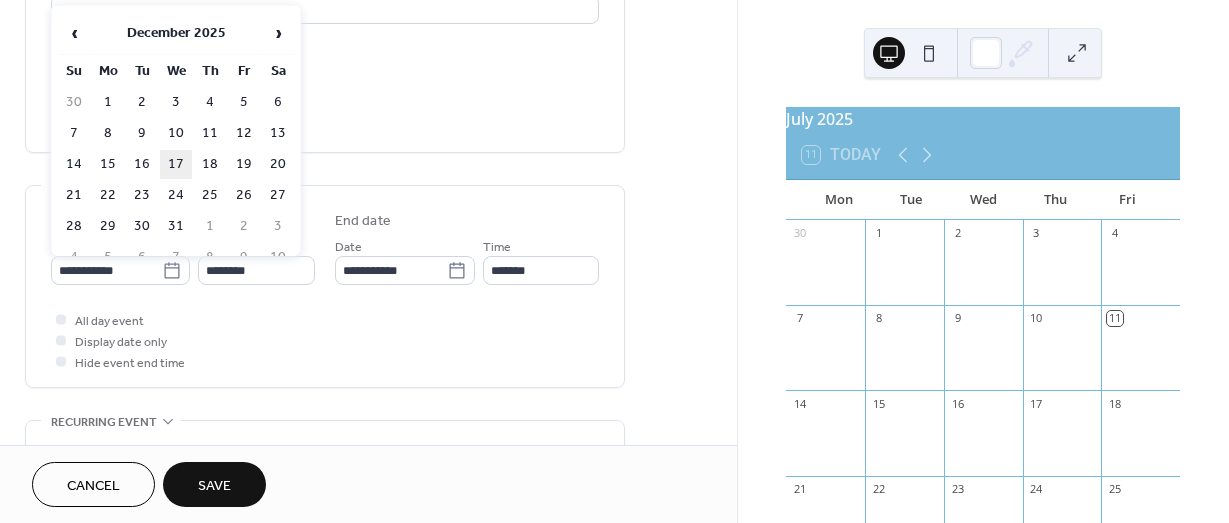 click on "17" at bounding box center [176, 164] 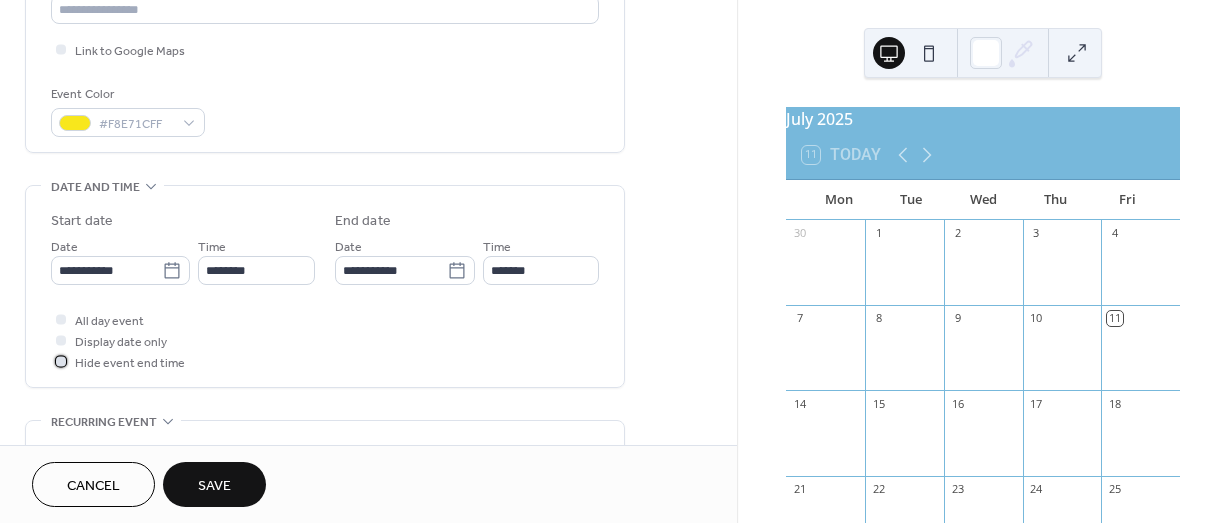click at bounding box center (61, 361) 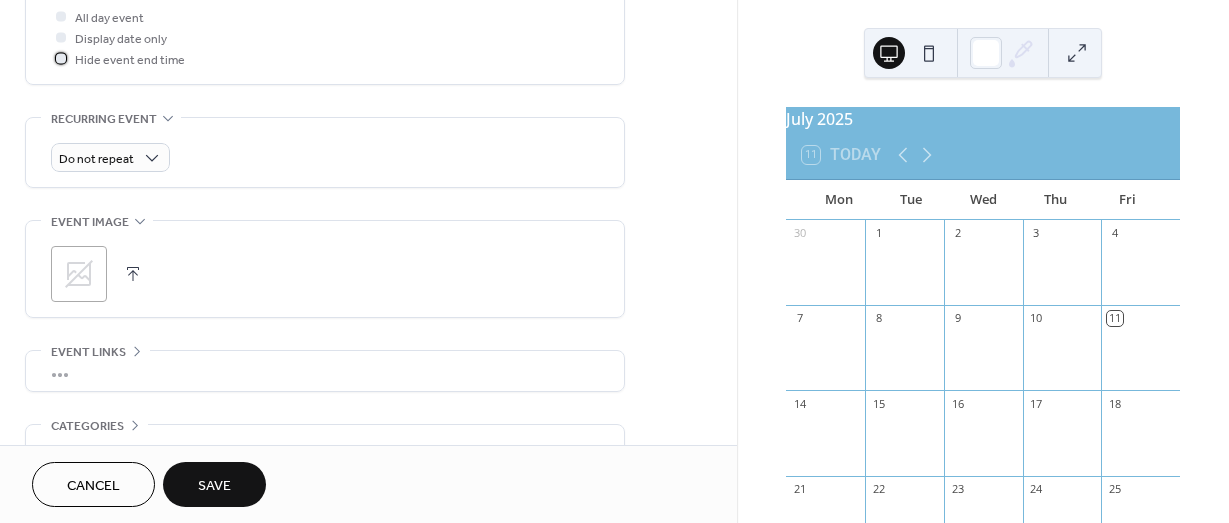 scroll, scrollTop: 769, scrollLeft: 0, axis: vertical 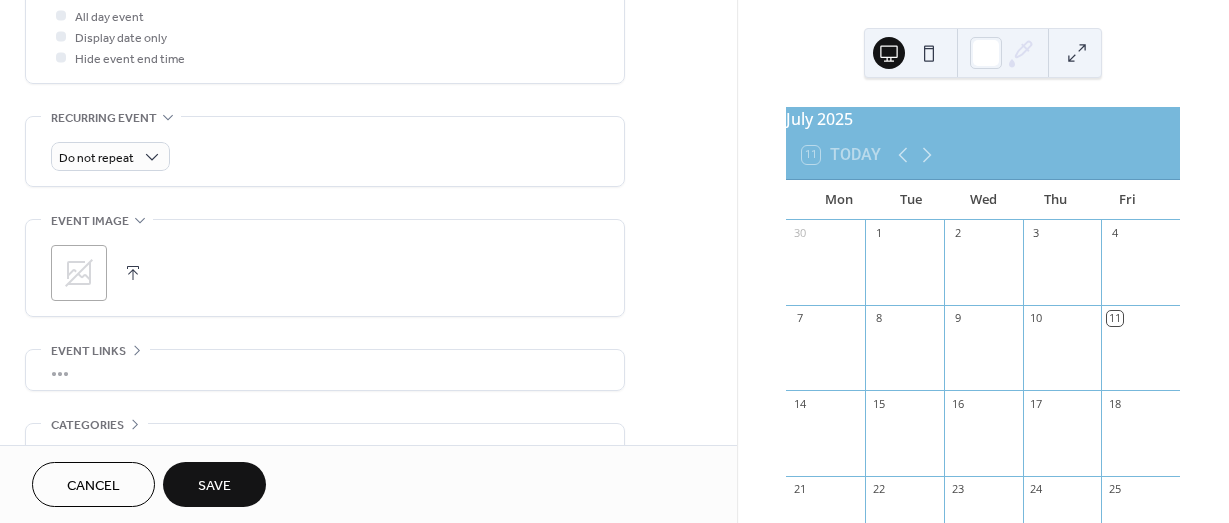 click on "Save" at bounding box center (214, 486) 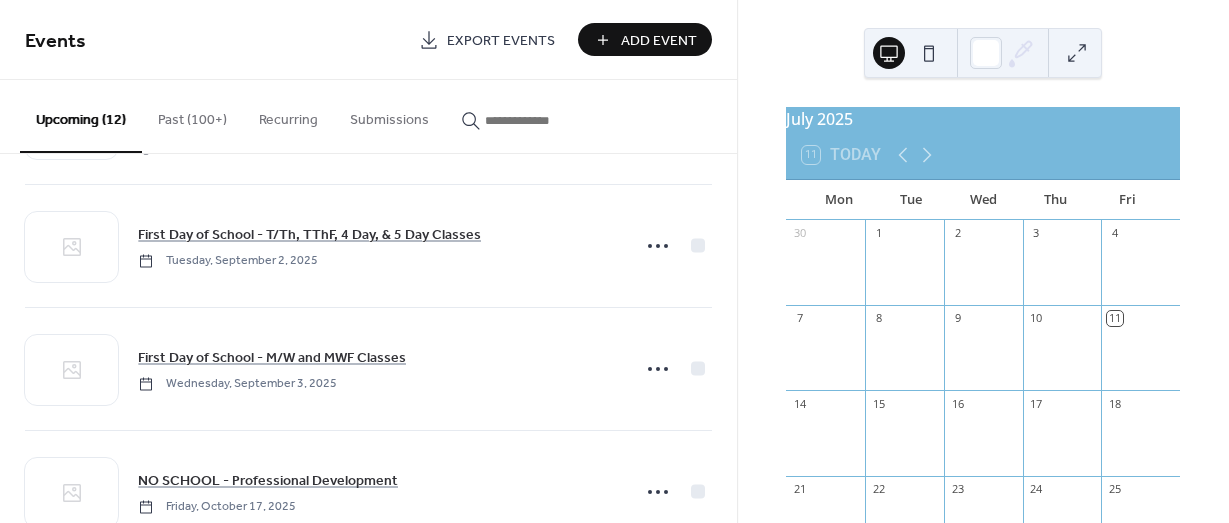 scroll, scrollTop: 203, scrollLeft: 0, axis: vertical 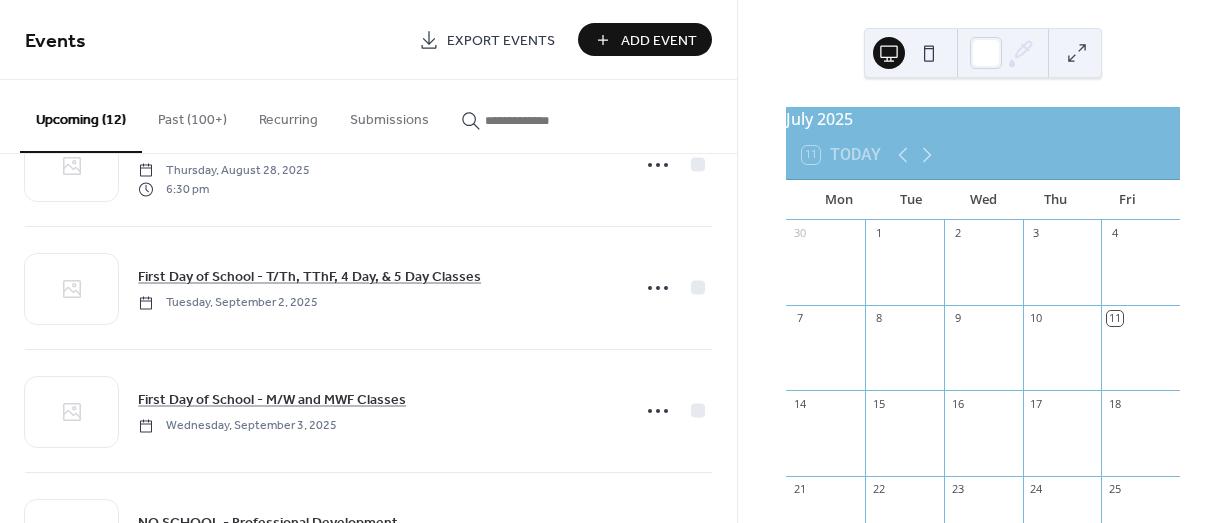 click on "Add Event" at bounding box center [659, 41] 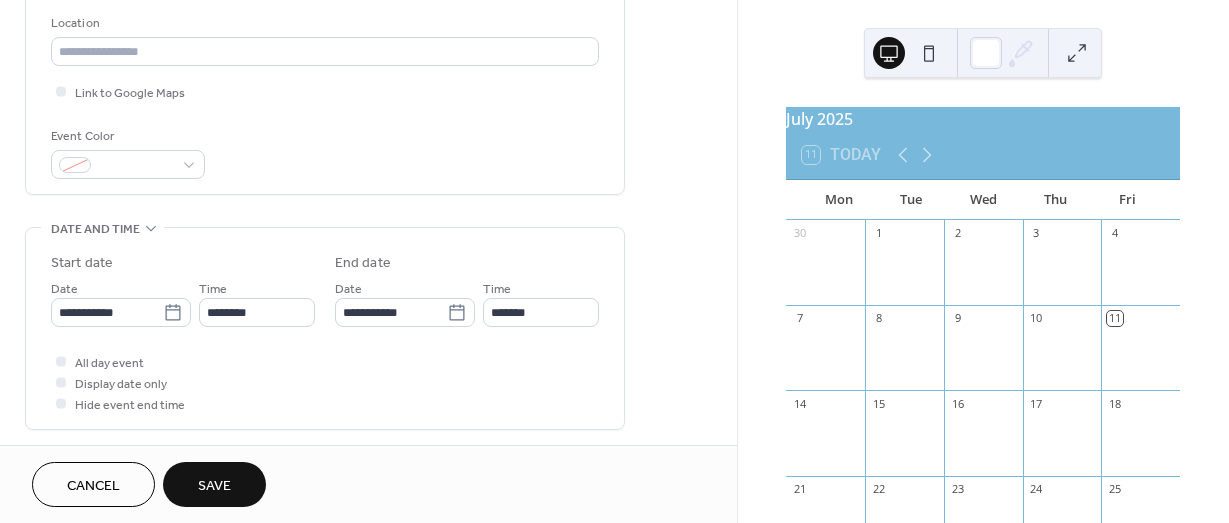 scroll, scrollTop: 443, scrollLeft: 0, axis: vertical 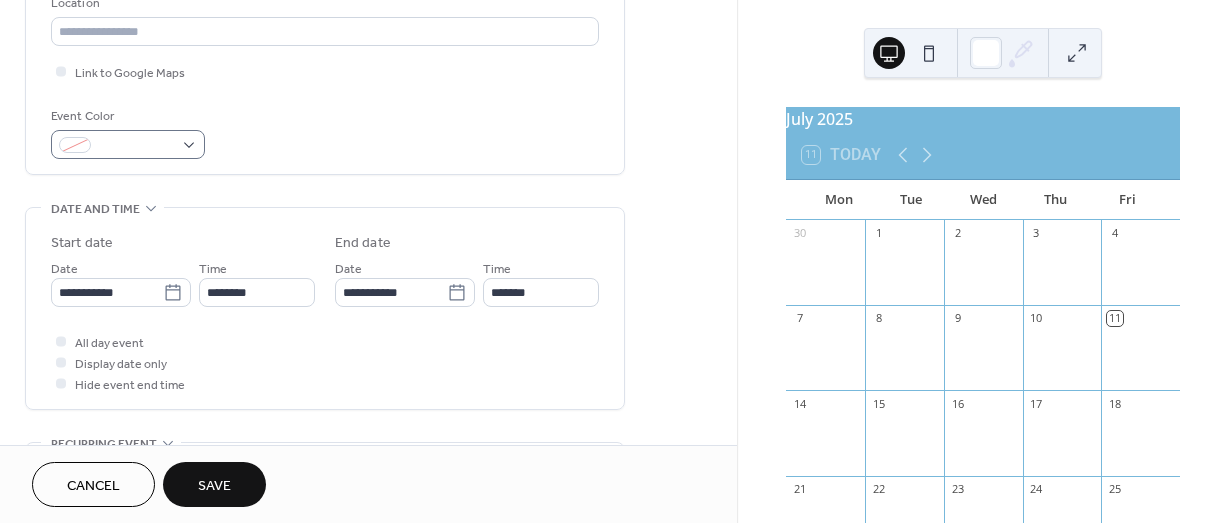 type on "**********" 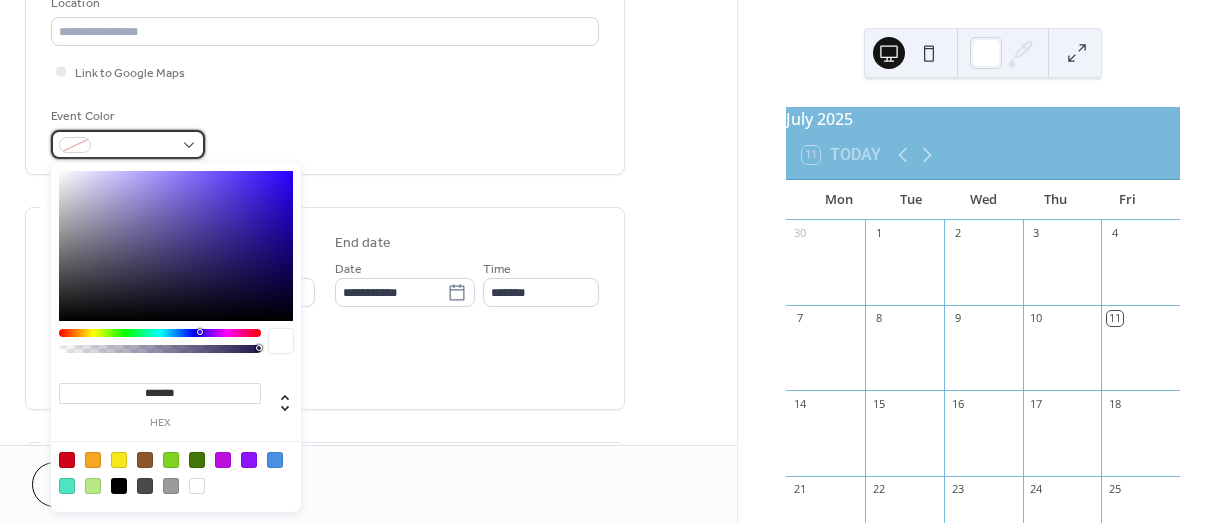 click at bounding box center [128, 144] 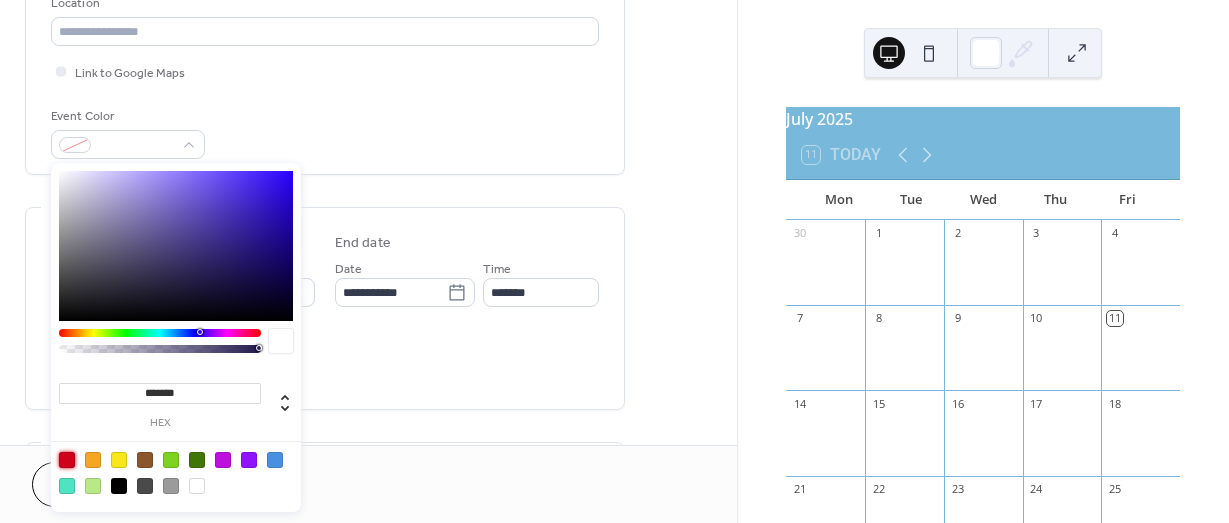 click at bounding box center (67, 460) 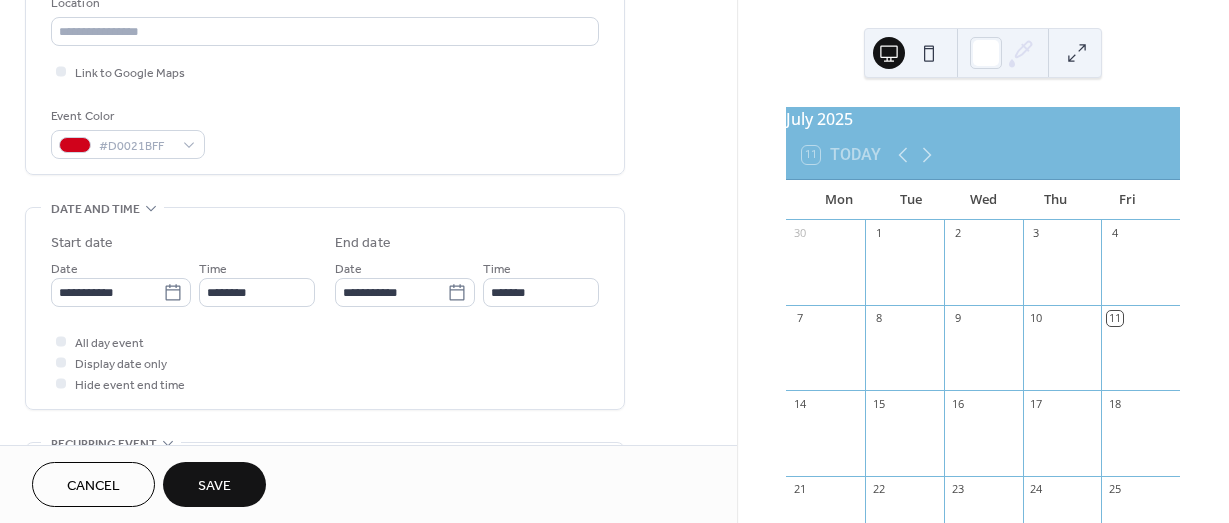 click on "**********" at bounding box center (325, 266) 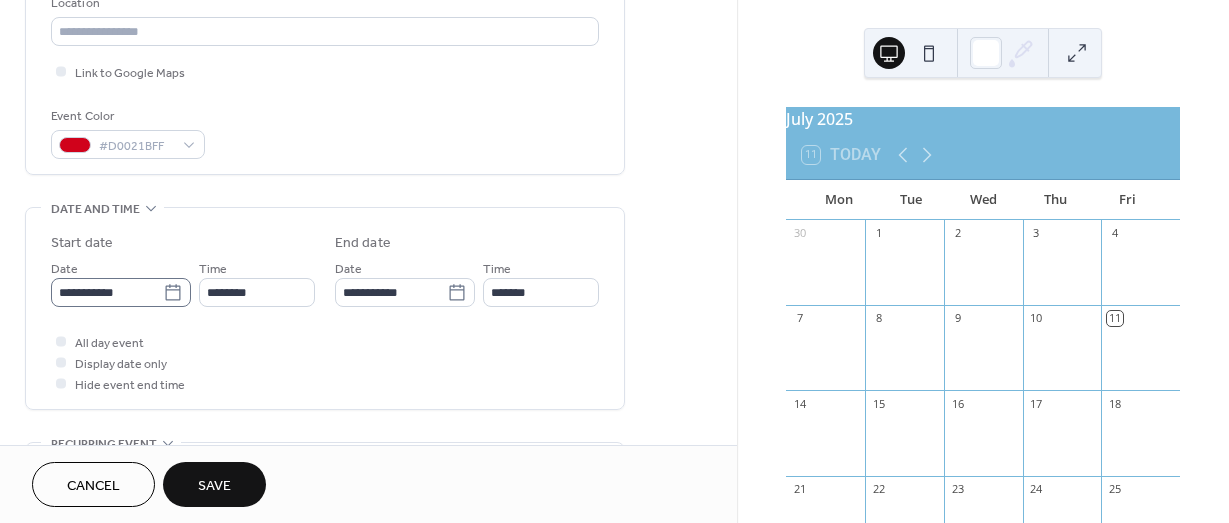click 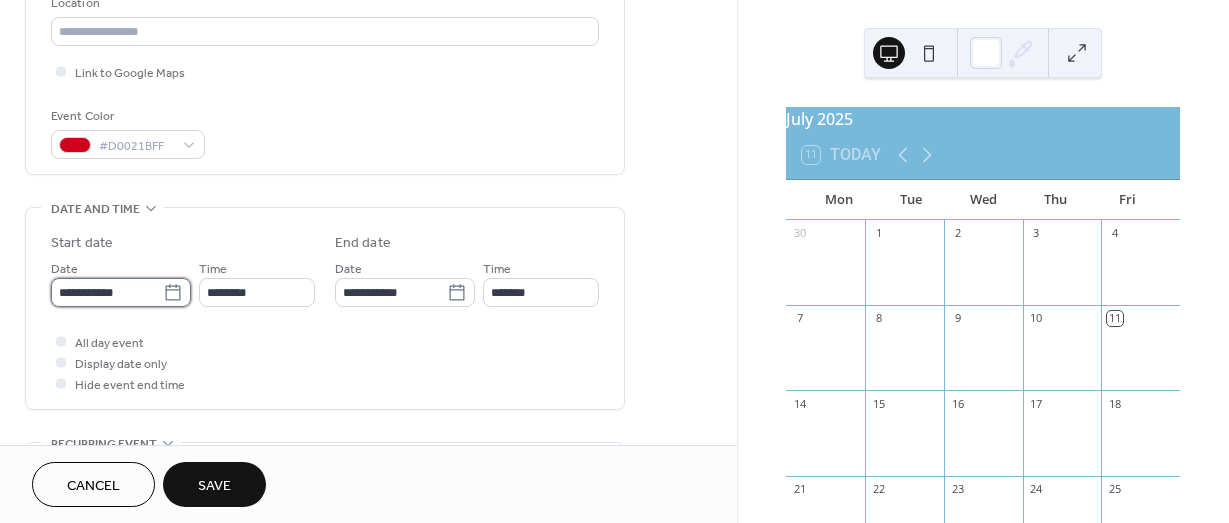 click on "**********" at bounding box center (107, 292) 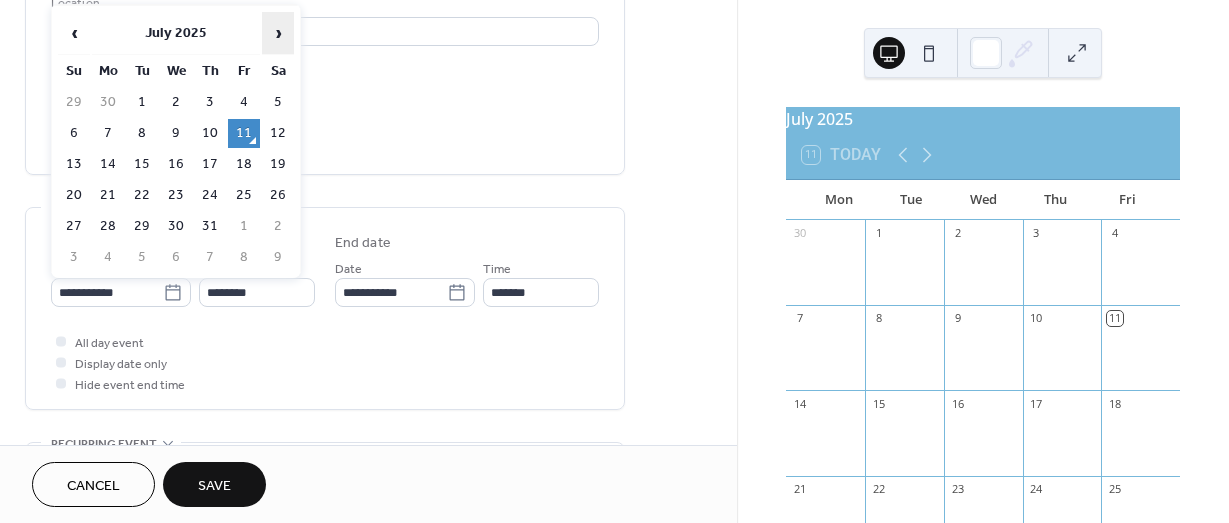 click on "›" at bounding box center (278, 33) 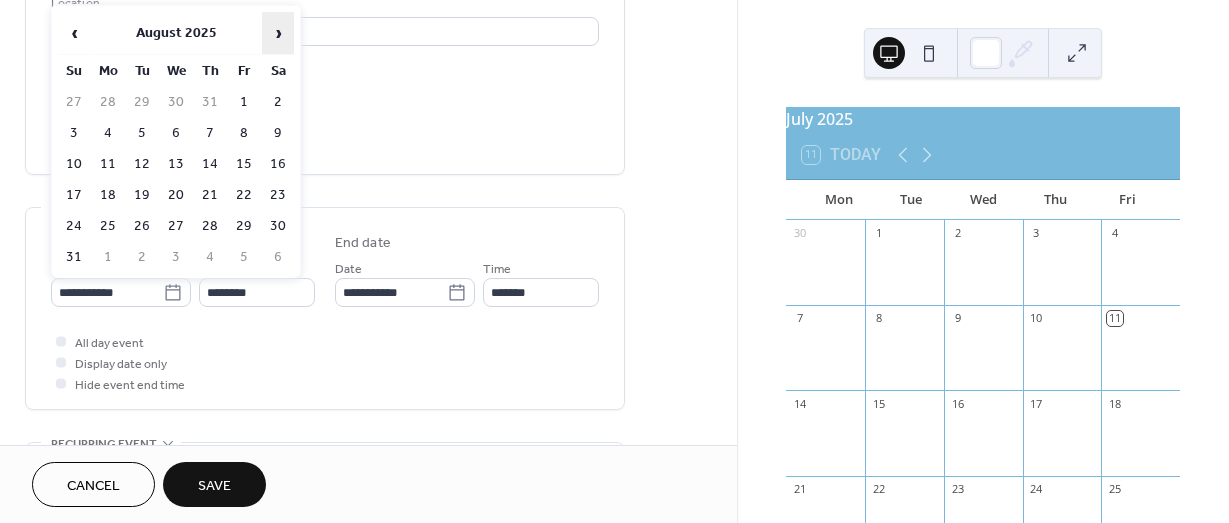 click on "›" at bounding box center [278, 33] 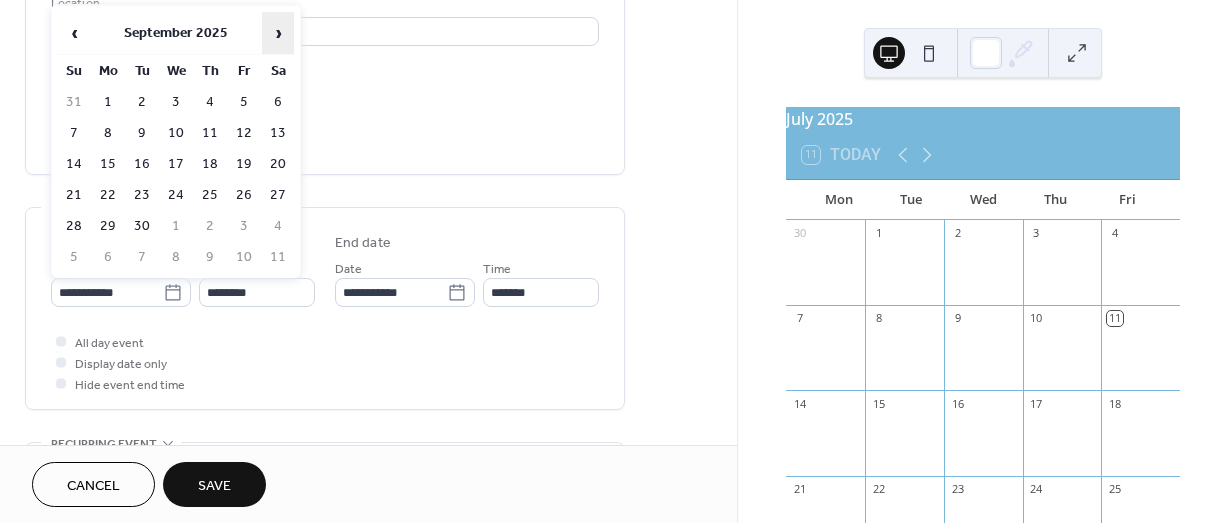 click on "›" at bounding box center (278, 33) 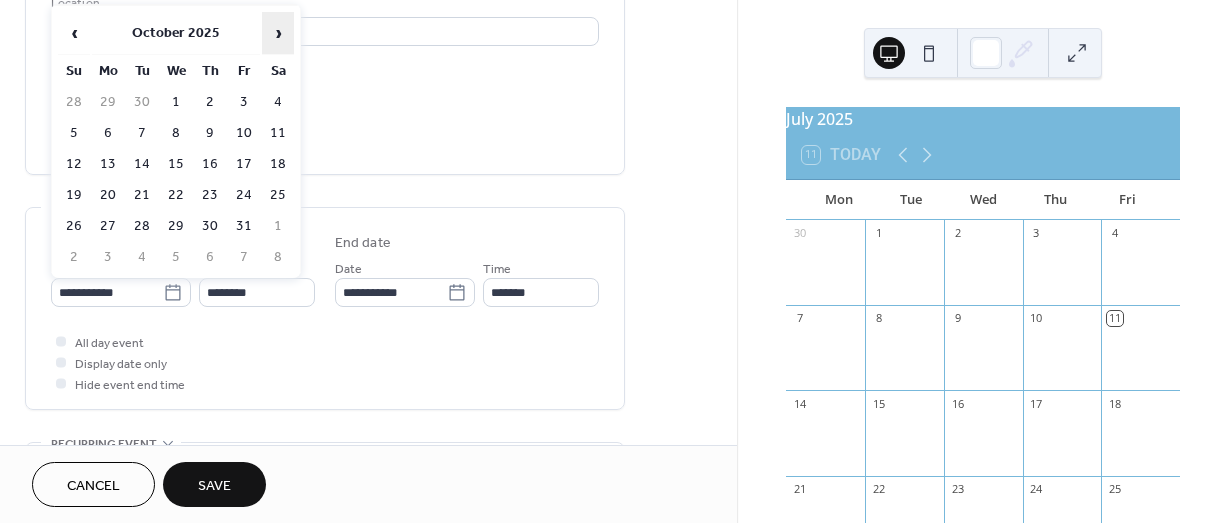 click on "›" at bounding box center (278, 33) 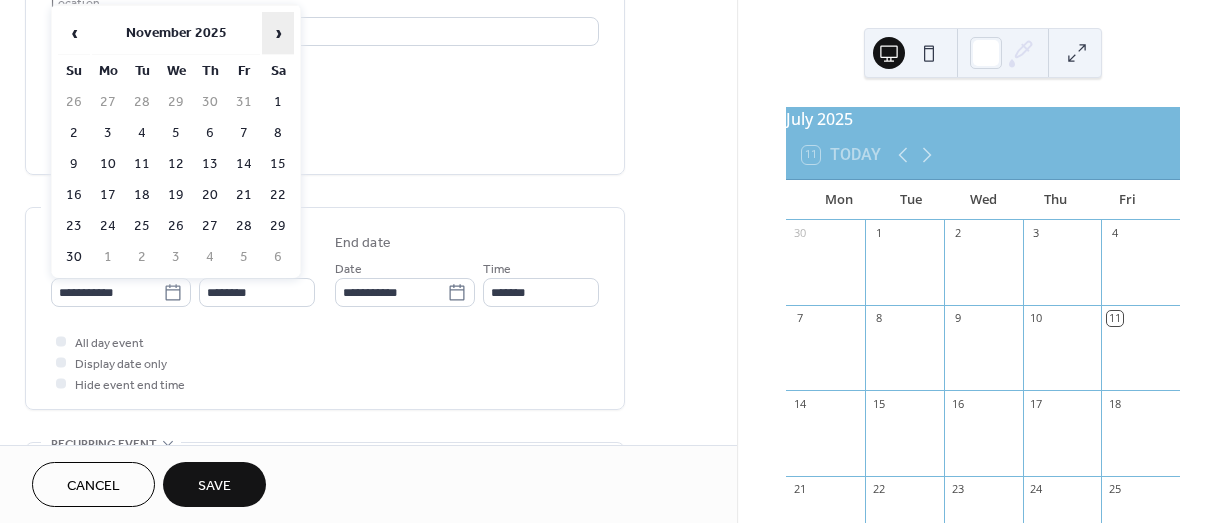 click on "›" at bounding box center (278, 33) 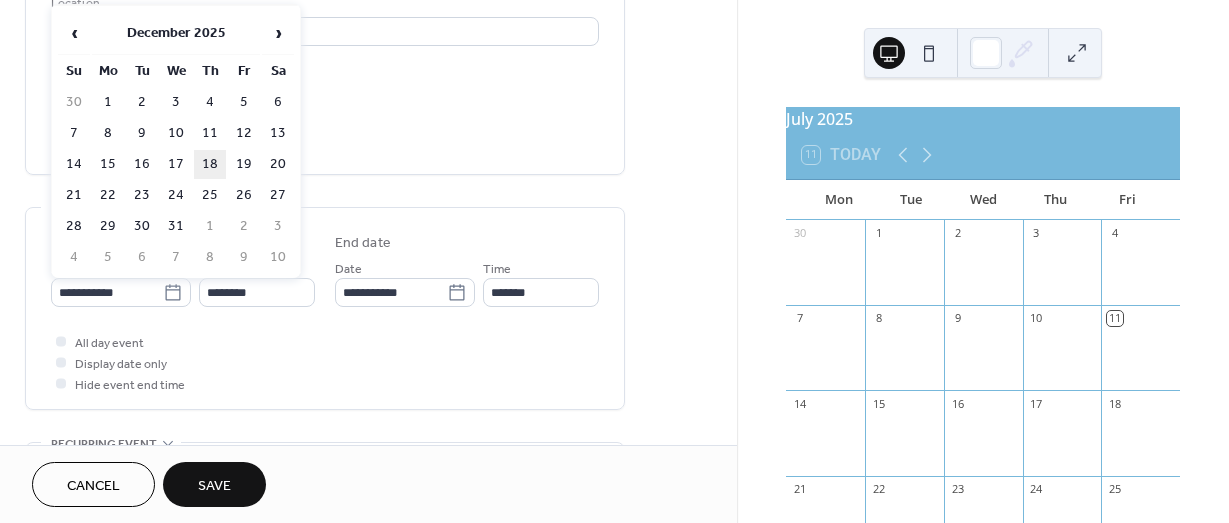 click on "18" at bounding box center (210, 164) 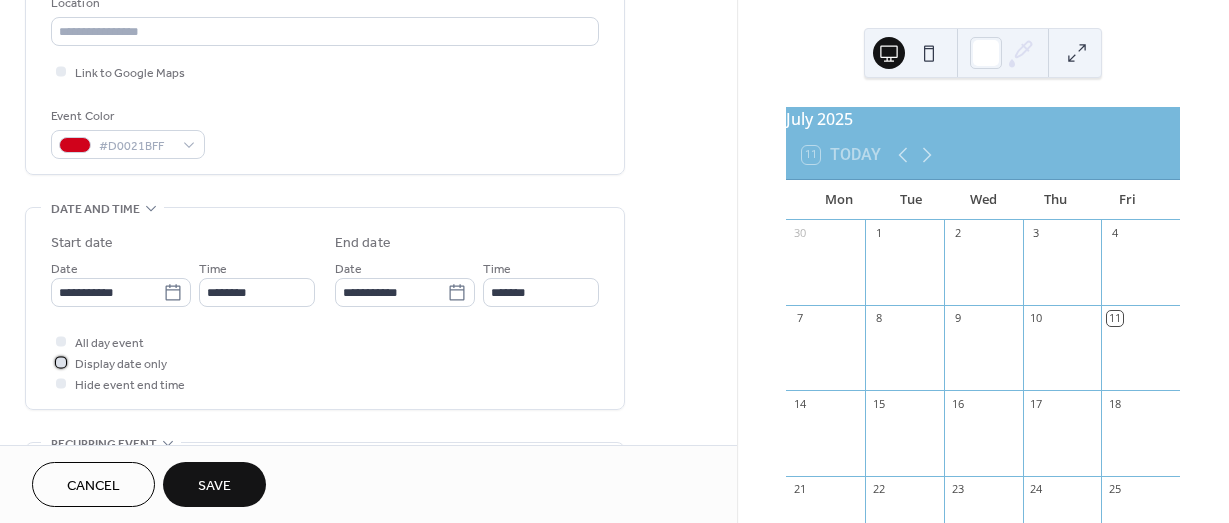 click at bounding box center [61, 362] 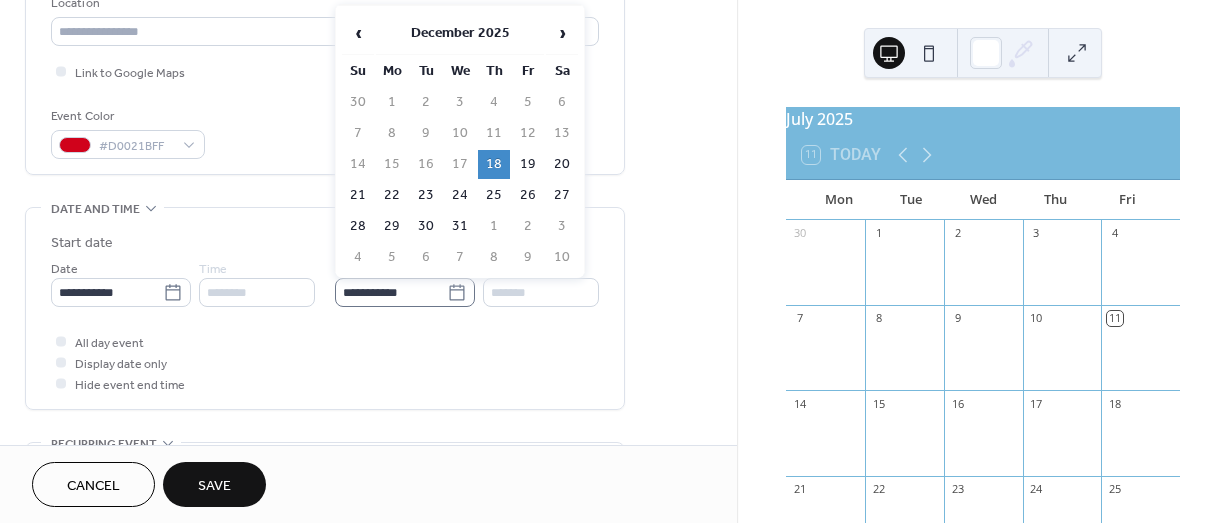 click 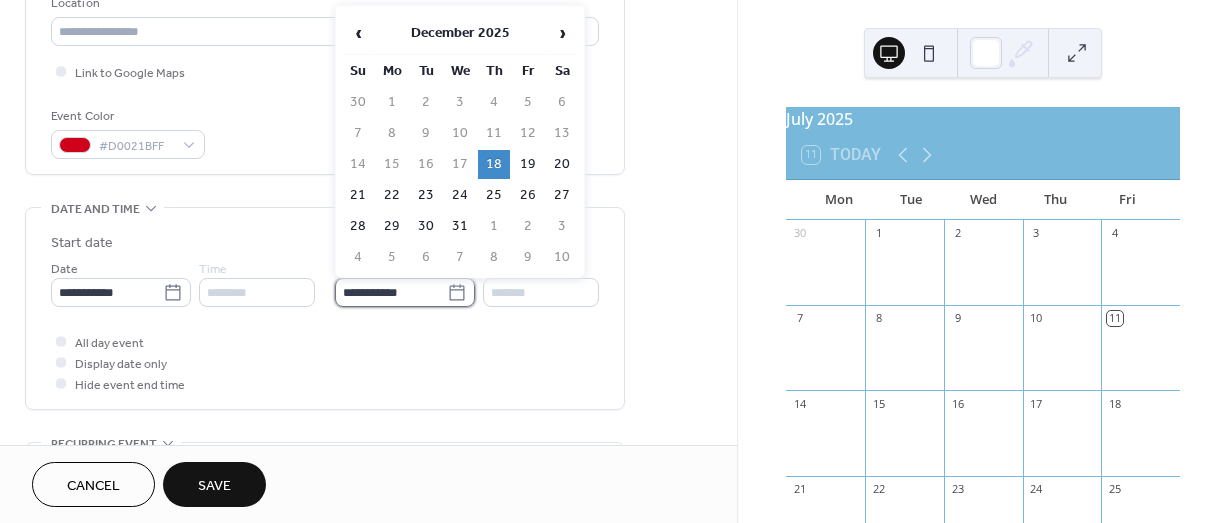click on "**********" at bounding box center [391, 292] 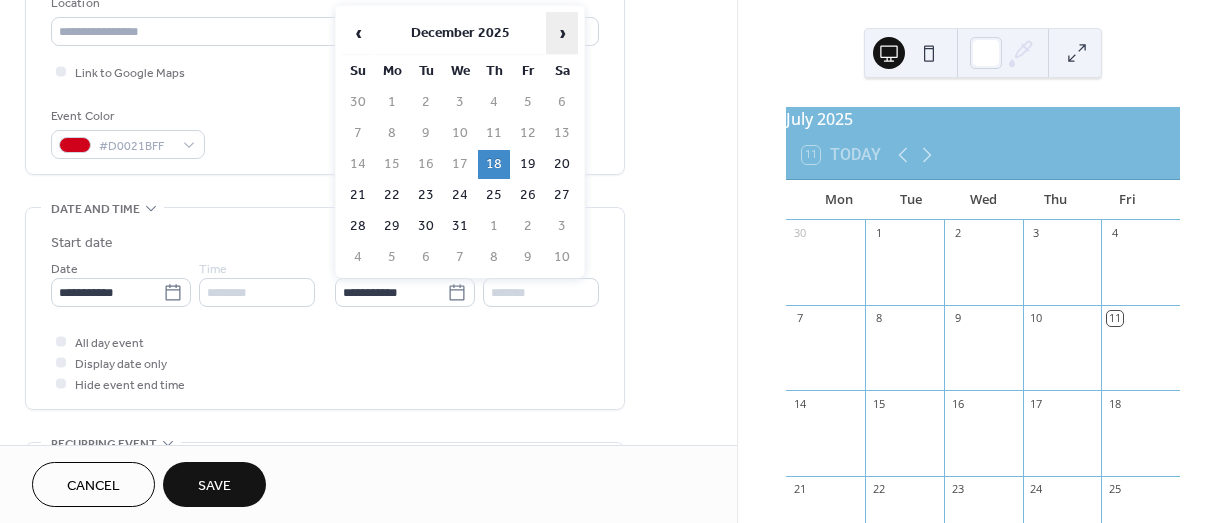 click on "›" at bounding box center [562, 33] 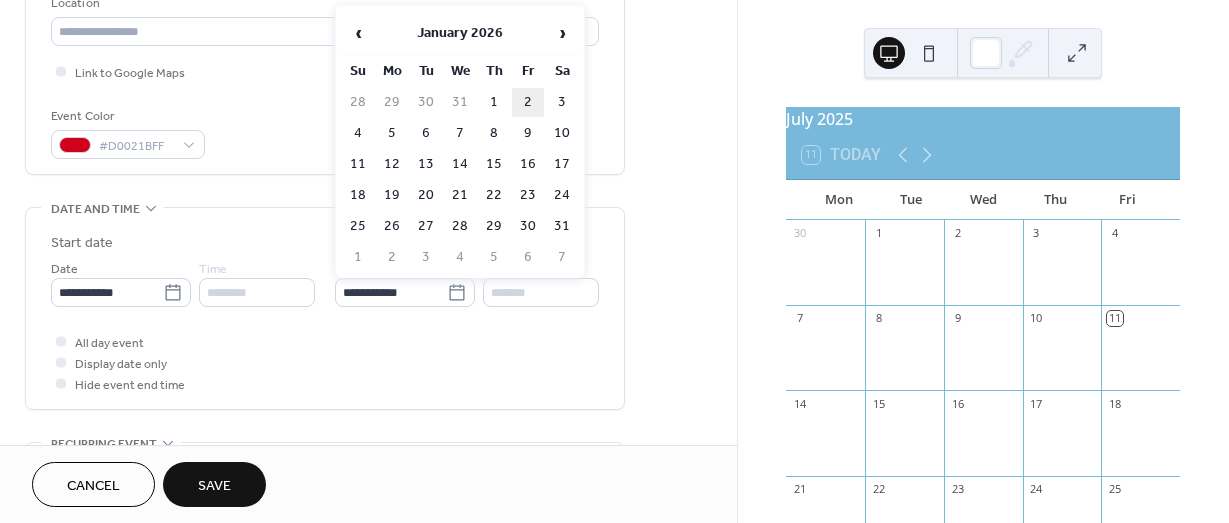 click on "2" at bounding box center [528, 102] 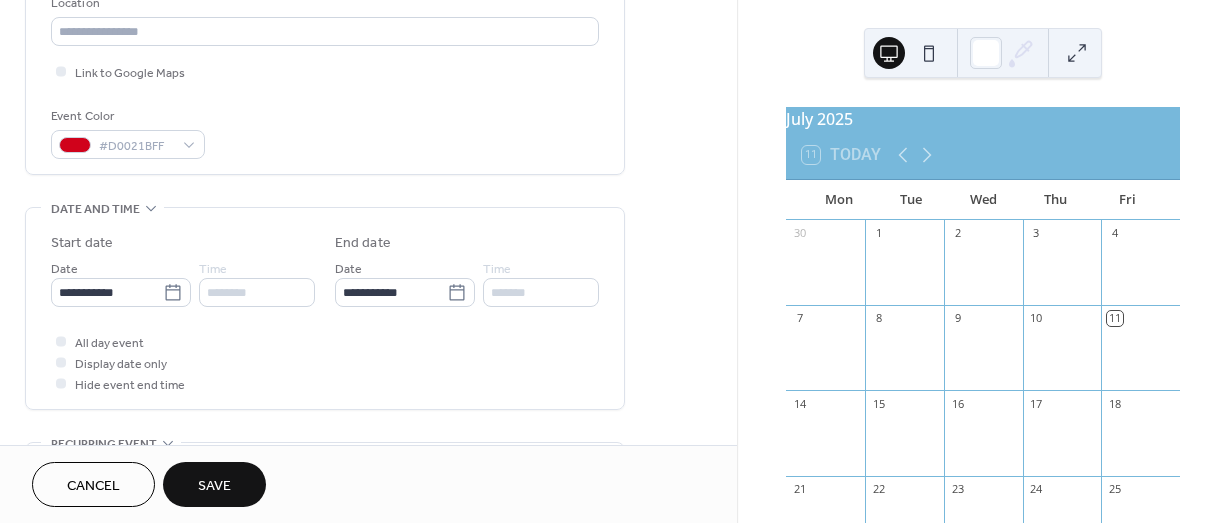 click on "Save" at bounding box center [214, 486] 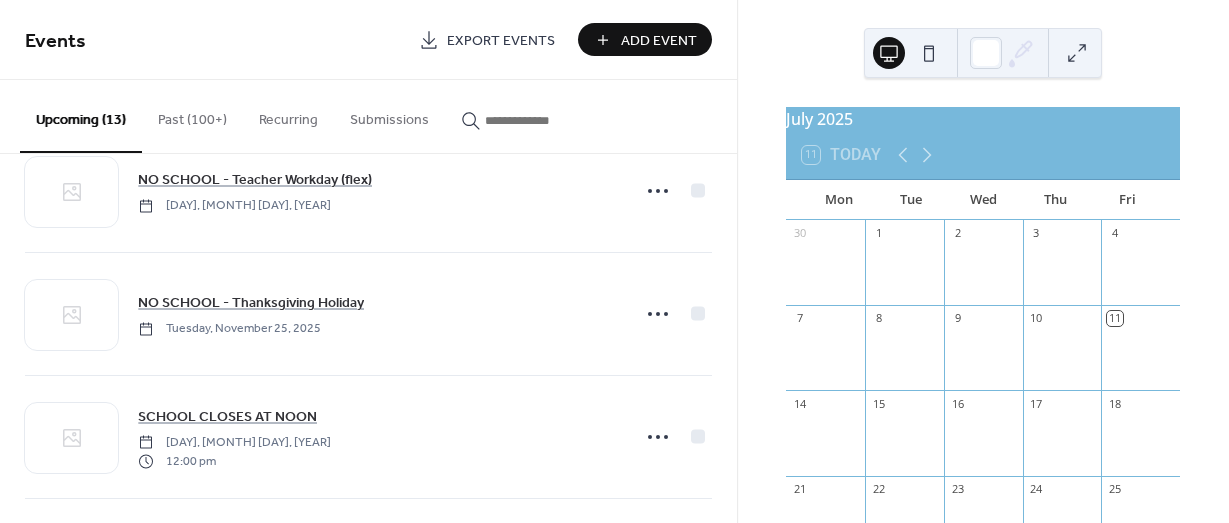 scroll, scrollTop: 1289, scrollLeft: 0, axis: vertical 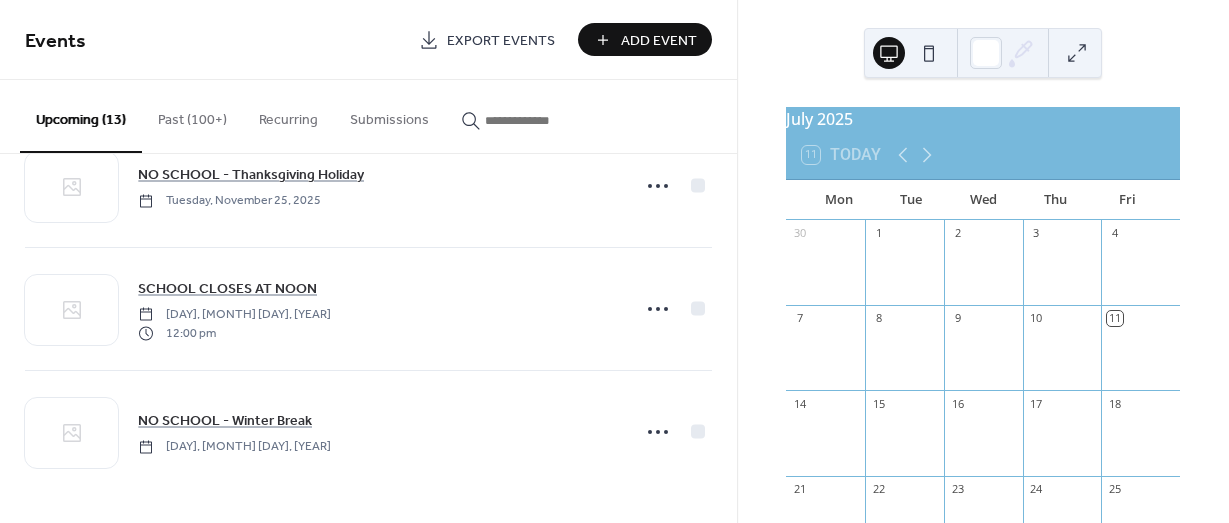 click on "Add Event" at bounding box center [659, 41] 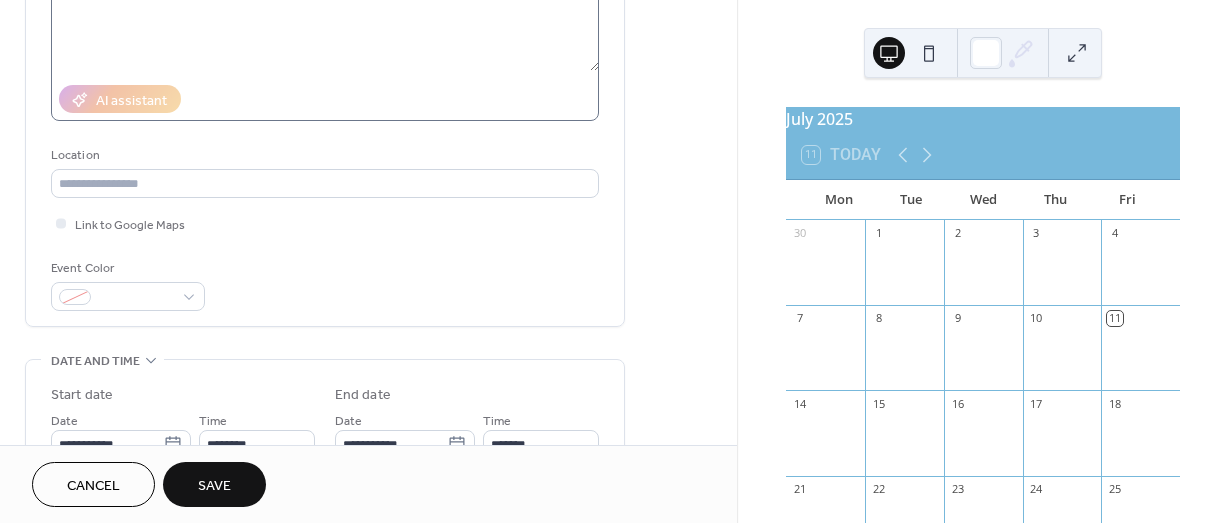 scroll, scrollTop: 307, scrollLeft: 0, axis: vertical 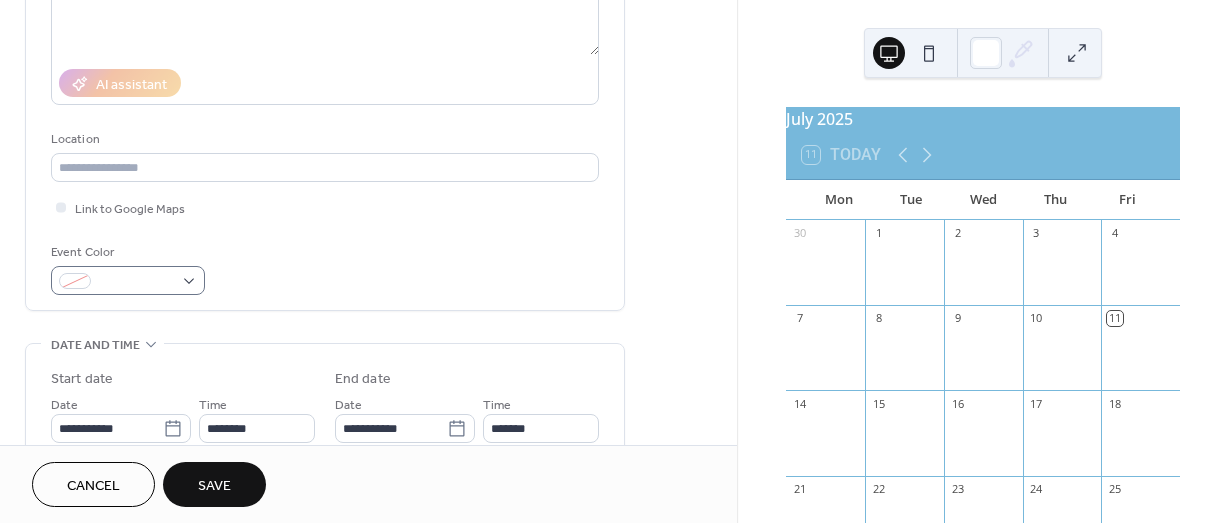 type on "**********" 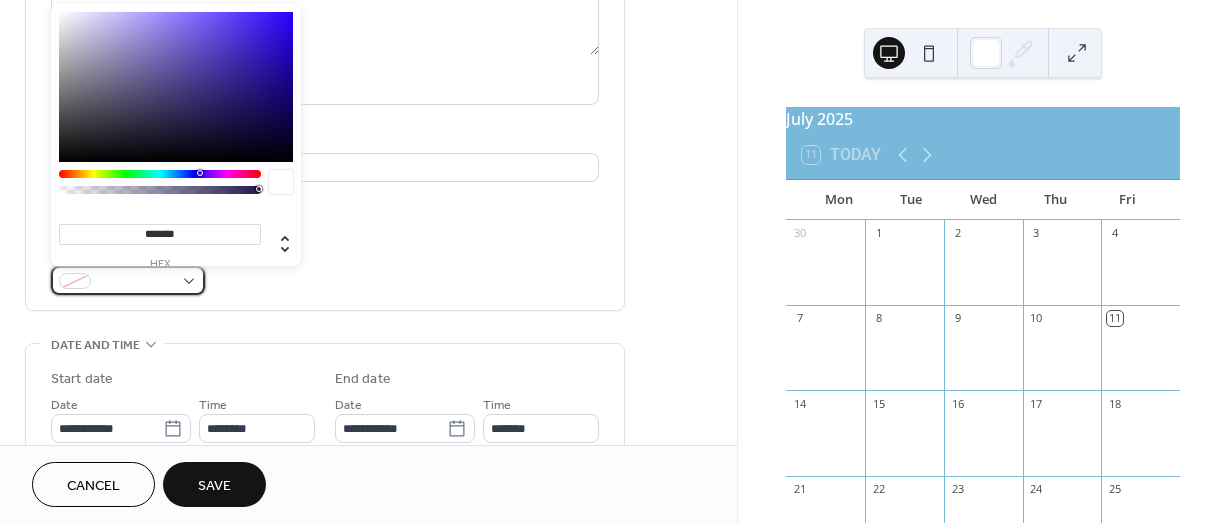 click at bounding box center (128, 280) 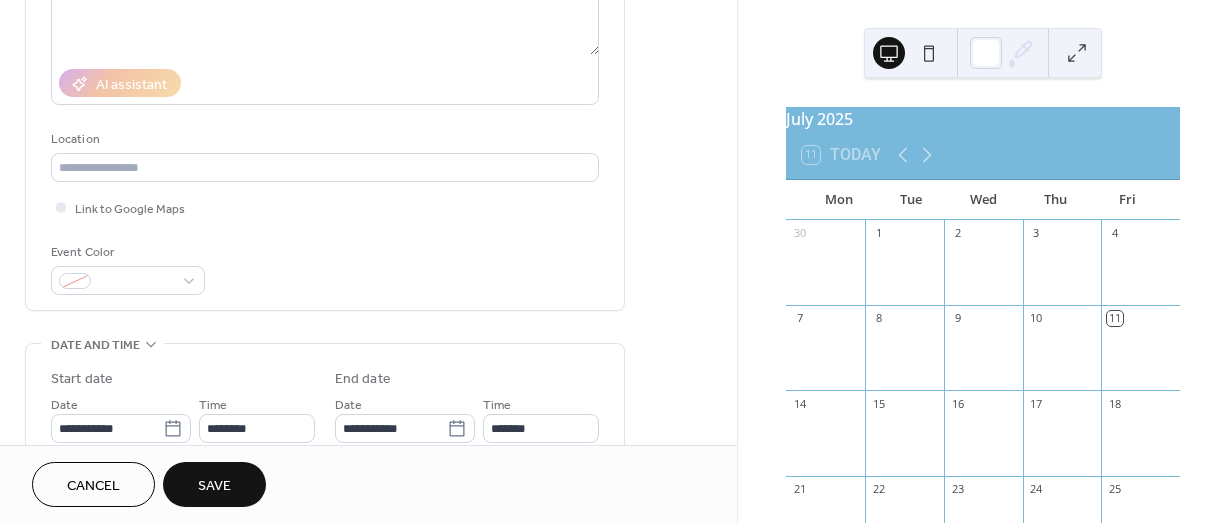 click on "Event Color" at bounding box center [325, 268] 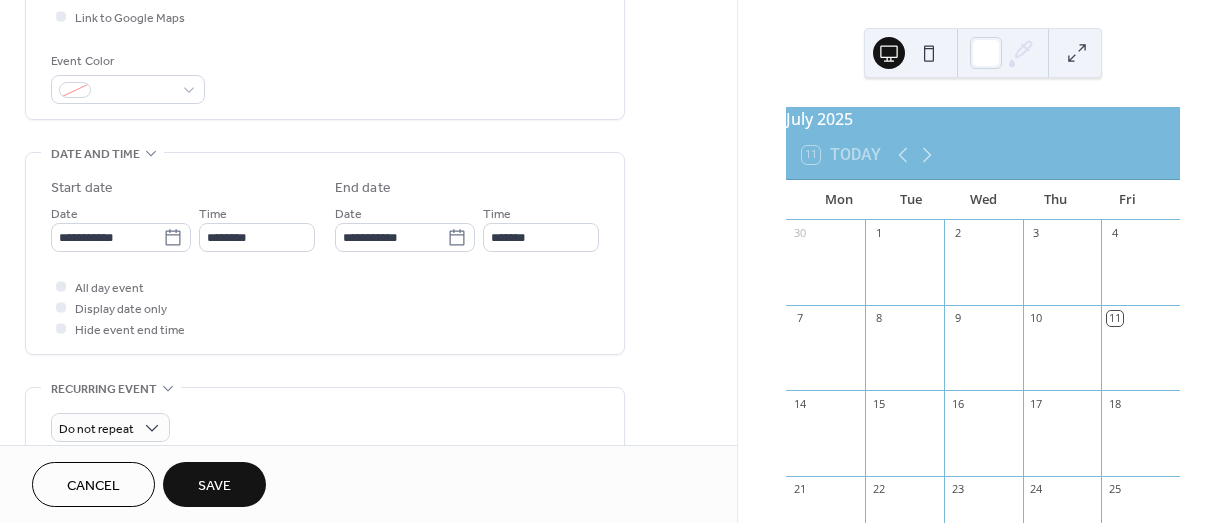 scroll, scrollTop: 505, scrollLeft: 0, axis: vertical 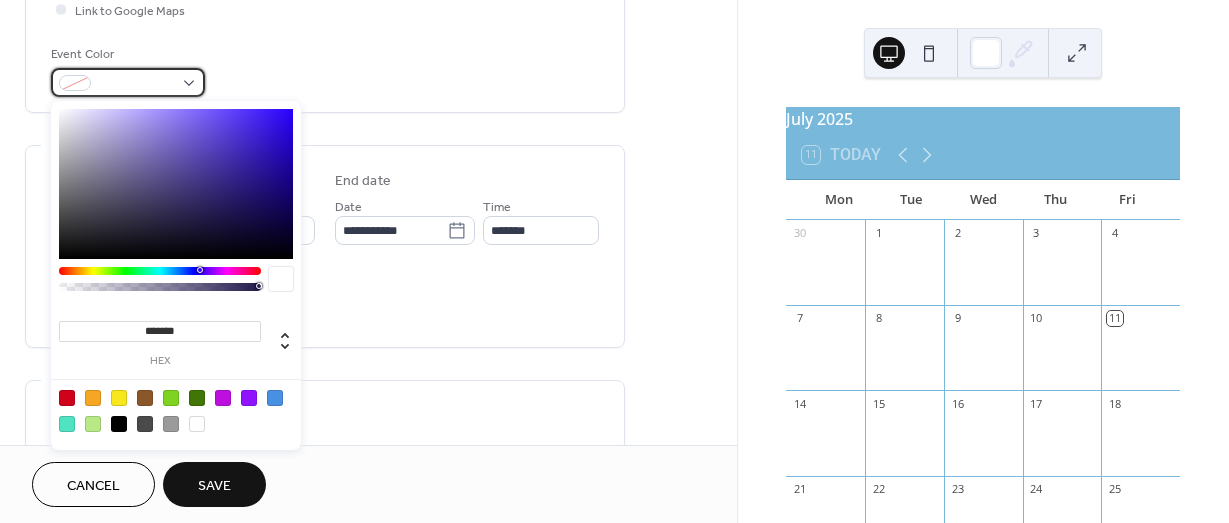 click at bounding box center (128, 82) 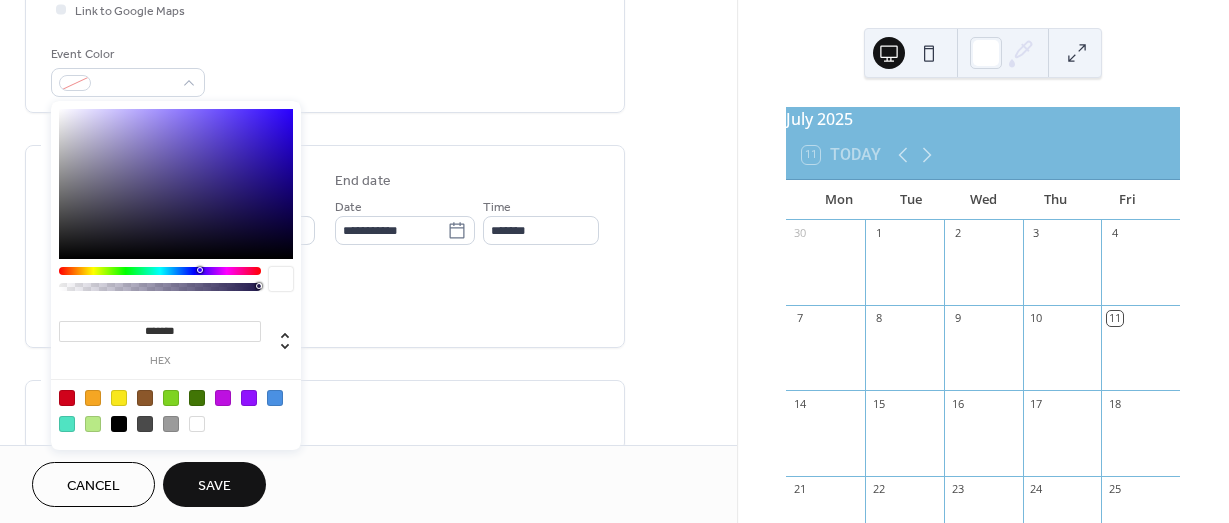 click at bounding box center [67, 398] 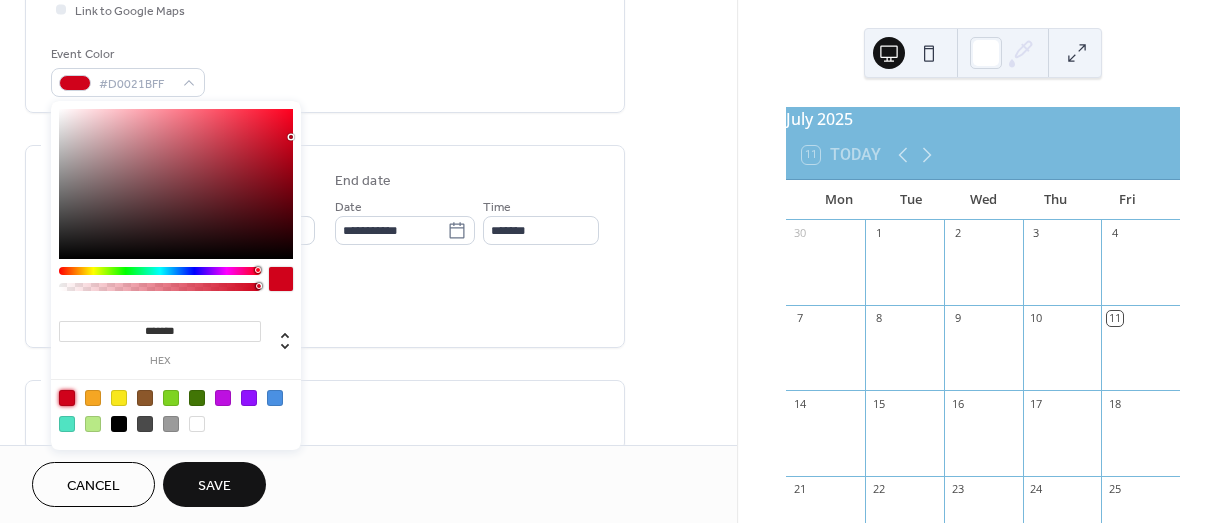 type on "*******" 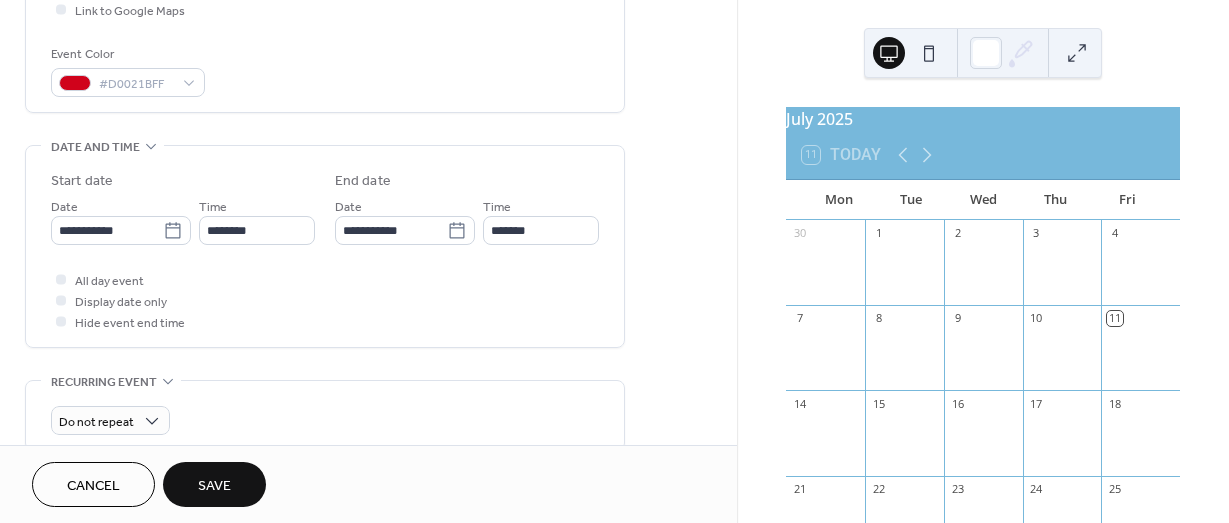 click on "**********" at bounding box center [325, 204] 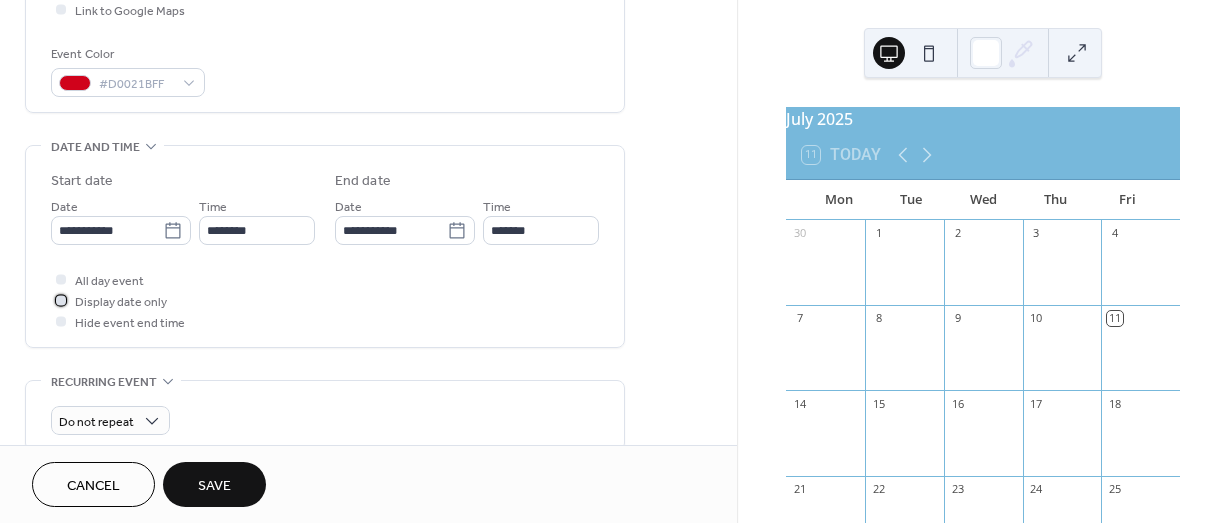 click at bounding box center [61, 300] 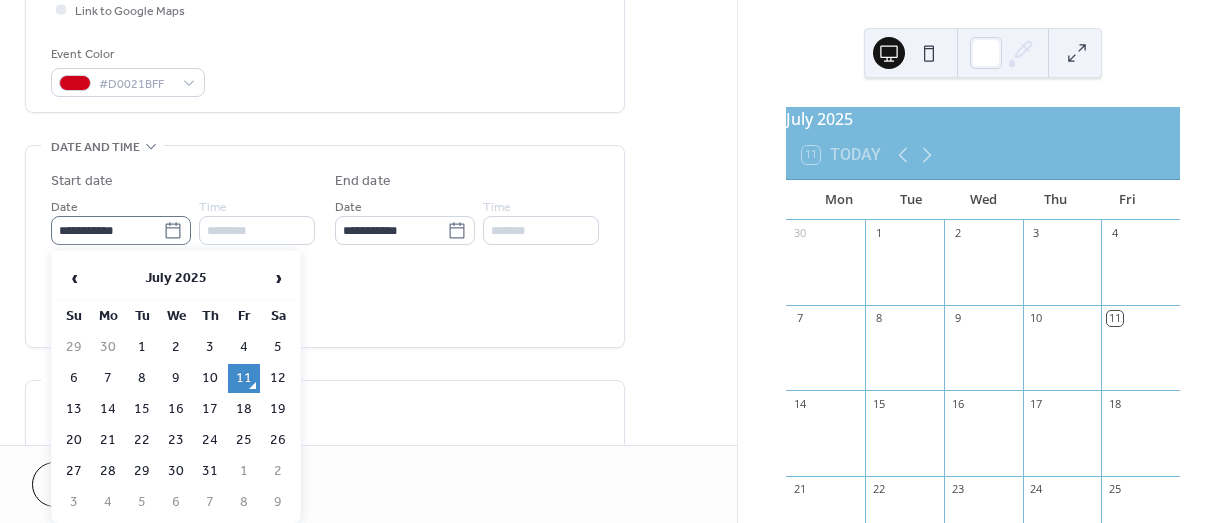 click 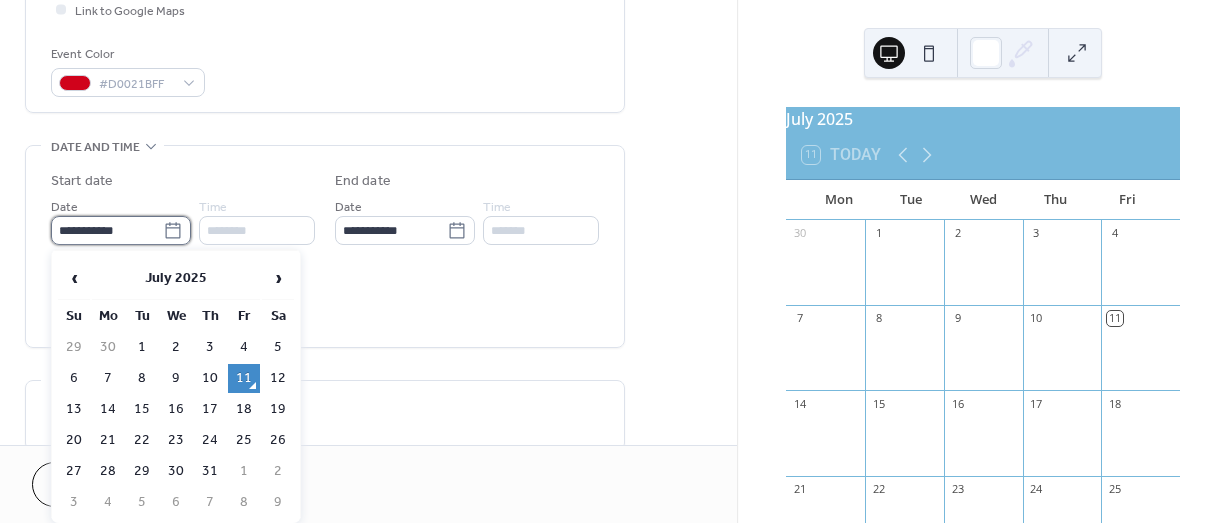 click on "**********" at bounding box center [107, 230] 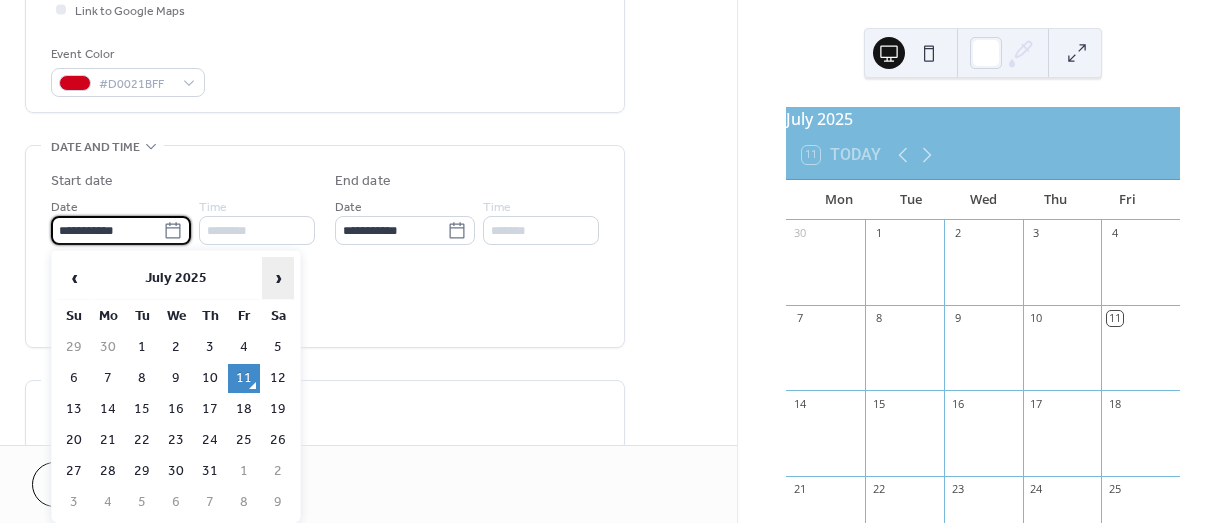 click on "›" at bounding box center (278, 278) 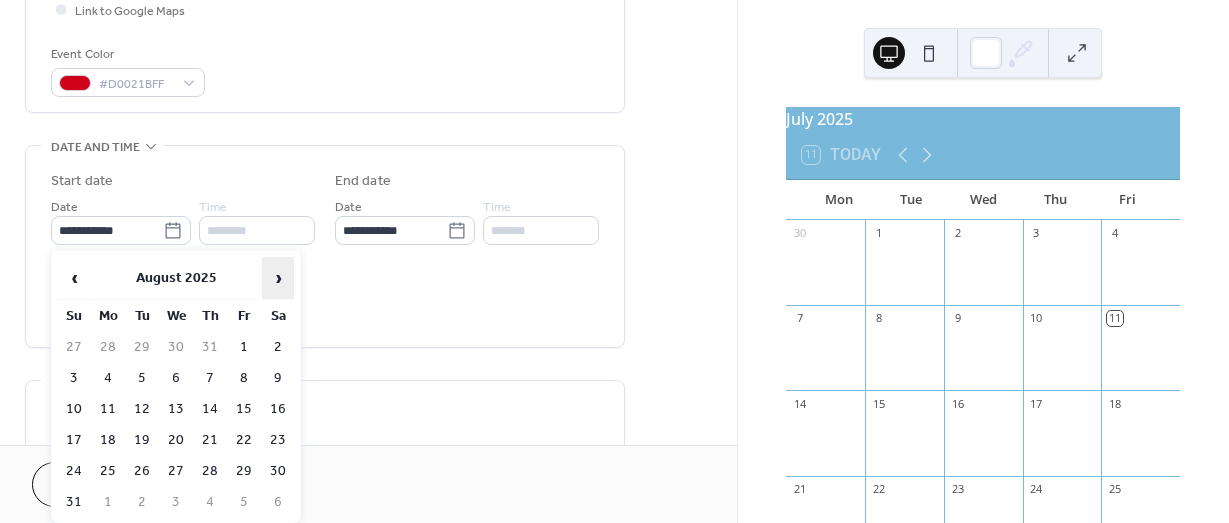 click on "›" at bounding box center (278, 278) 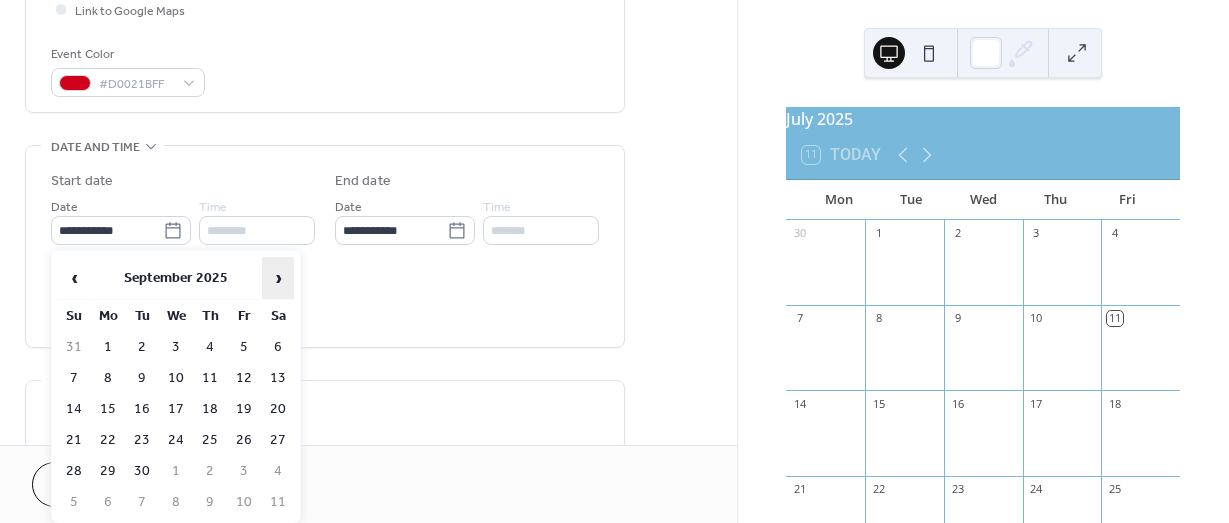 click on "›" at bounding box center [278, 278] 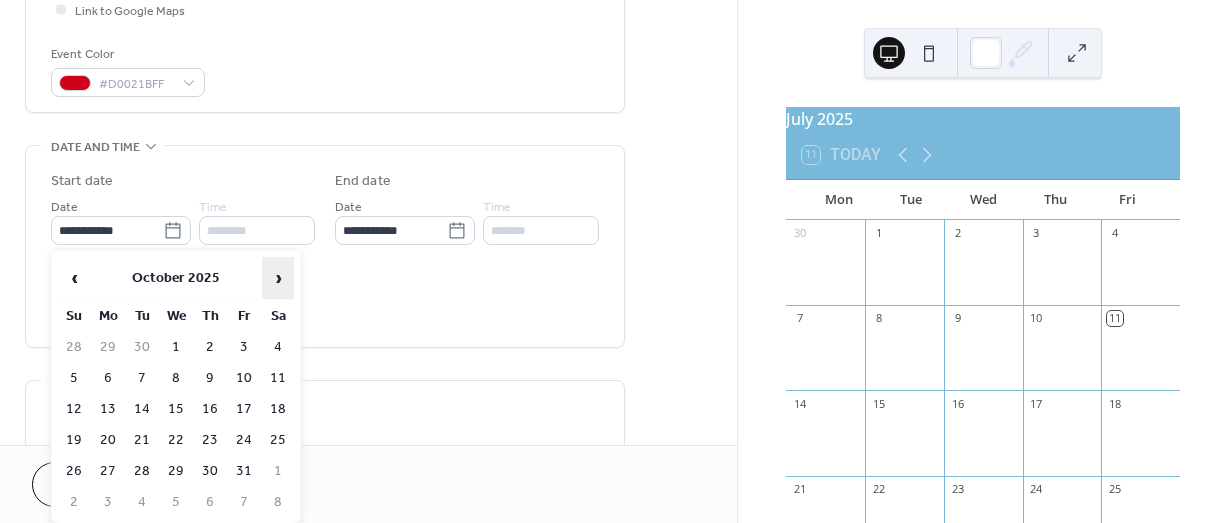 click on "›" at bounding box center [278, 278] 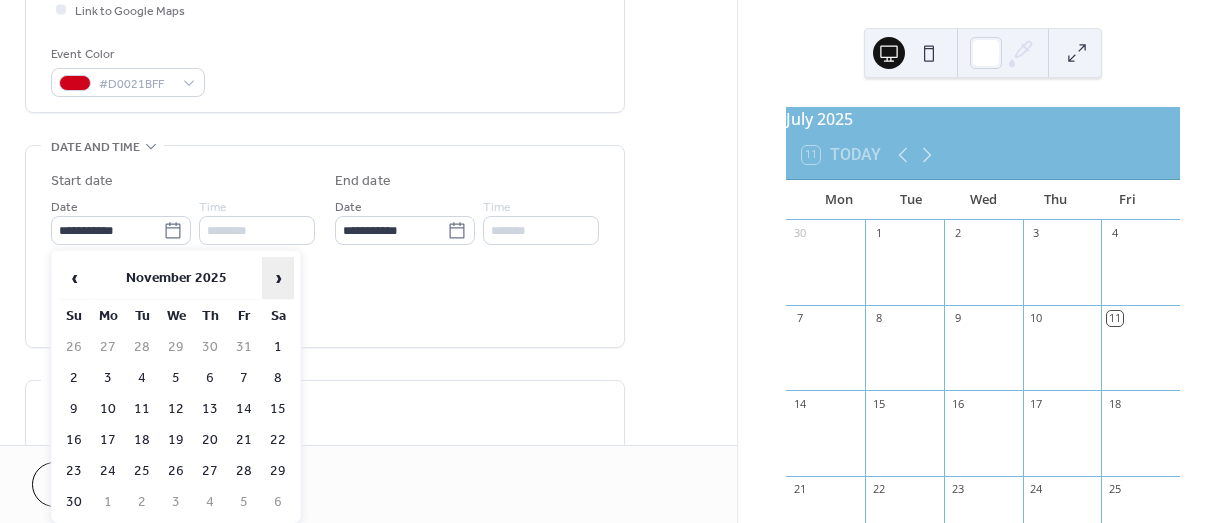 click on "›" at bounding box center (278, 278) 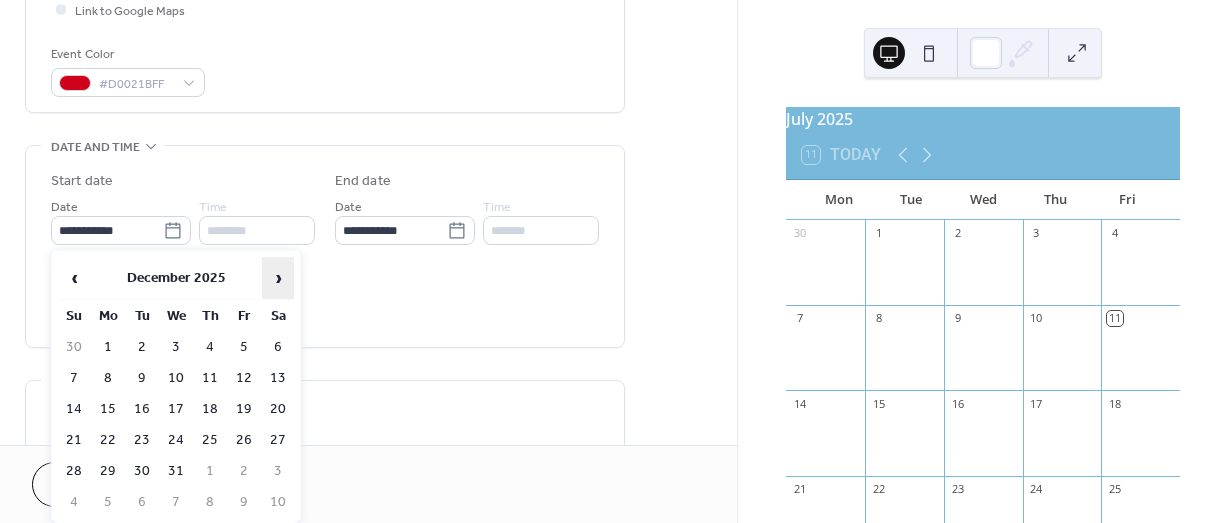 click on "›" at bounding box center (278, 278) 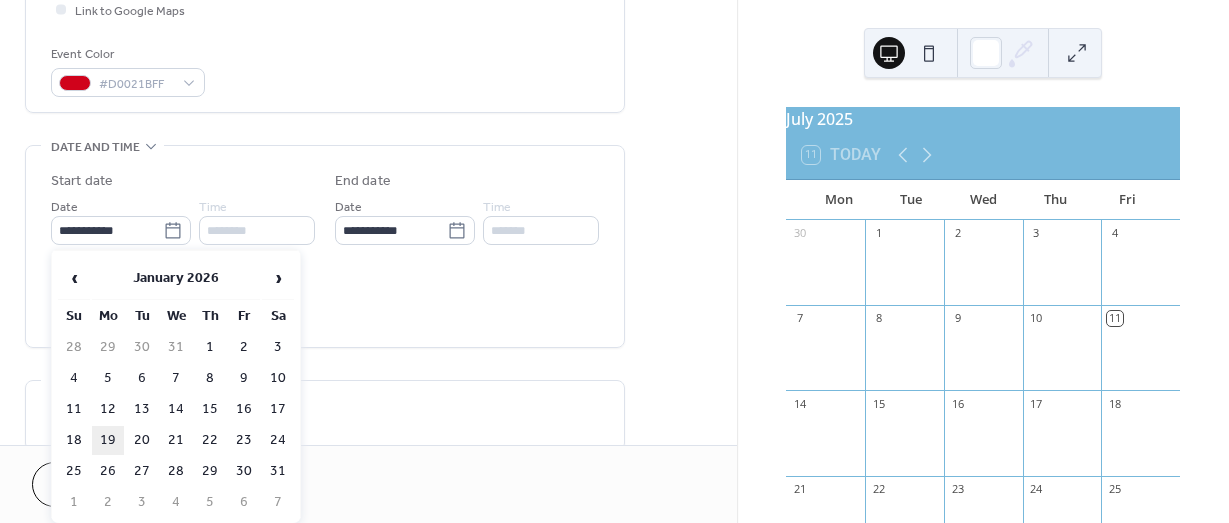 click on "19" at bounding box center [108, 440] 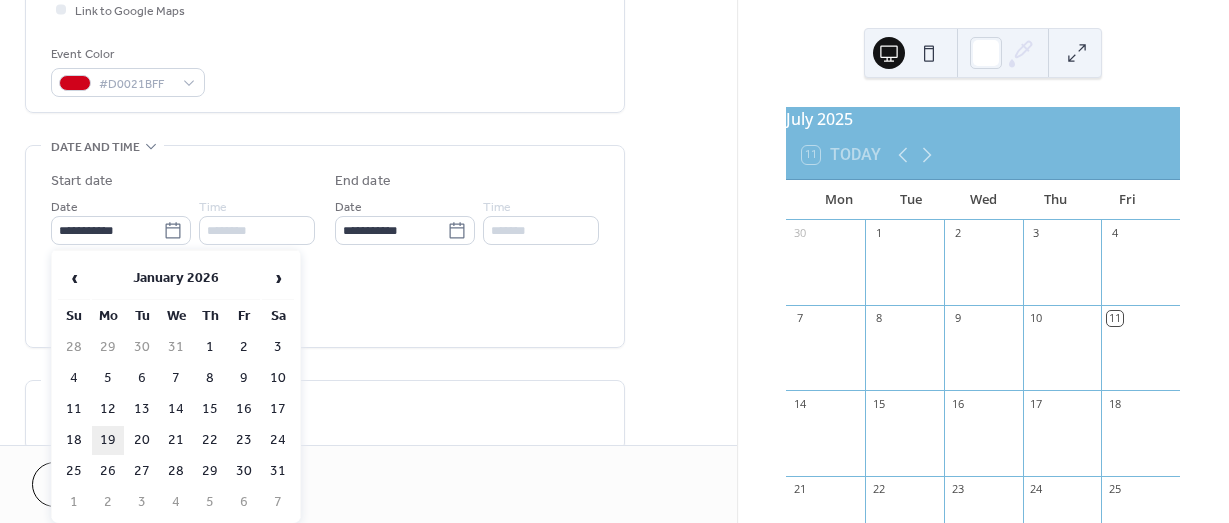 type on "**********" 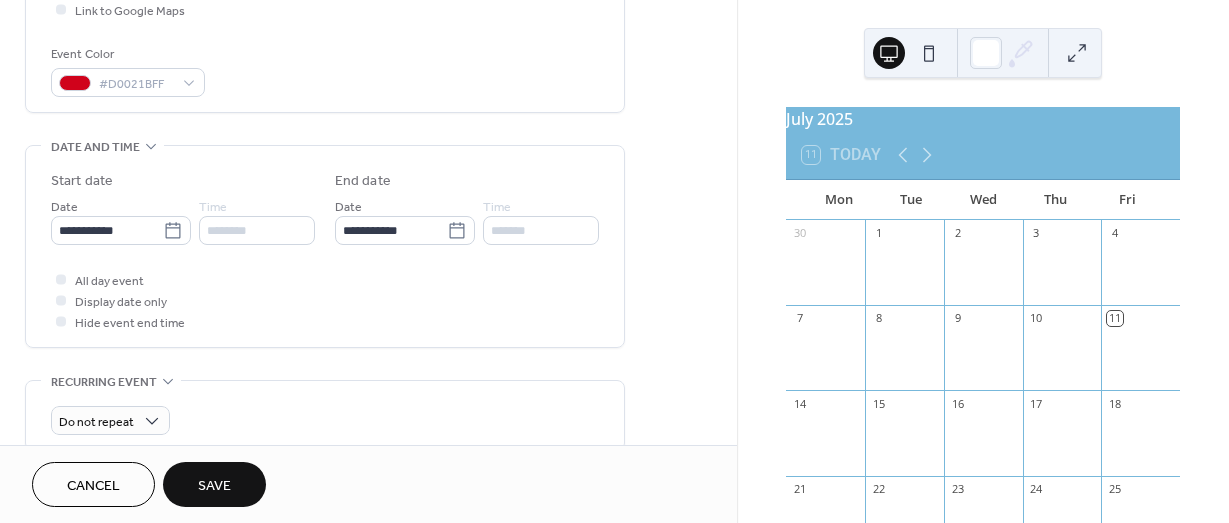click on "Save" at bounding box center [214, 486] 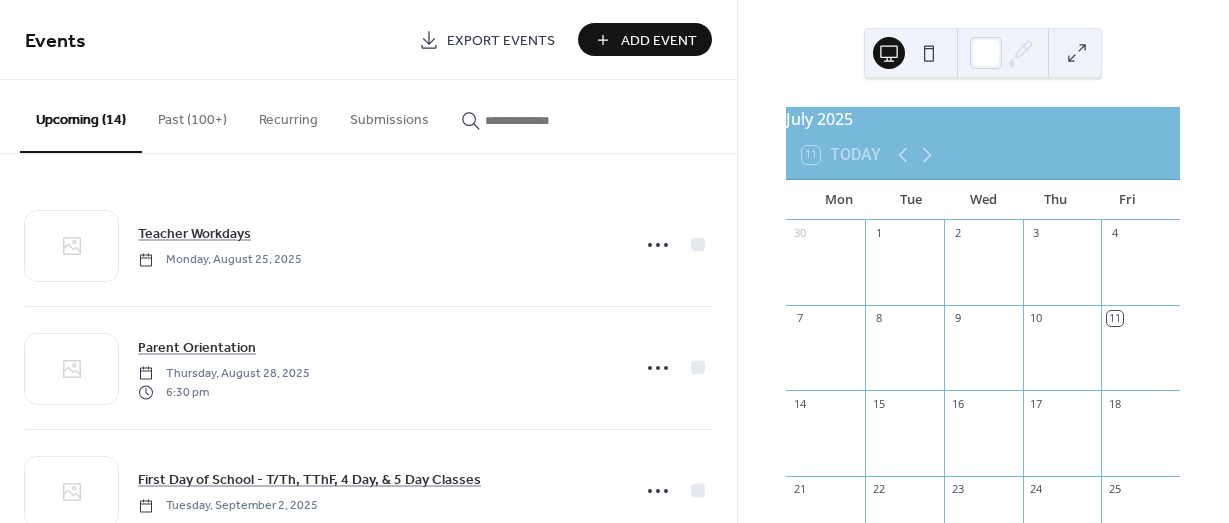 scroll, scrollTop: 269, scrollLeft: 0, axis: vertical 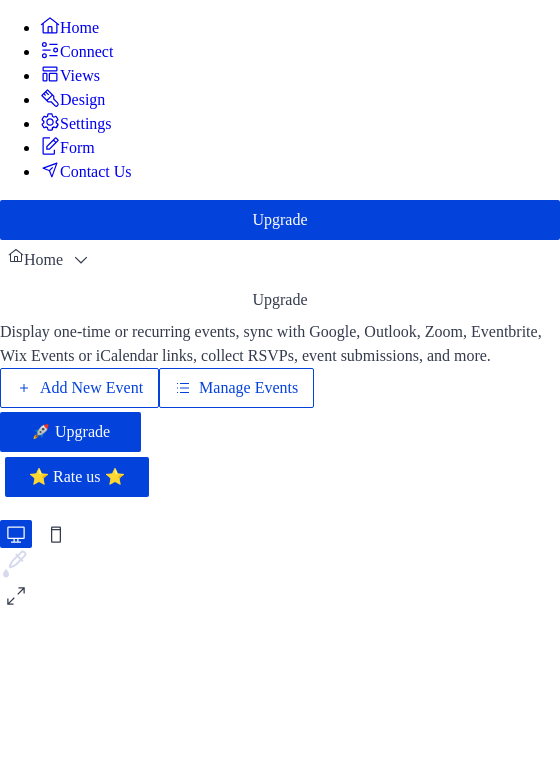 click on "Manage Events" at bounding box center [248, 388] 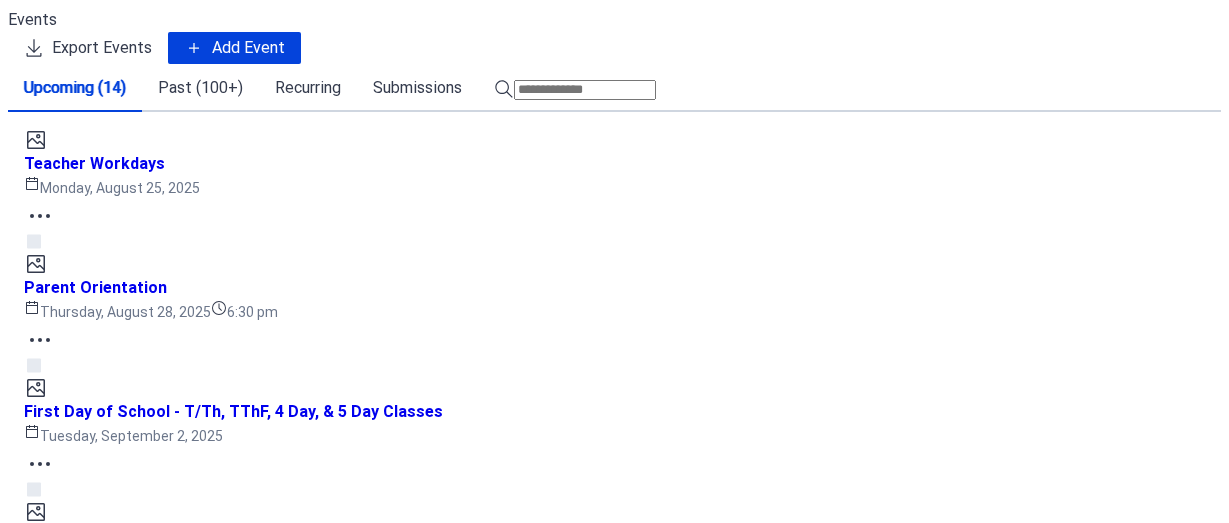 scroll, scrollTop: 0, scrollLeft: 0, axis: both 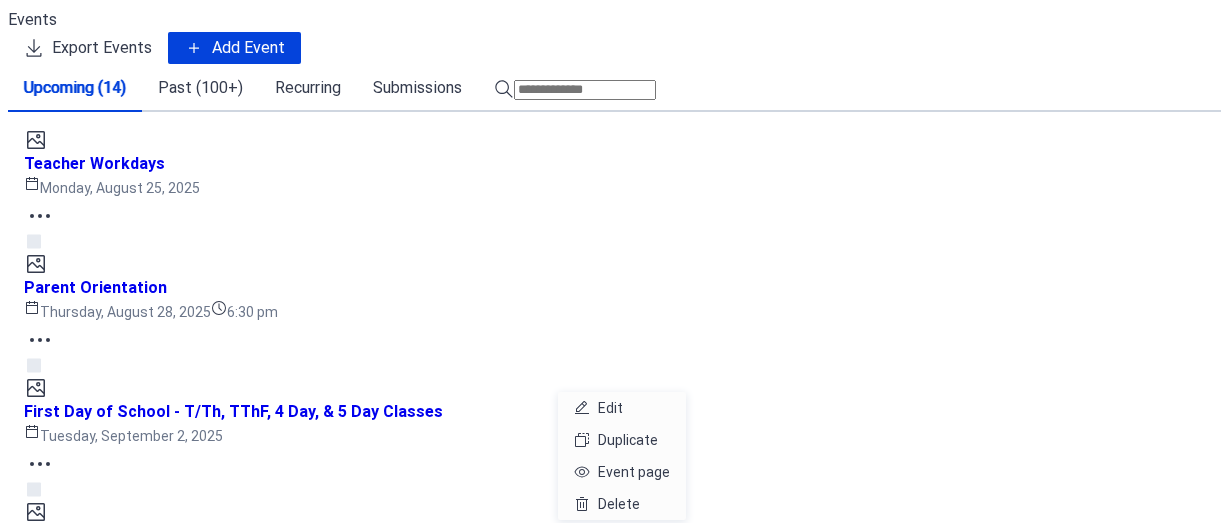 click 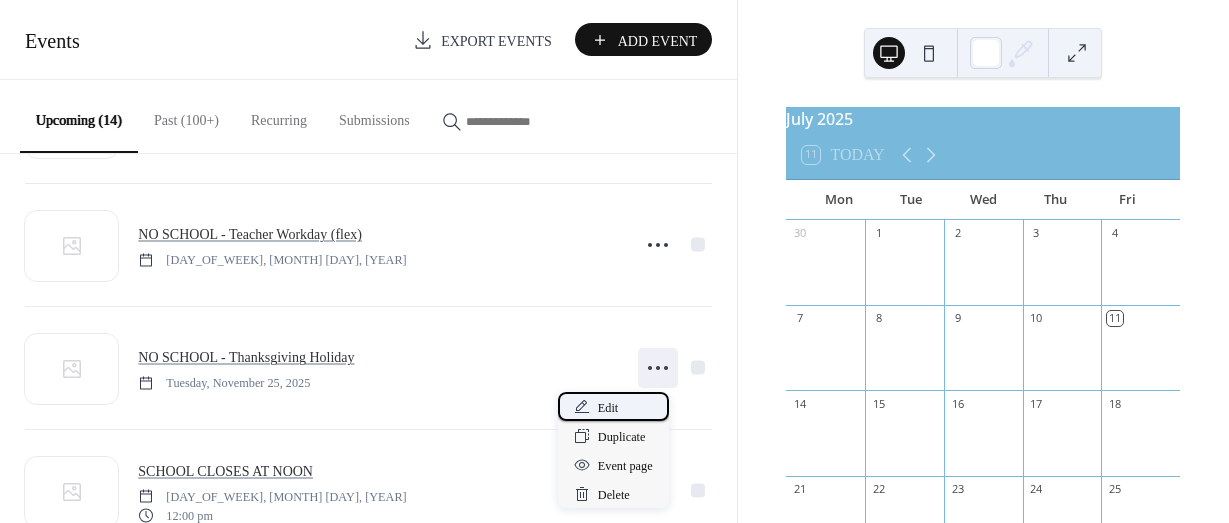 click on "Edit" at bounding box center [613, 406] 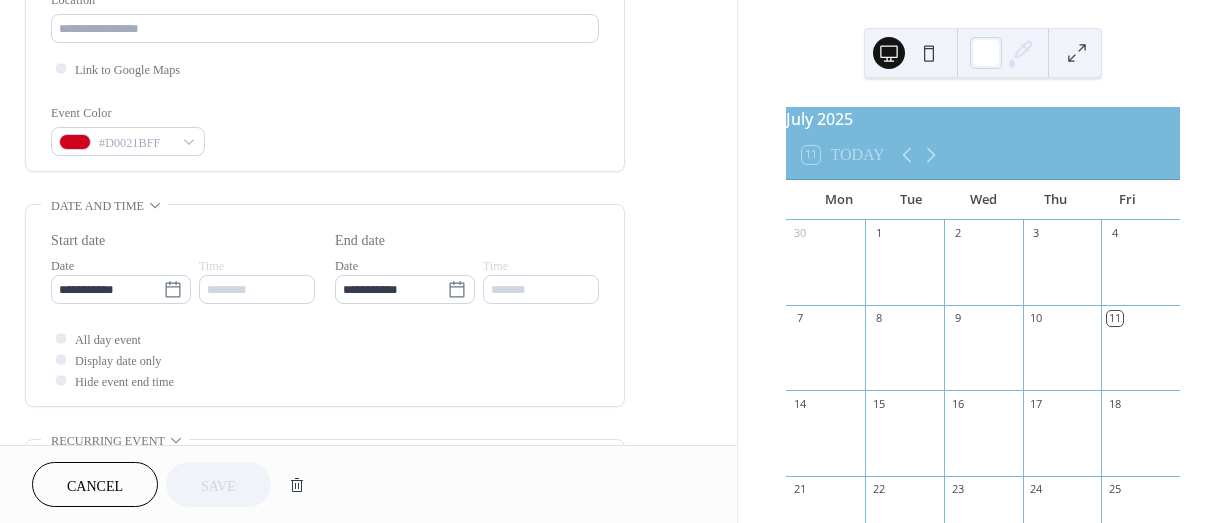 scroll, scrollTop: 454, scrollLeft: 0, axis: vertical 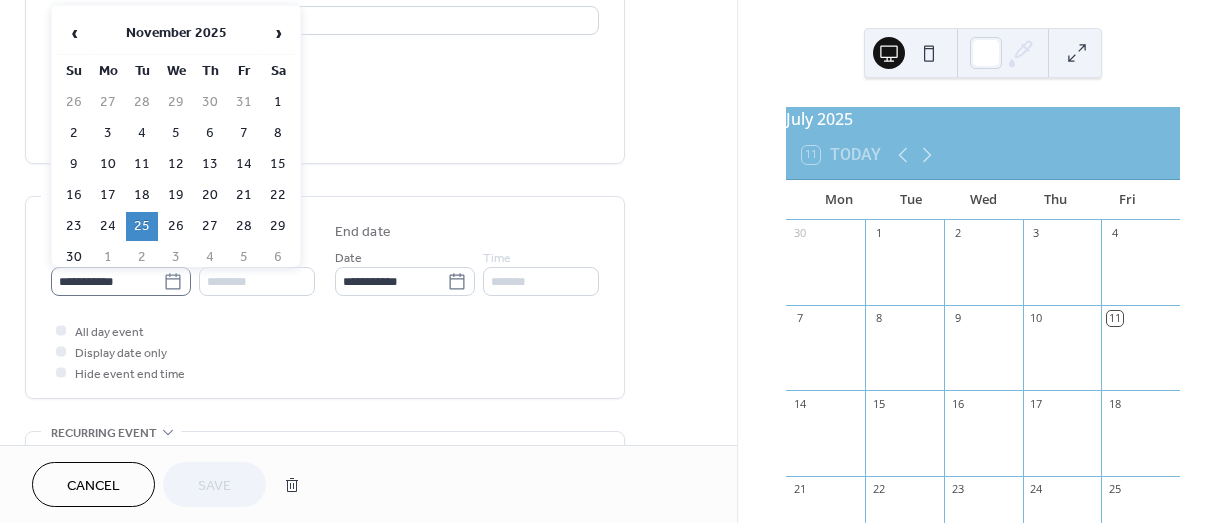click 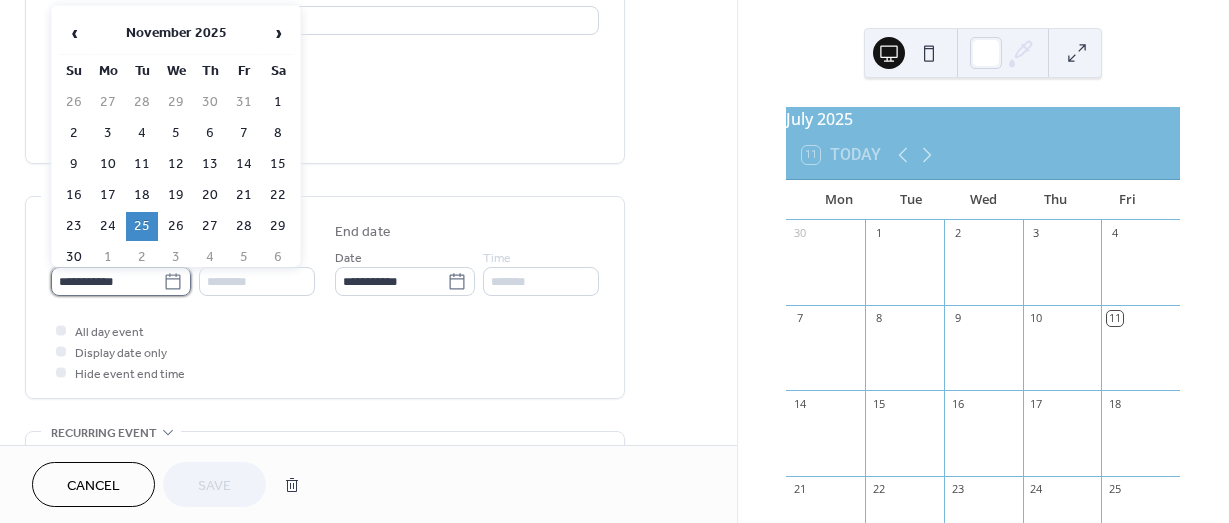 click on "**********" at bounding box center [107, 281] 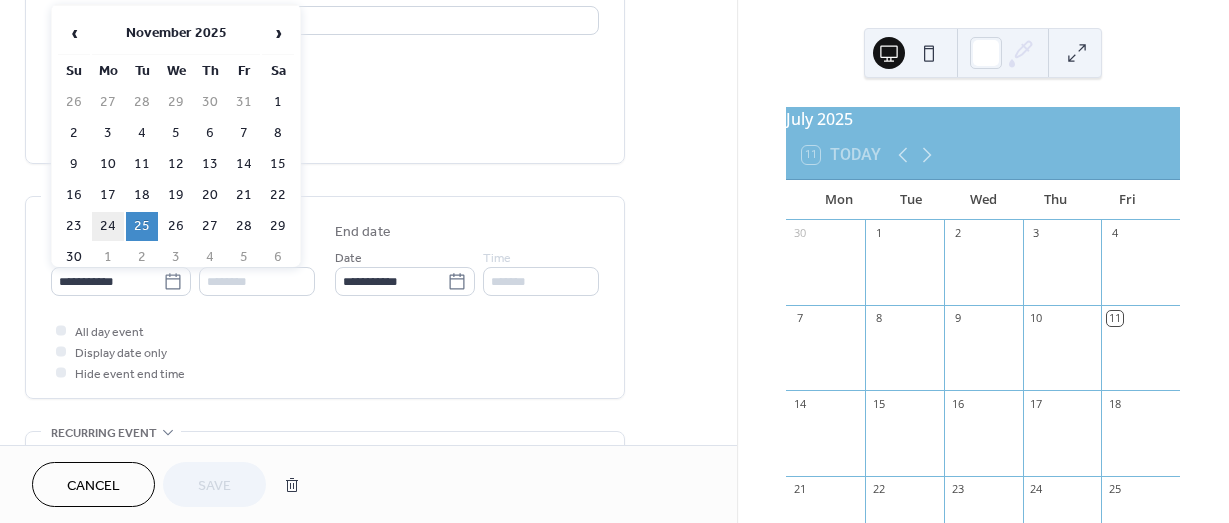 click on "24" at bounding box center (108, 226) 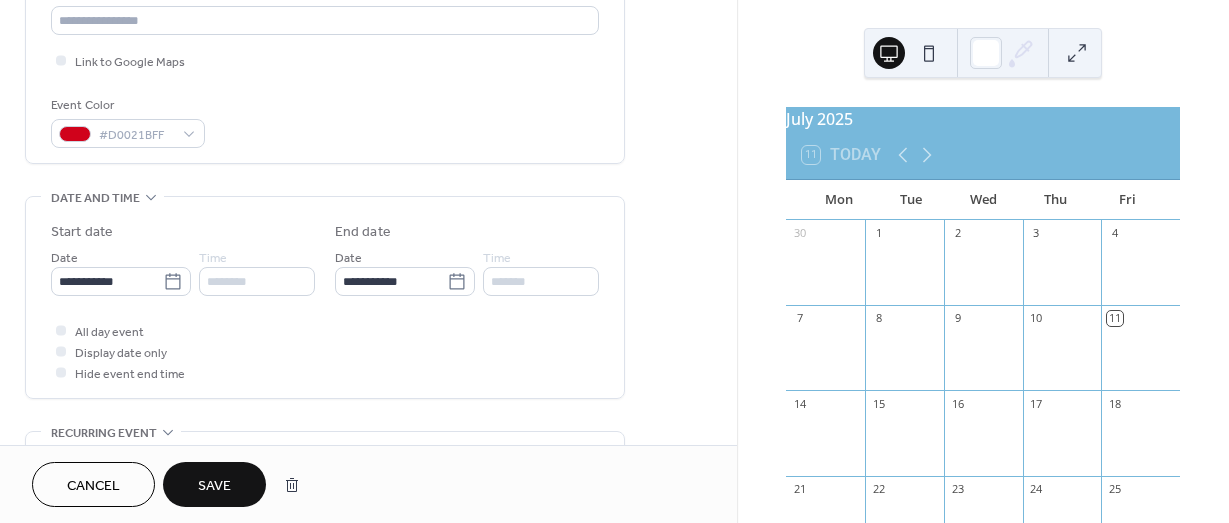 click on "Save" at bounding box center [214, 486] 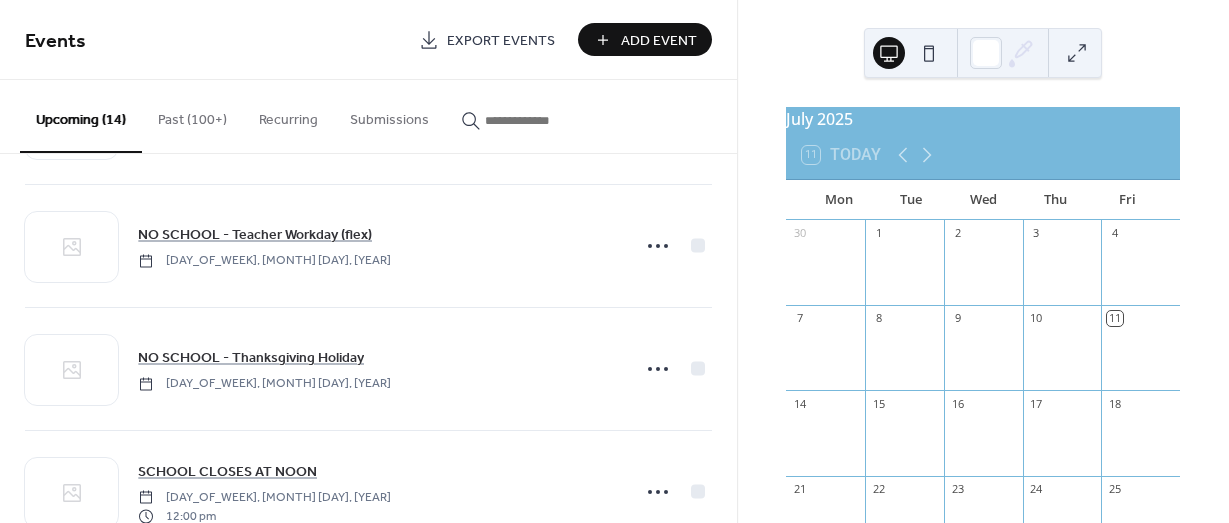 scroll, scrollTop: 1107, scrollLeft: 0, axis: vertical 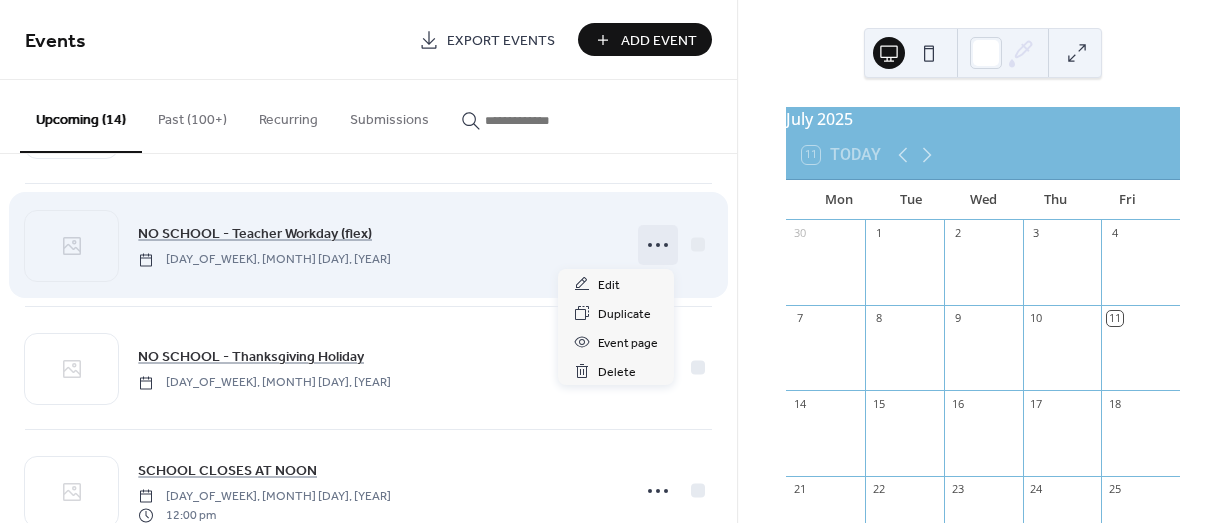 click 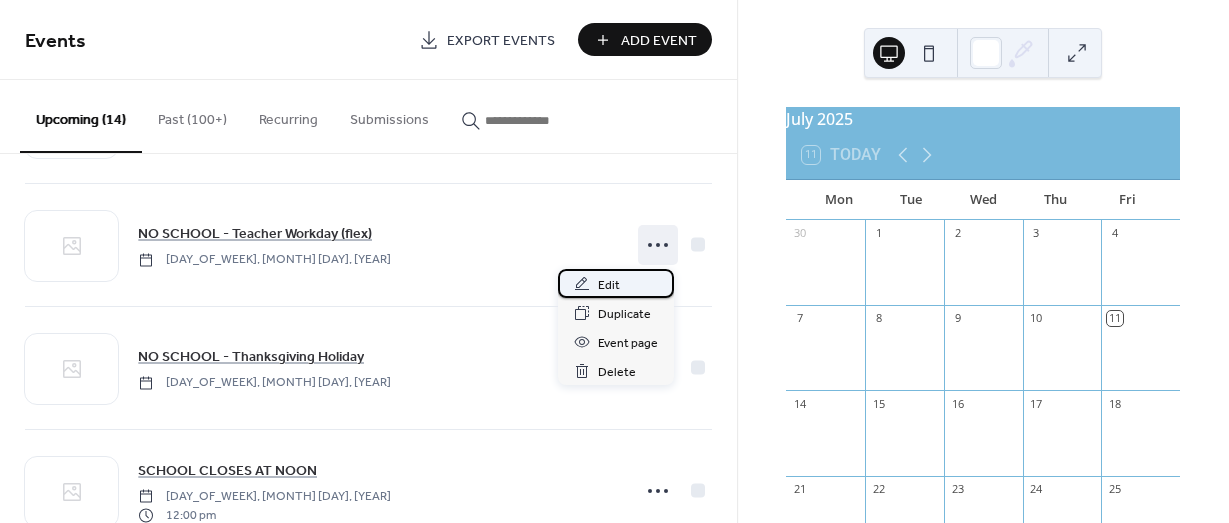 click on "Edit" at bounding box center [609, 285] 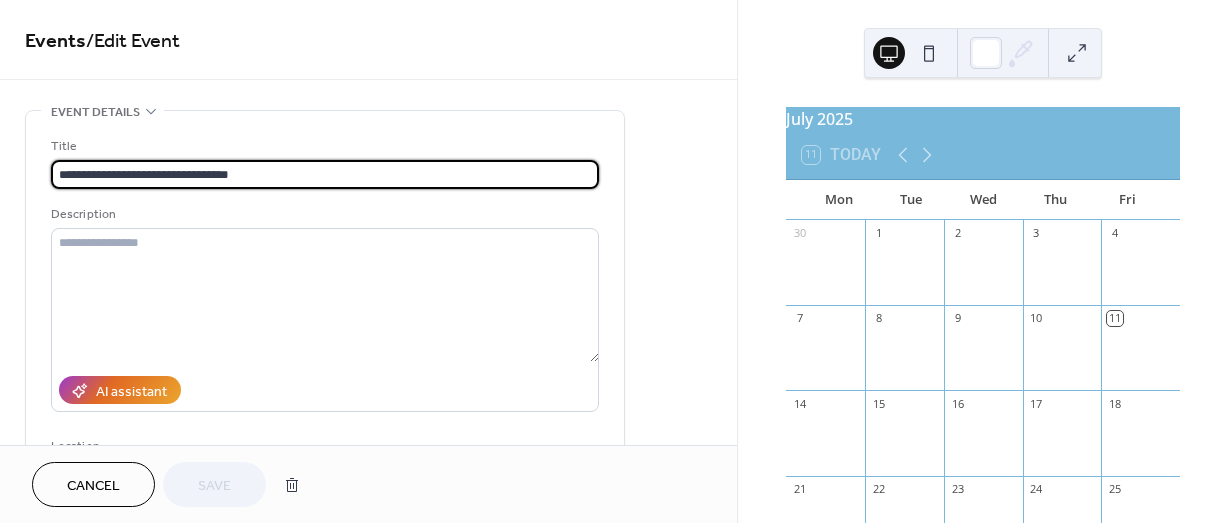 click on "**********" at bounding box center [325, 174] 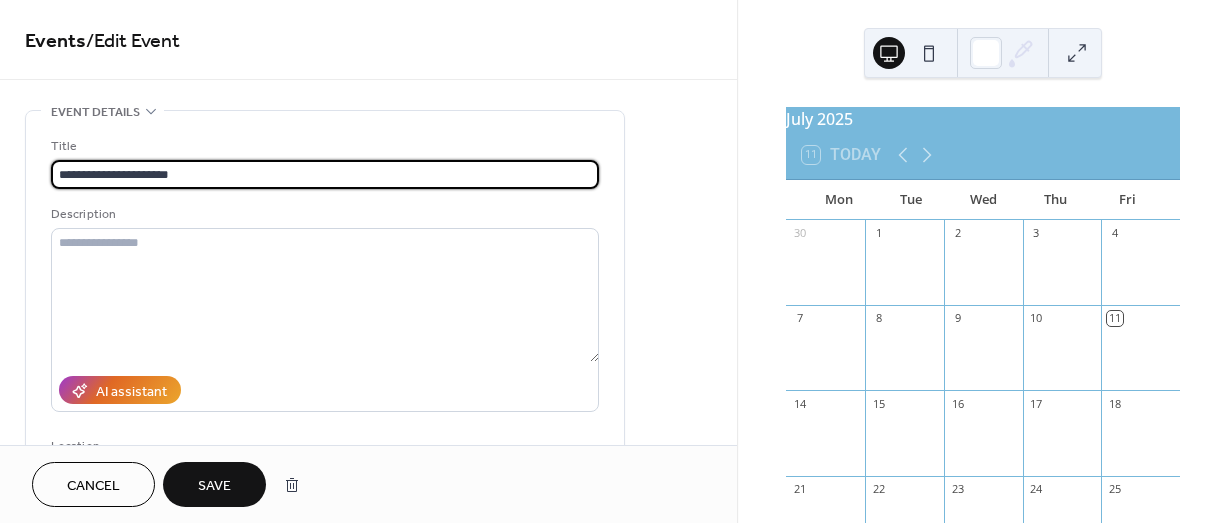 type on "**********" 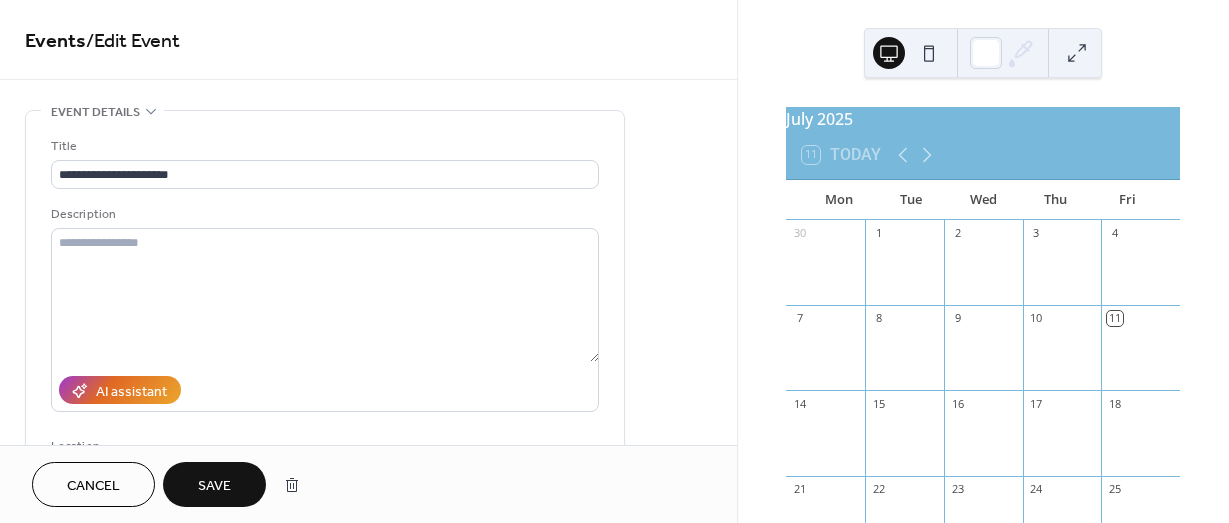 click on "Save" at bounding box center [214, 486] 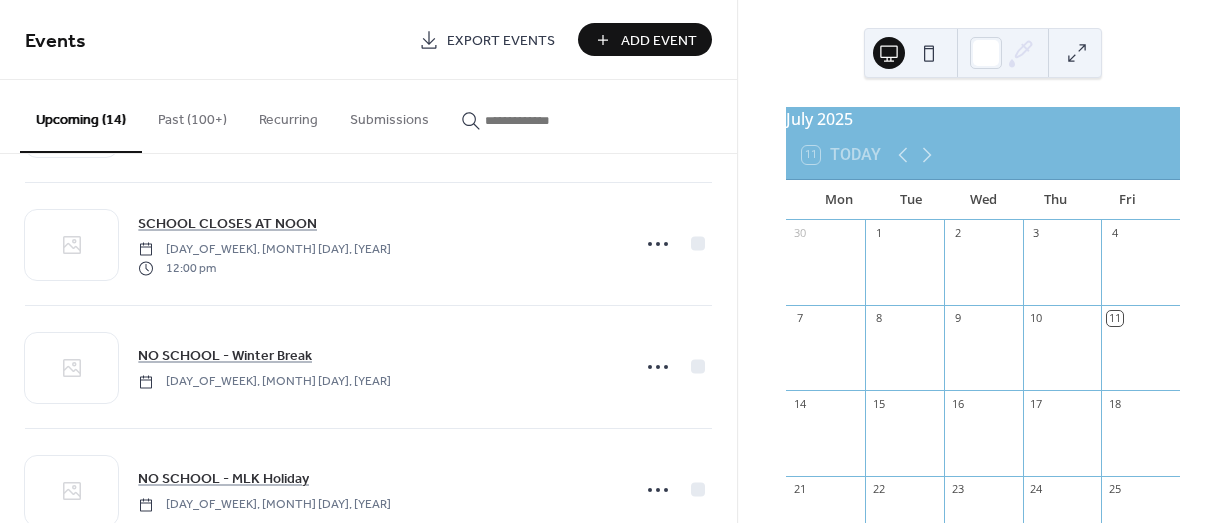 scroll, scrollTop: 1412, scrollLeft: 0, axis: vertical 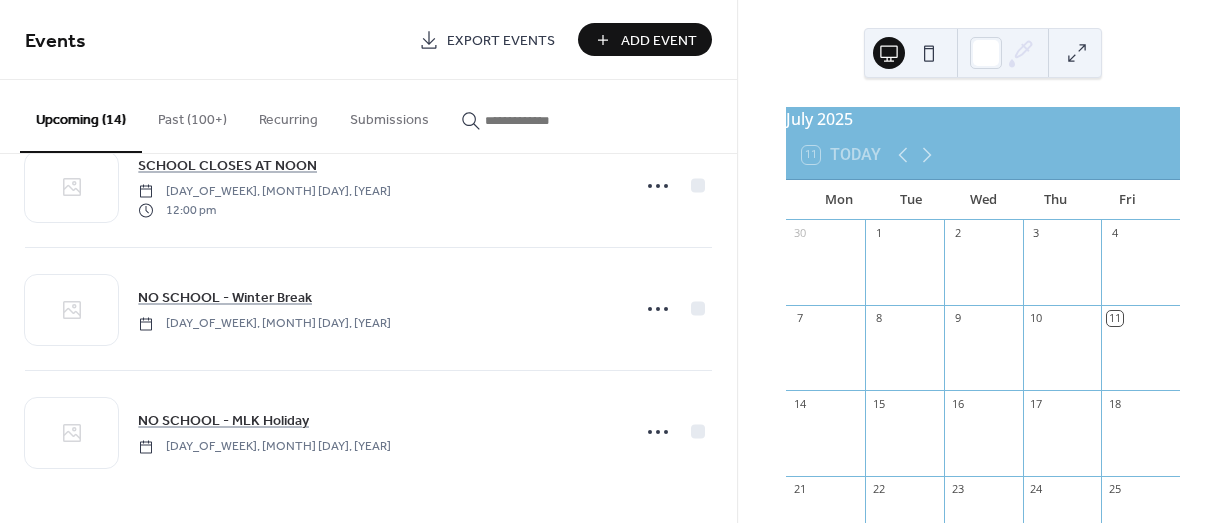 click on "Add Event" at bounding box center [659, 41] 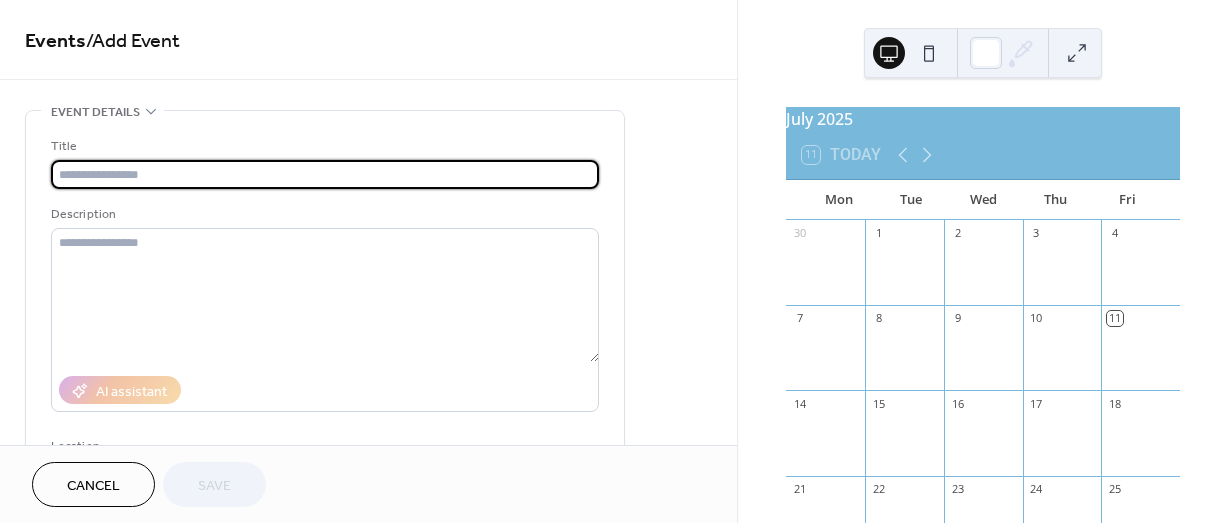 click on "Events  /  Add Event" at bounding box center (368, 41) 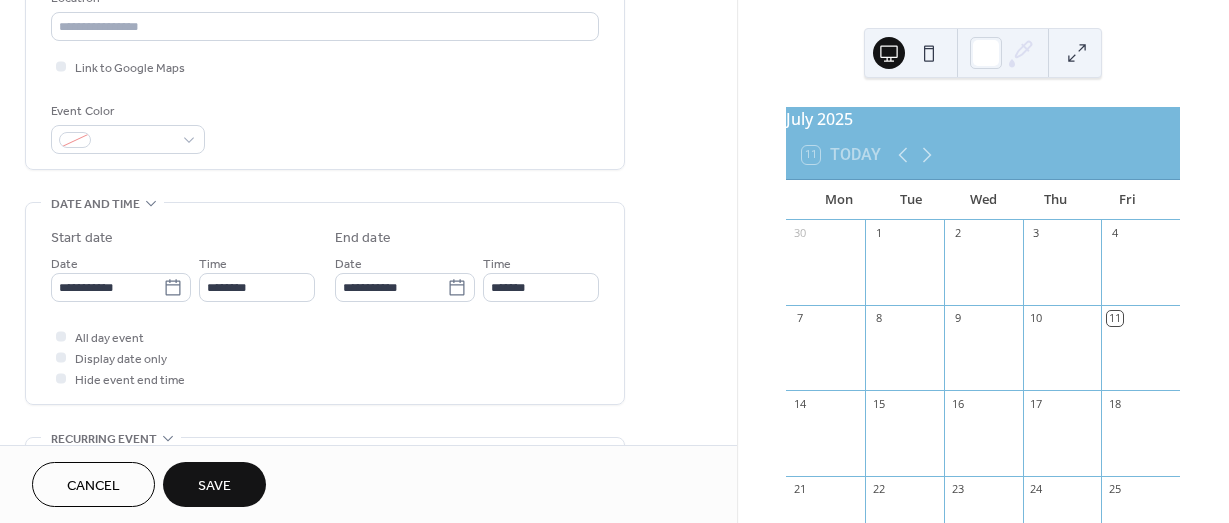 scroll, scrollTop: 449, scrollLeft: 0, axis: vertical 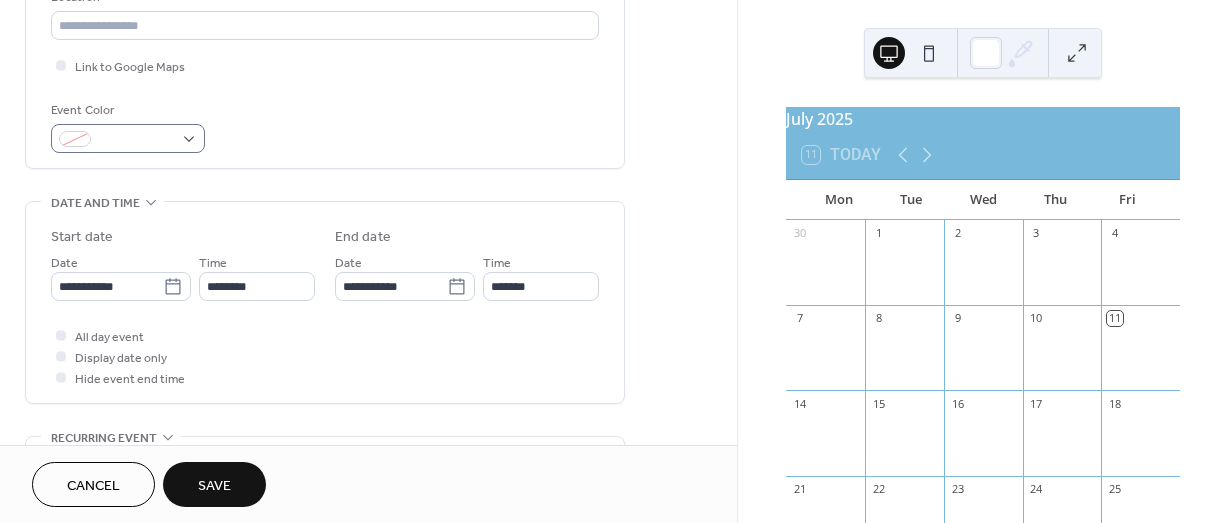 type on "**********" 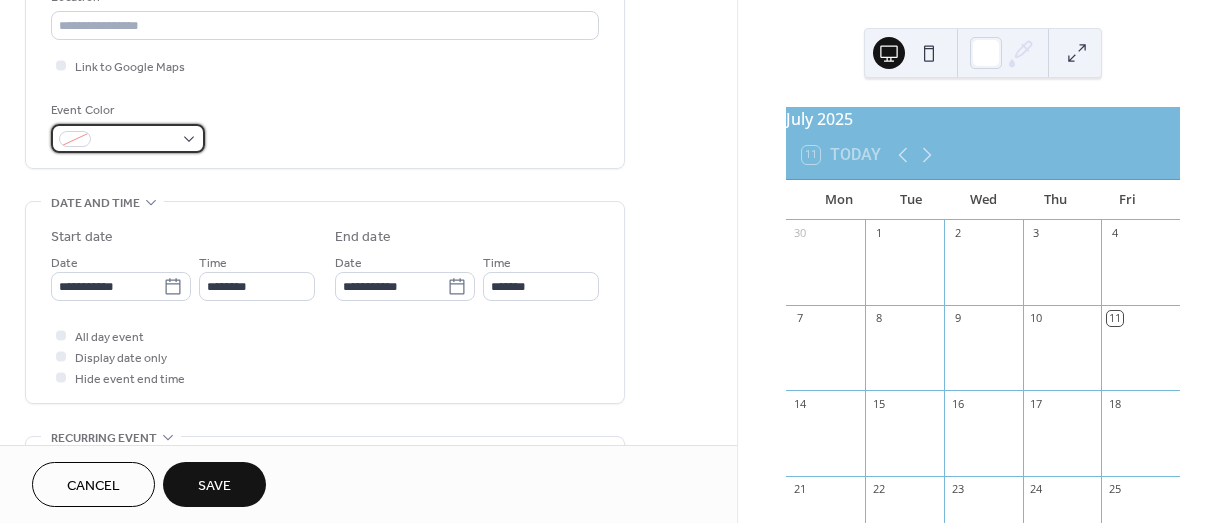 click at bounding box center [128, 138] 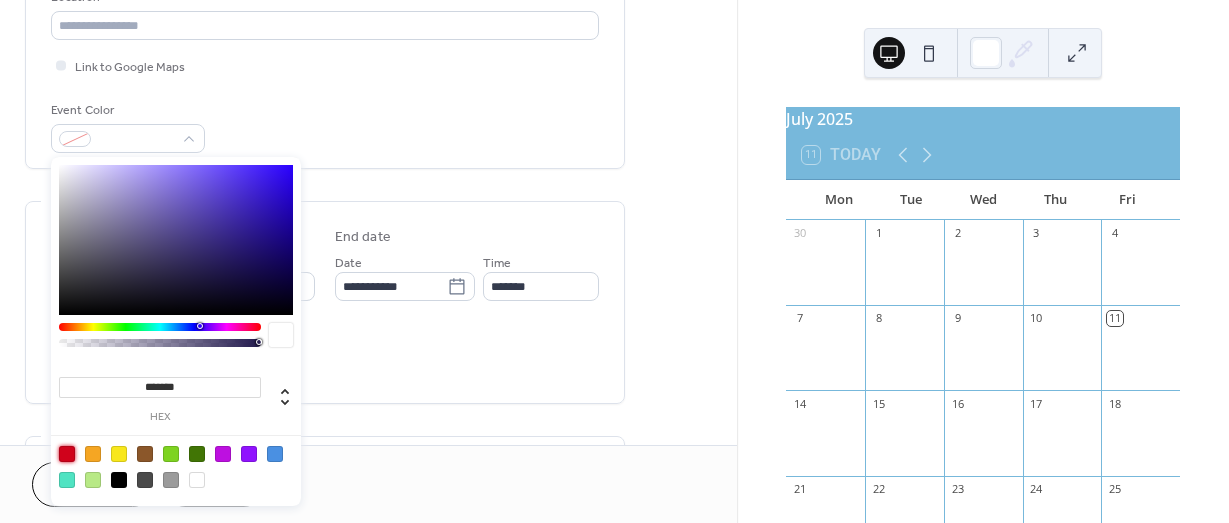 click at bounding box center [67, 454] 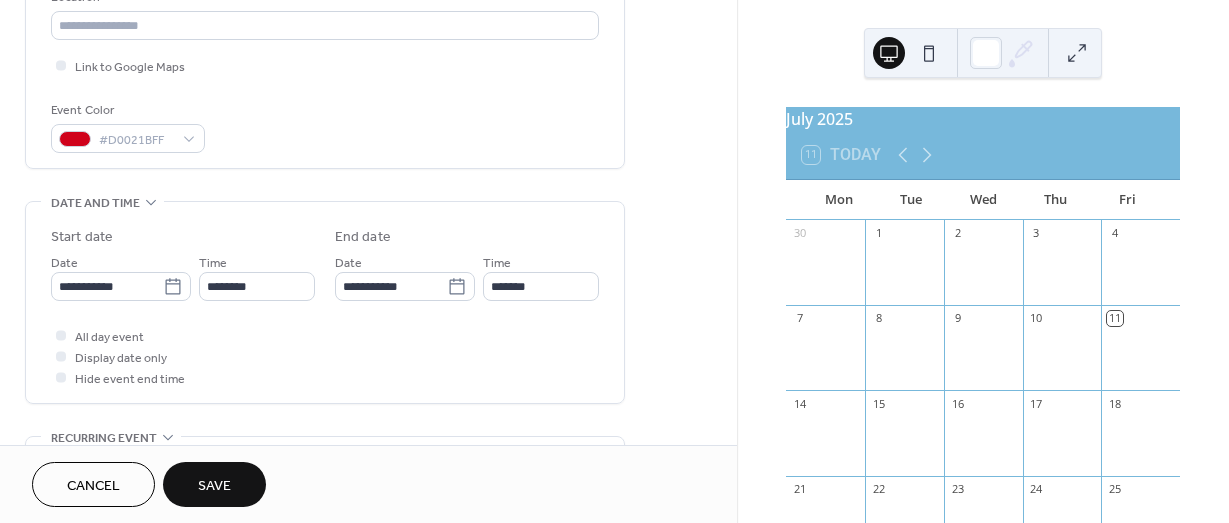 click on "**********" at bounding box center [325, 260] 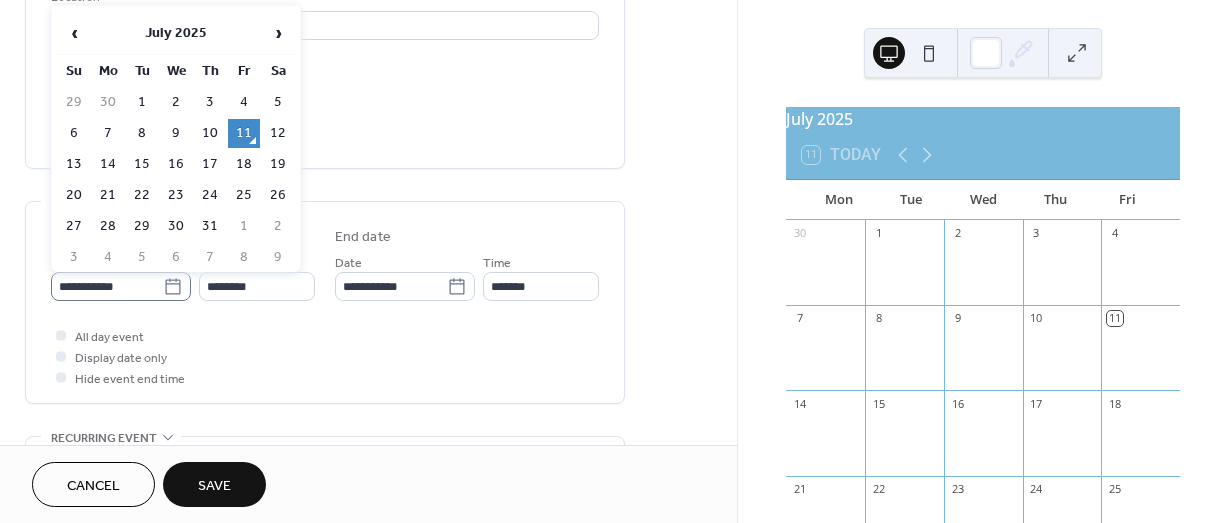 click 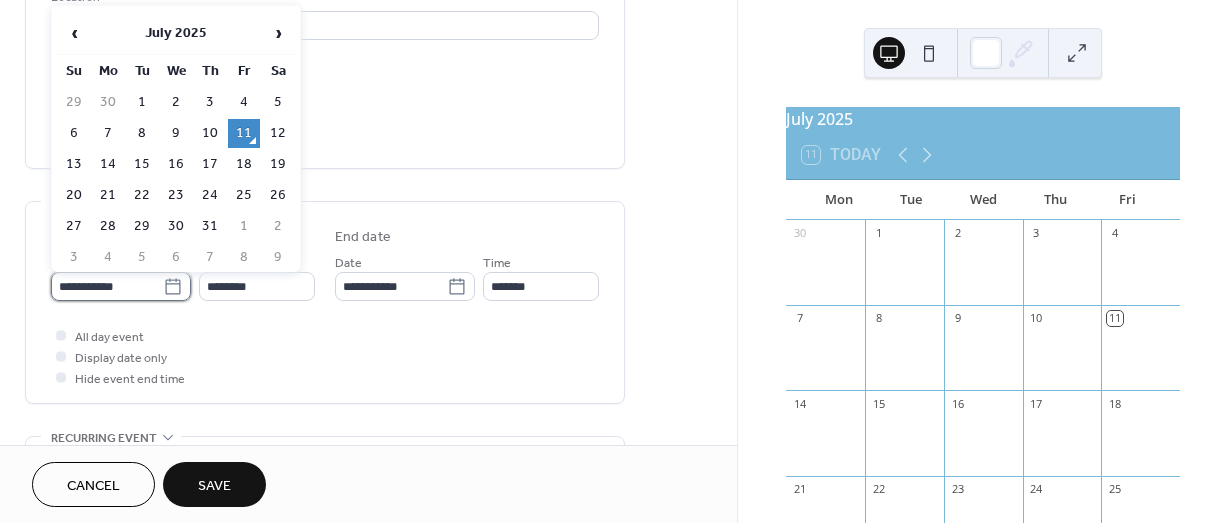 click on "**********" at bounding box center [107, 286] 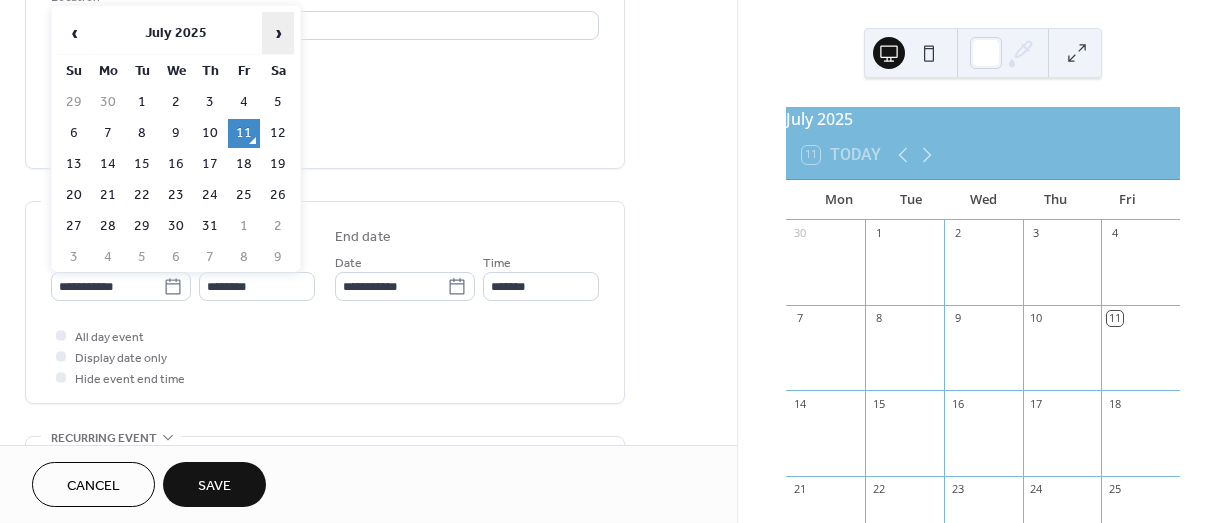 click on "›" at bounding box center (278, 33) 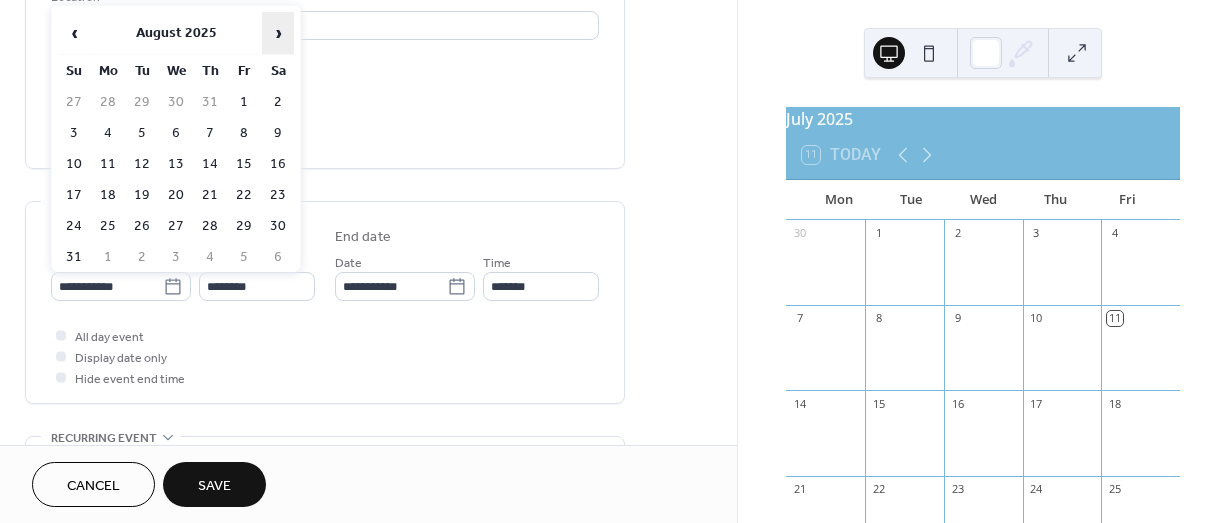 click on "›" at bounding box center [278, 33] 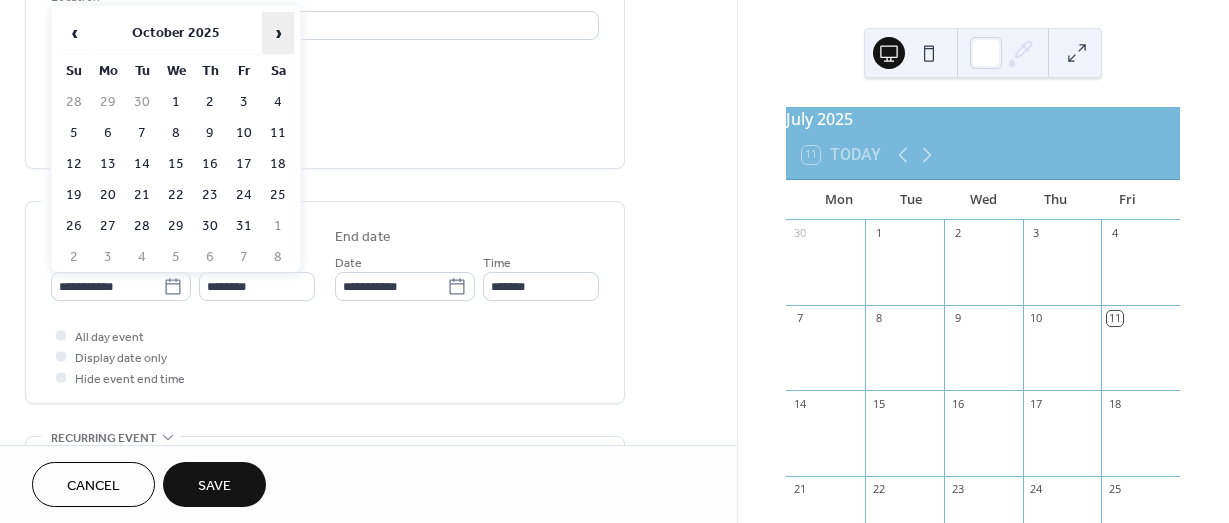 click on "›" at bounding box center [278, 33] 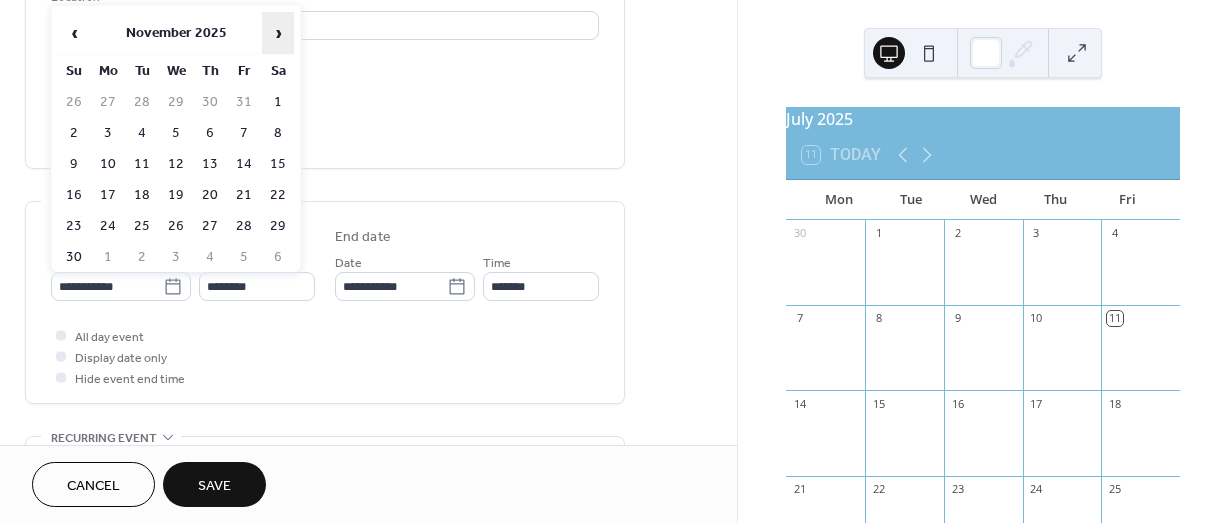 click on "›" at bounding box center [278, 33] 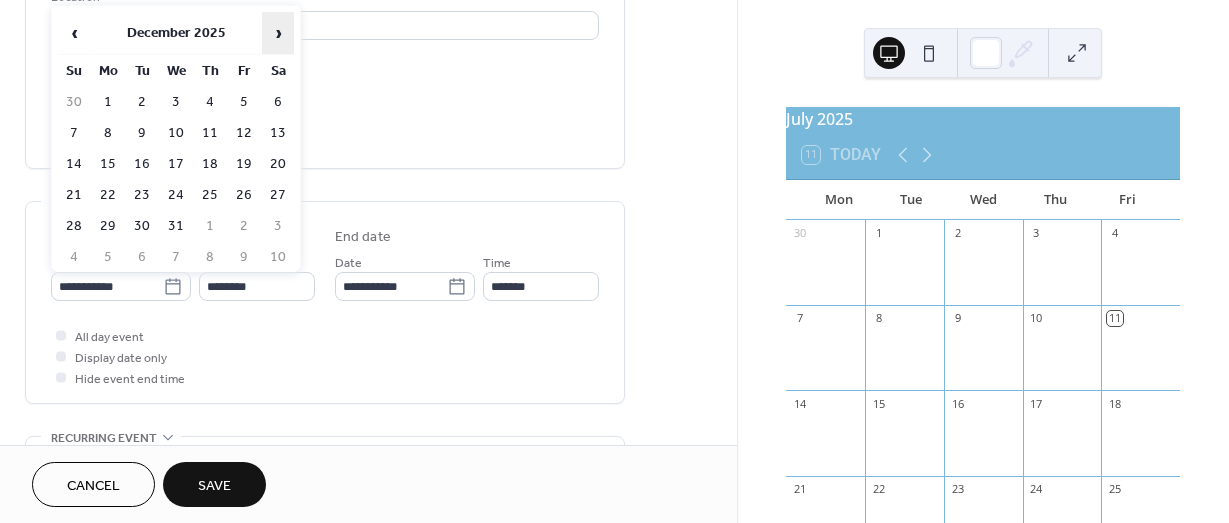 click on "›" at bounding box center (278, 33) 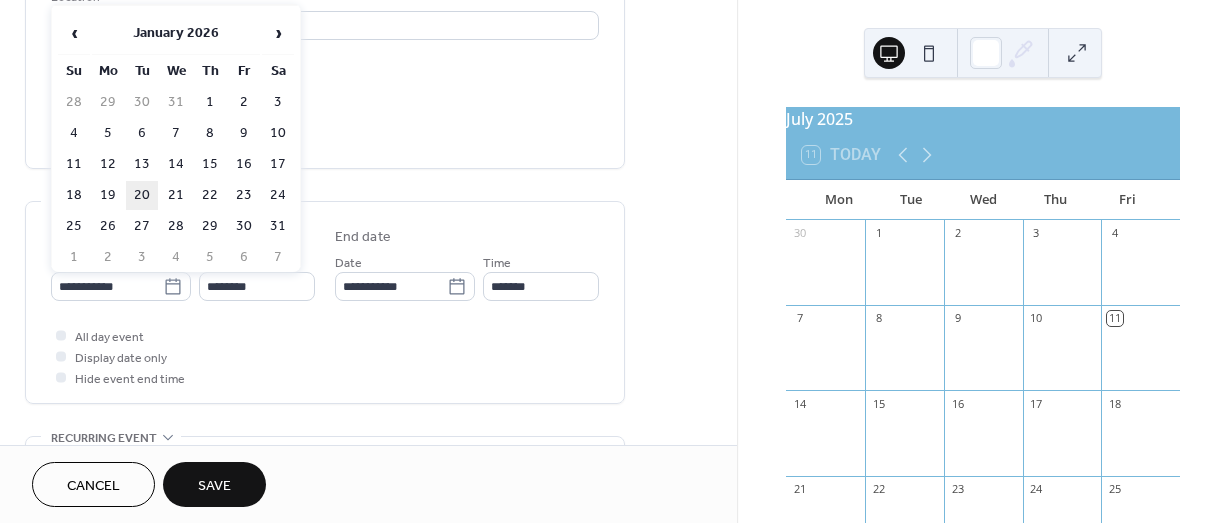 click on "20" at bounding box center [142, 195] 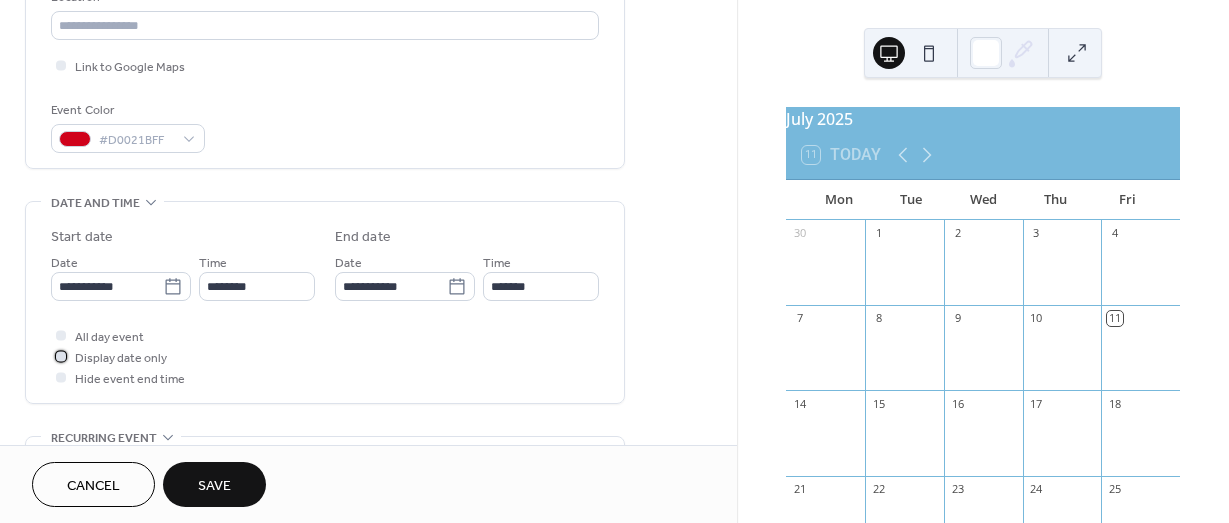 click at bounding box center [61, 356] 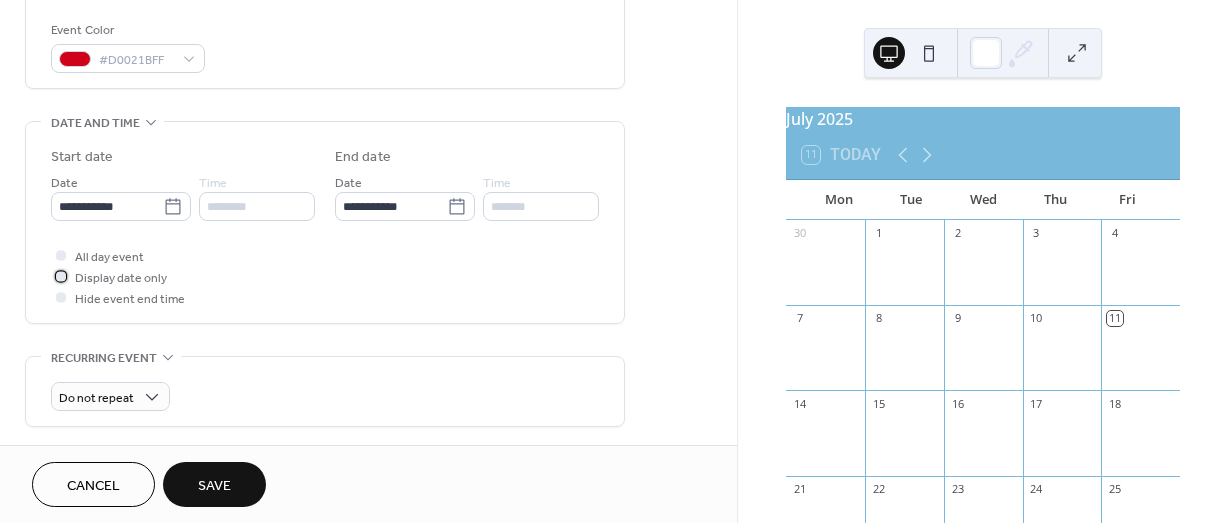 scroll, scrollTop: 530, scrollLeft: 0, axis: vertical 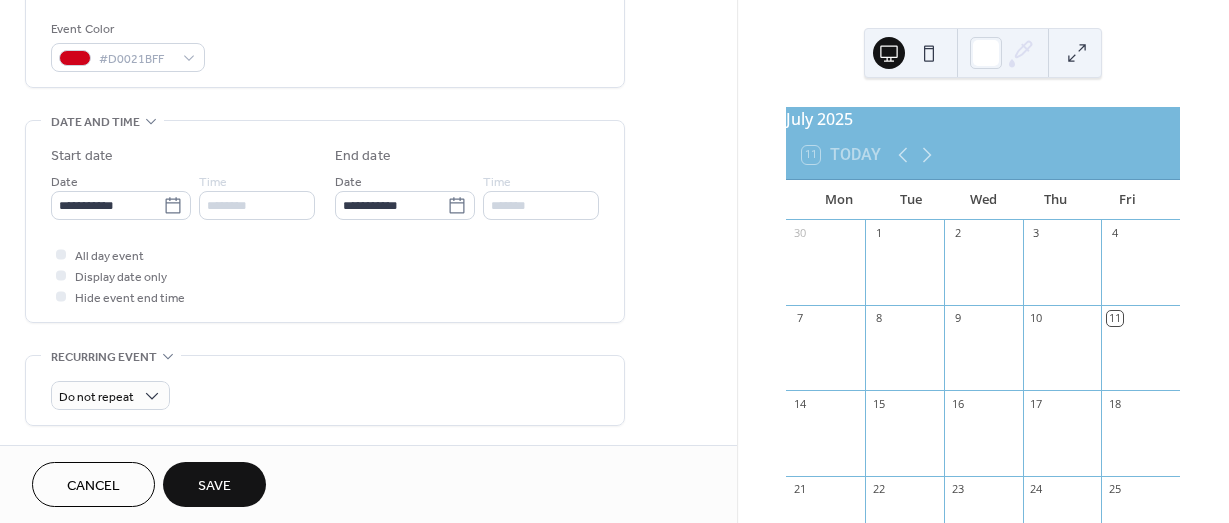 click on "Save" at bounding box center (214, 486) 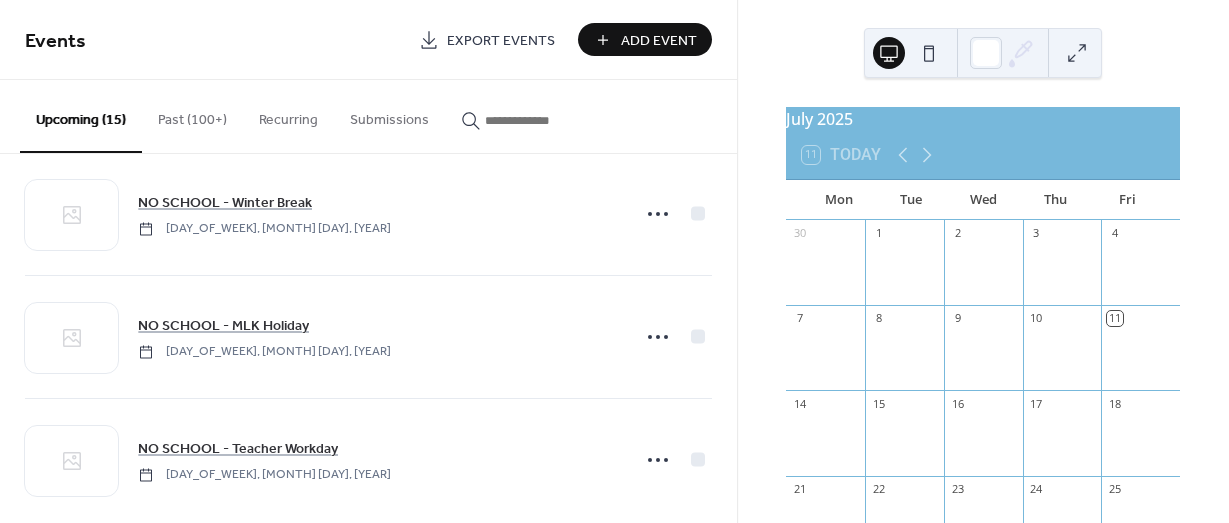 scroll, scrollTop: 1535, scrollLeft: 0, axis: vertical 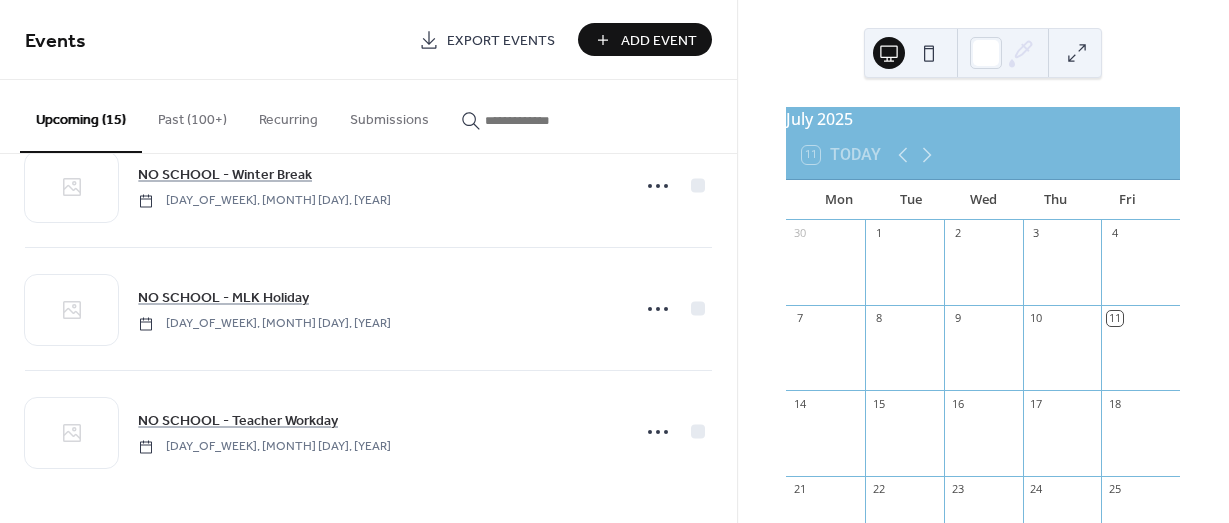 click on "Add Event" at bounding box center [659, 41] 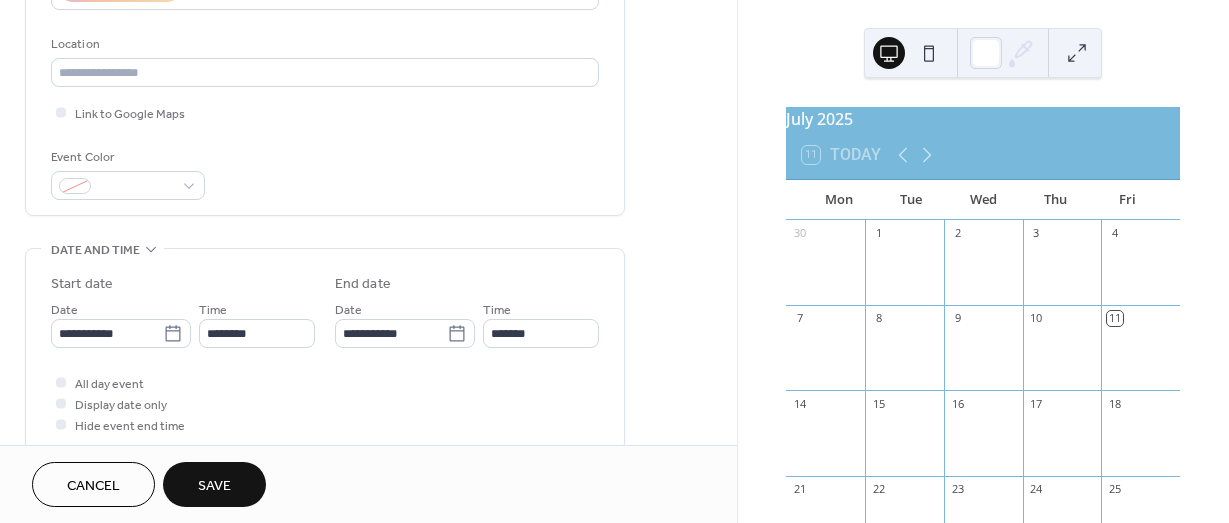 scroll, scrollTop: 418, scrollLeft: 0, axis: vertical 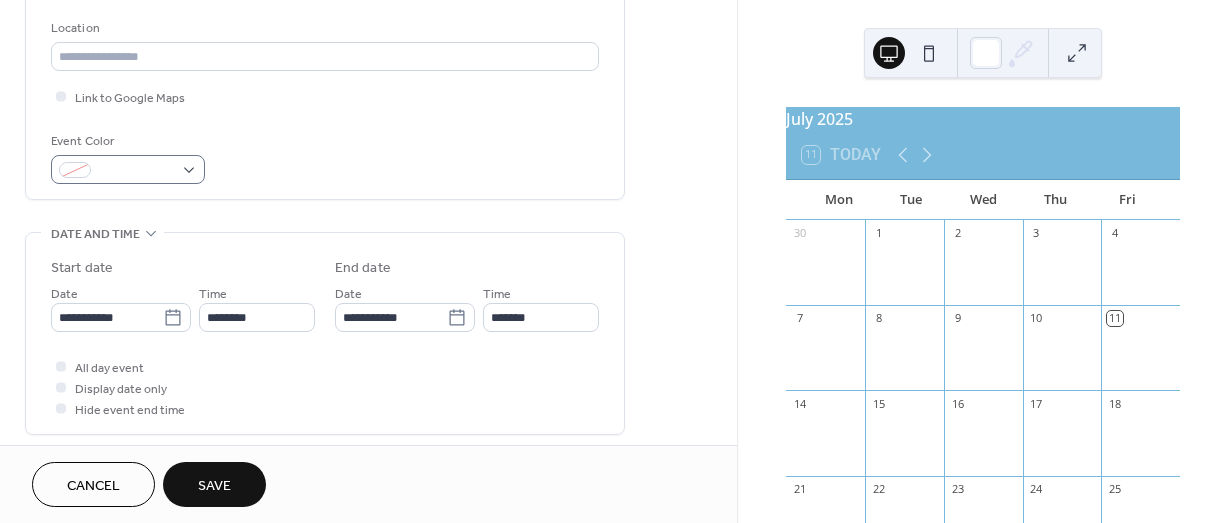 type on "**********" 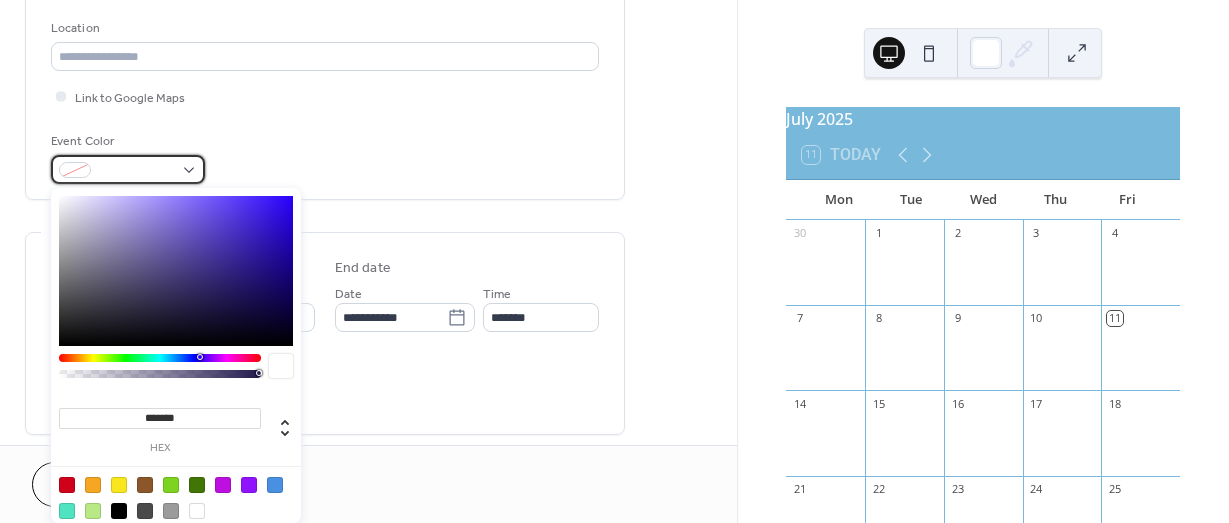 click at bounding box center [128, 169] 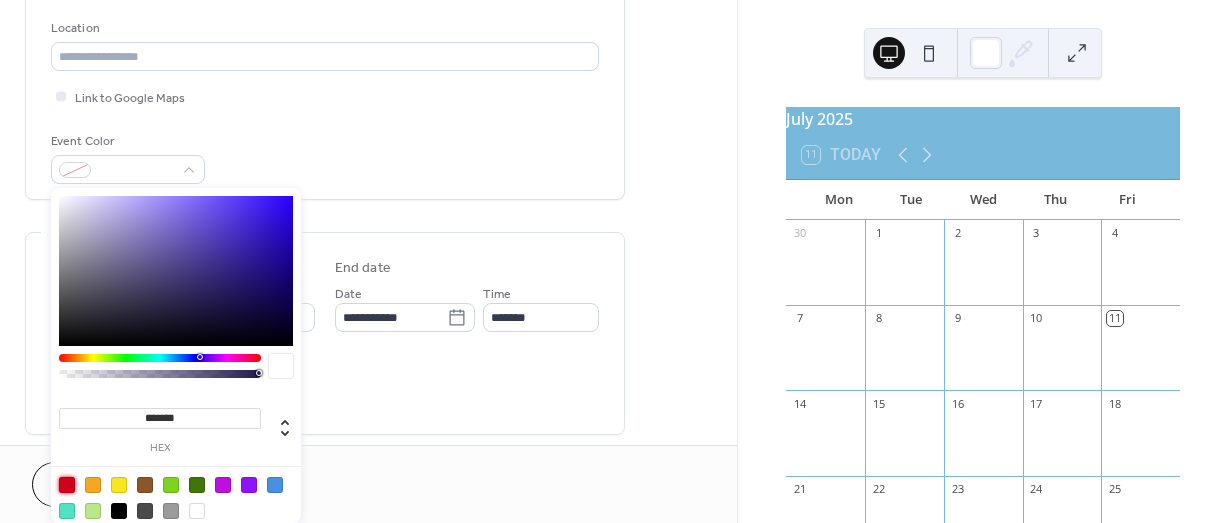 click at bounding box center [67, 485] 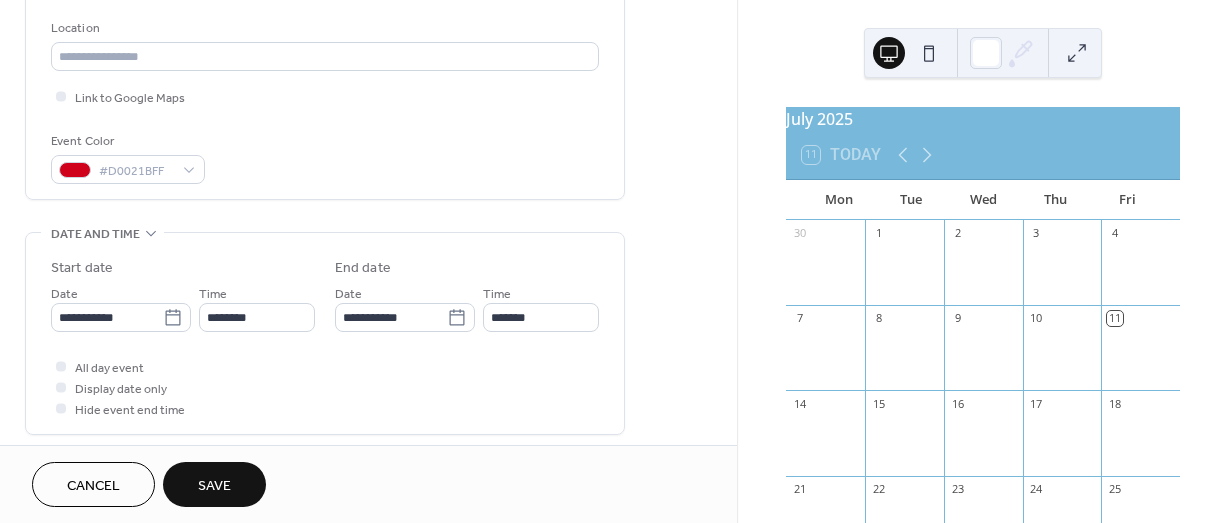 click on "**********" at bounding box center (368, 301) 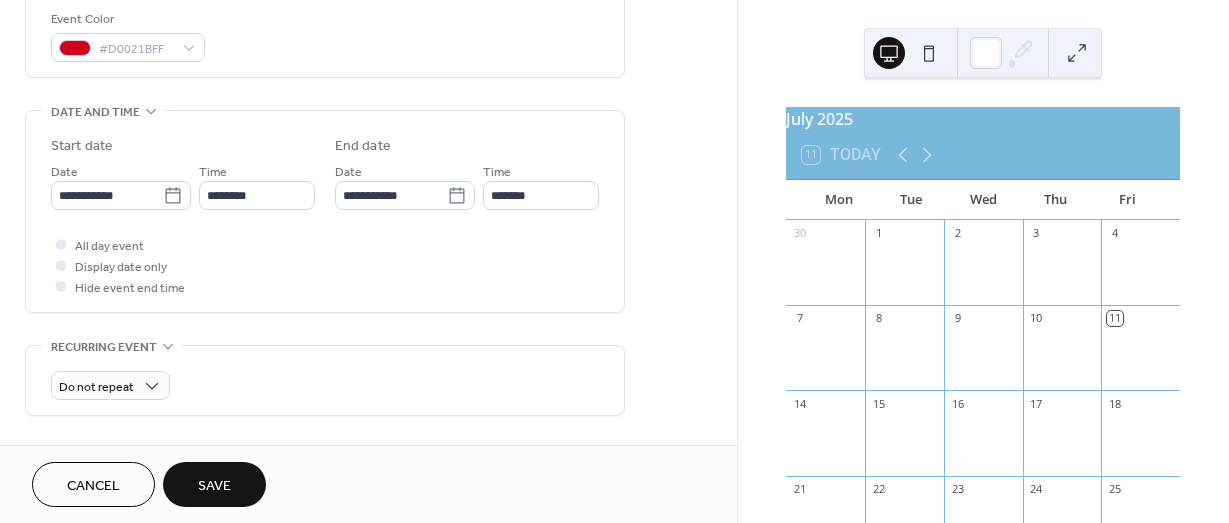 scroll, scrollTop: 571, scrollLeft: 0, axis: vertical 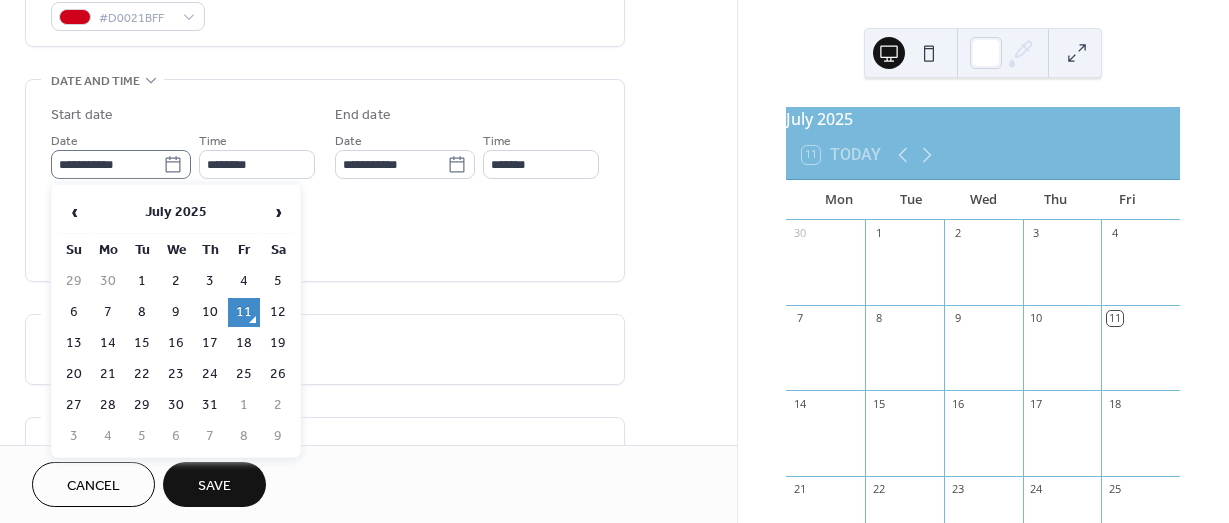 click 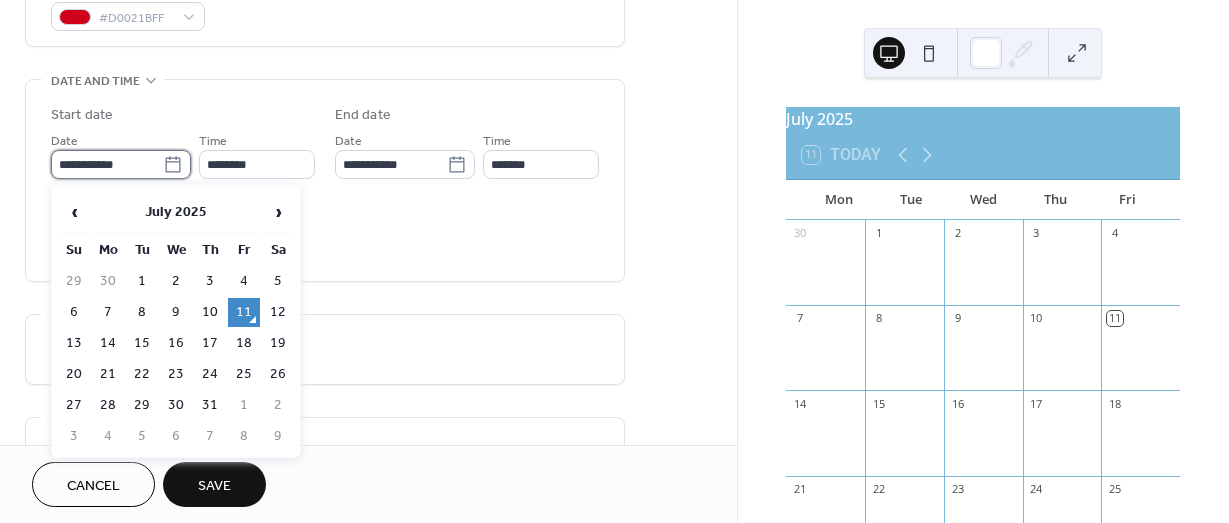 click on "**********" at bounding box center (107, 164) 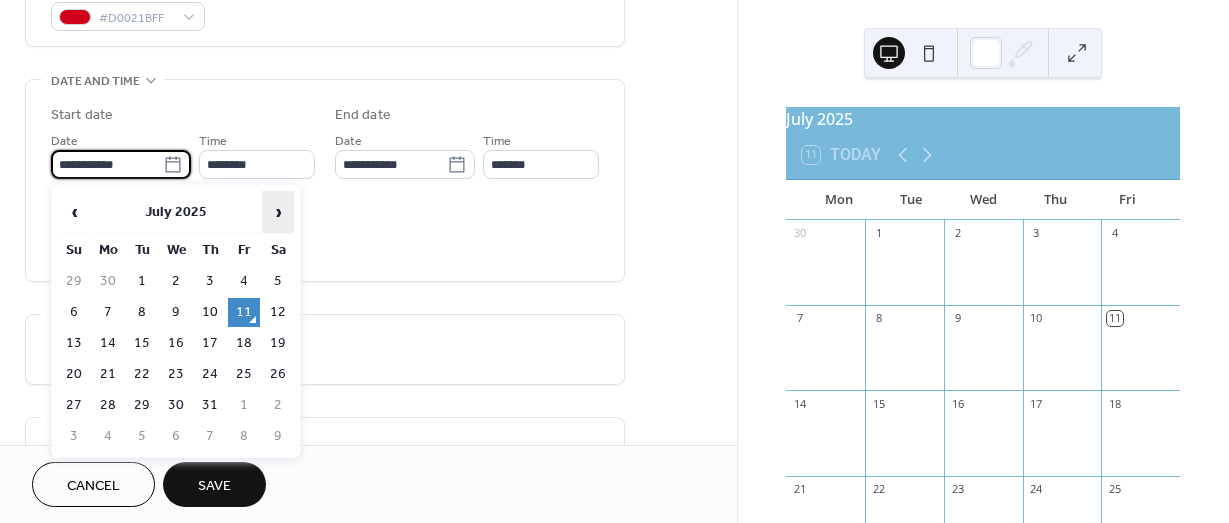 click on "›" at bounding box center (278, 212) 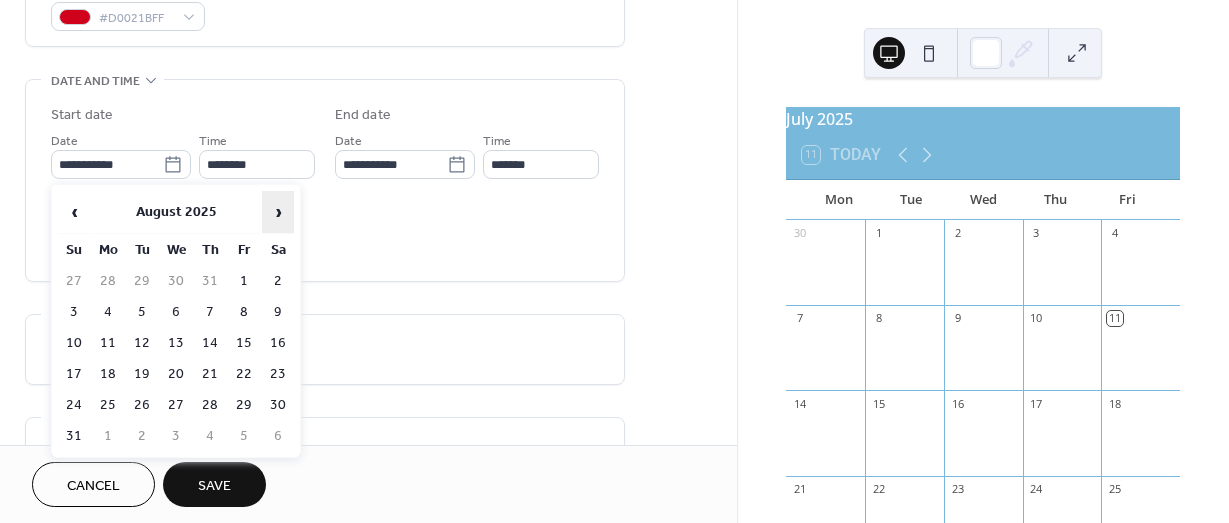 click on "›" at bounding box center [278, 212] 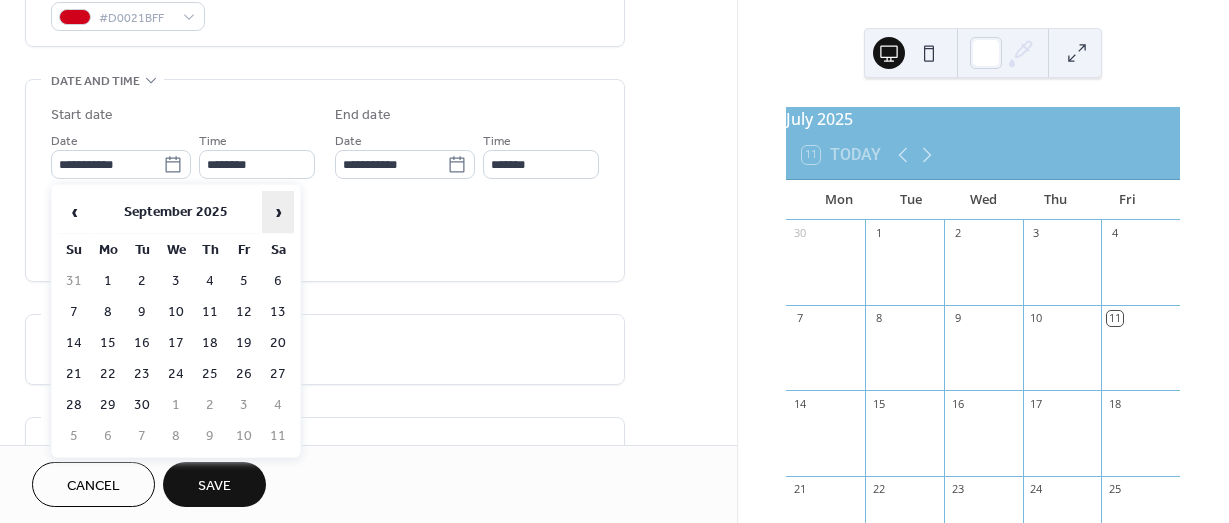 click on "›" at bounding box center (278, 212) 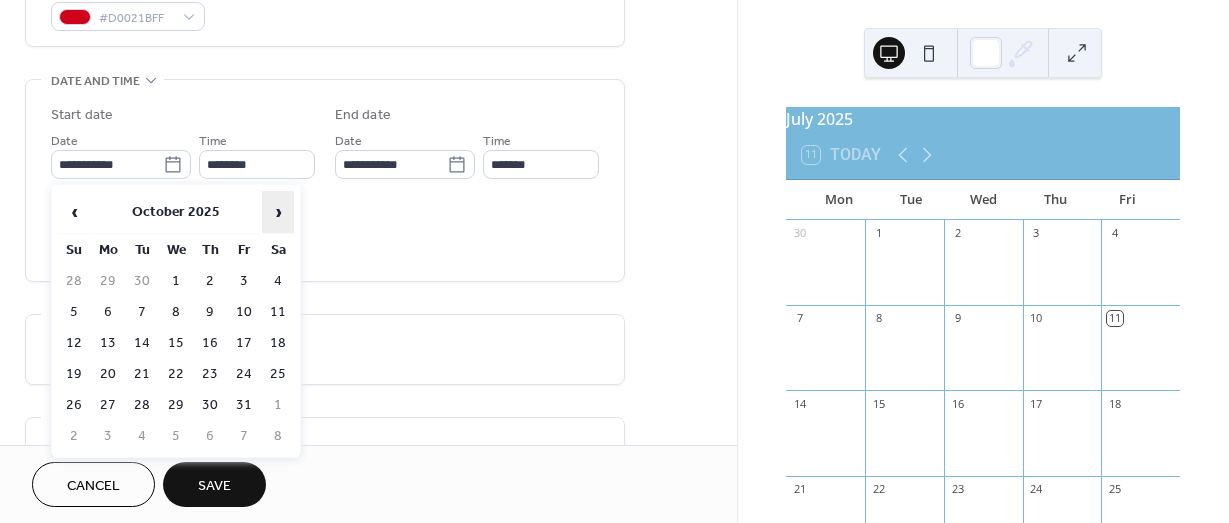 click on "›" at bounding box center (278, 212) 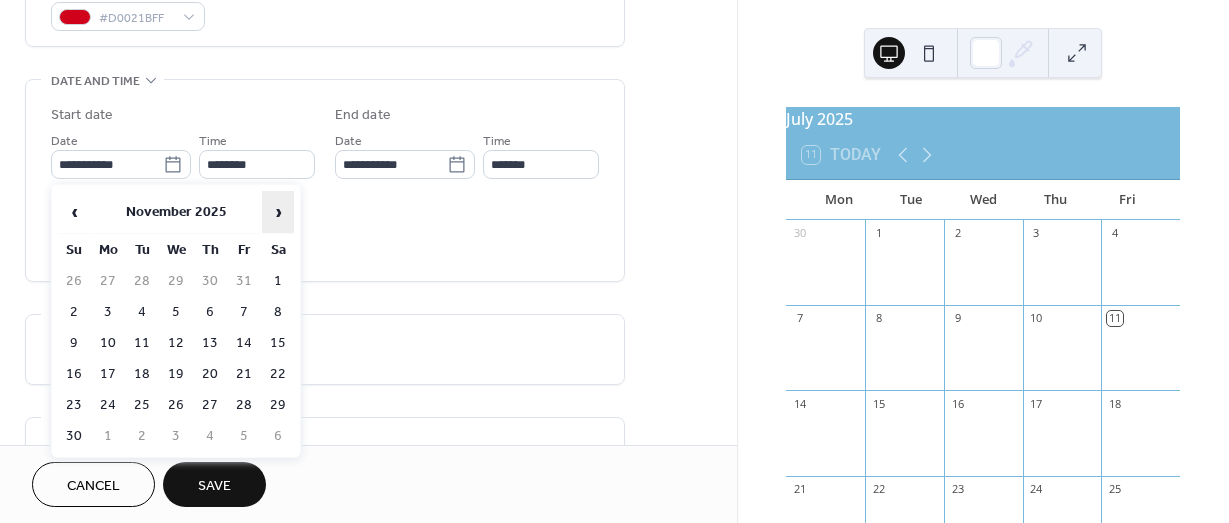click on "›" at bounding box center [278, 212] 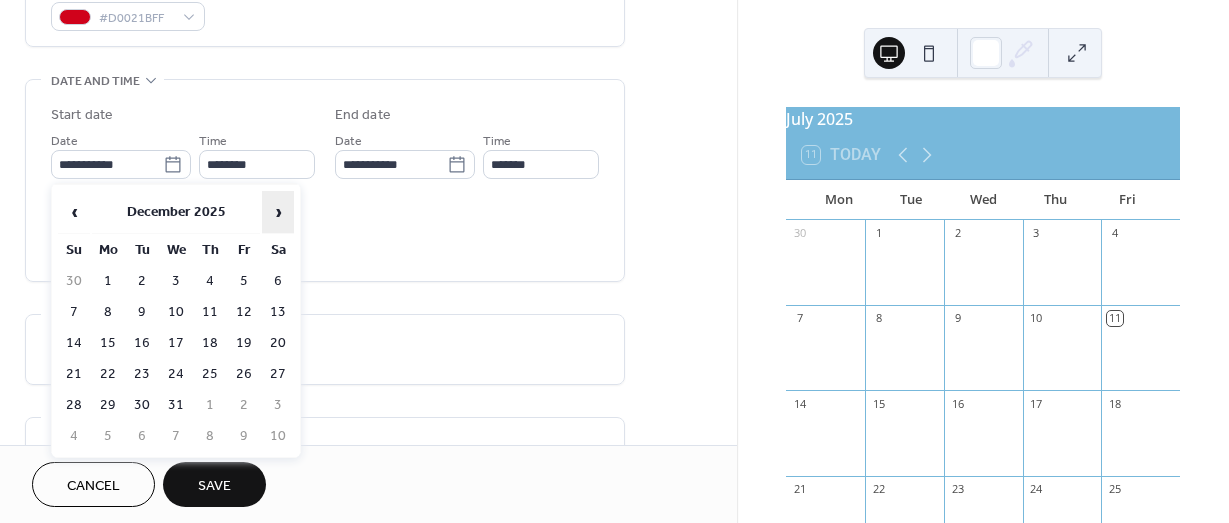 click on "›" at bounding box center [278, 212] 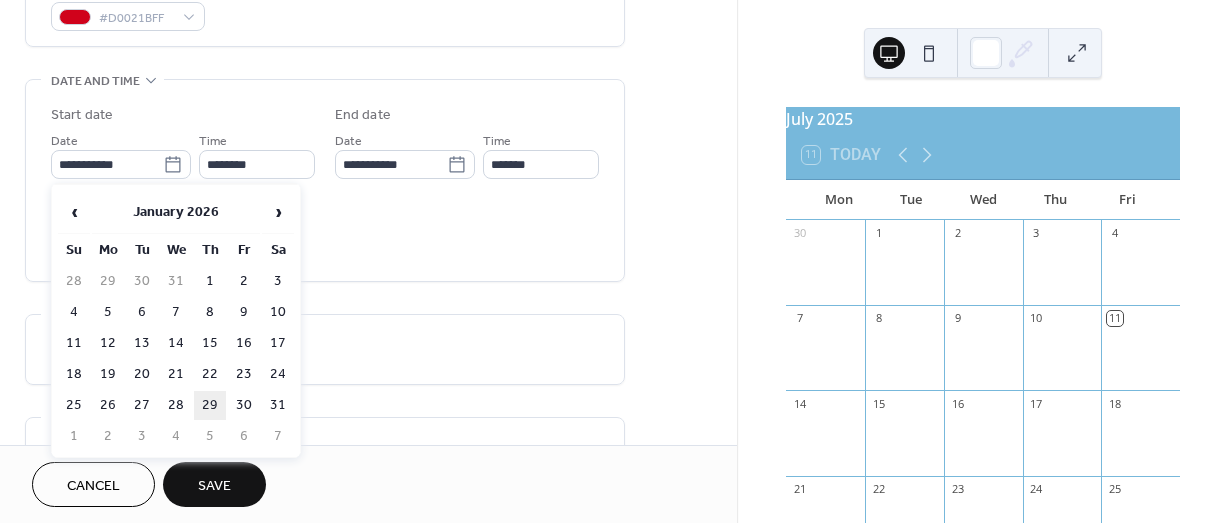 click on "29" at bounding box center [210, 405] 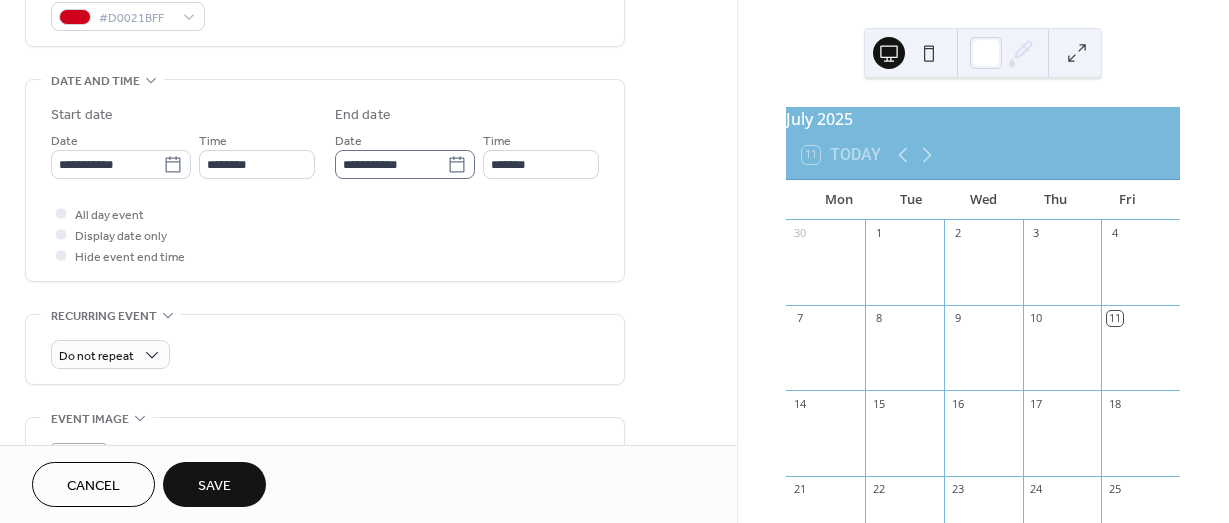 click 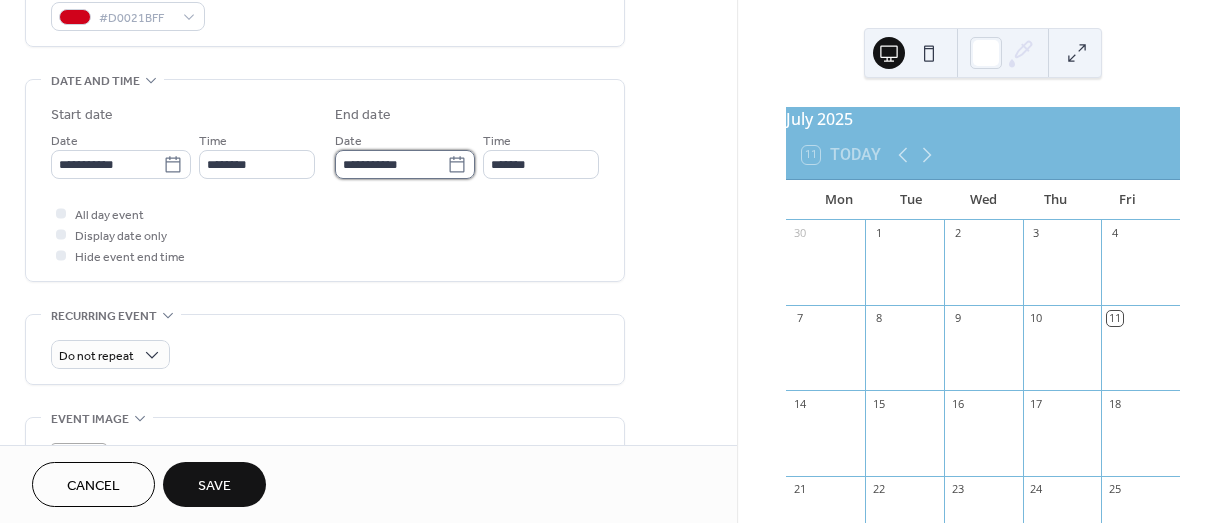 click on "**********" at bounding box center (391, 164) 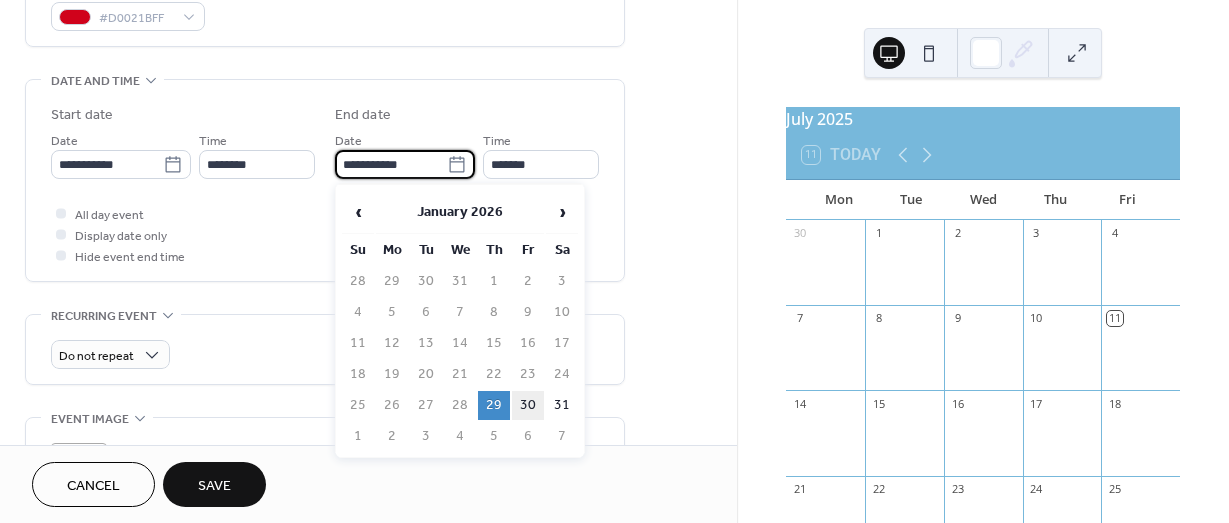 click on "30" at bounding box center (528, 405) 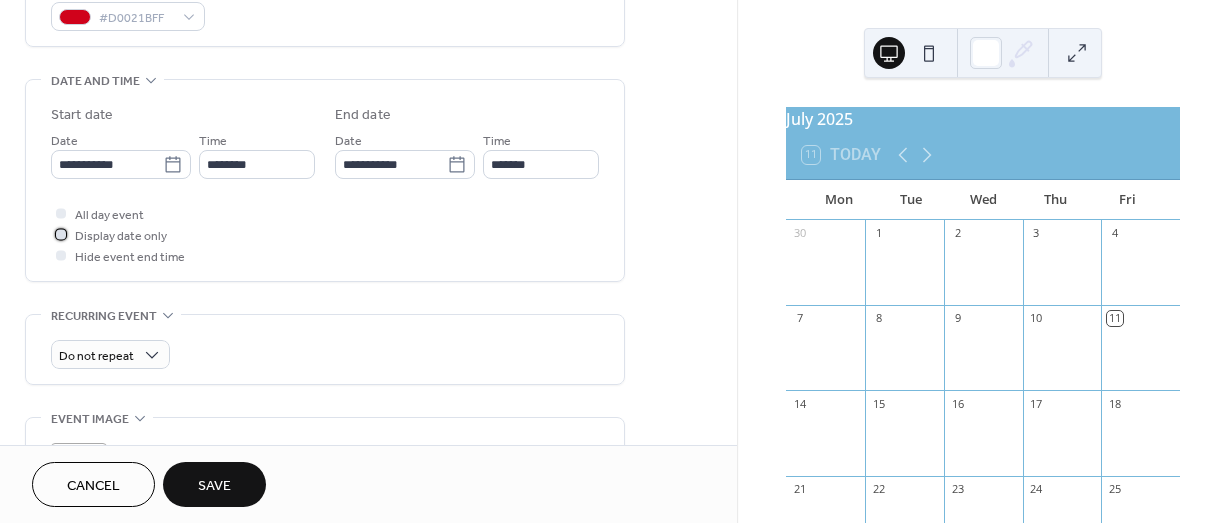 click at bounding box center [61, 234] 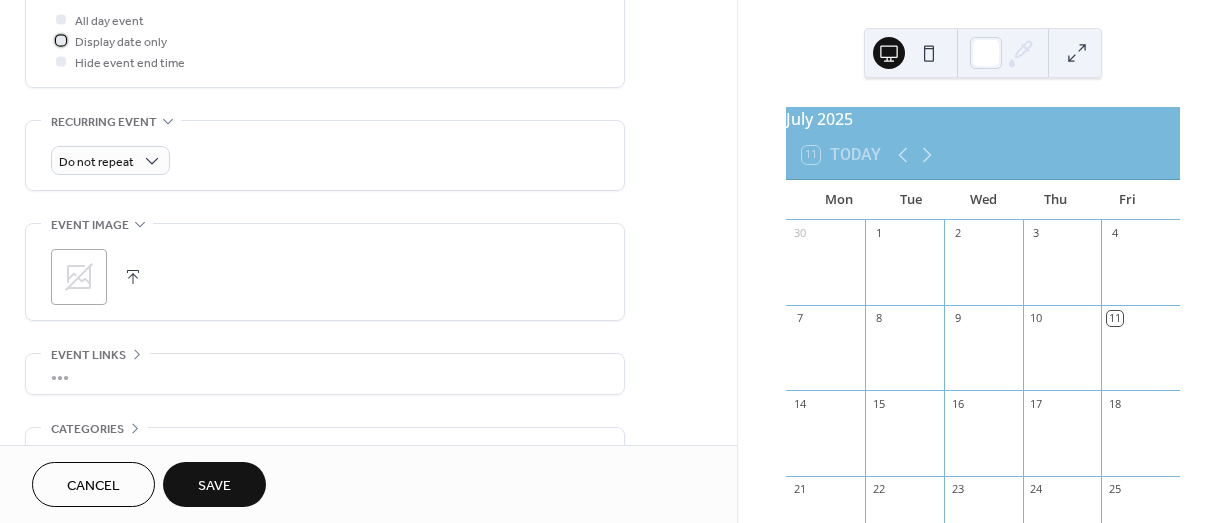 scroll, scrollTop: 766, scrollLeft: 0, axis: vertical 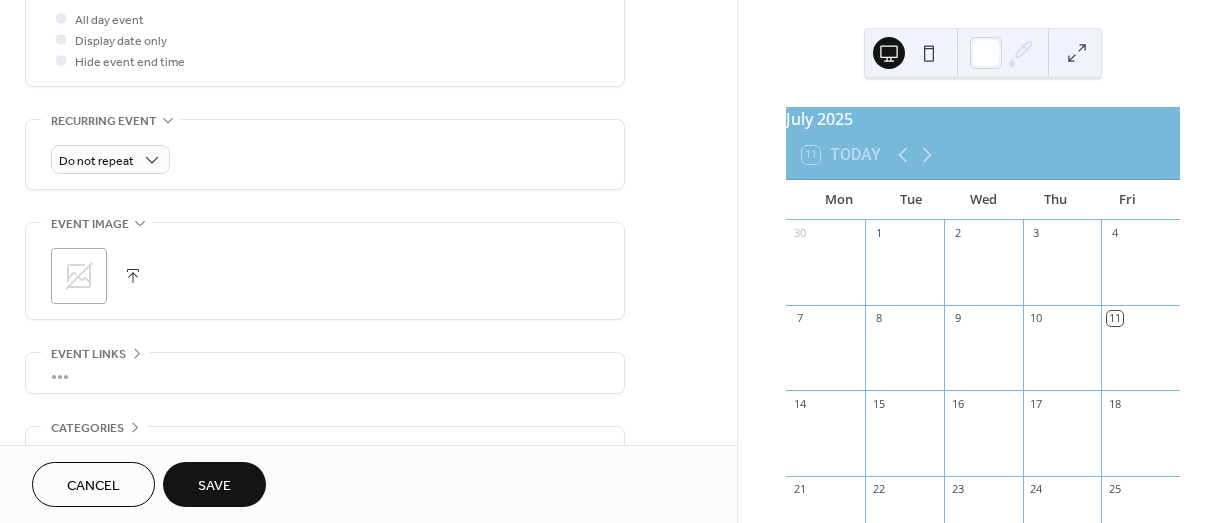 click on "Save" at bounding box center (214, 484) 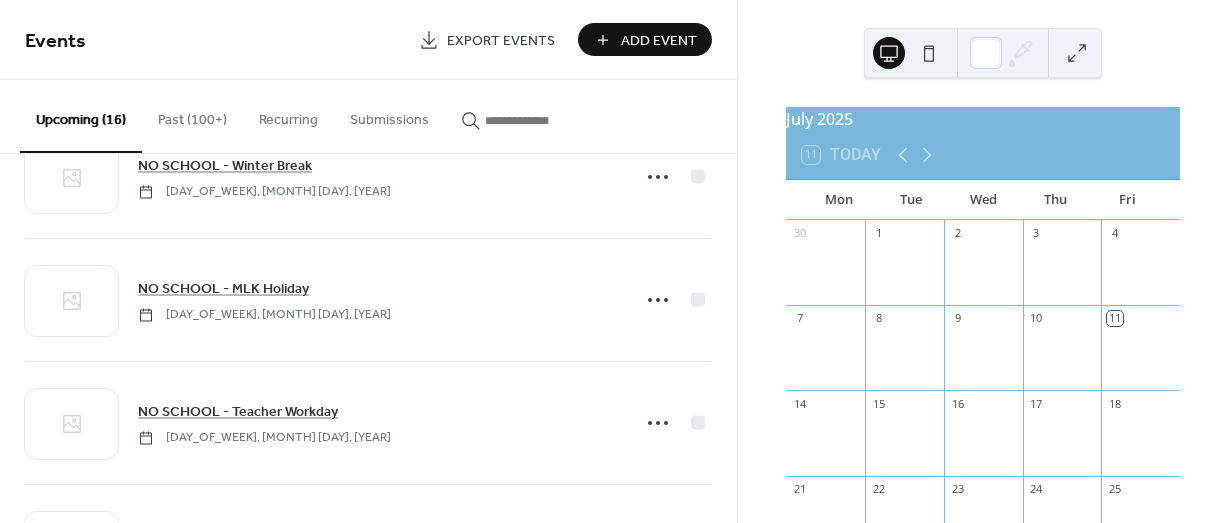 scroll, scrollTop: 1545, scrollLeft: 0, axis: vertical 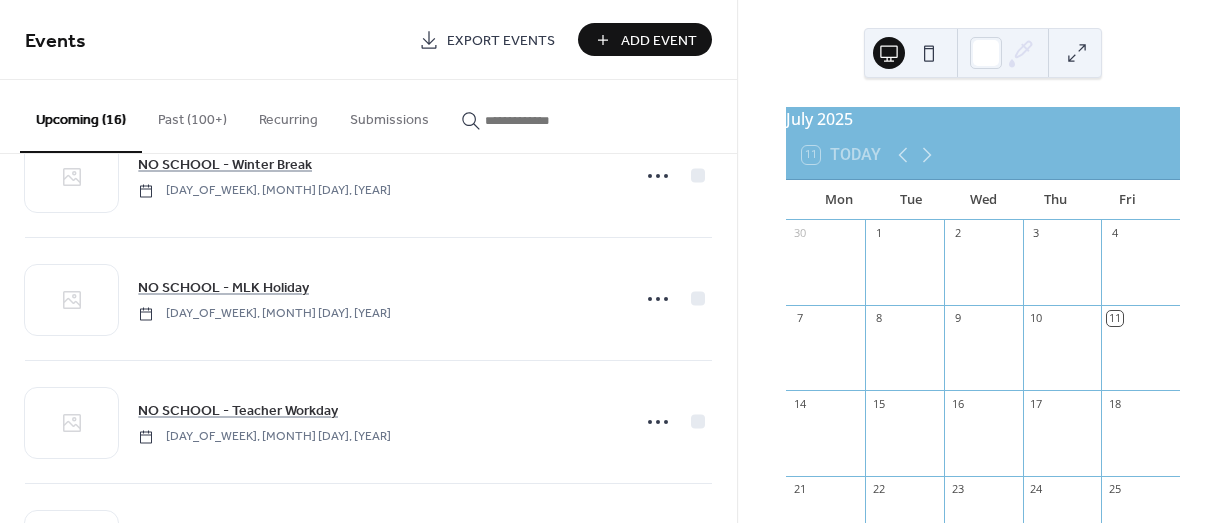 click on "Add Event" at bounding box center (659, 41) 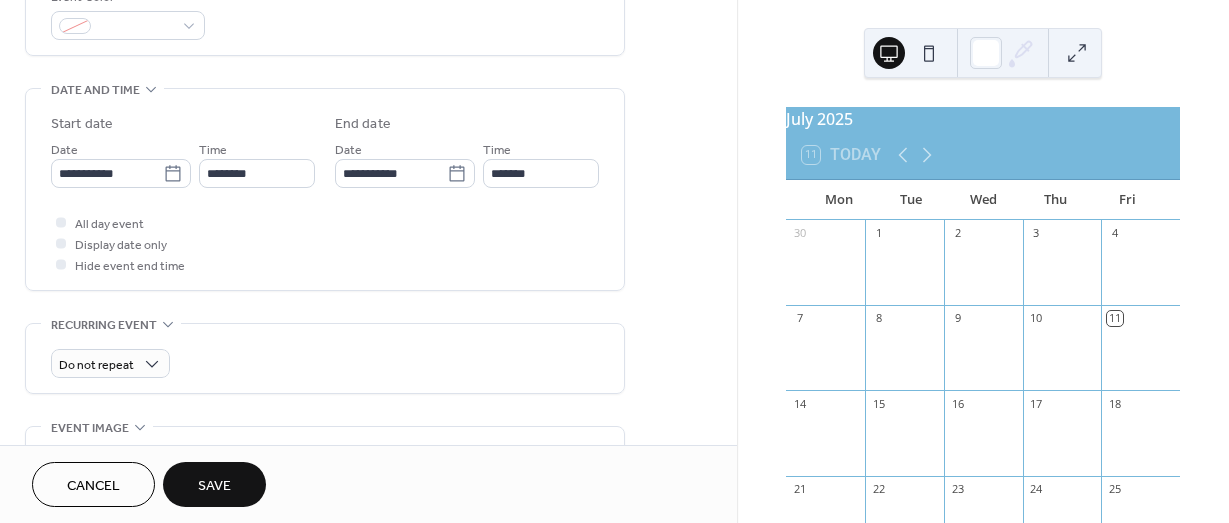 scroll, scrollTop: 563, scrollLeft: 0, axis: vertical 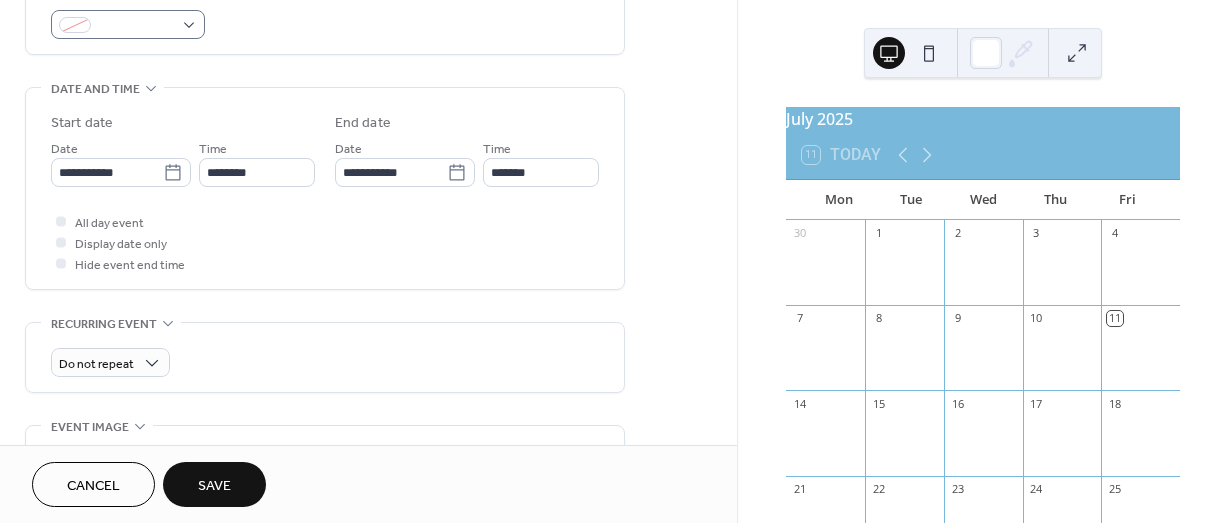 type on "**********" 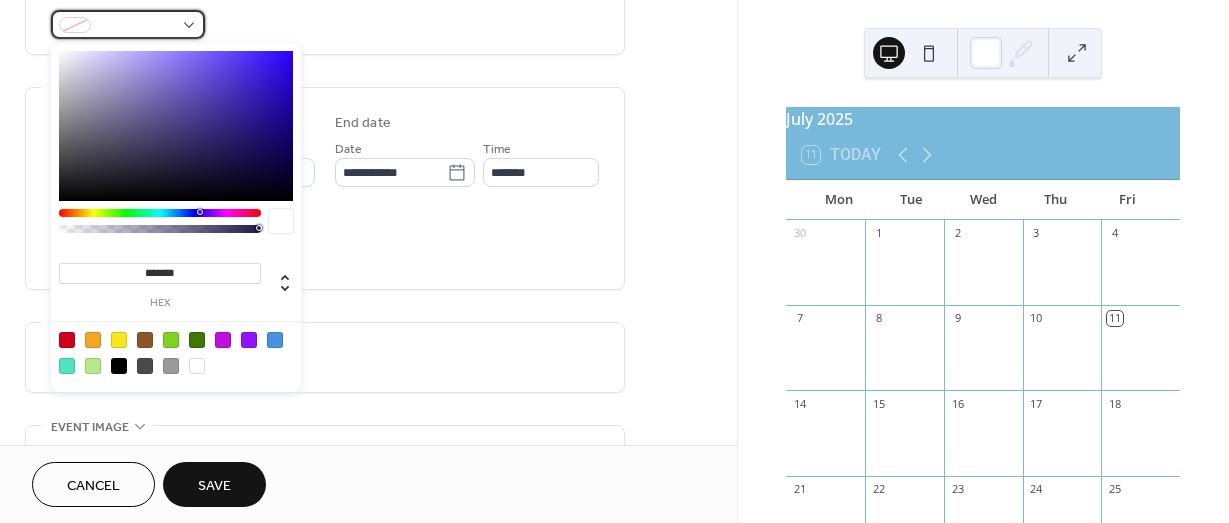 click at bounding box center (128, 24) 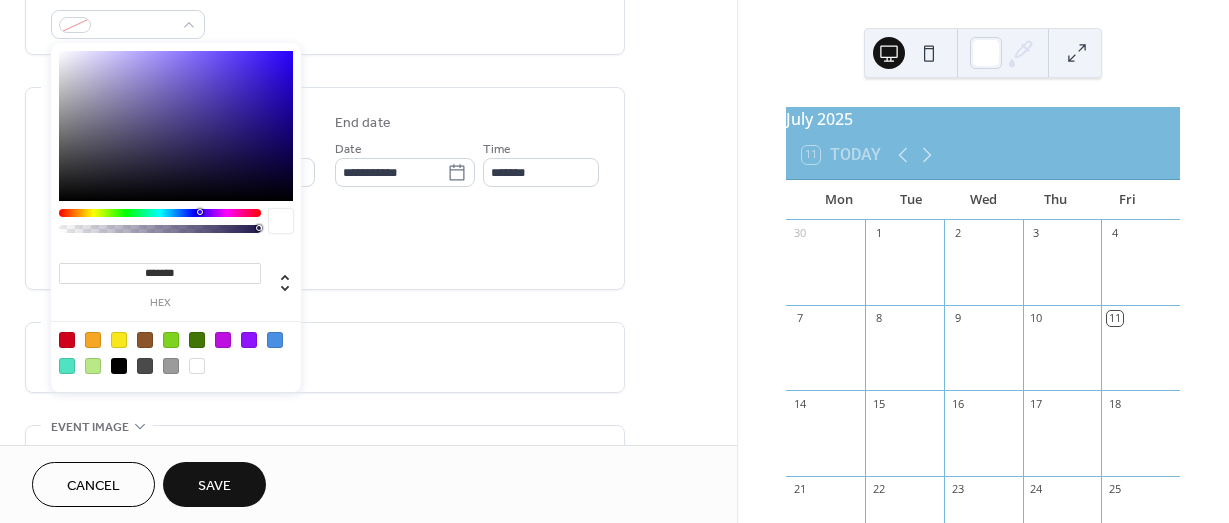 click at bounding box center (223, 340) 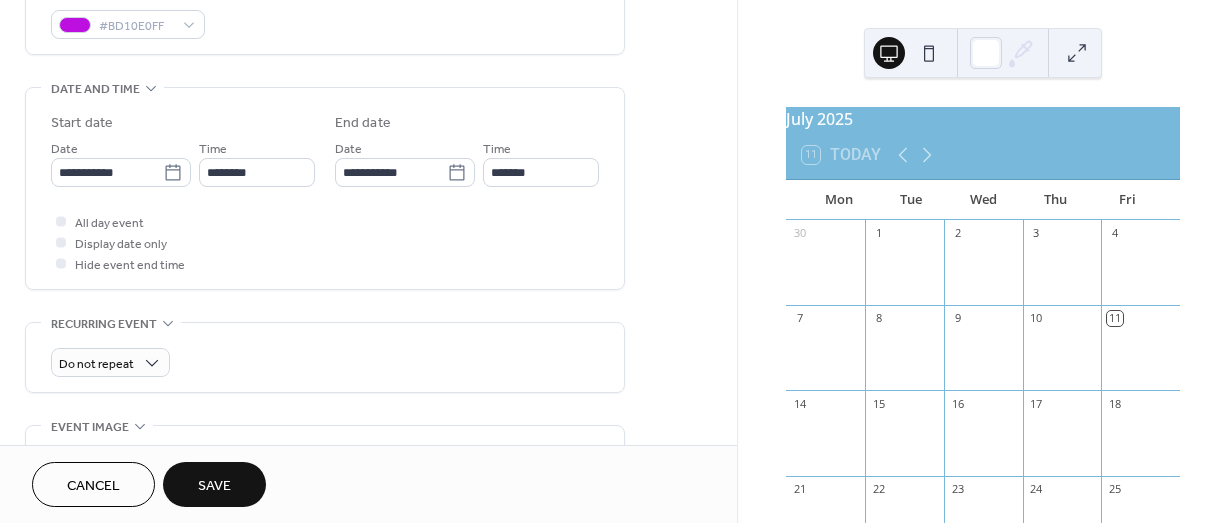 click on "**********" at bounding box center [325, 146] 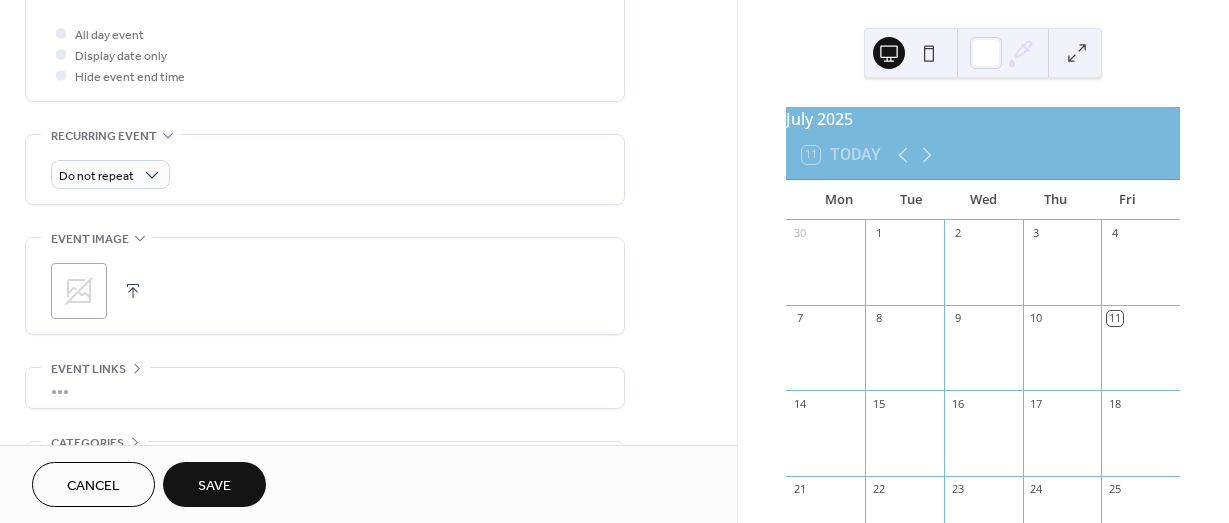 scroll, scrollTop: 753, scrollLeft: 0, axis: vertical 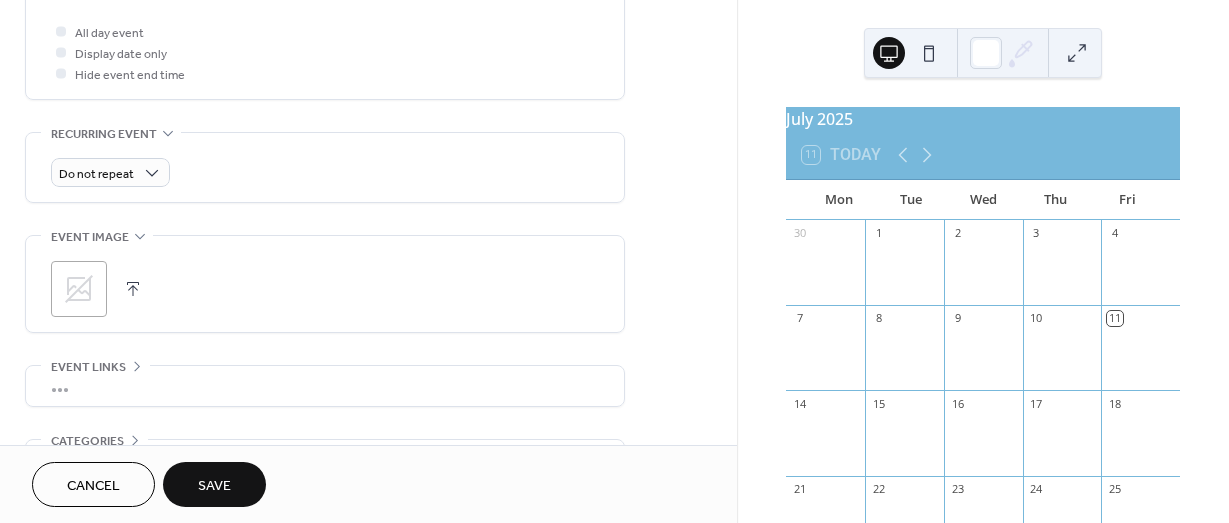 click 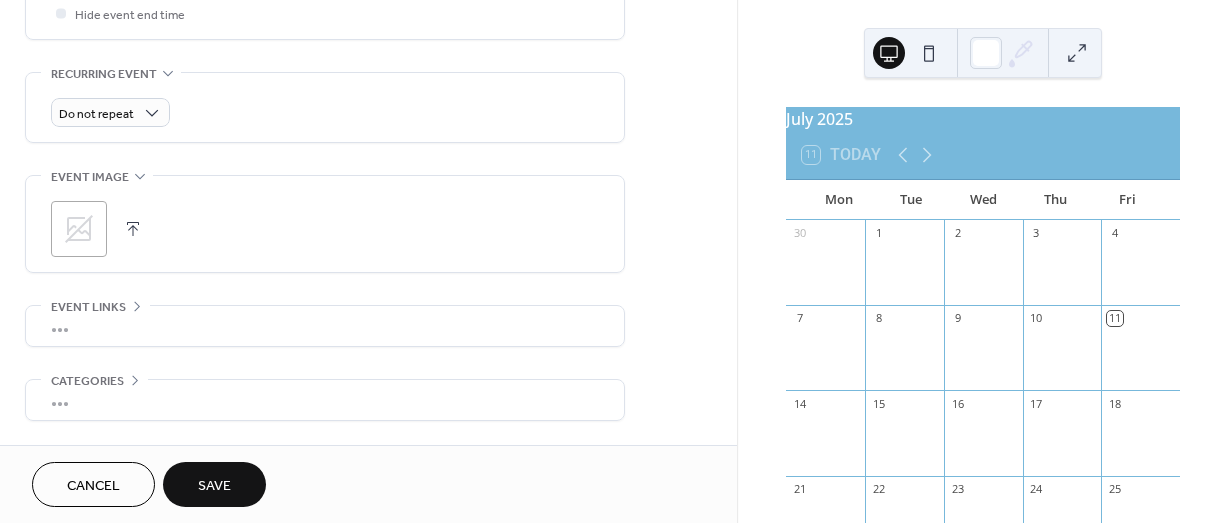 scroll, scrollTop: 883, scrollLeft: 0, axis: vertical 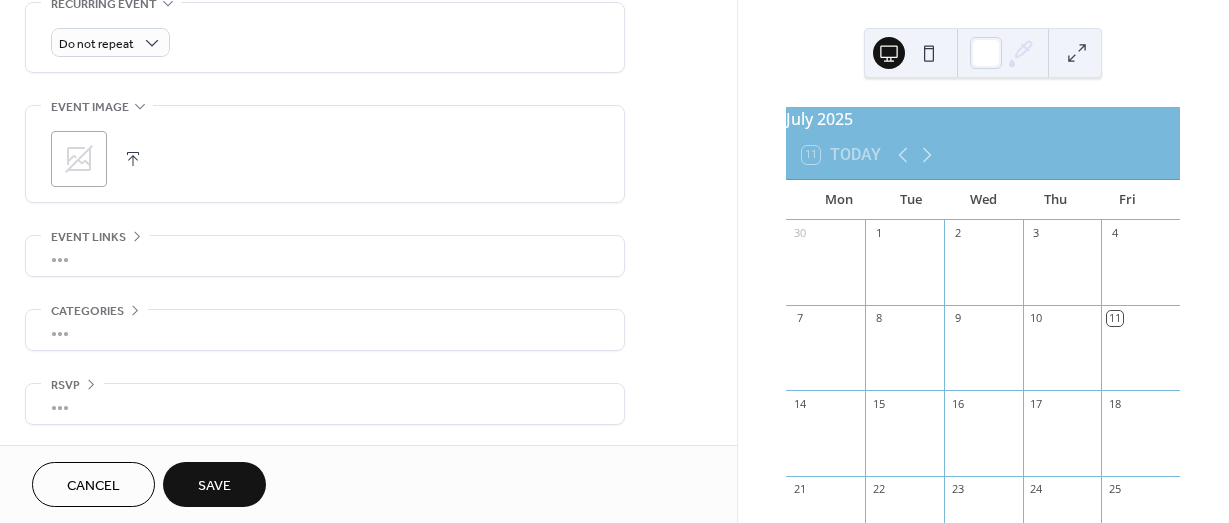 click on "Save" at bounding box center (214, 486) 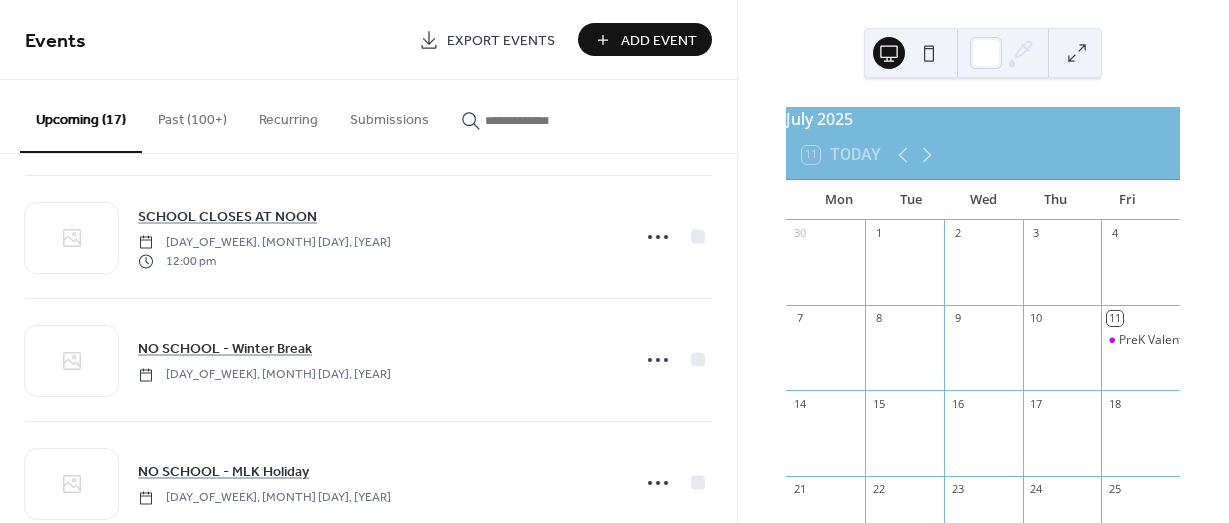 scroll, scrollTop: 1781, scrollLeft: 0, axis: vertical 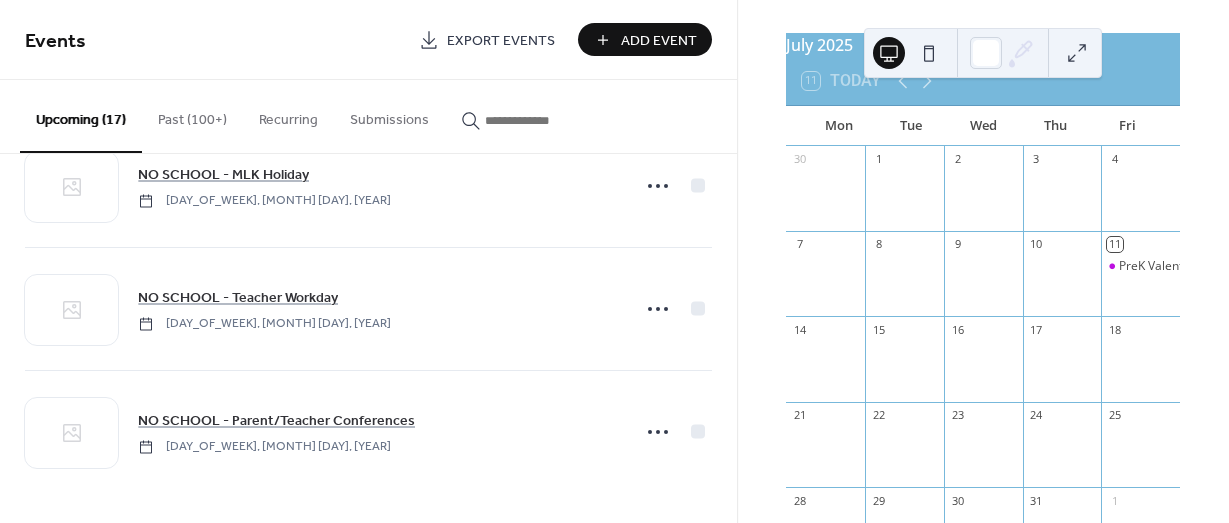 click on "Add Event" at bounding box center (659, 41) 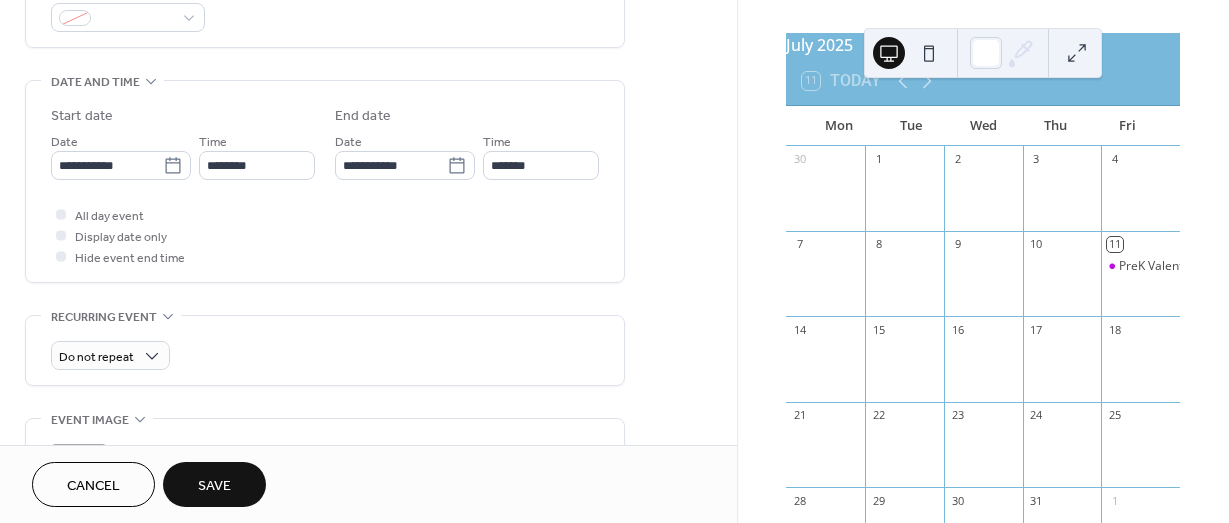 scroll, scrollTop: 575, scrollLeft: 0, axis: vertical 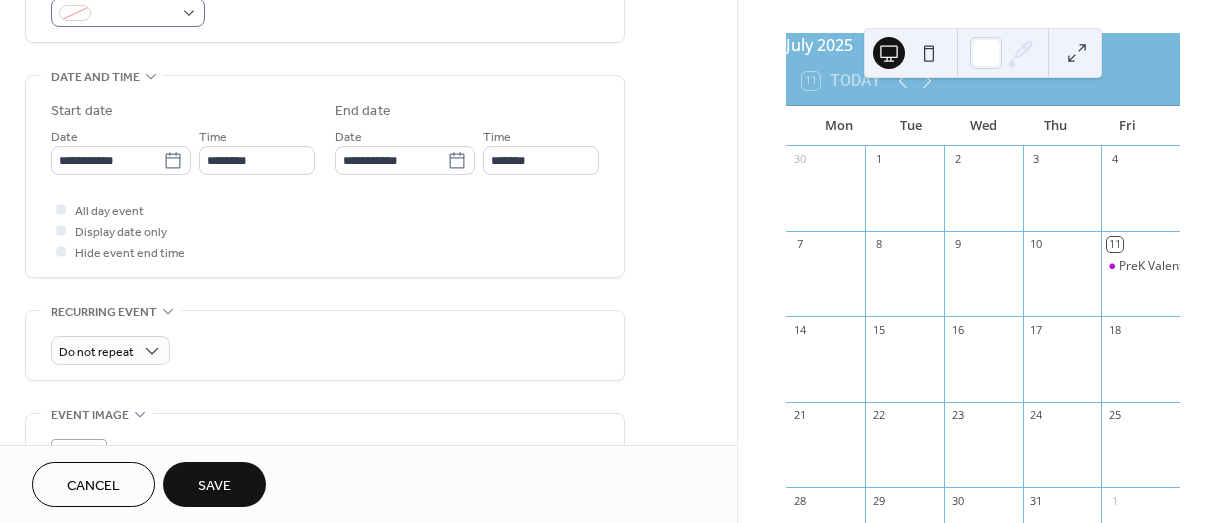 type on "**********" 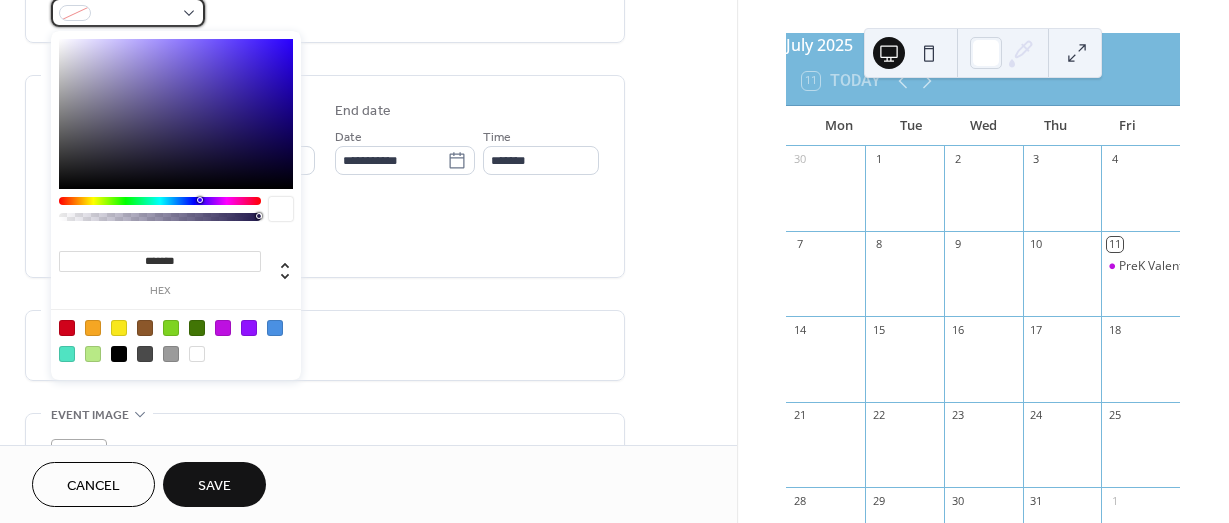 click at bounding box center (128, 12) 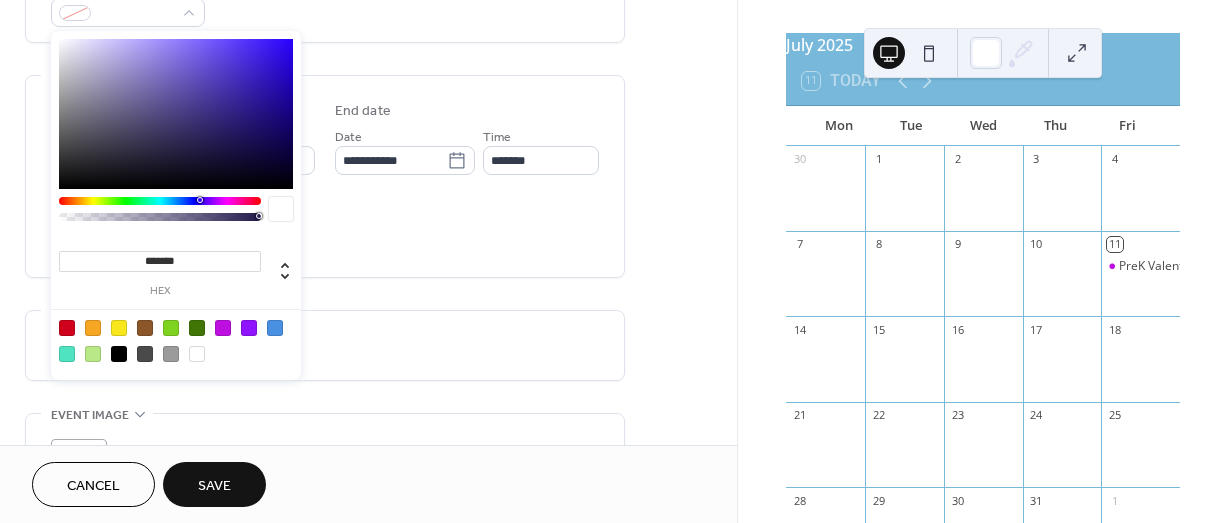 click at bounding box center [67, 328] 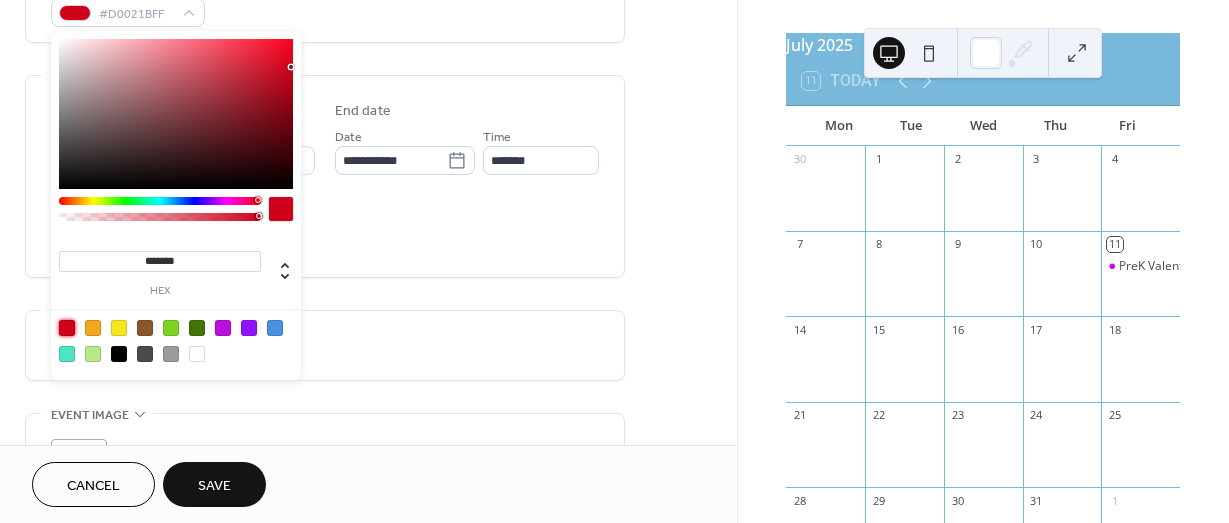 click on "**********" at bounding box center [325, 134] 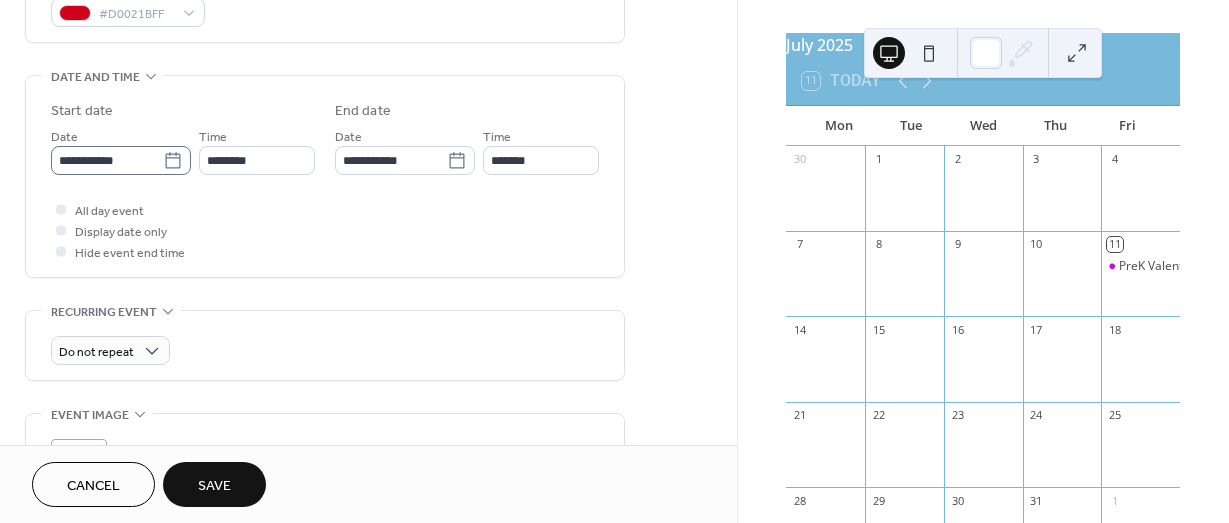 click 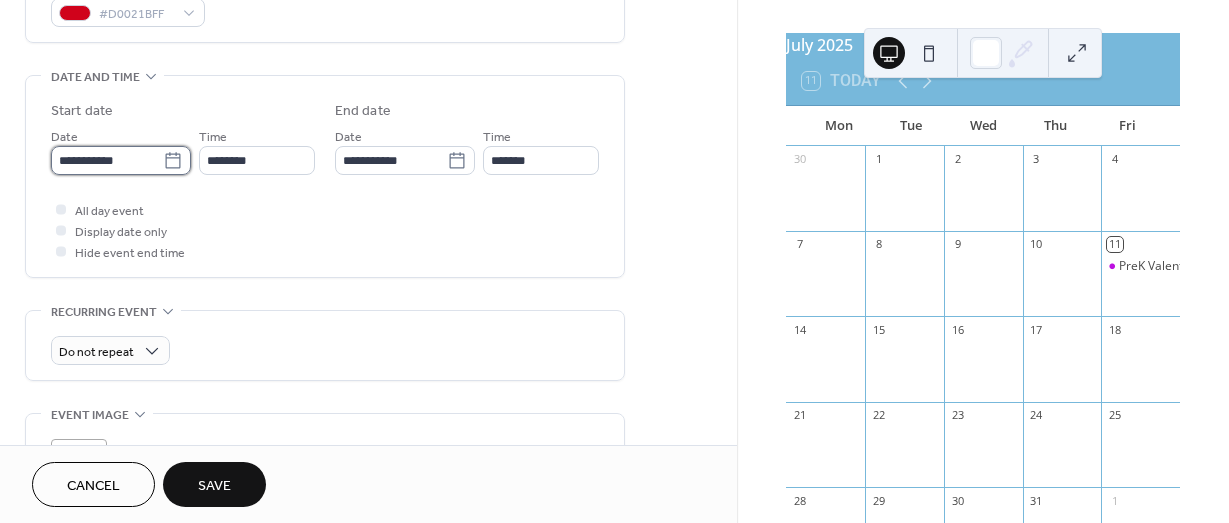 click on "**********" at bounding box center (107, 160) 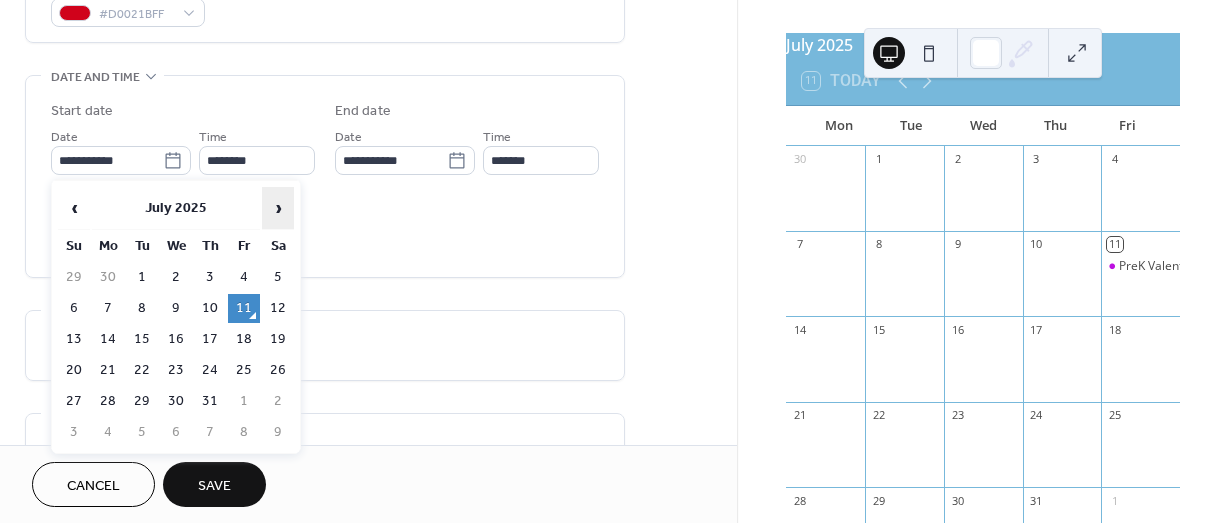 click on "›" at bounding box center [278, 208] 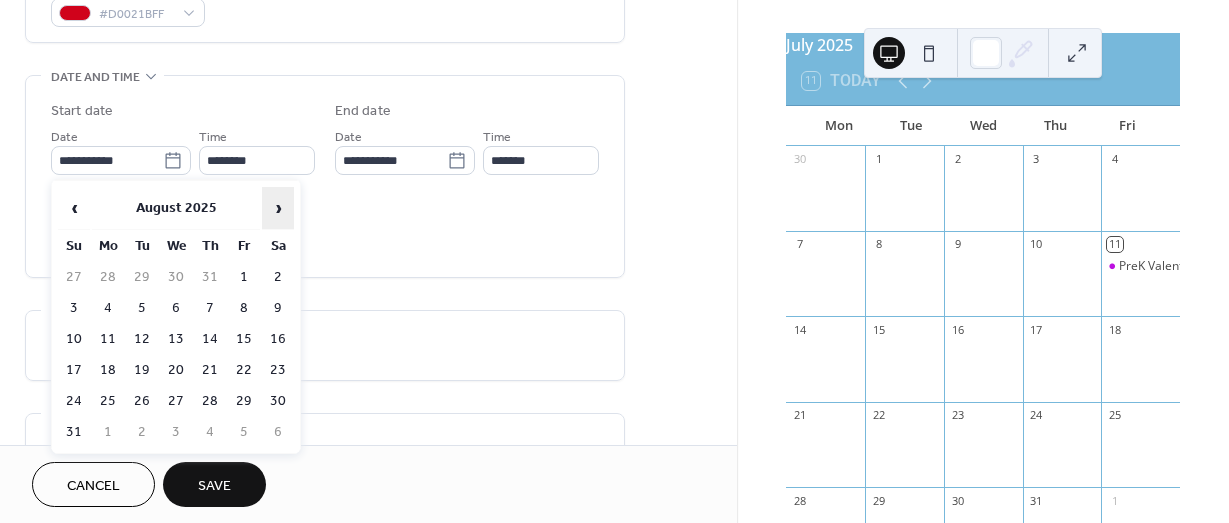 click on "›" at bounding box center (278, 208) 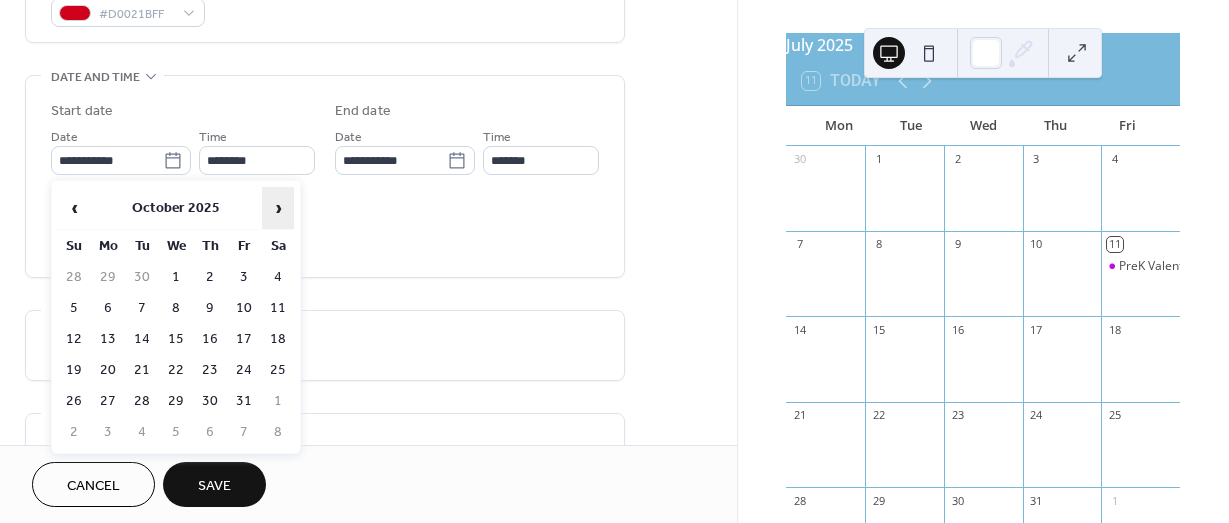 click on "›" at bounding box center (278, 208) 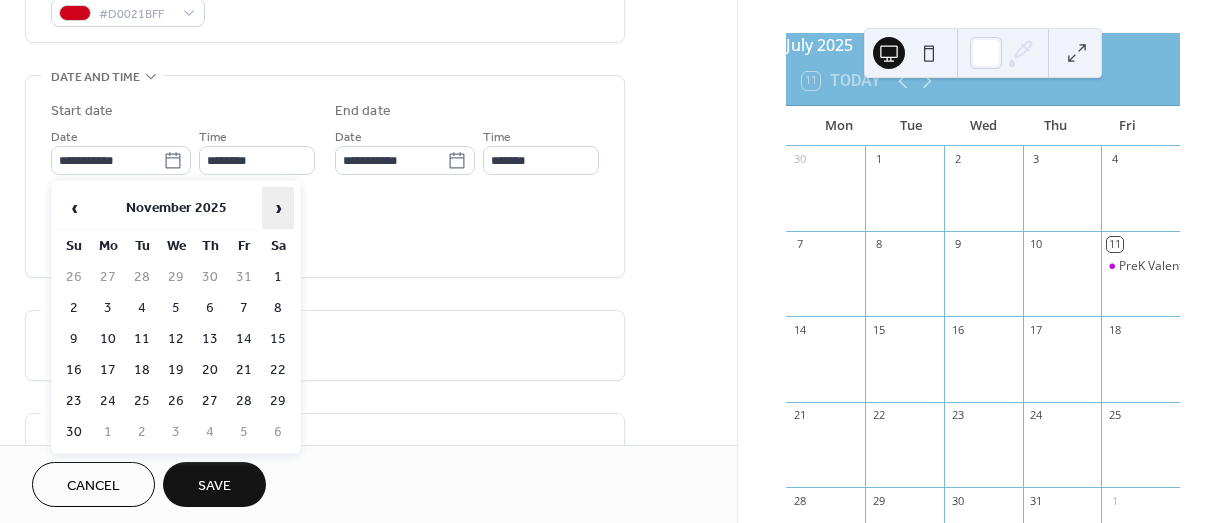 click on "›" at bounding box center [278, 208] 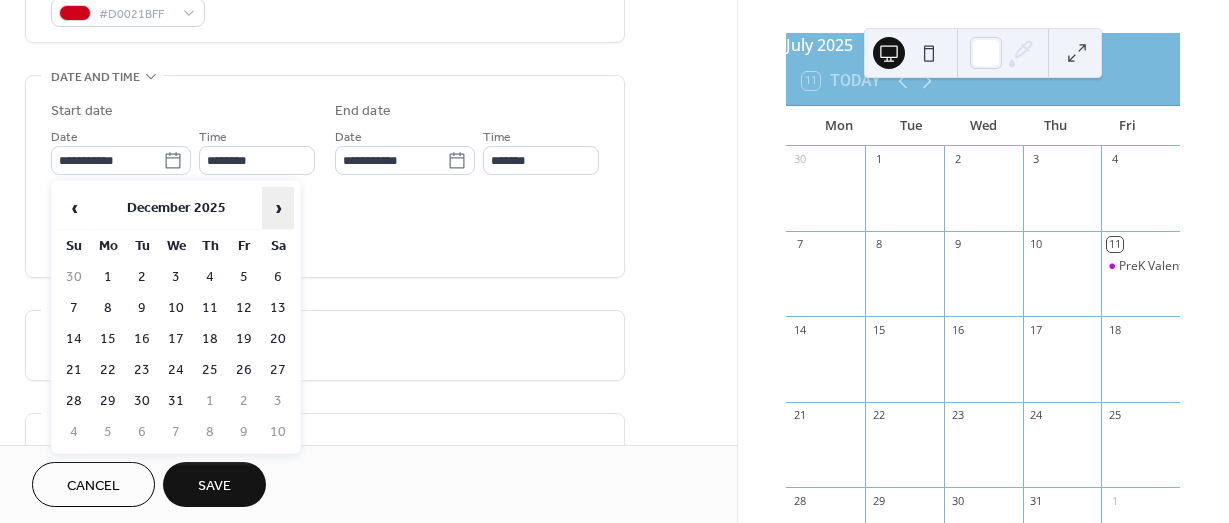click on "›" at bounding box center [278, 208] 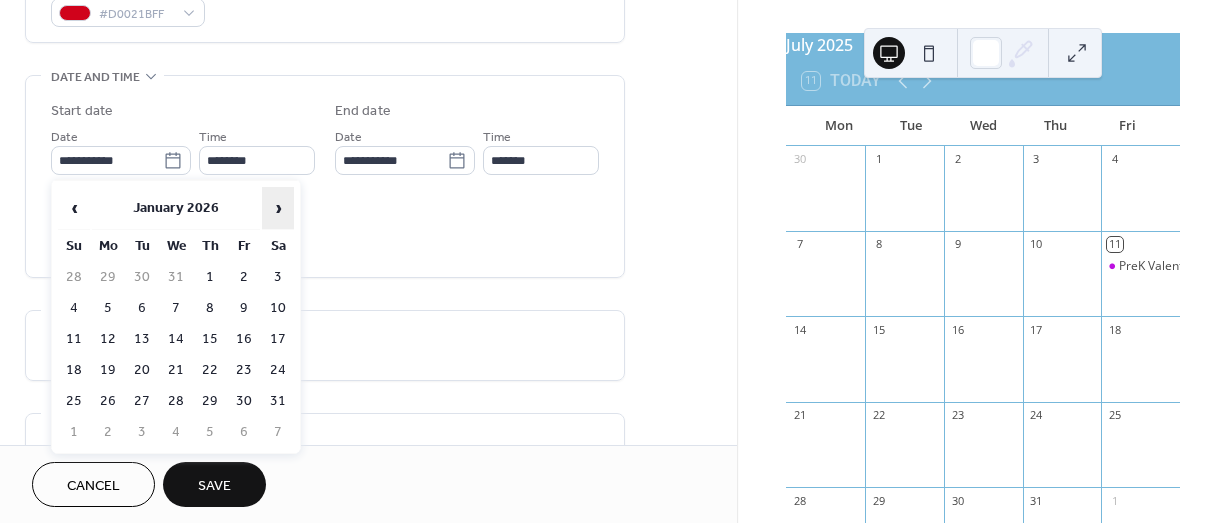 click on "›" at bounding box center (278, 208) 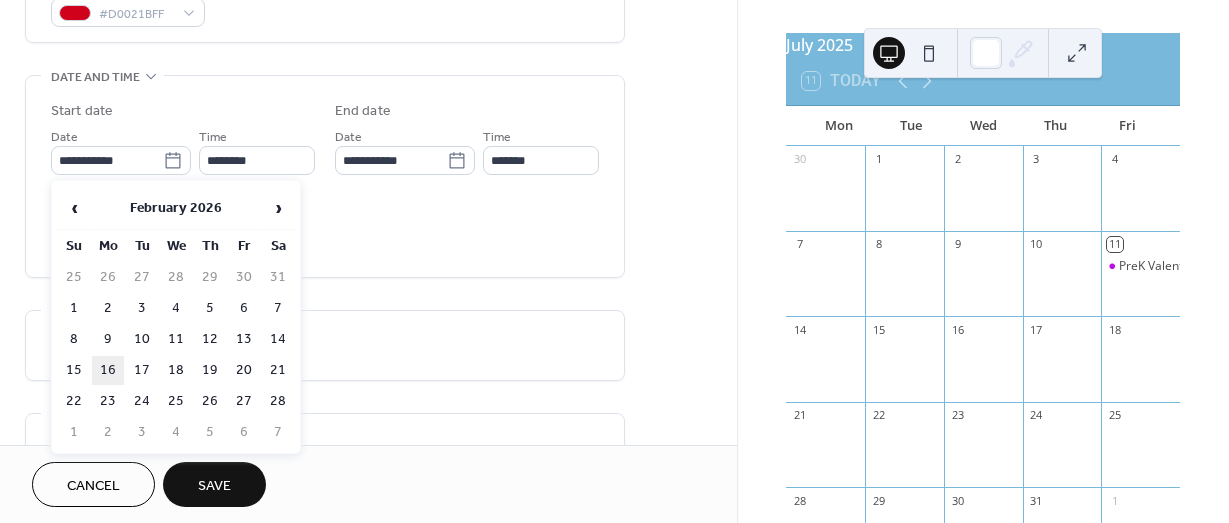 click on "16" at bounding box center (108, 370) 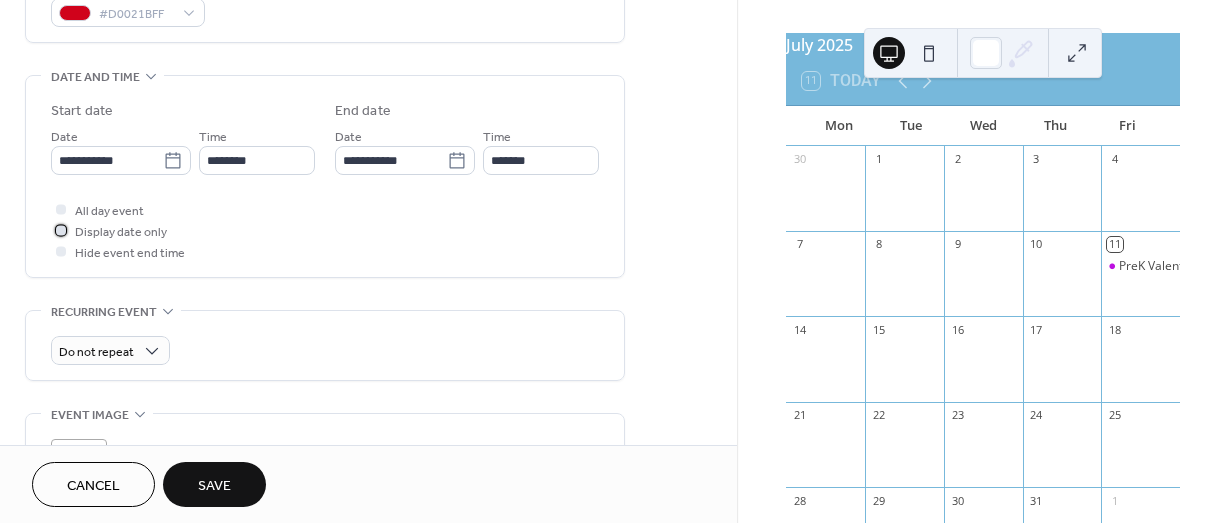 click at bounding box center (61, 230) 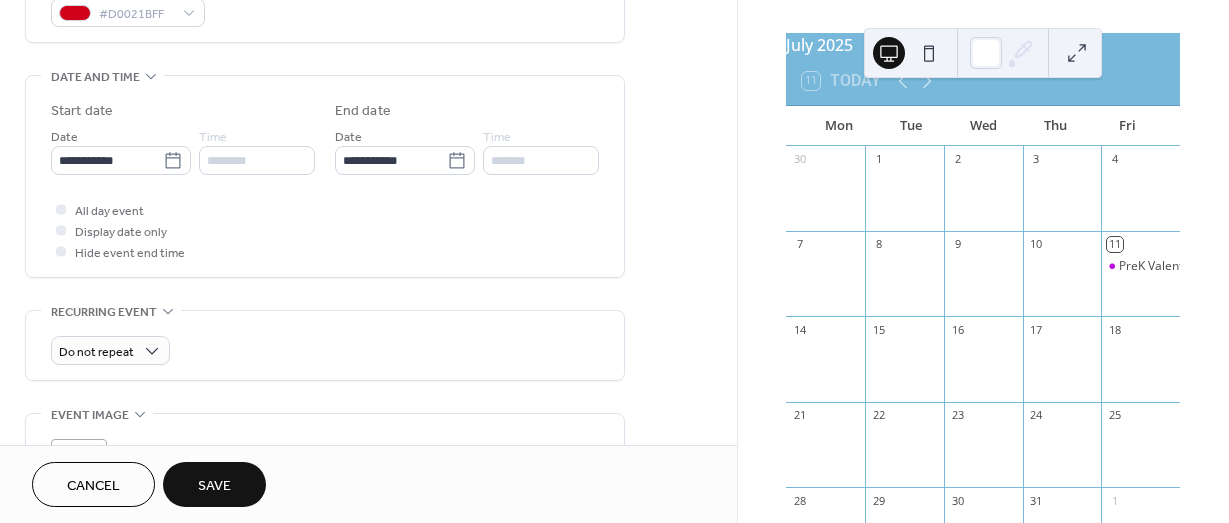 click on "Save" at bounding box center [214, 486] 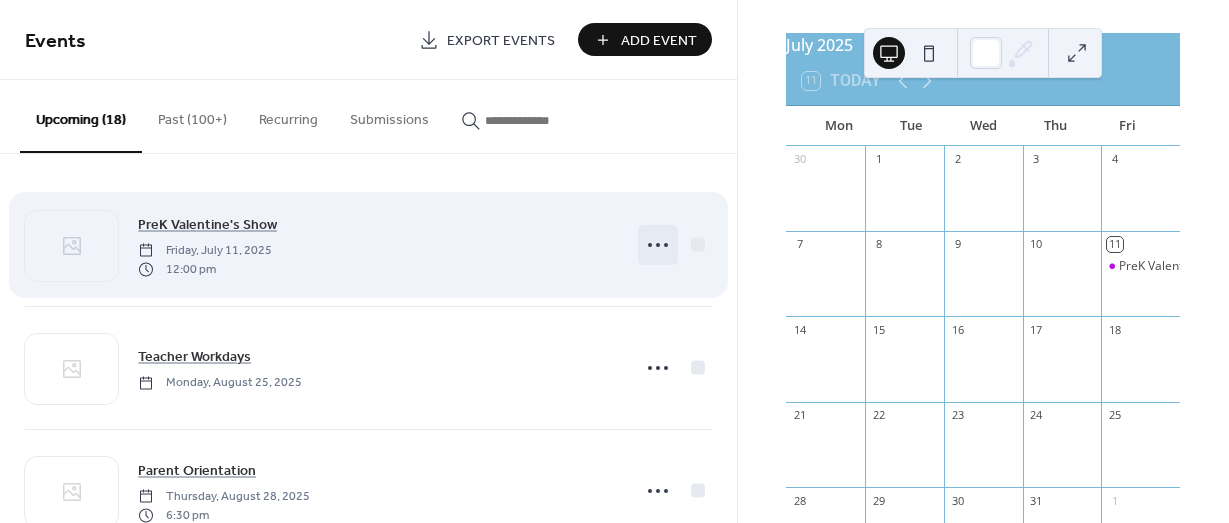 click 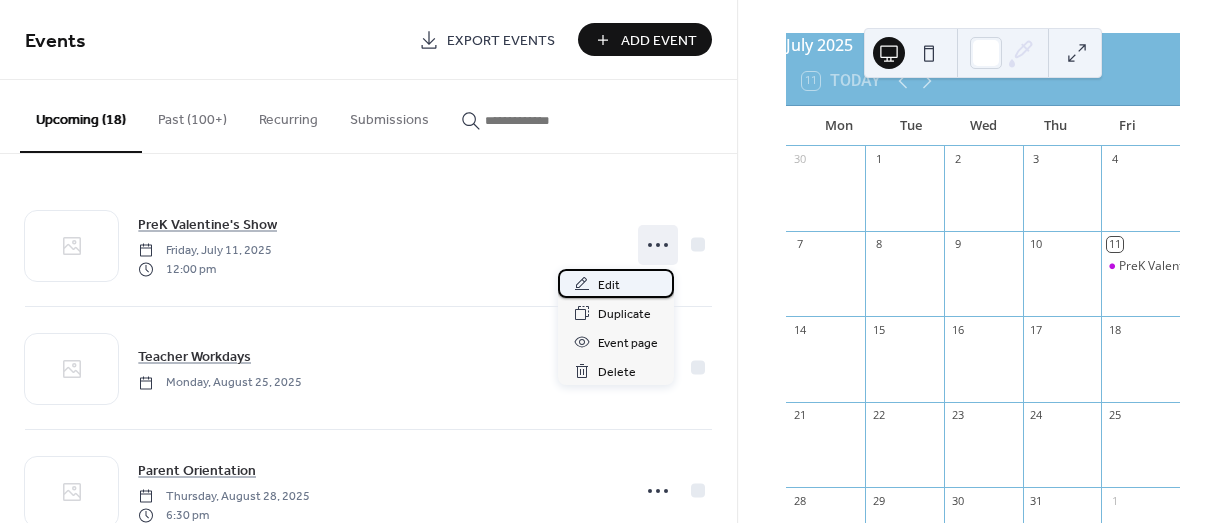 click on "Edit" at bounding box center (609, 285) 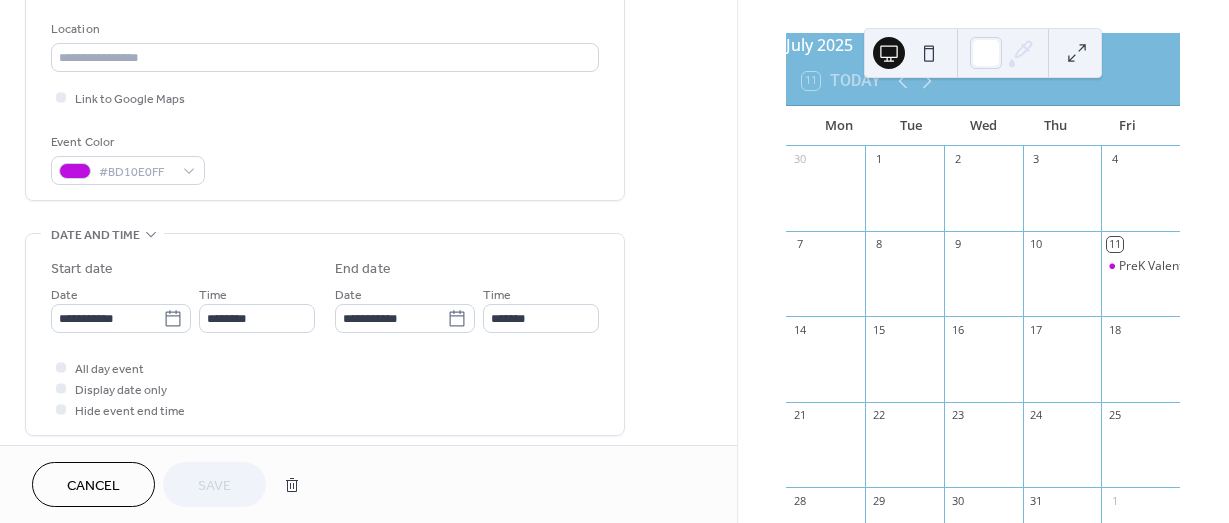 scroll, scrollTop: 419, scrollLeft: 0, axis: vertical 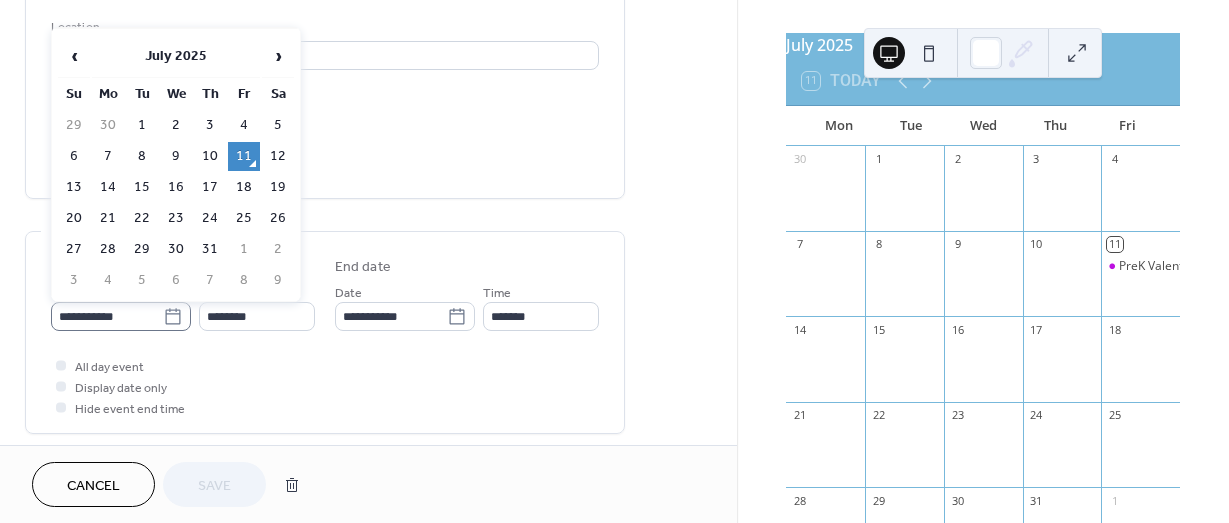 click 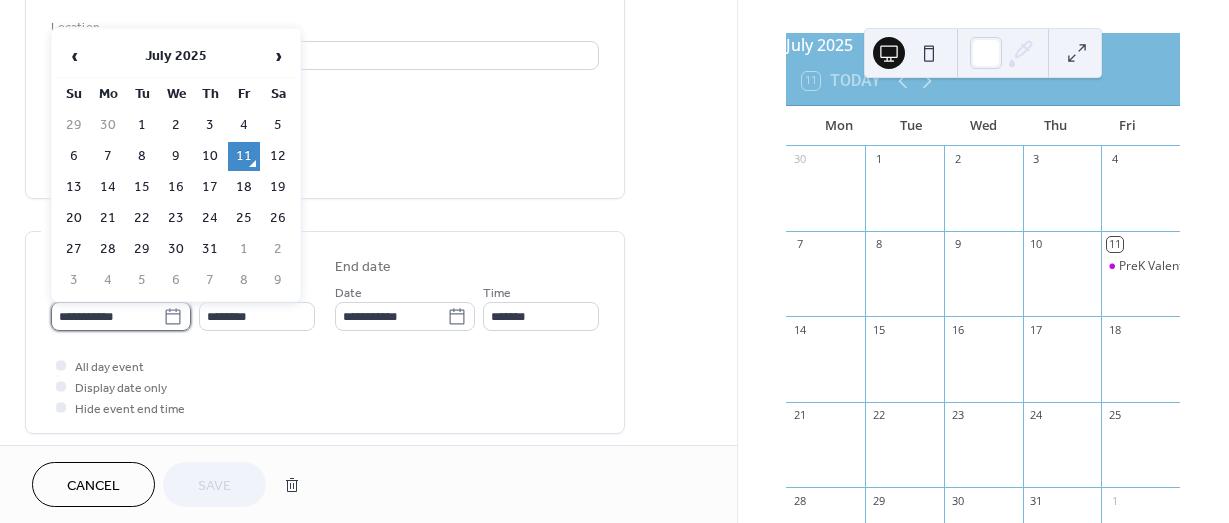 click on "**********" at bounding box center [107, 316] 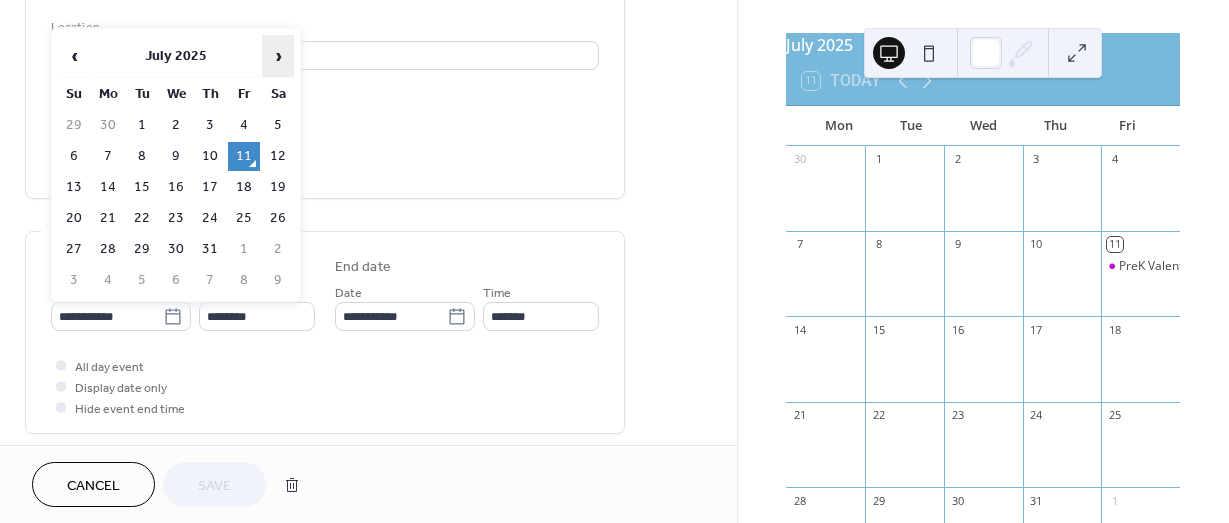 click on "›" at bounding box center (278, 56) 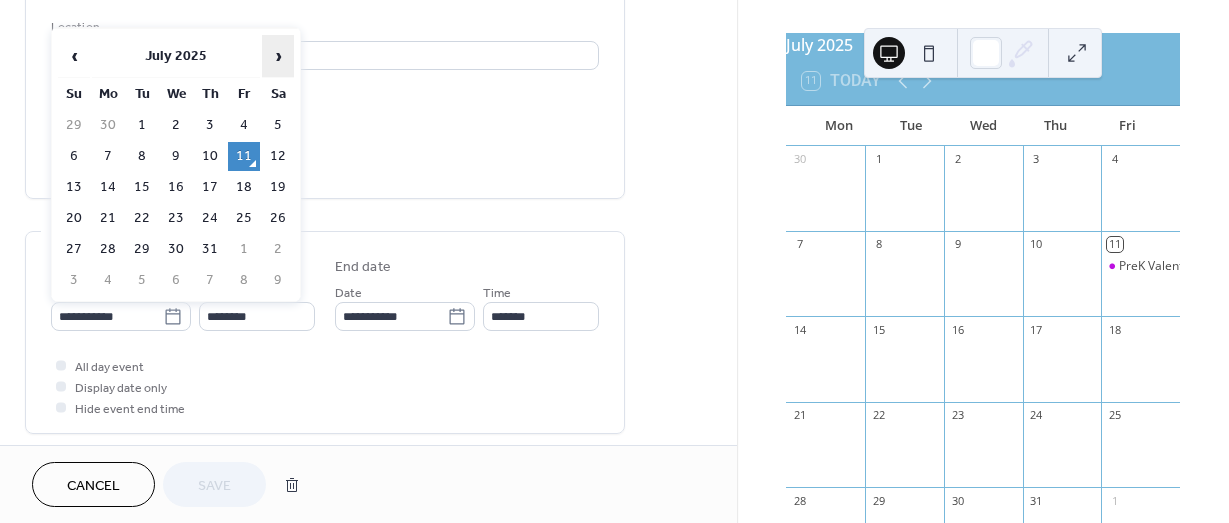 click on "›" at bounding box center (278, 56) 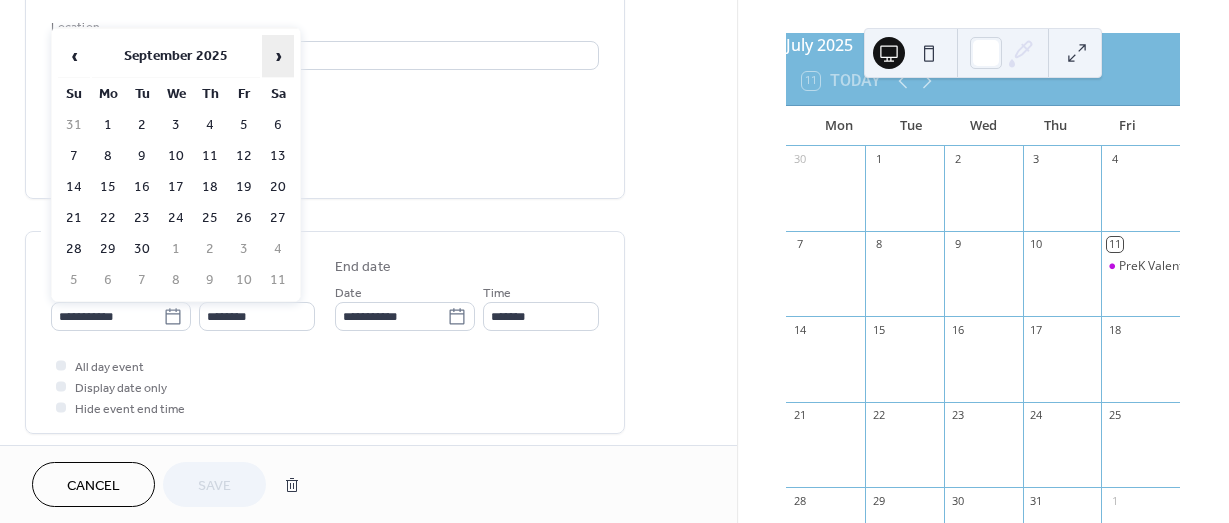 click on "›" at bounding box center (278, 56) 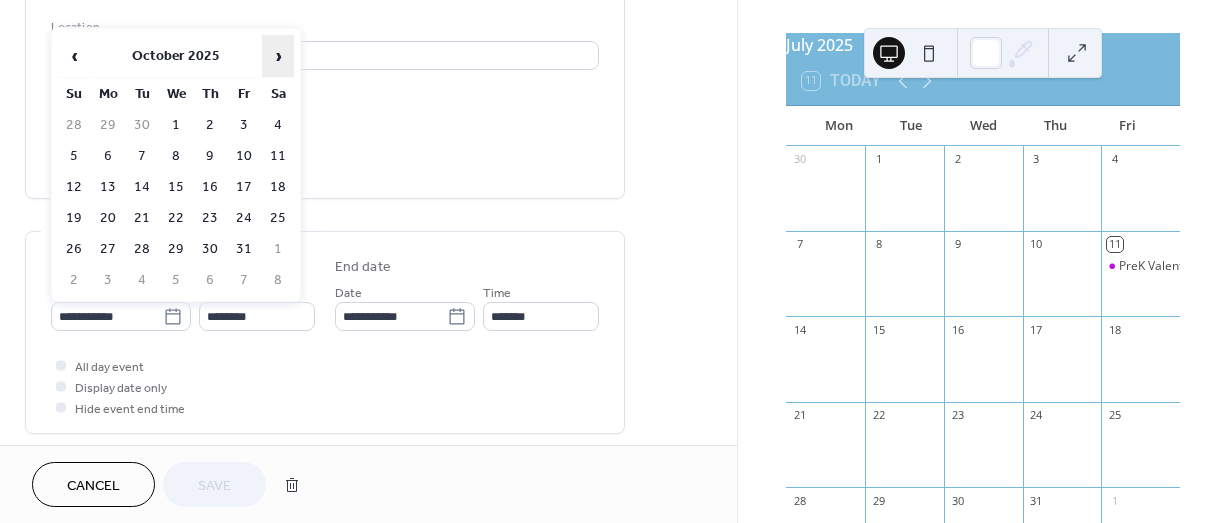 click on "›" at bounding box center [278, 56] 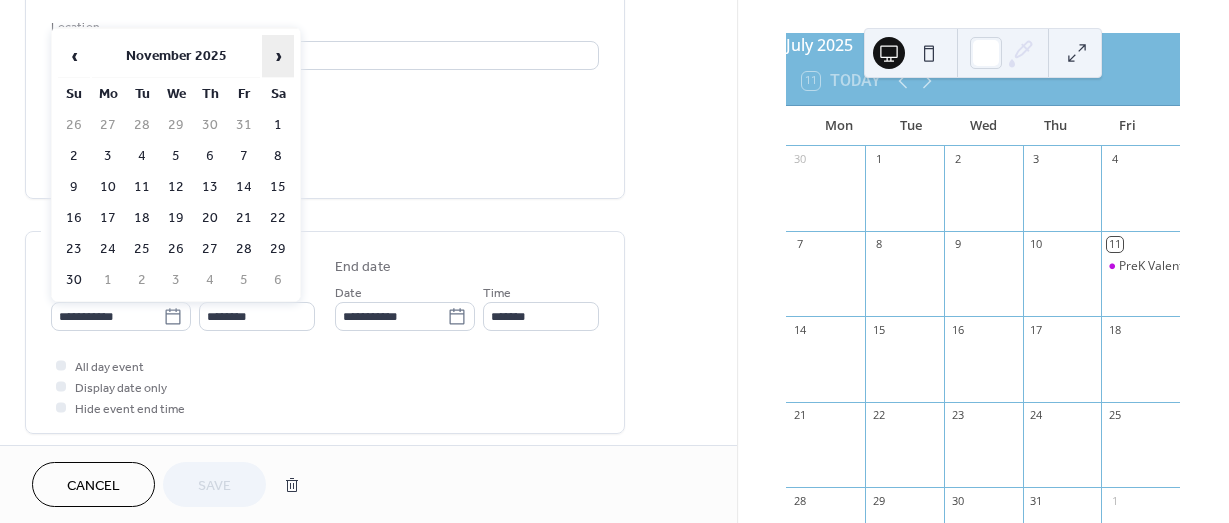 click on "›" at bounding box center [278, 56] 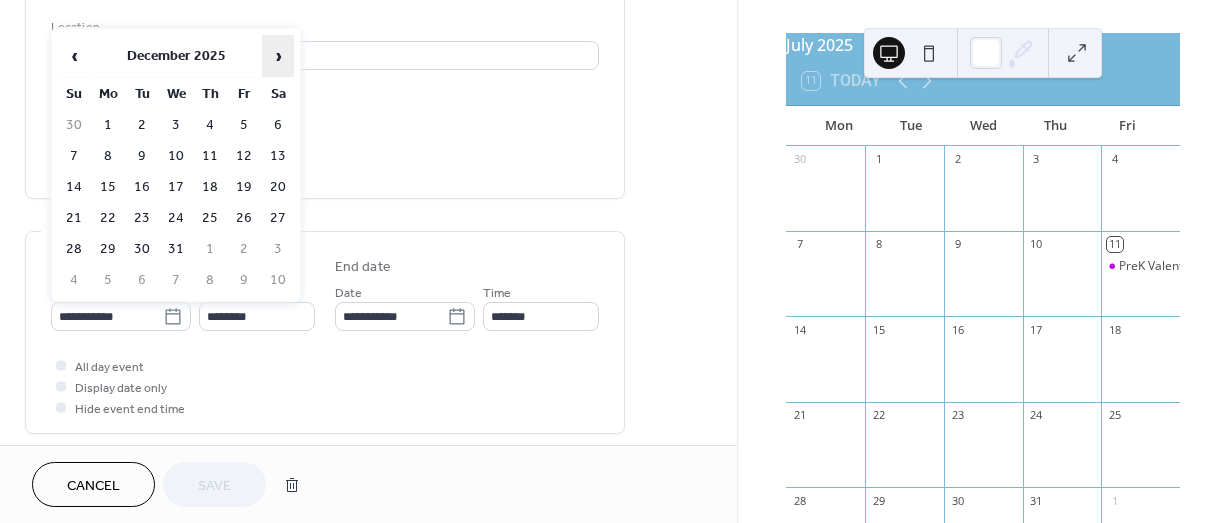 click on "›" at bounding box center (278, 56) 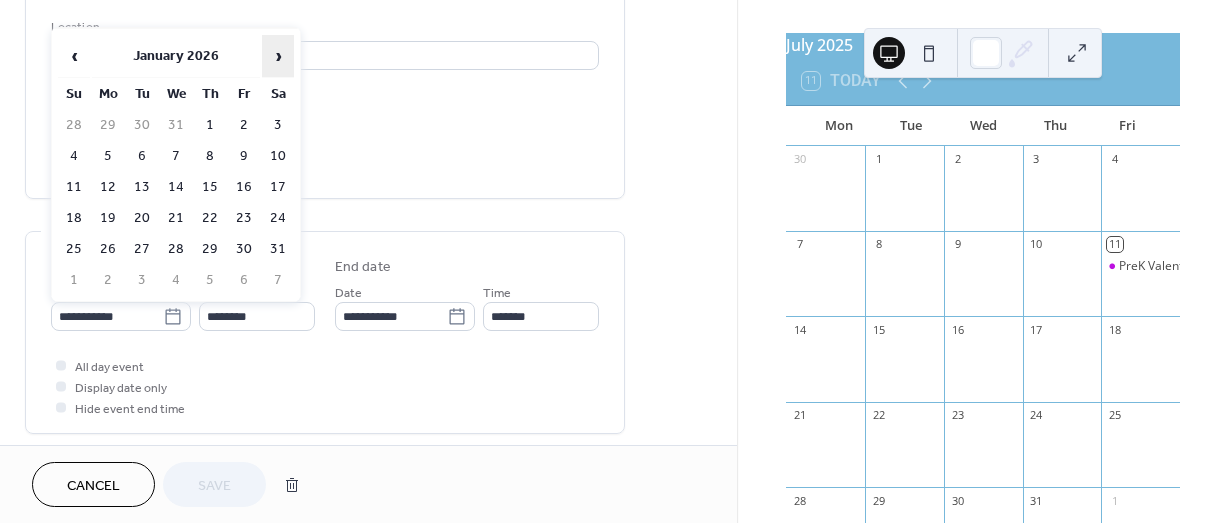 click on "›" at bounding box center (278, 56) 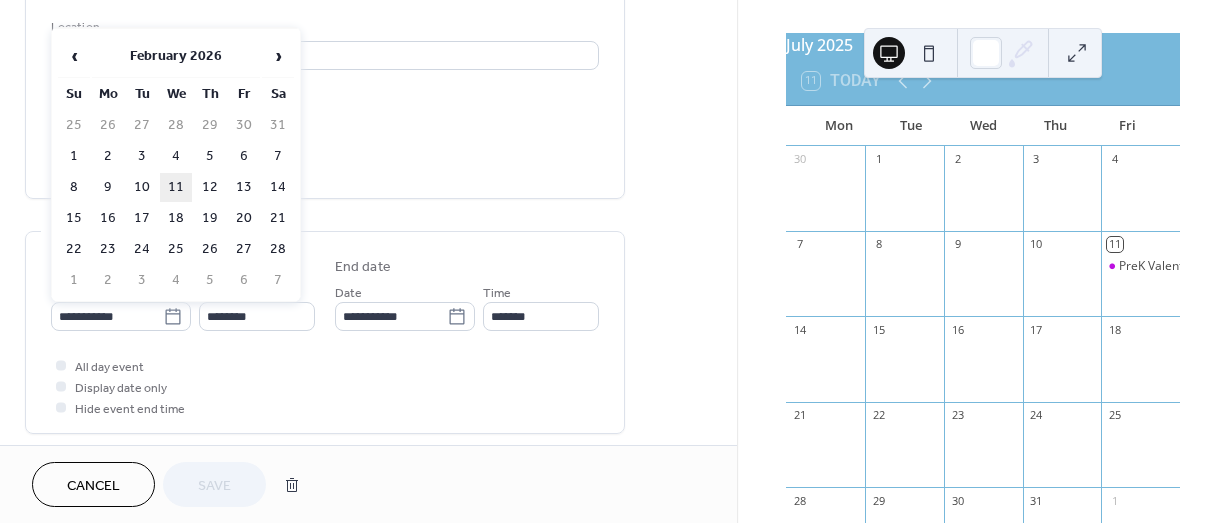 click on "11" at bounding box center (176, 187) 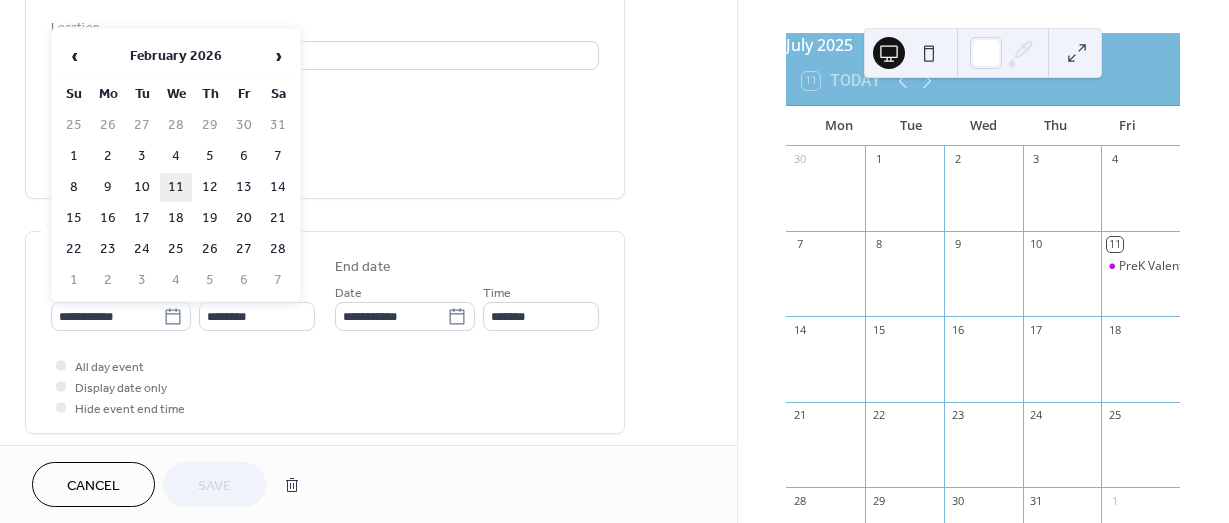 type on "**********" 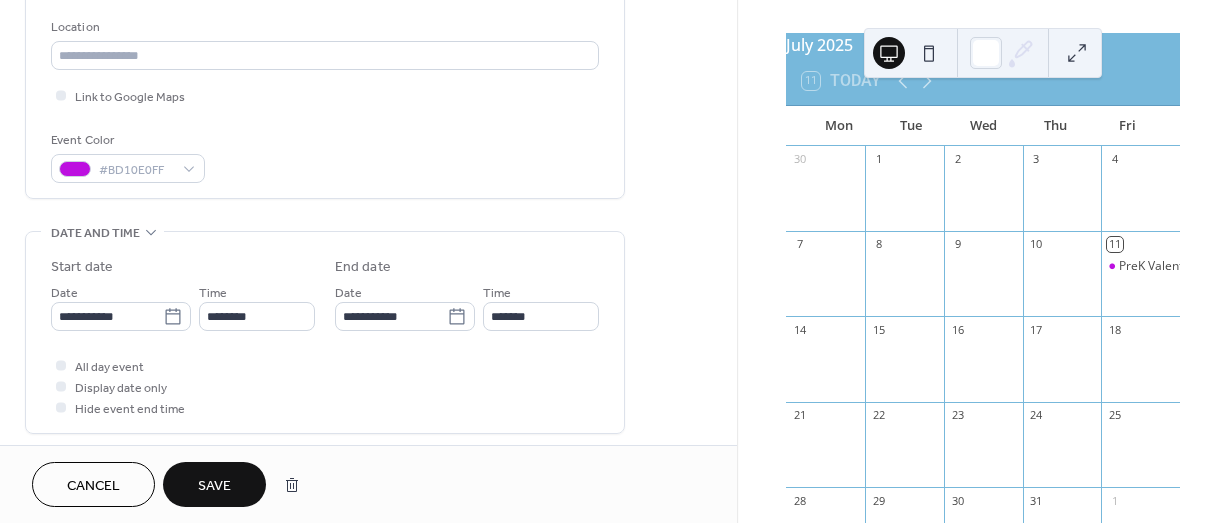 click on "Save" at bounding box center [214, 486] 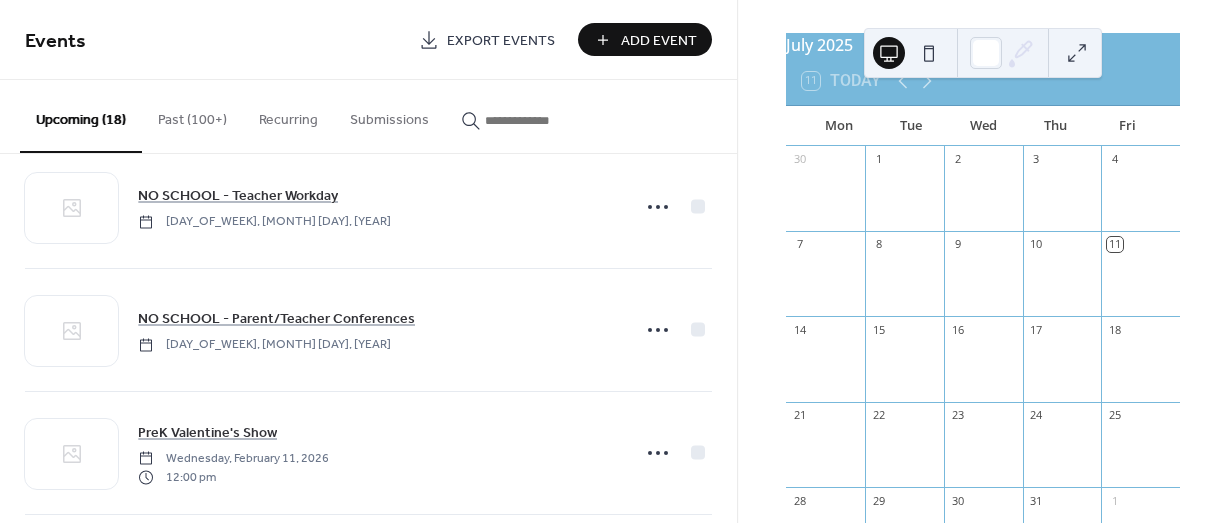 scroll, scrollTop: 1904, scrollLeft: 0, axis: vertical 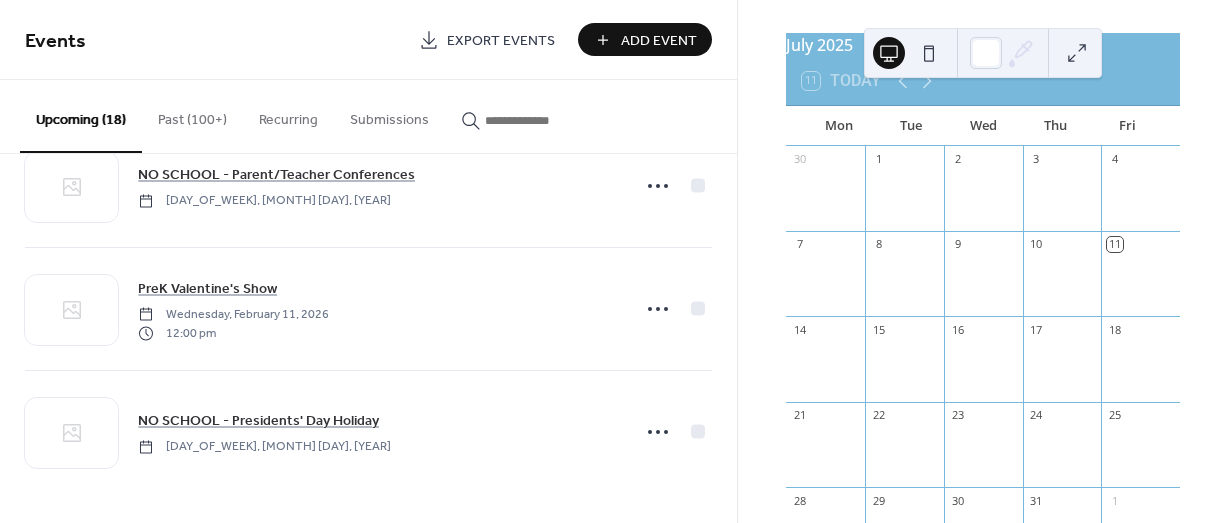 click on "Add Event" at bounding box center (659, 41) 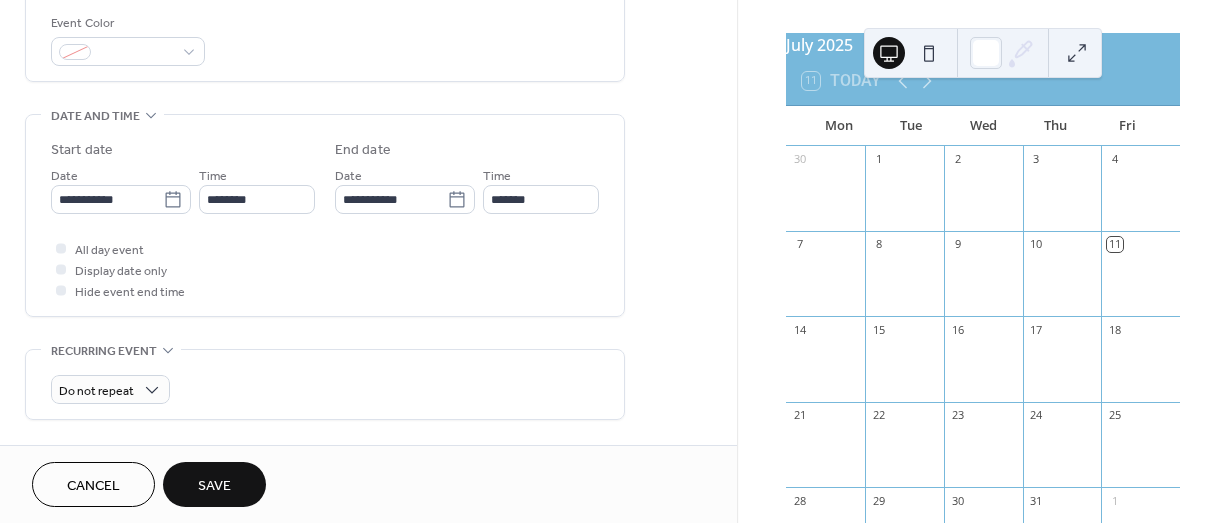 scroll, scrollTop: 540, scrollLeft: 0, axis: vertical 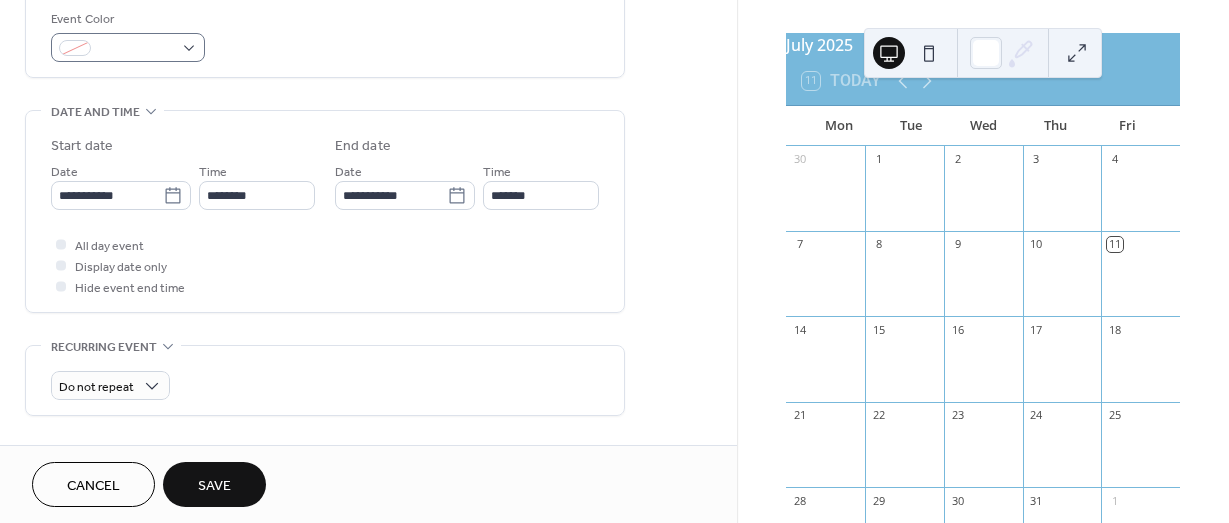 type on "**********" 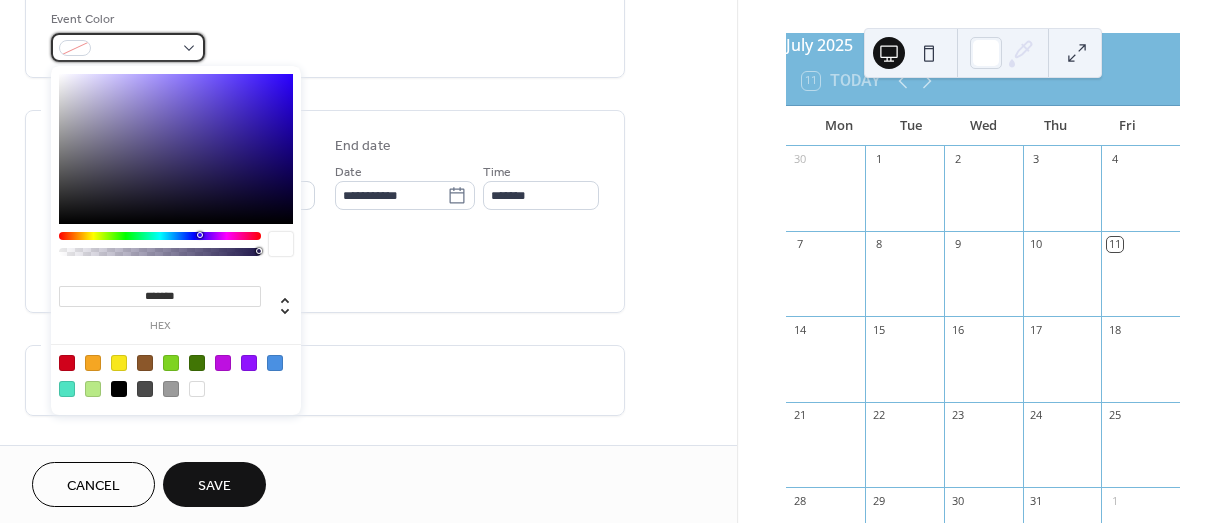 click at bounding box center [128, 47] 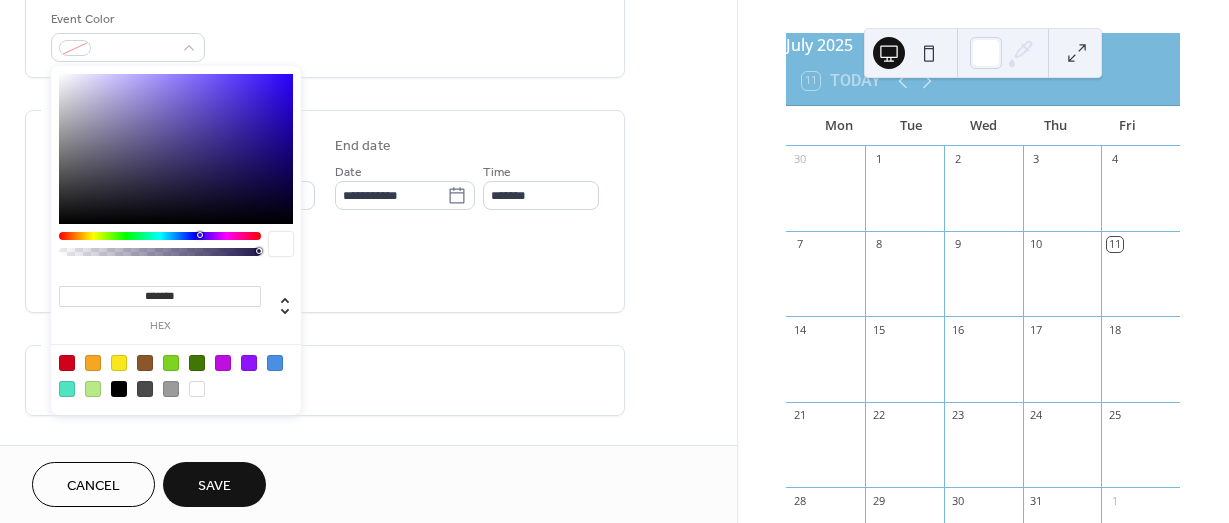 click at bounding box center (67, 363) 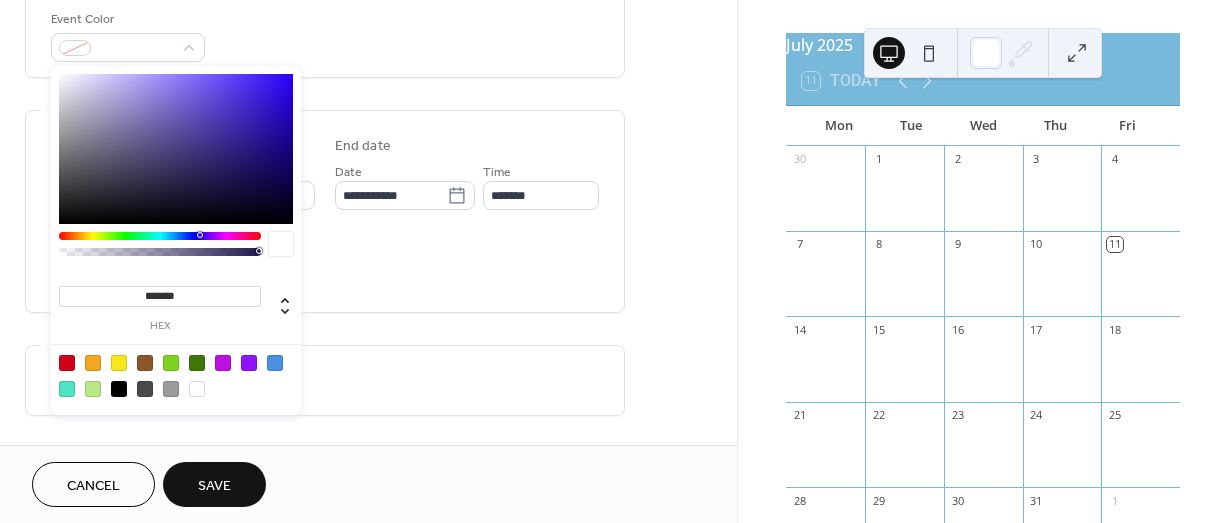 type on "*******" 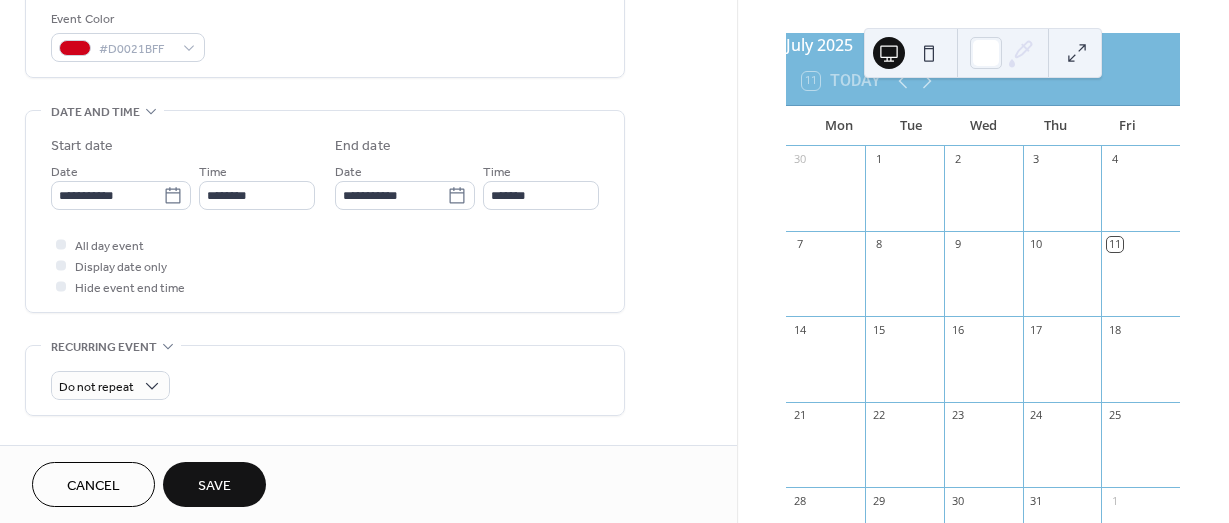 click on "**********" at bounding box center [325, 169] 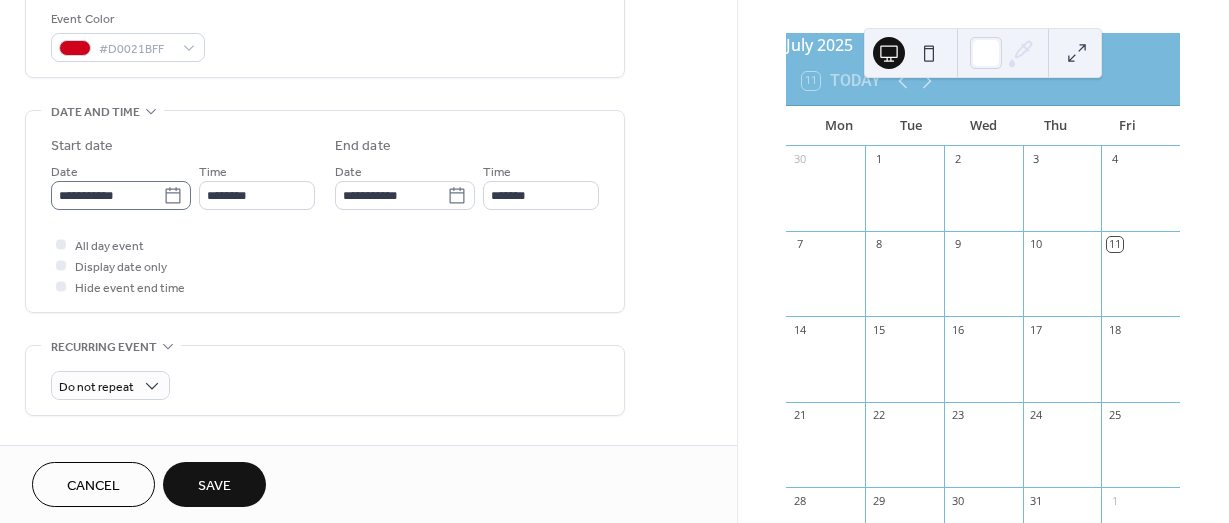 click 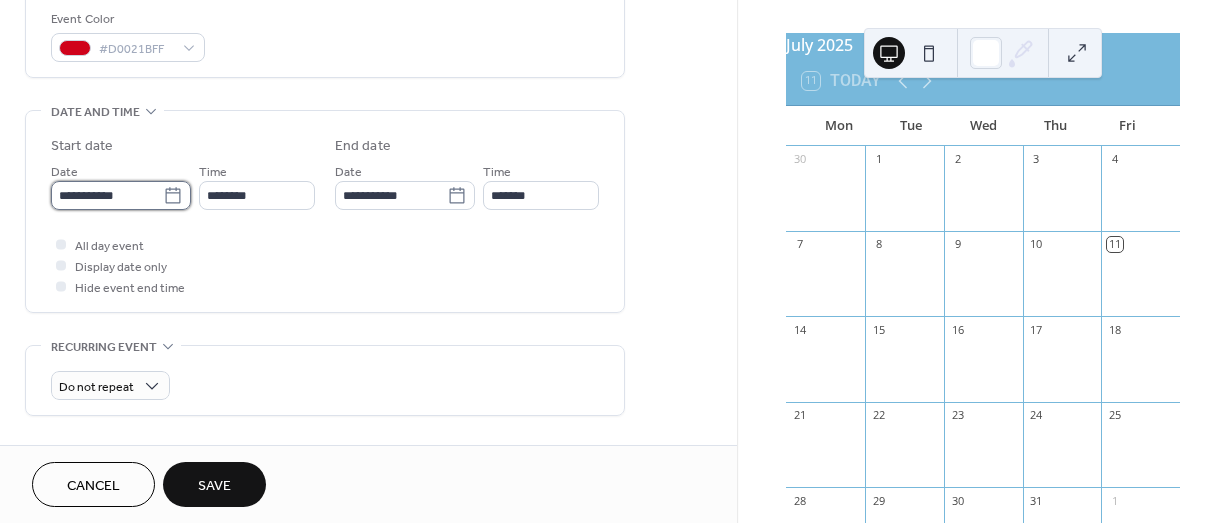 click on "**********" at bounding box center (107, 195) 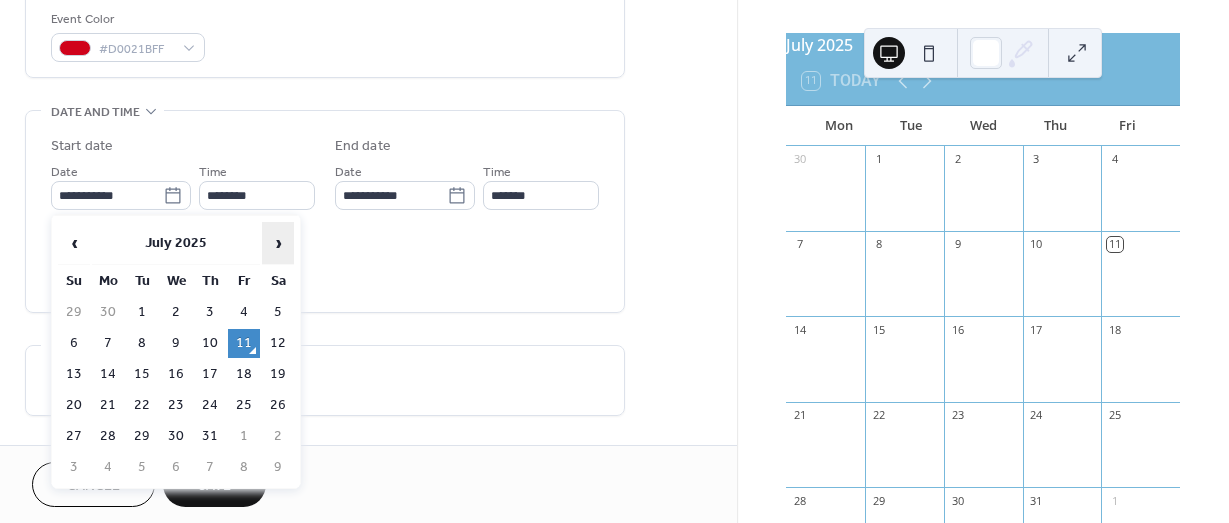 click on "›" at bounding box center (278, 243) 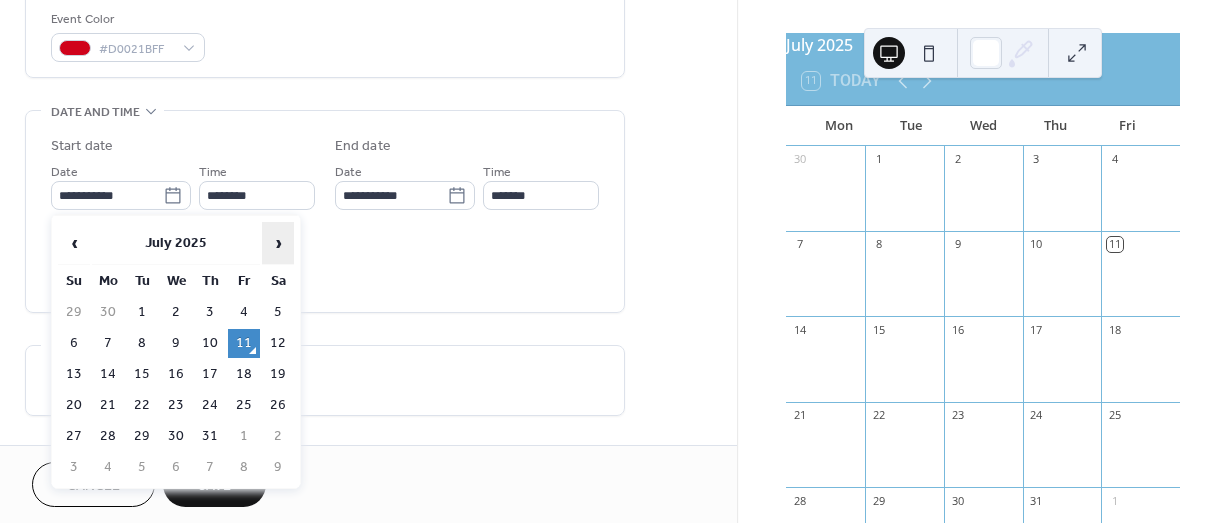 click on "›" at bounding box center [278, 243] 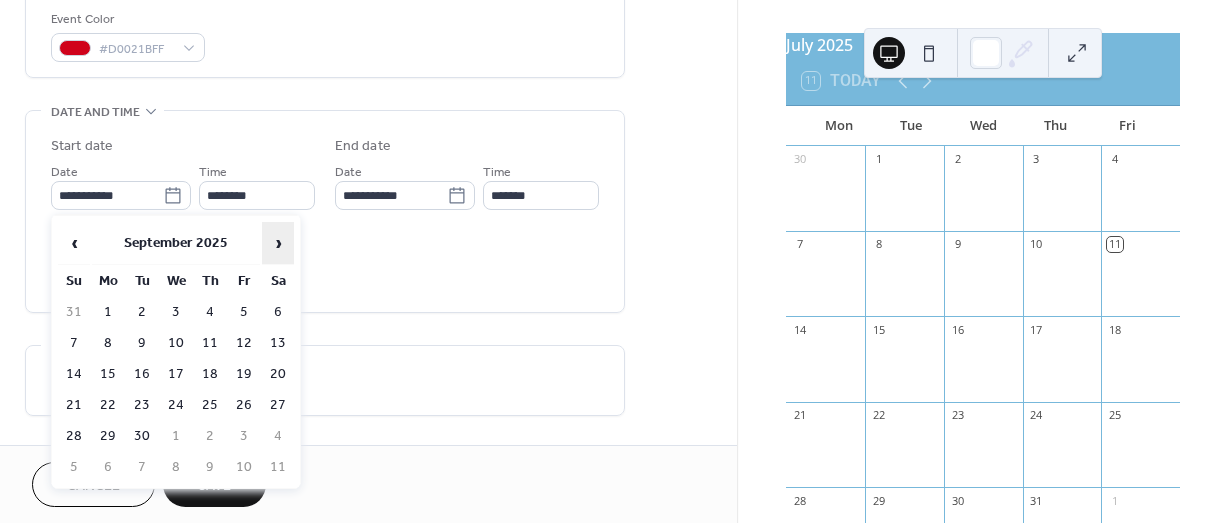click on "›" at bounding box center [278, 243] 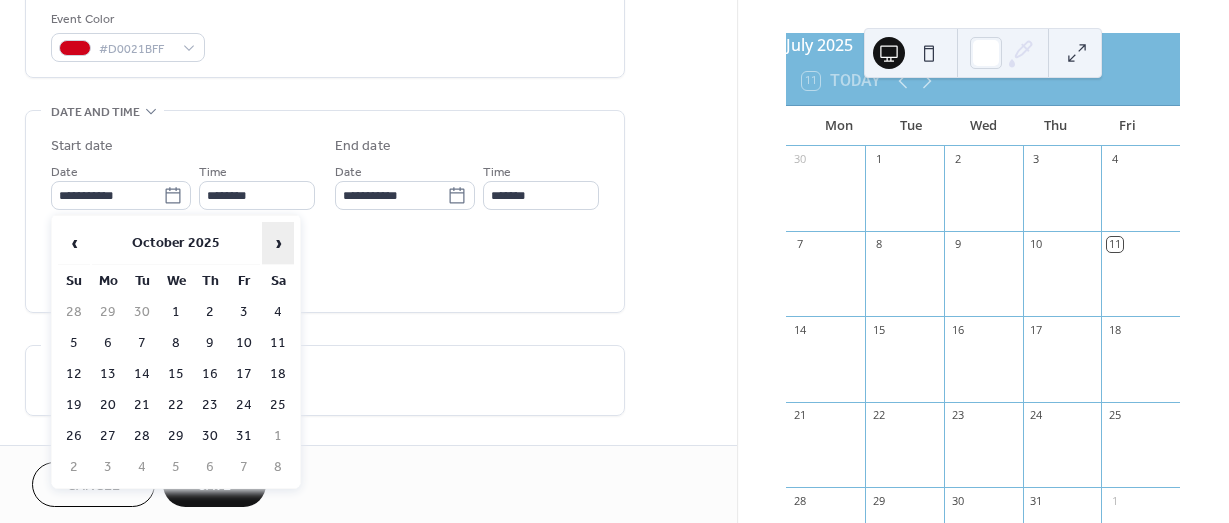 click on "›" at bounding box center (278, 243) 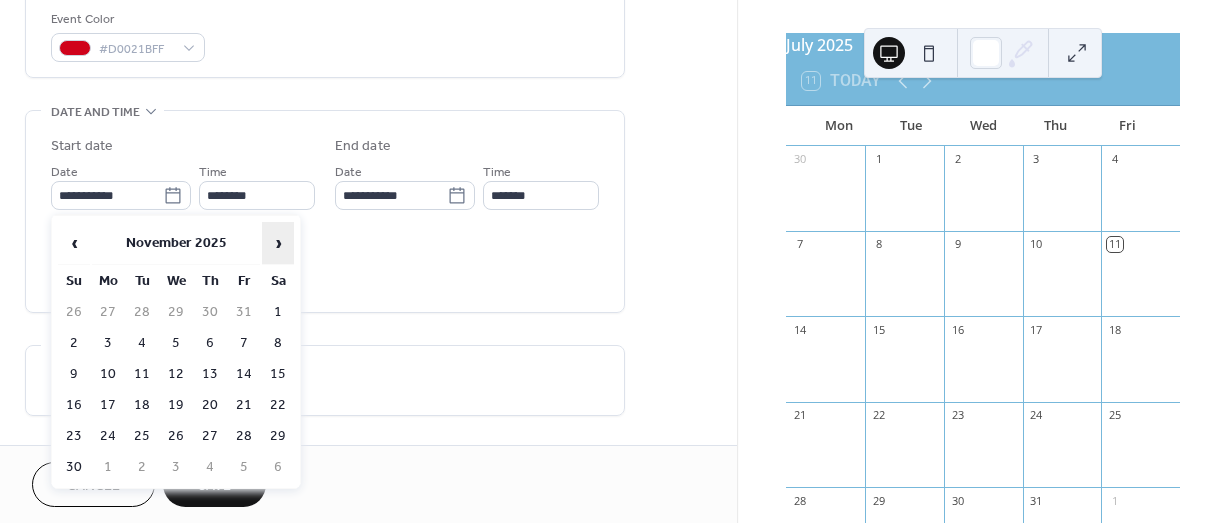 click on "›" at bounding box center (278, 243) 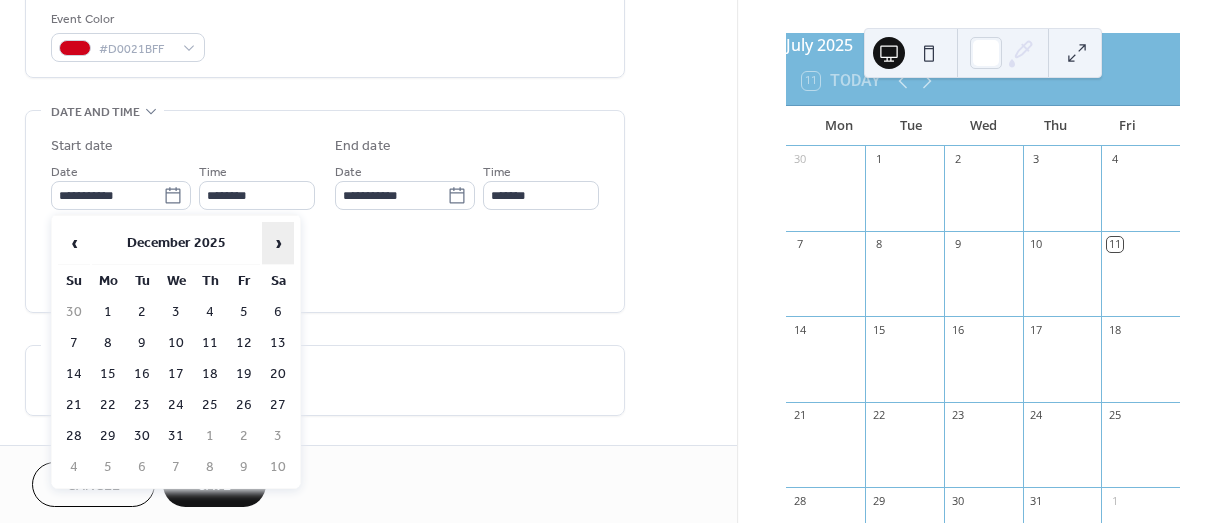 click on "›" at bounding box center (278, 243) 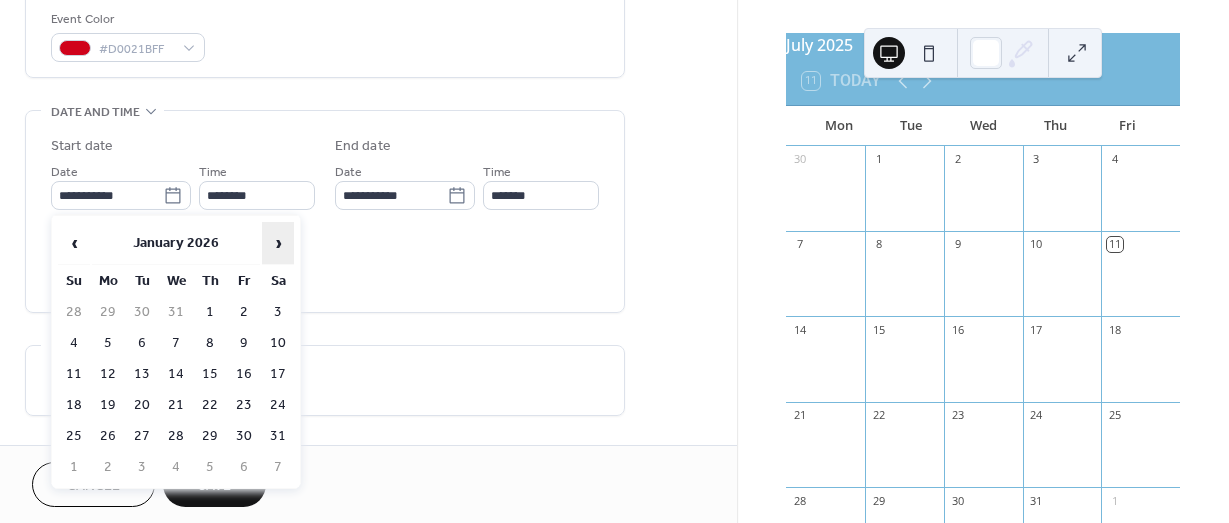 click on "›" at bounding box center (278, 243) 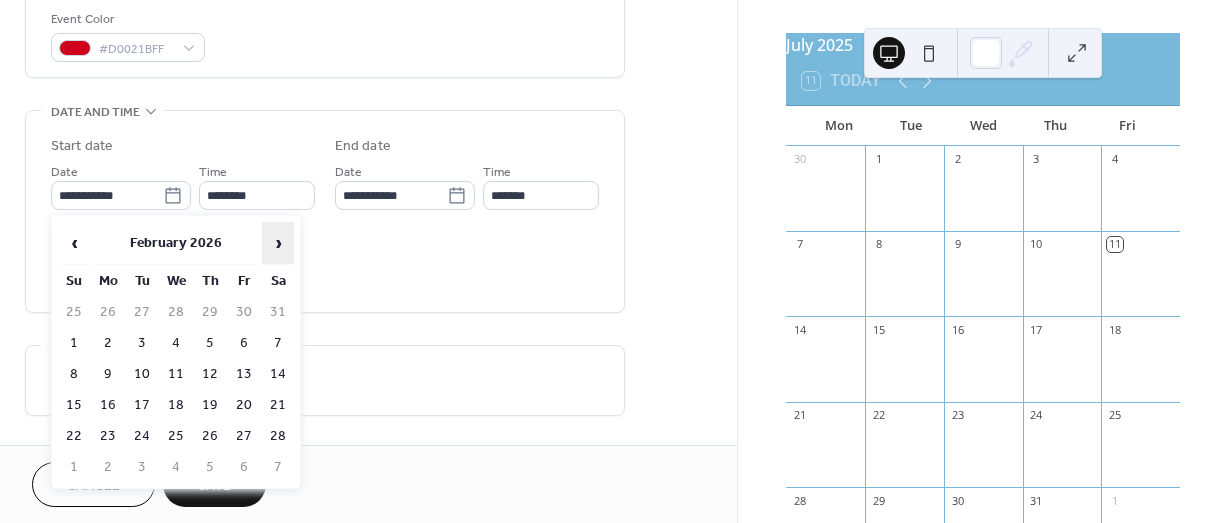 click on "›" at bounding box center (278, 243) 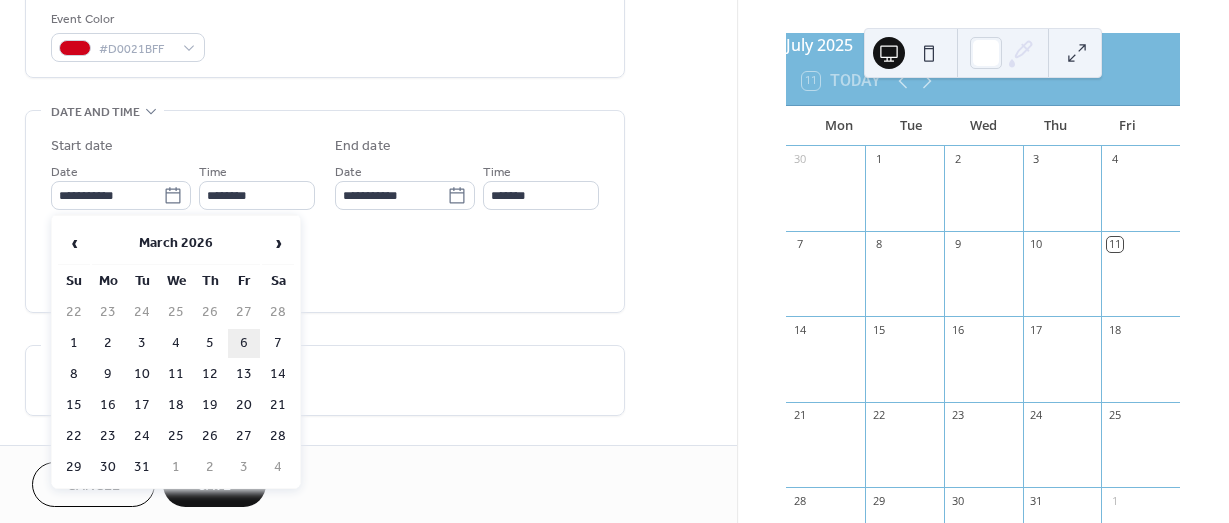 click on "6" at bounding box center (244, 343) 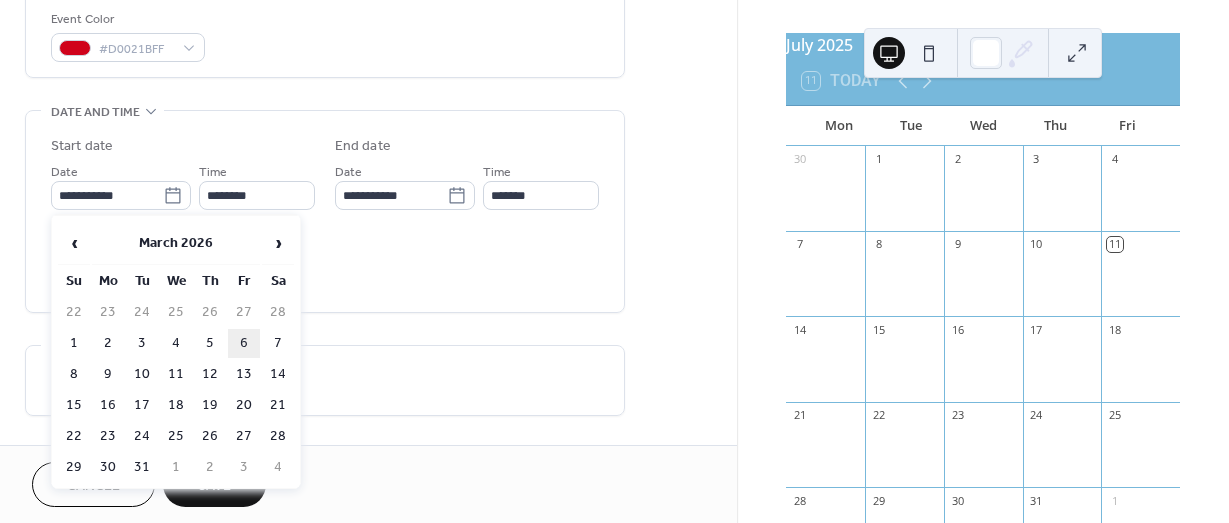 type on "**********" 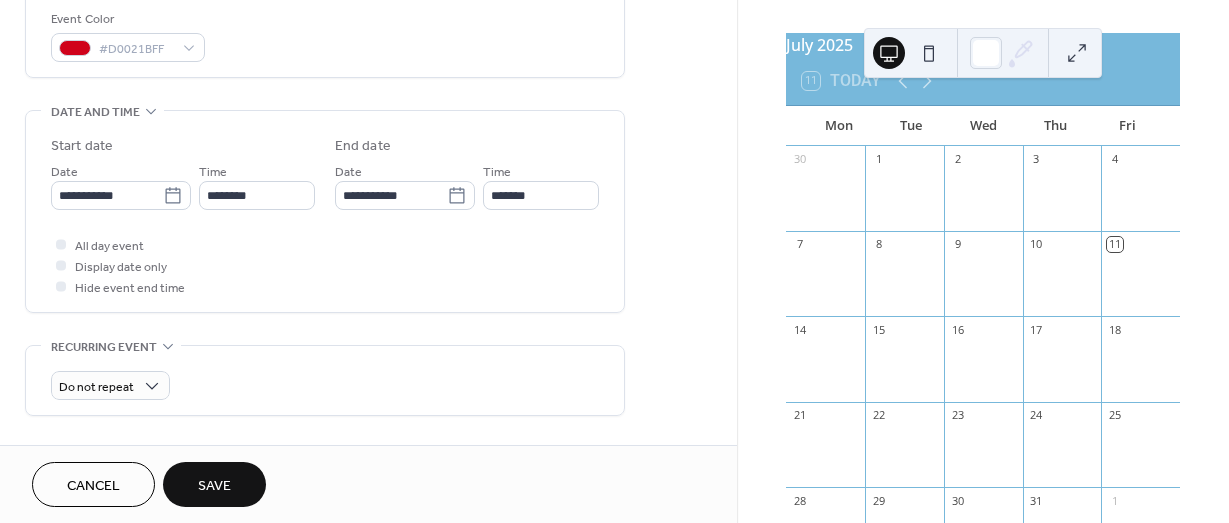 click on "Save" at bounding box center (214, 486) 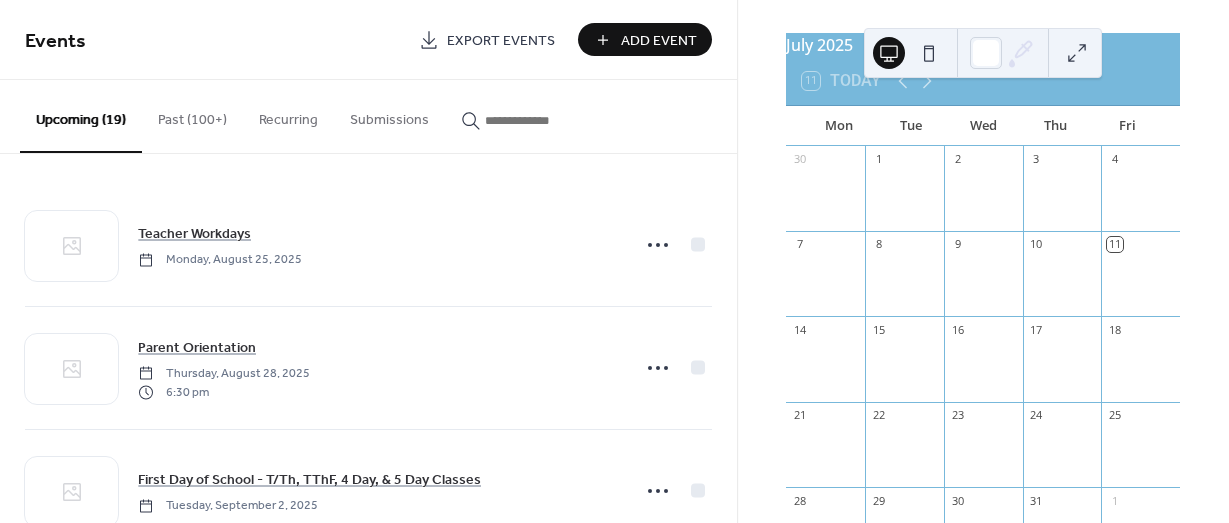 click on "Add Event" at bounding box center [659, 41] 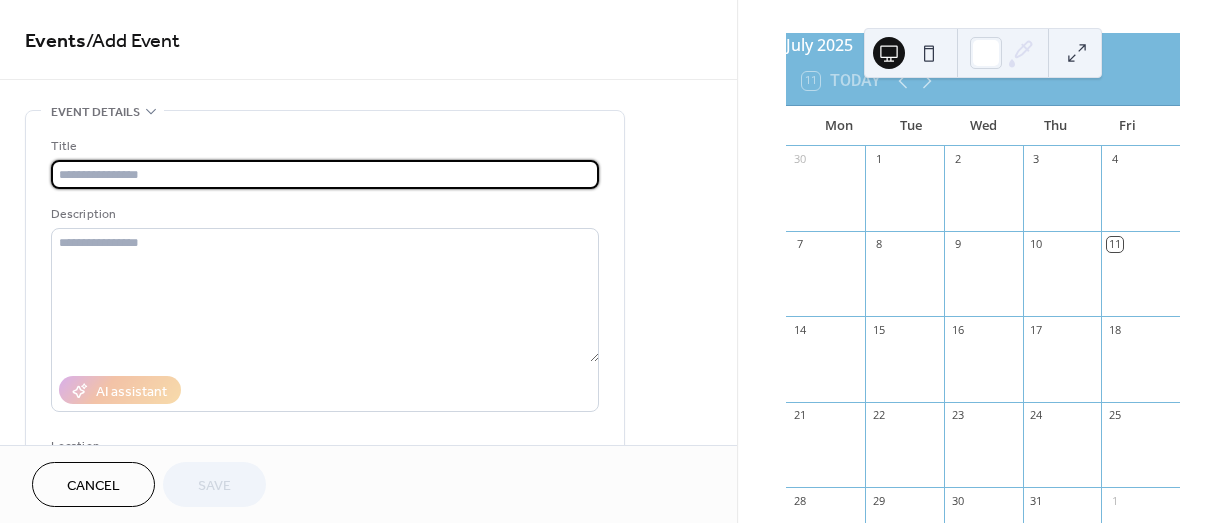 type on "*" 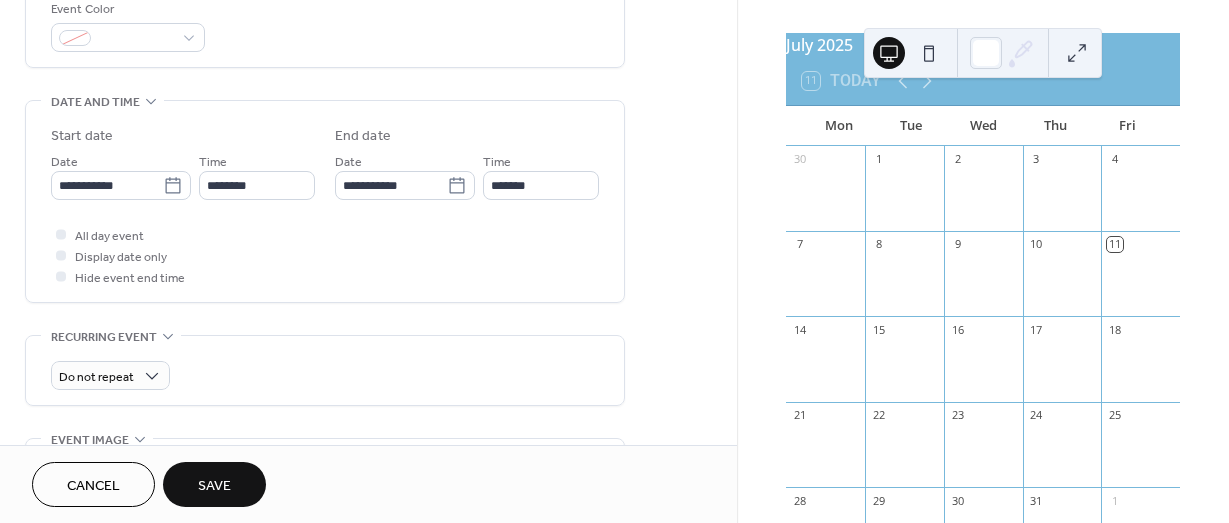 scroll, scrollTop: 566, scrollLeft: 0, axis: vertical 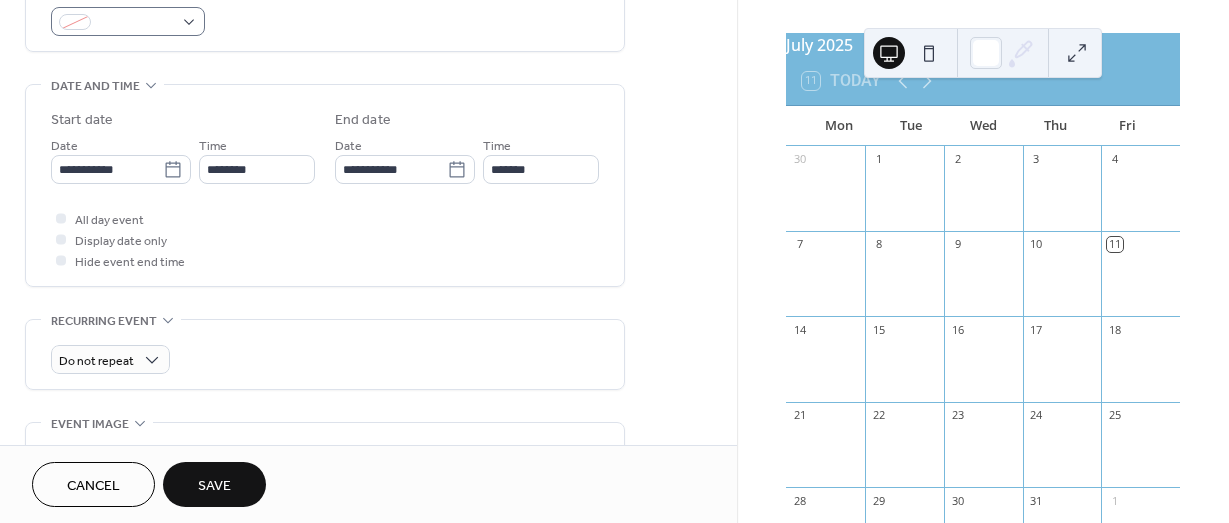 type on "**********" 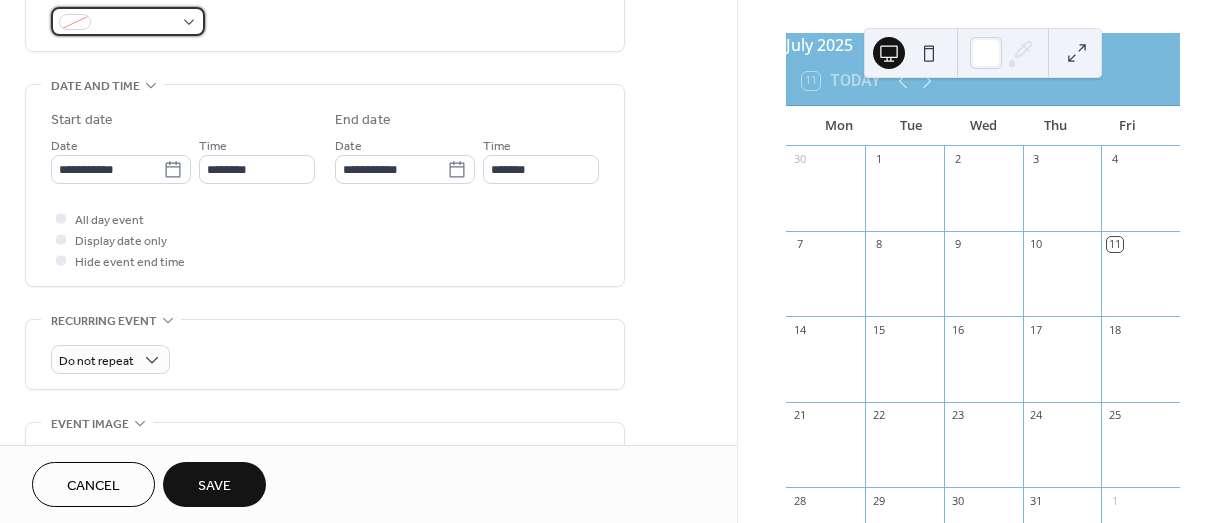 click at bounding box center [128, 21] 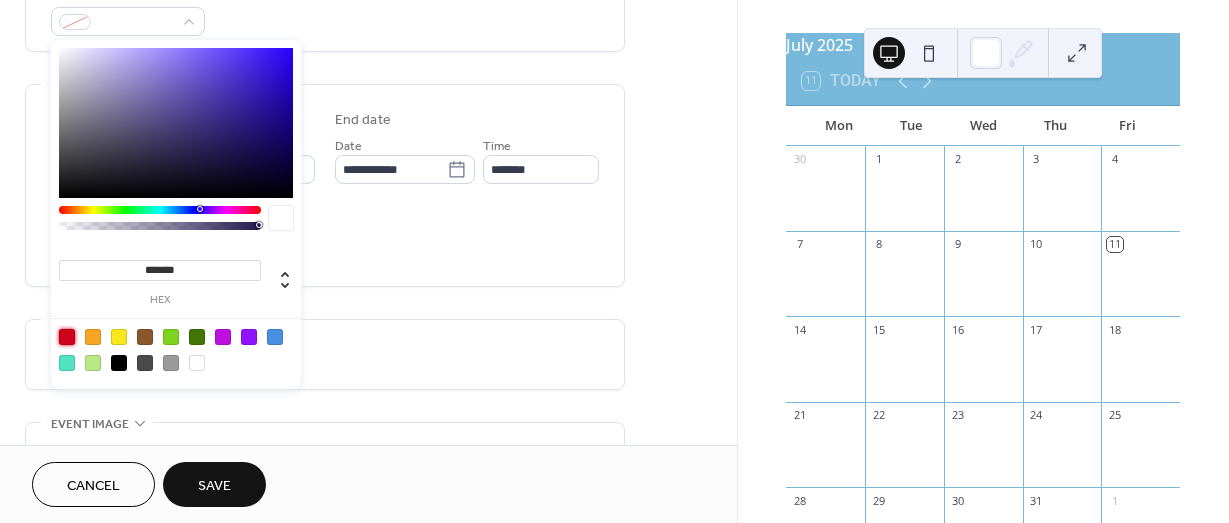 click at bounding box center [67, 337] 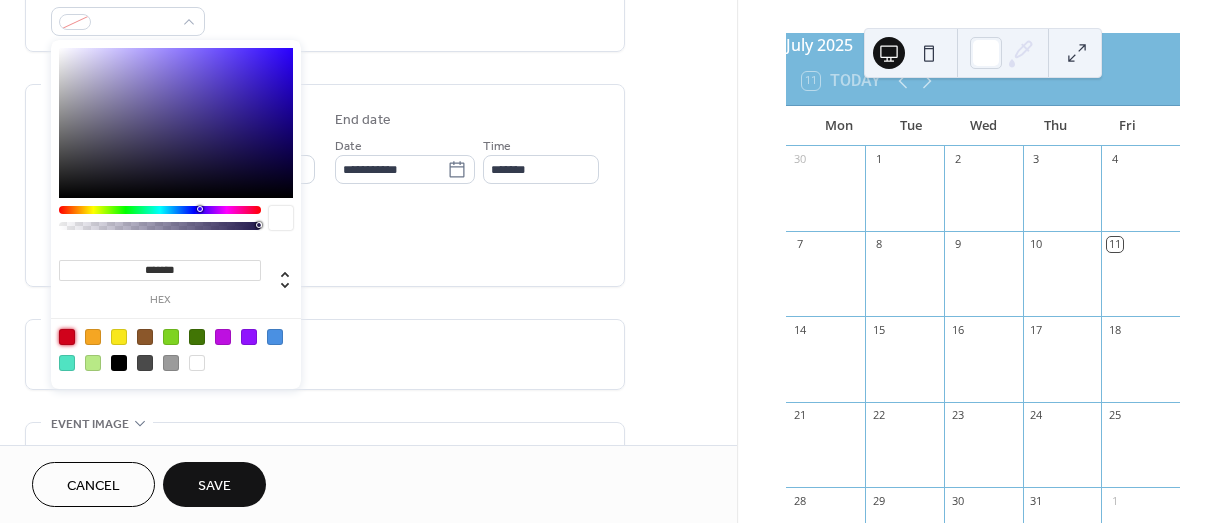 type on "*******" 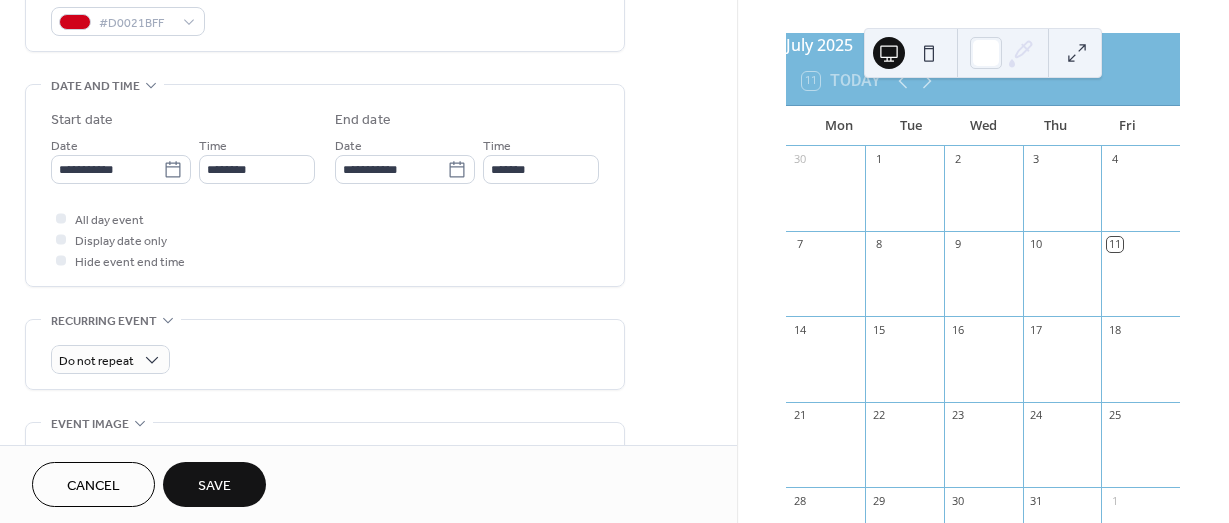 click on "**********" at bounding box center (325, 143) 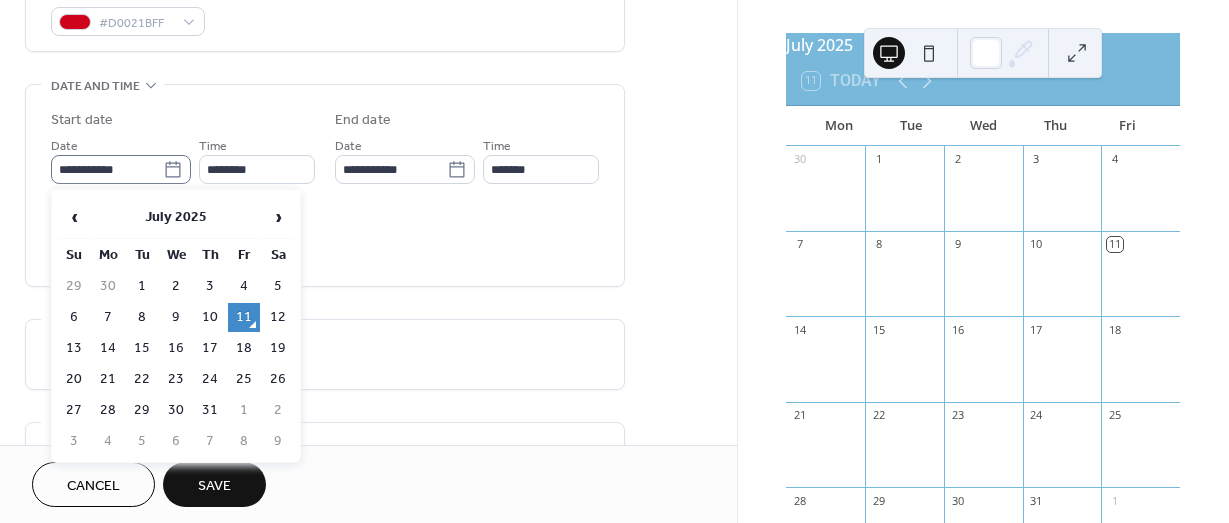 click 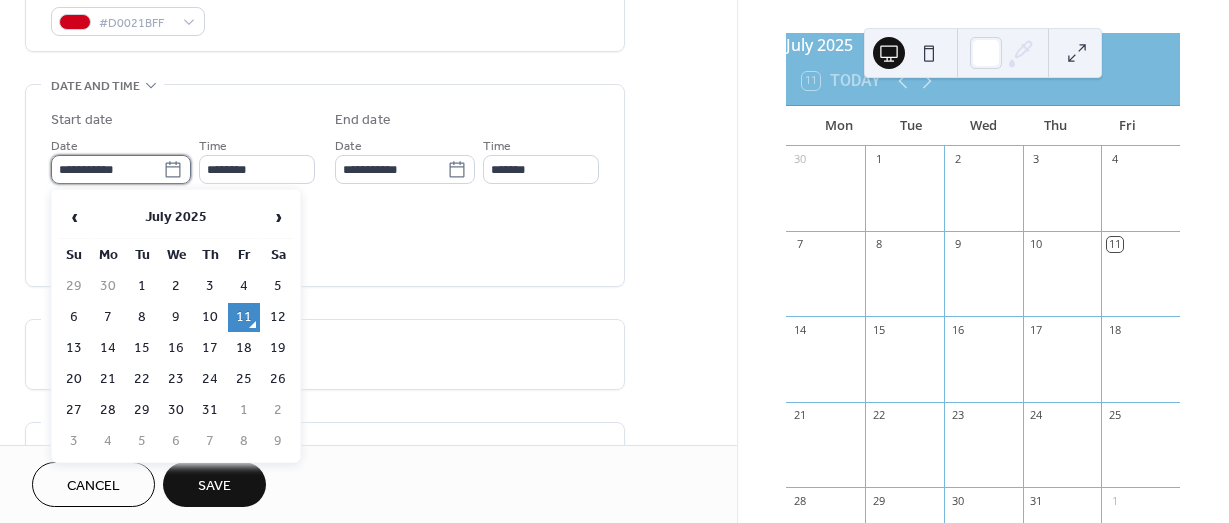 click on "**********" at bounding box center [107, 169] 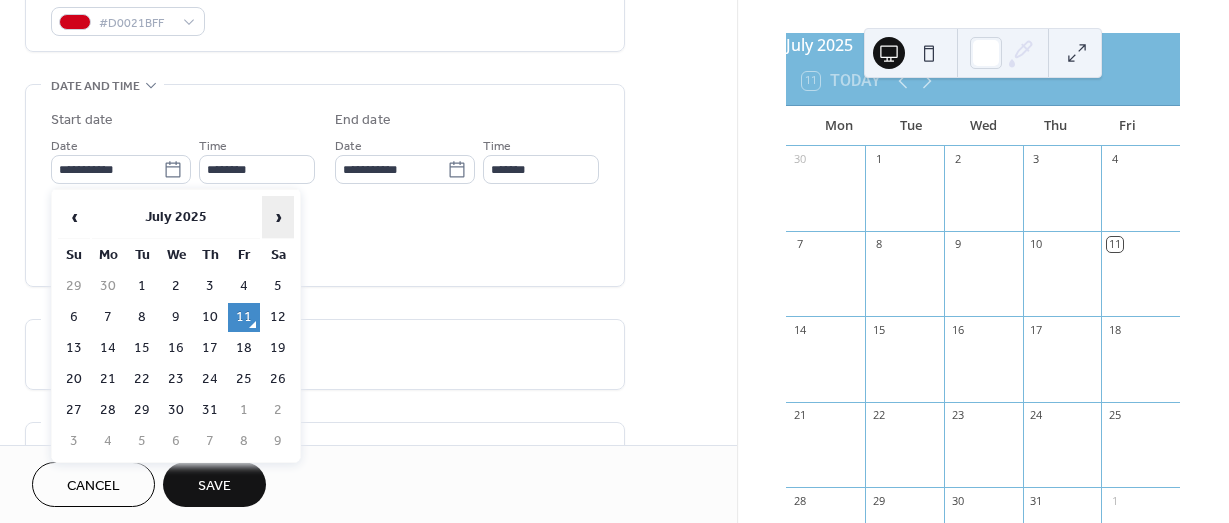 click on "›" at bounding box center [278, 217] 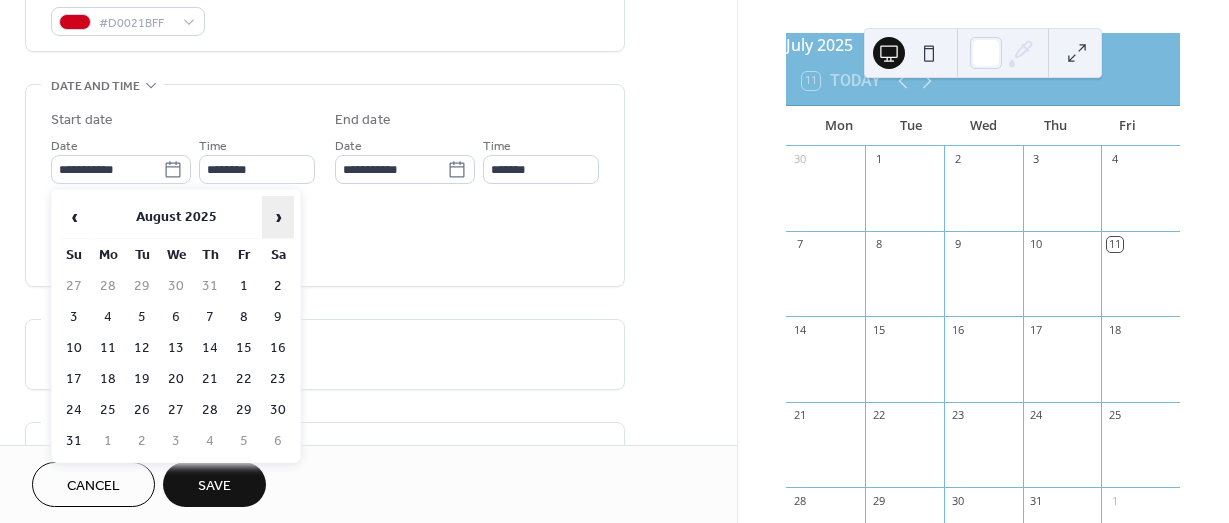 click on "›" at bounding box center (278, 217) 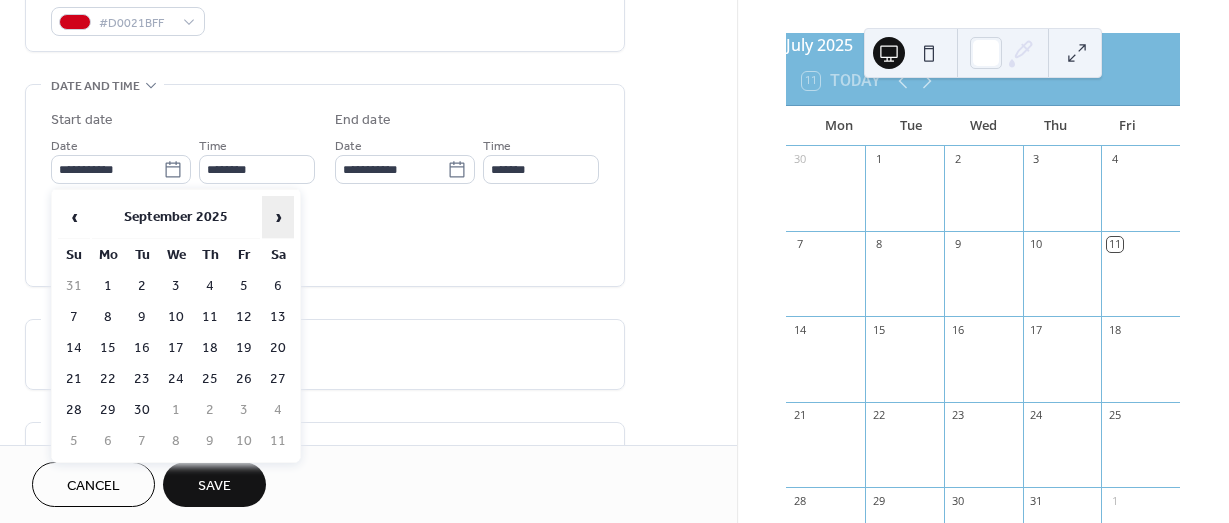 click on "›" at bounding box center [278, 217] 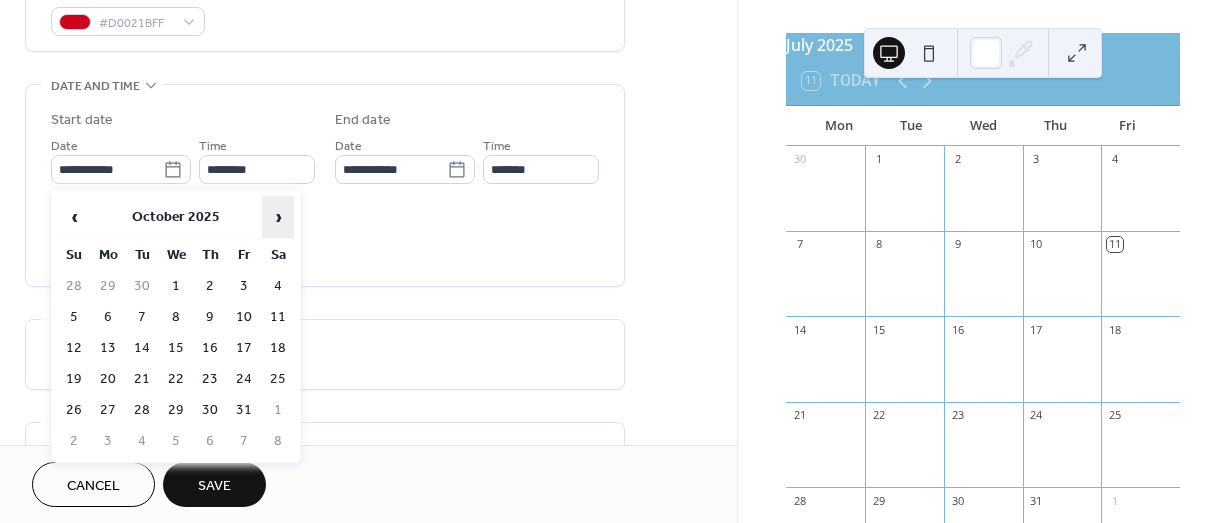 click on "›" at bounding box center [278, 217] 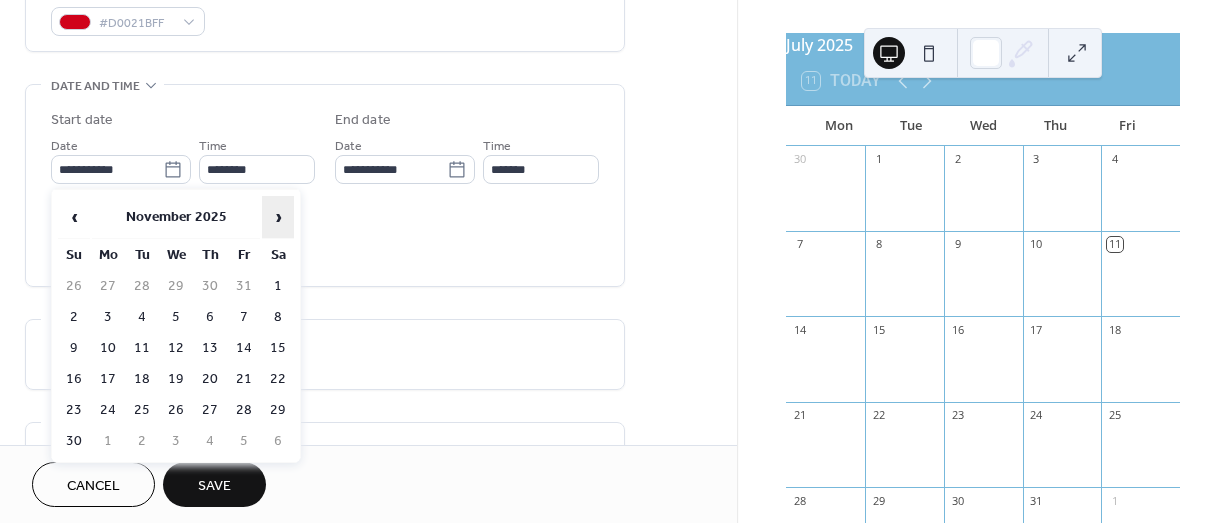 click on "›" at bounding box center (278, 217) 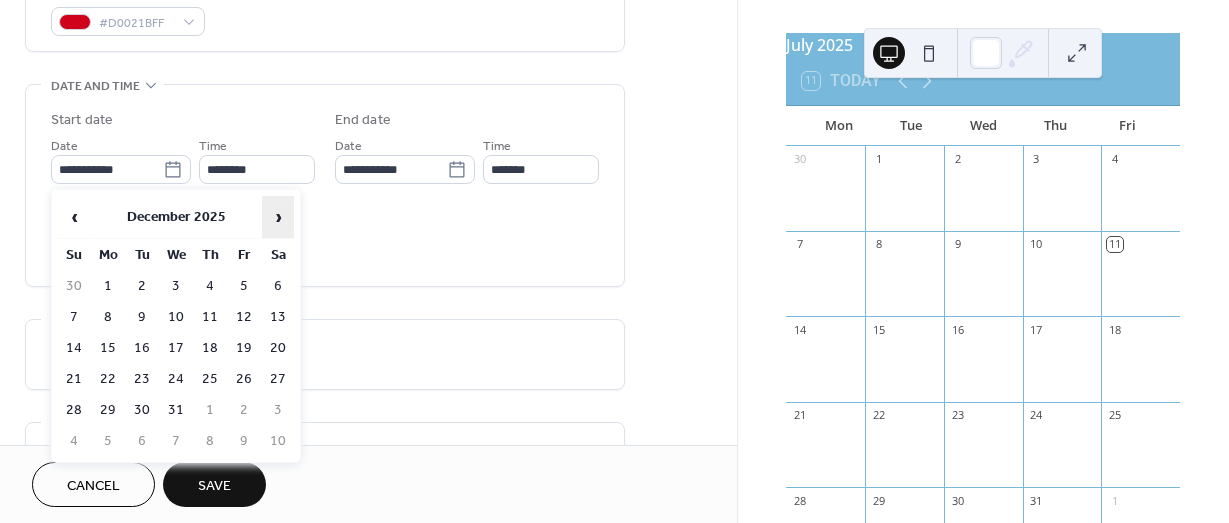 click on "›" at bounding box center [278, 217] 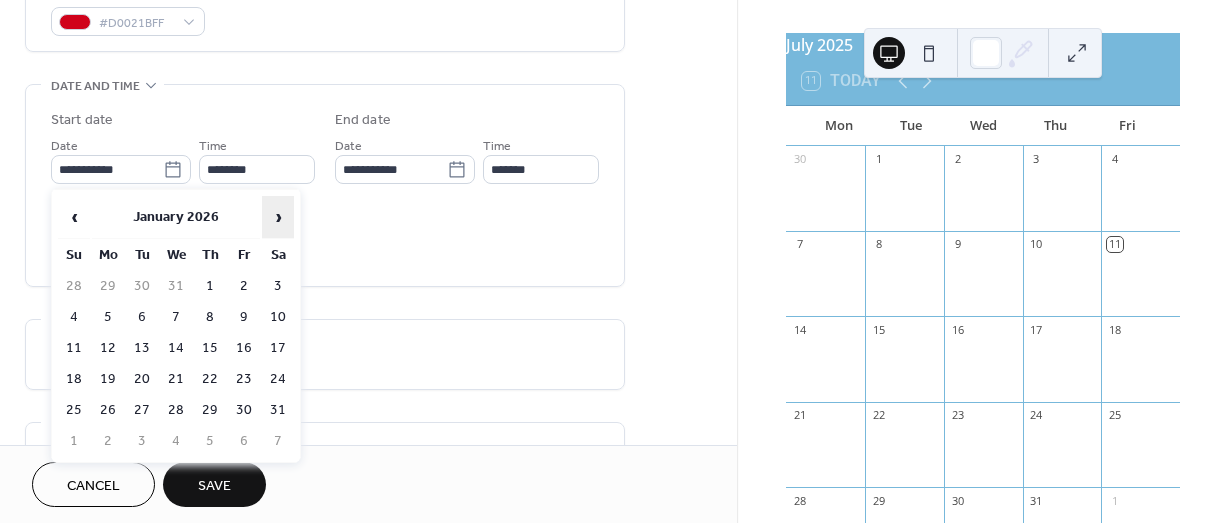 click on "›" at bounding box center (278, 217) 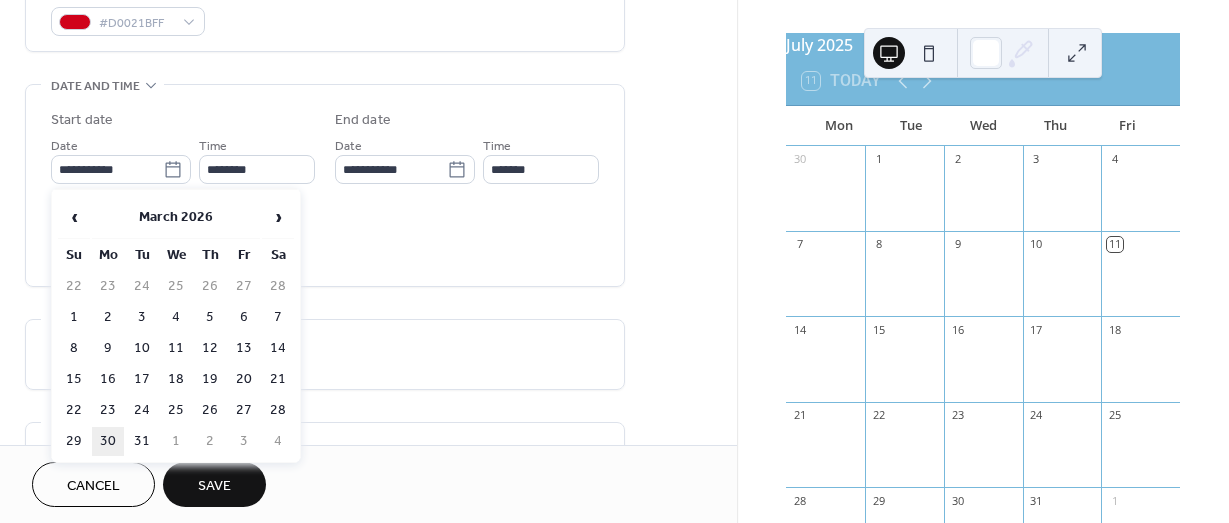 click on "30" at bounding box center (108, 441) 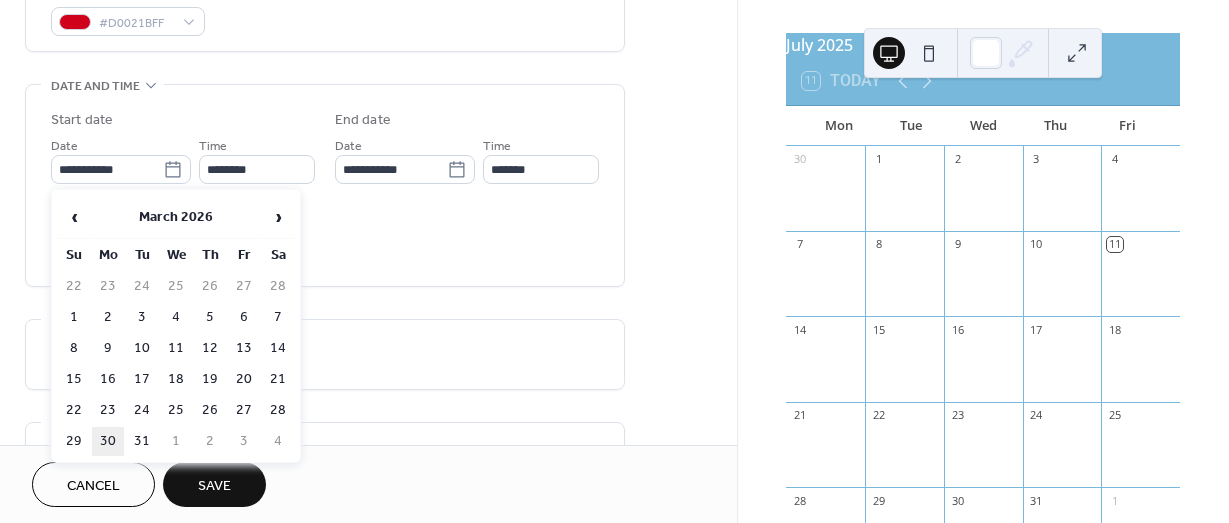 type on "**********" 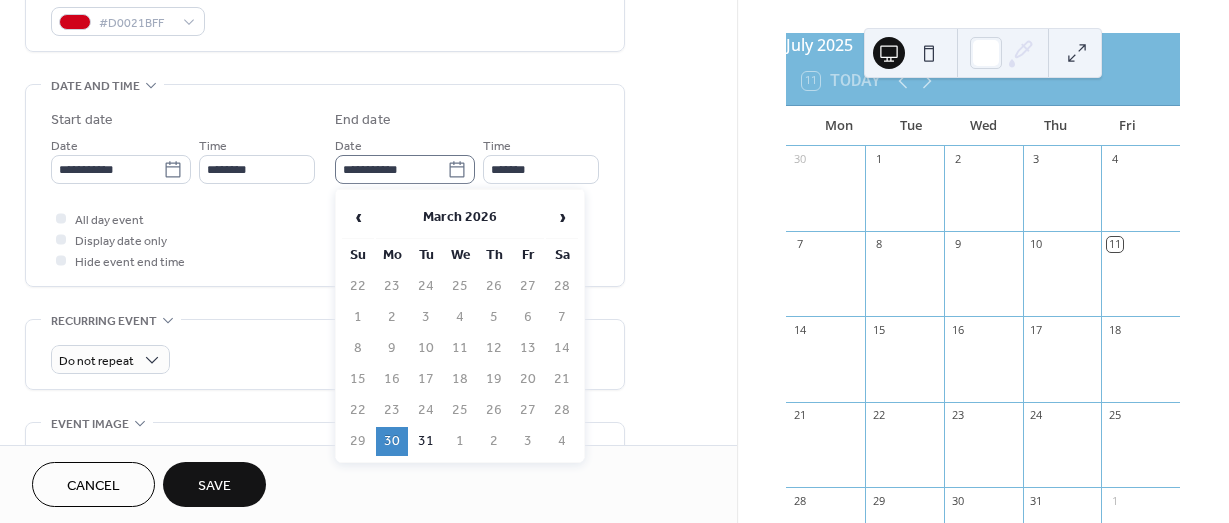 click 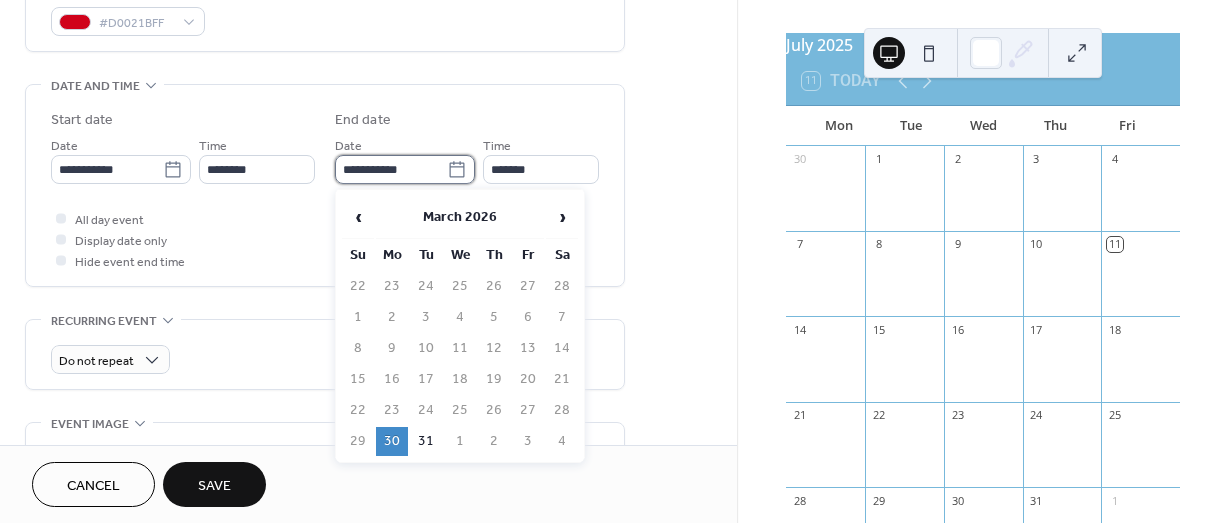 click on "**********" at bounding box center (391, 169) 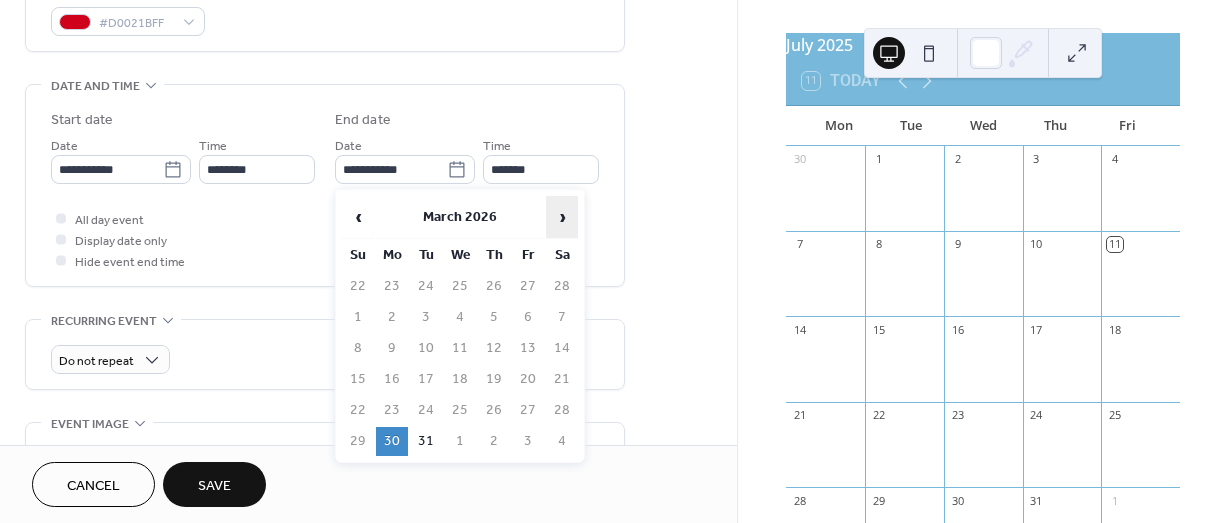 click on "›" at bounding box center (562, 217) 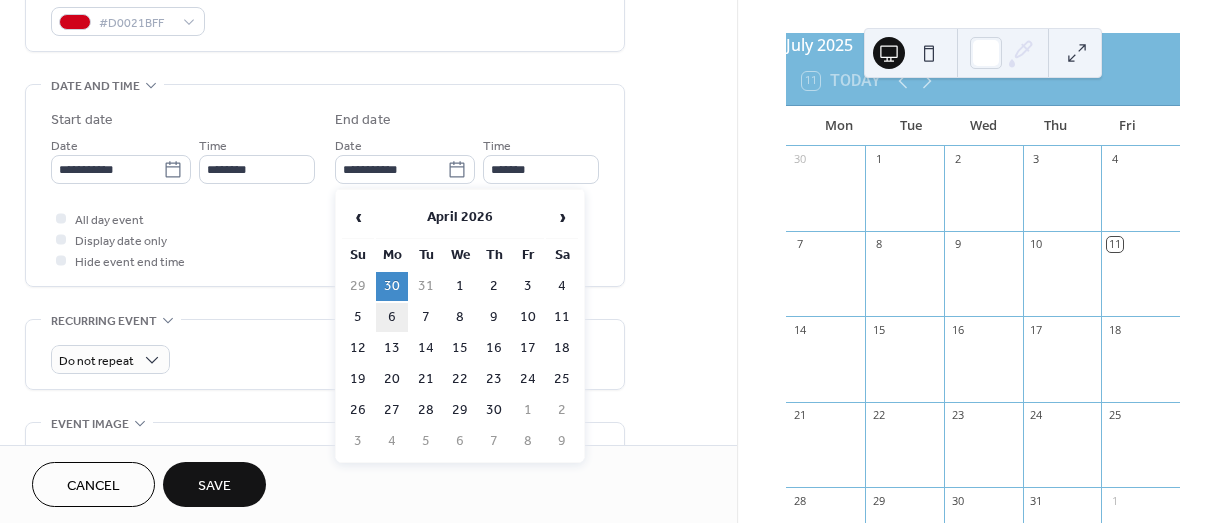 click on "6" at bounding box center (392, 317) 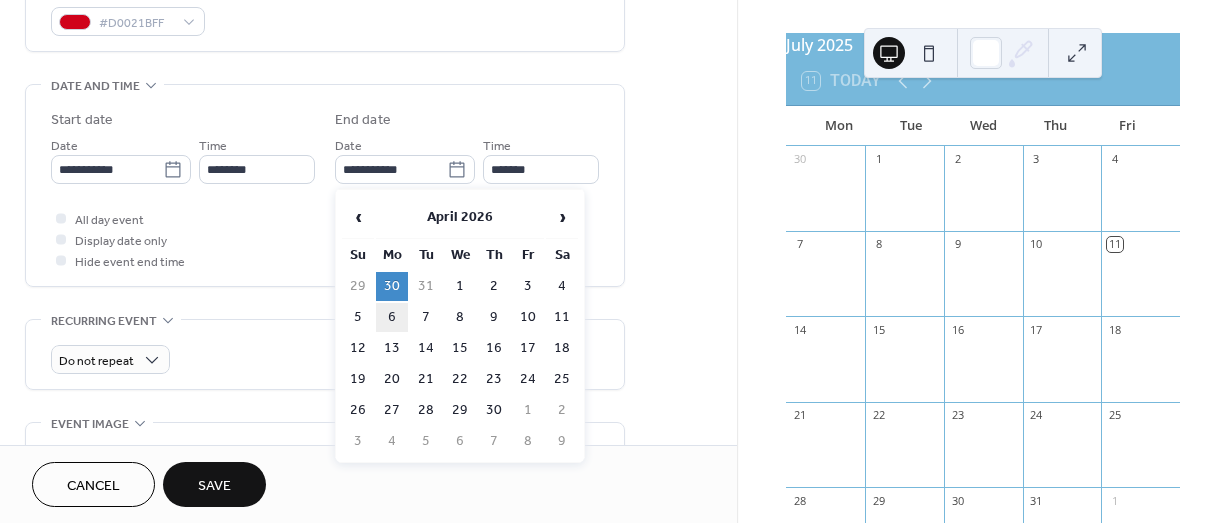 type on "**********" 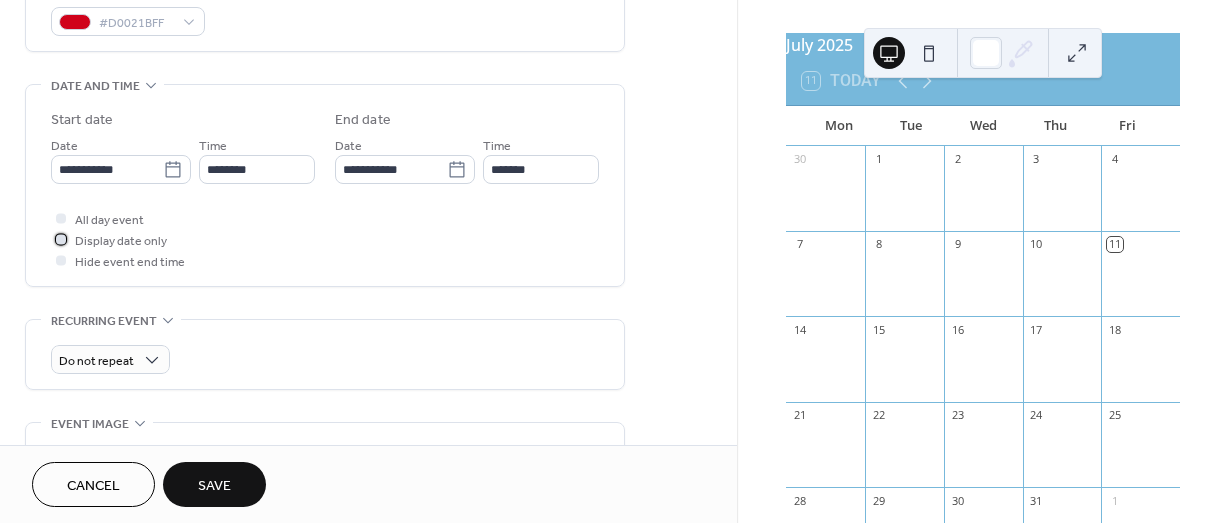 click at bounding box center (61, 239) 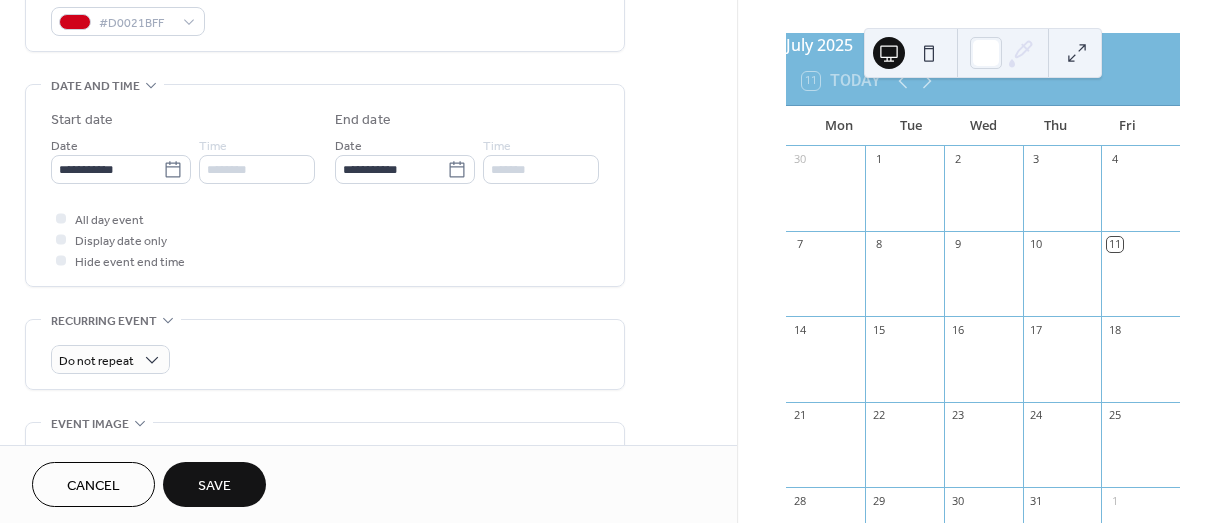 click on "Save" at bounding box center (214, 486) 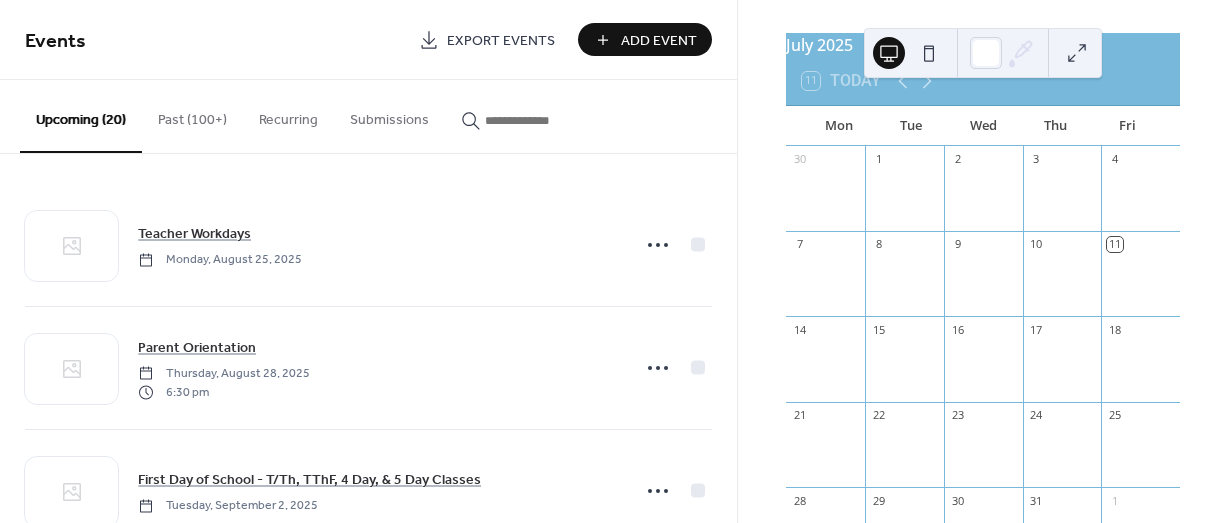 click on "Add Event" at bounding box center [659, 41] 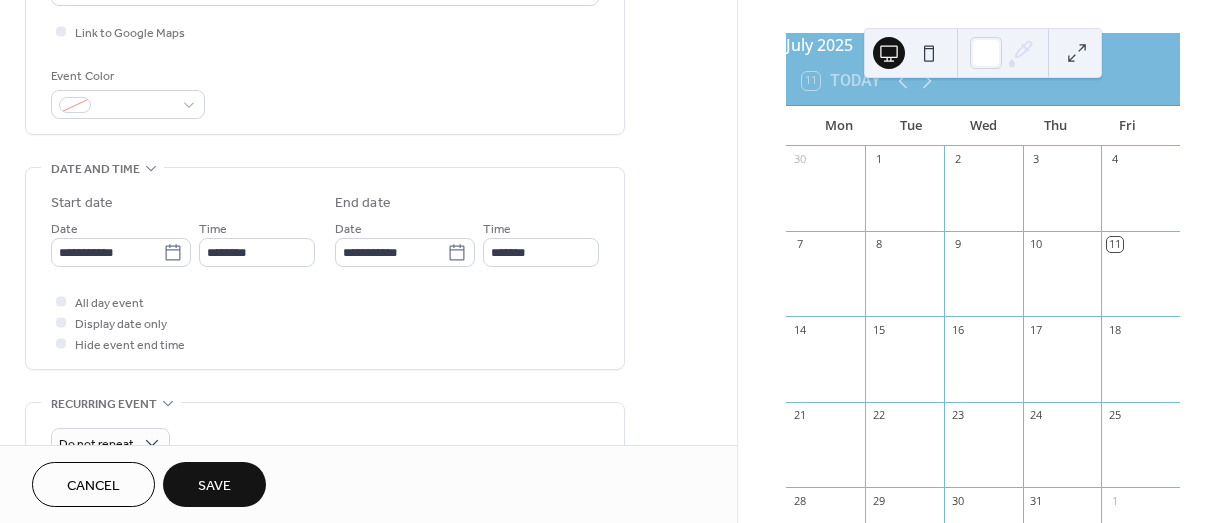 scroll, scrollTop: 484, scrollLeft: 0, axis: vertical 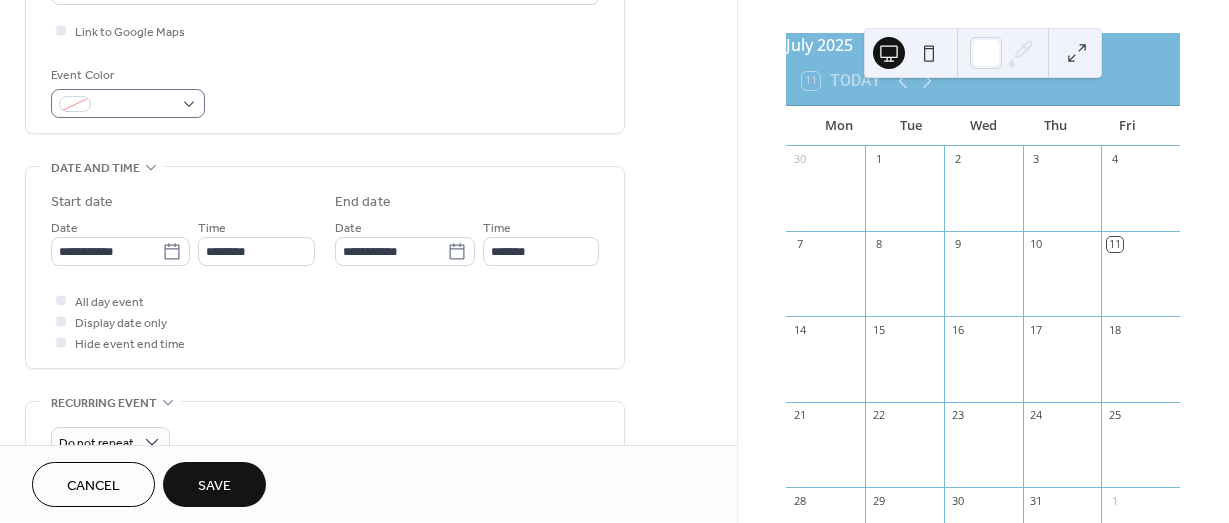 type on "**********" 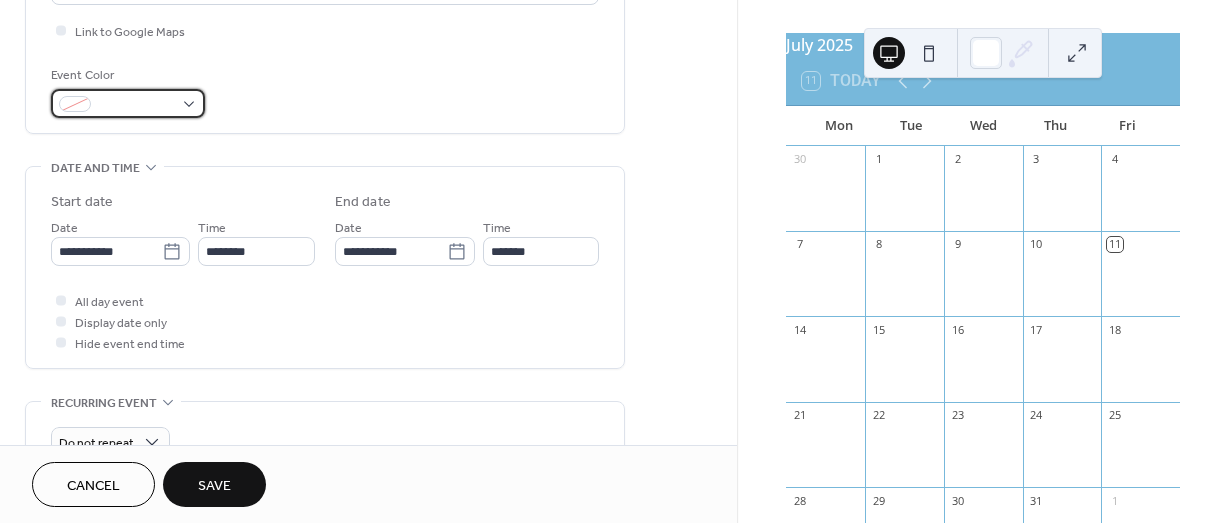 click at bounding box center (128, 103) 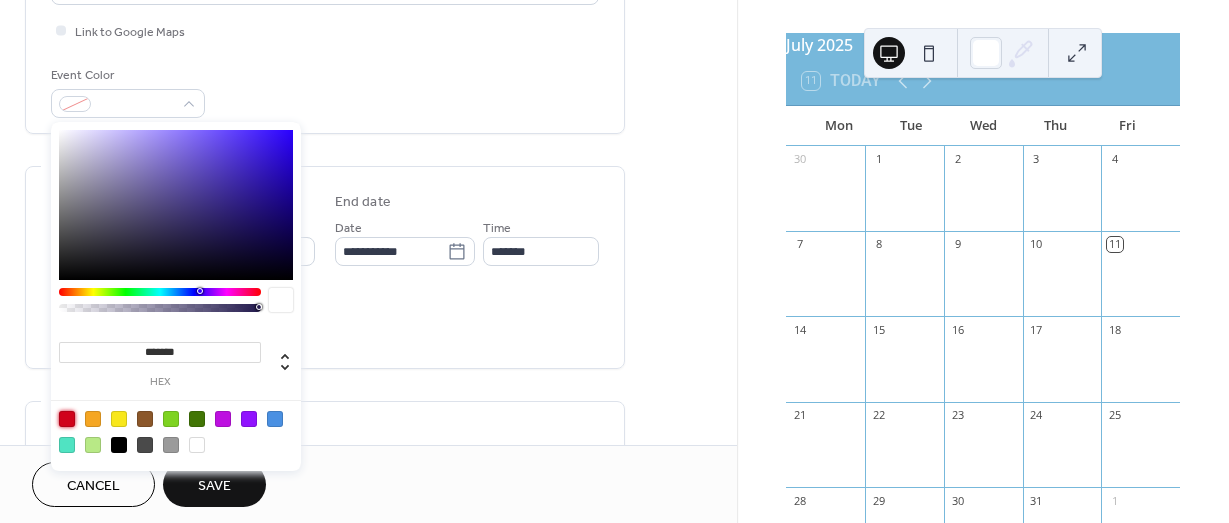 click at bounding box center (67, 419) 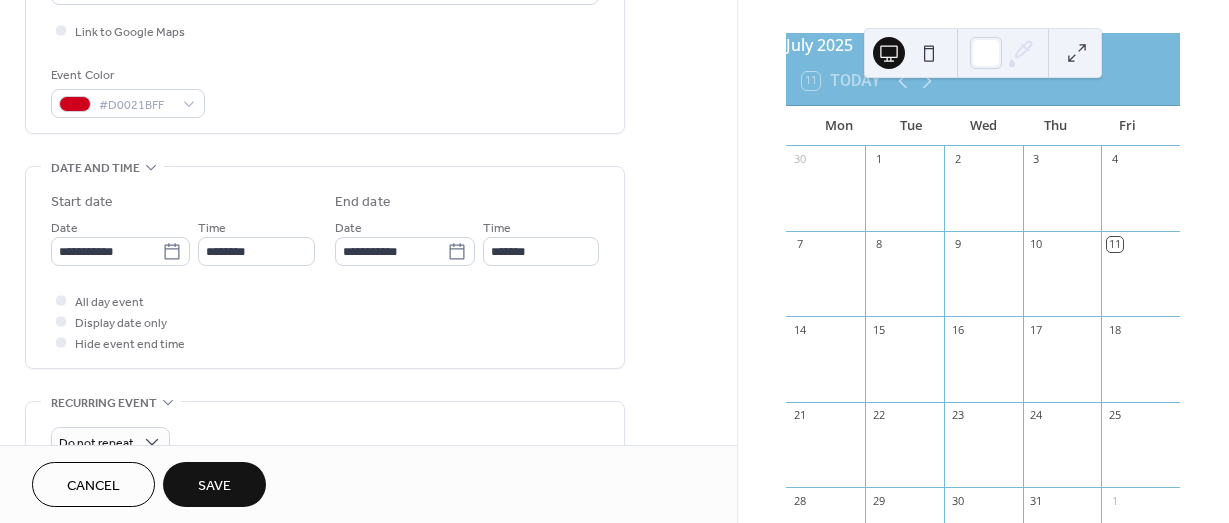 click on "All day event Display date only Hide event end time" at bounding box center (325, 321) 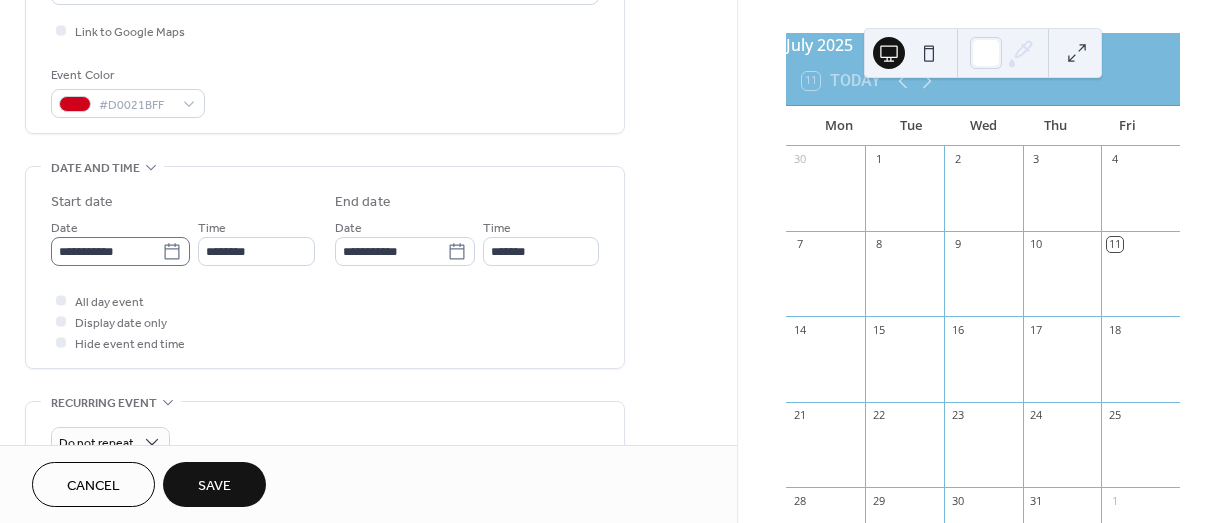 click 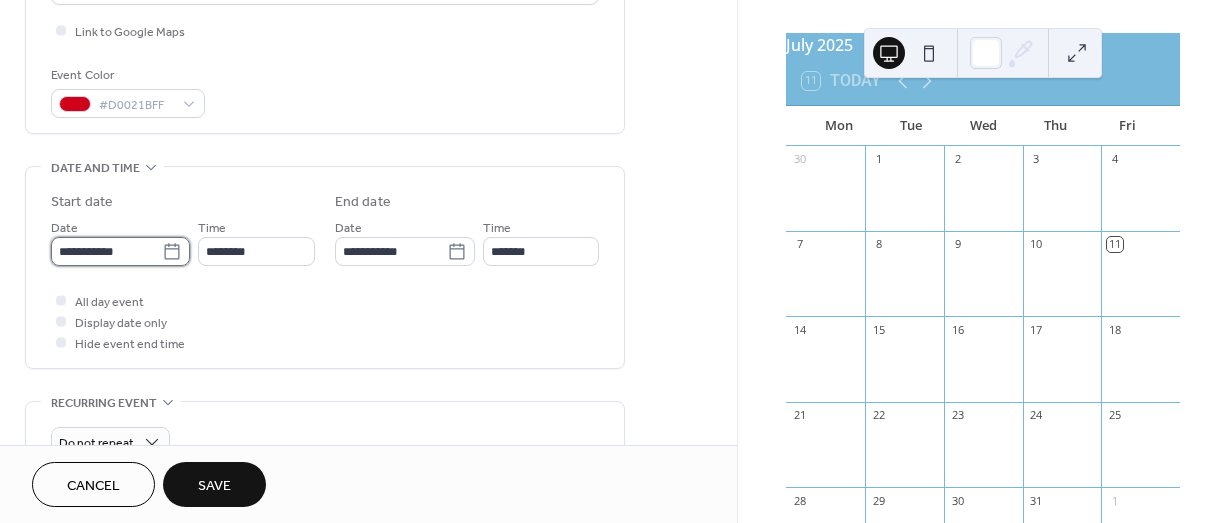 click on "**********" at bounding box center [106, 251] 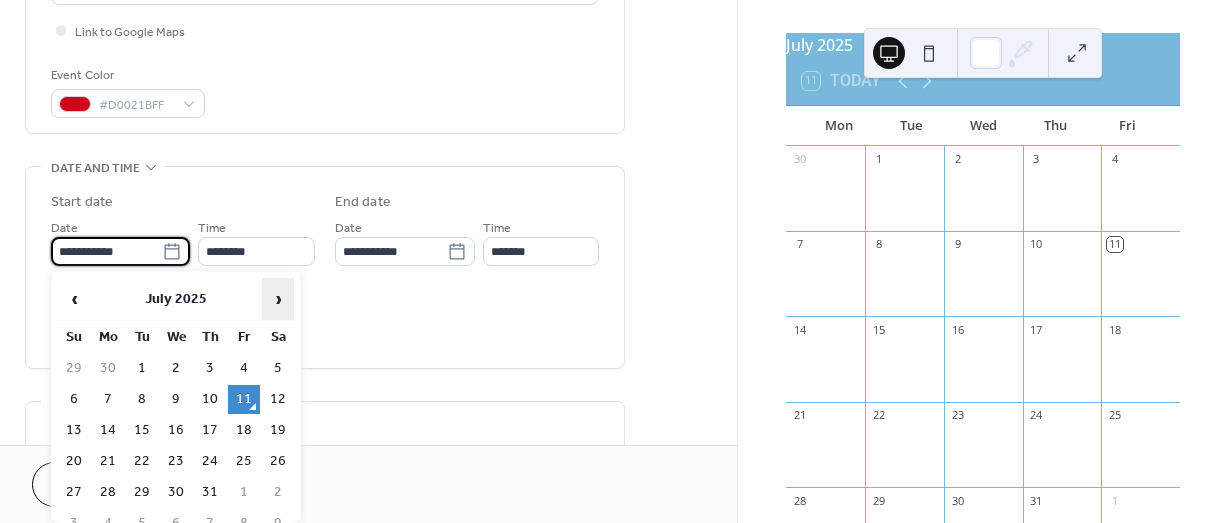 click on "›" at bounding box center (278, 299) 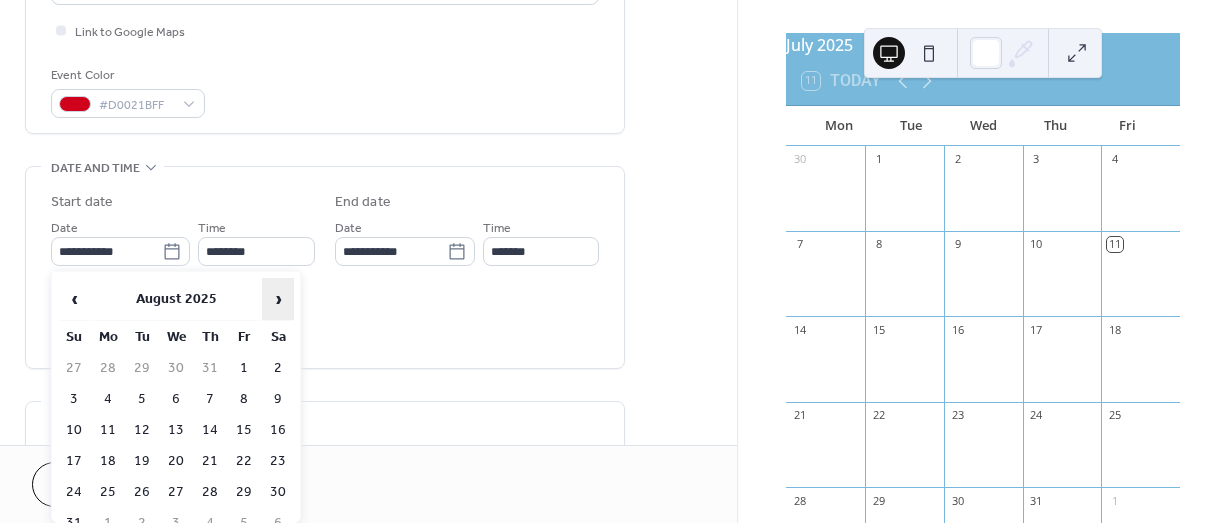click on "›" at bounding box center [278, 299] 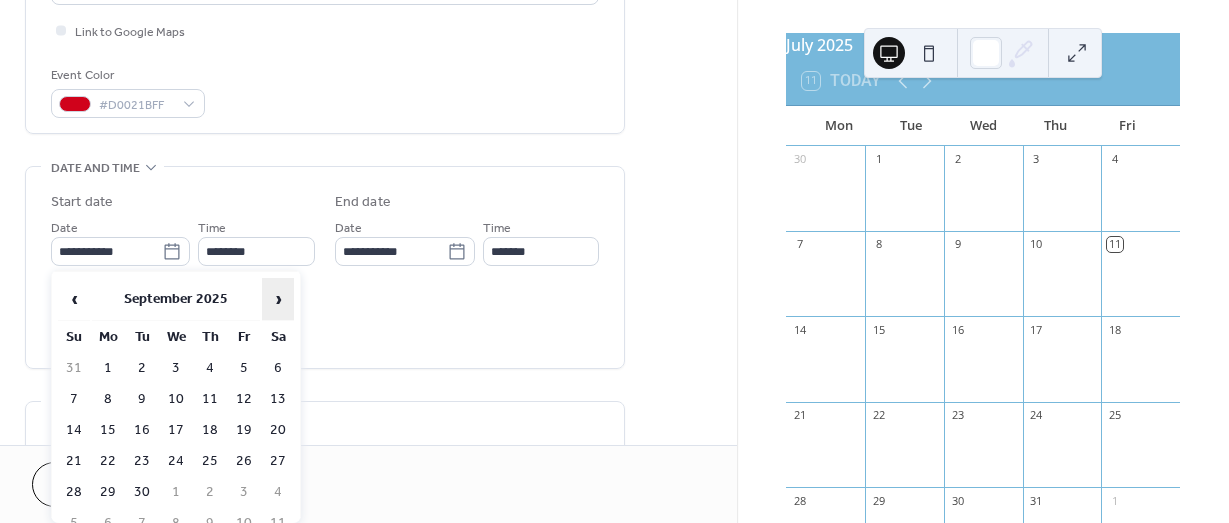 click on "›" at bounding box center [278, 299] 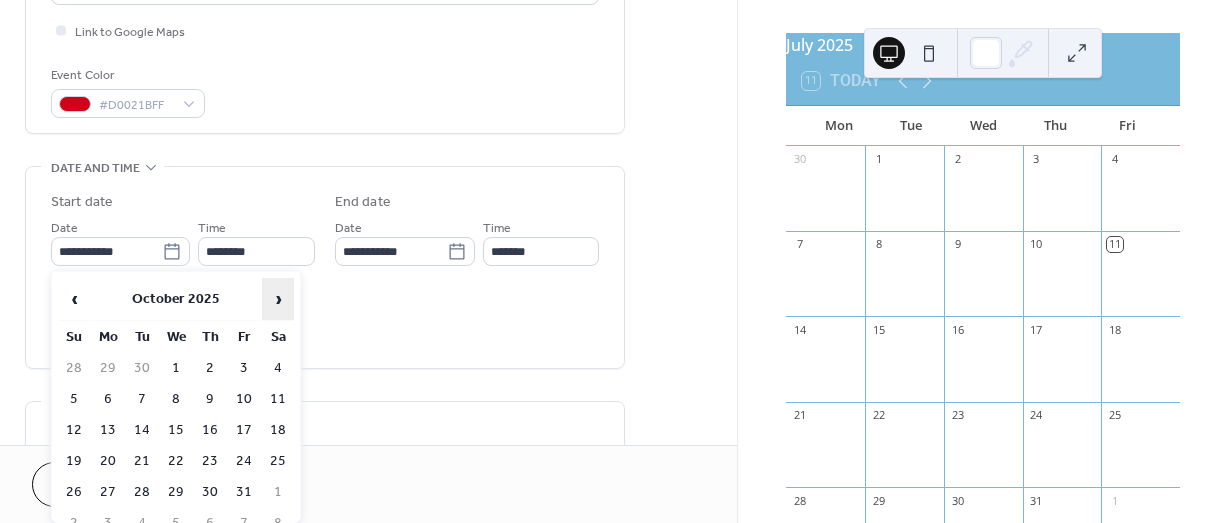 click on "›" at bounding box center [278, 299] 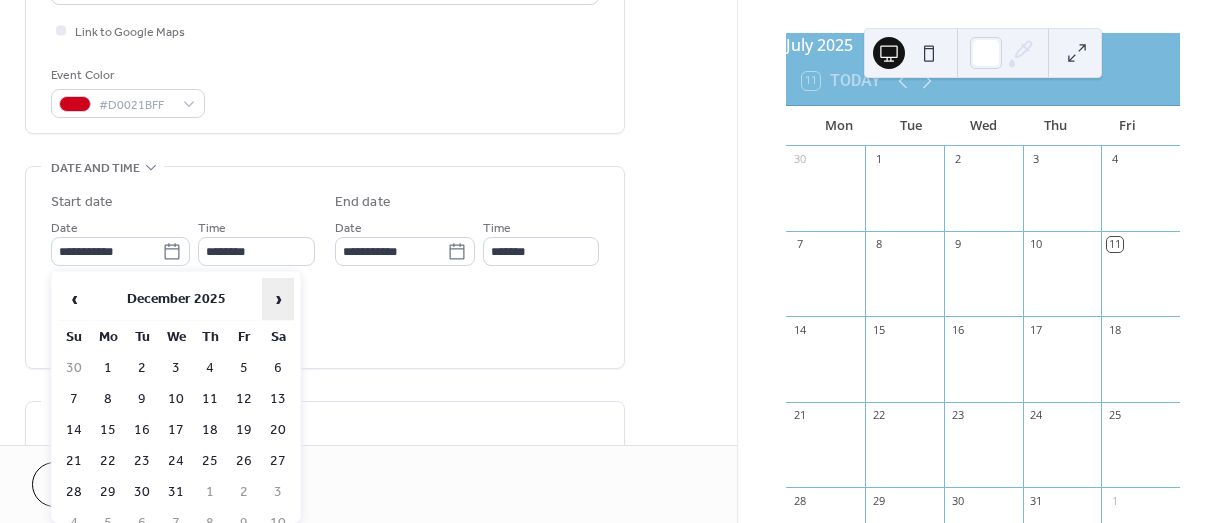 click on "›" at bounding box center (278, 299) 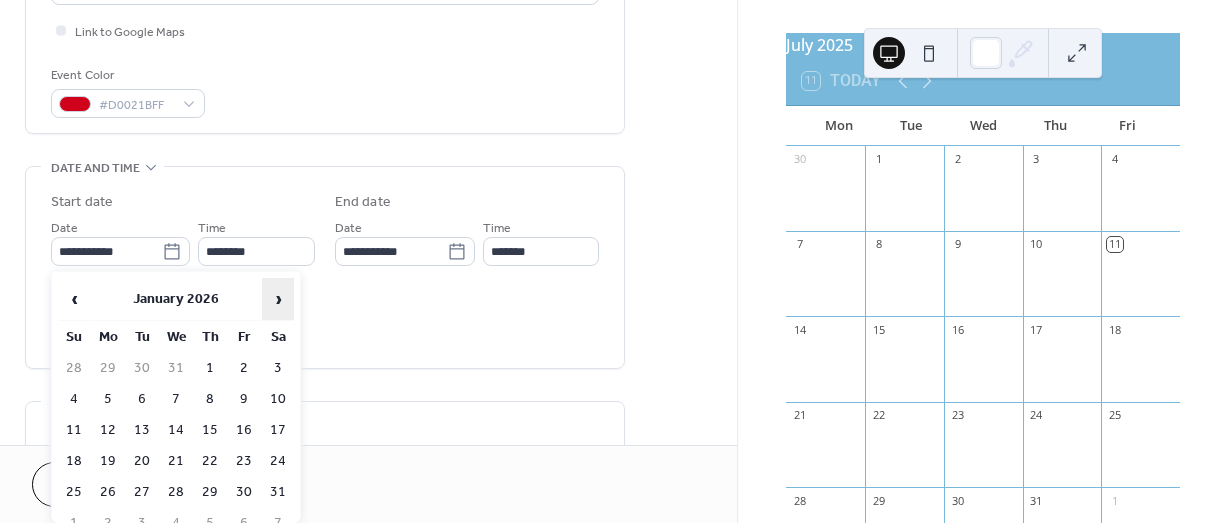 click on "›" at bounding box center (278, 299) 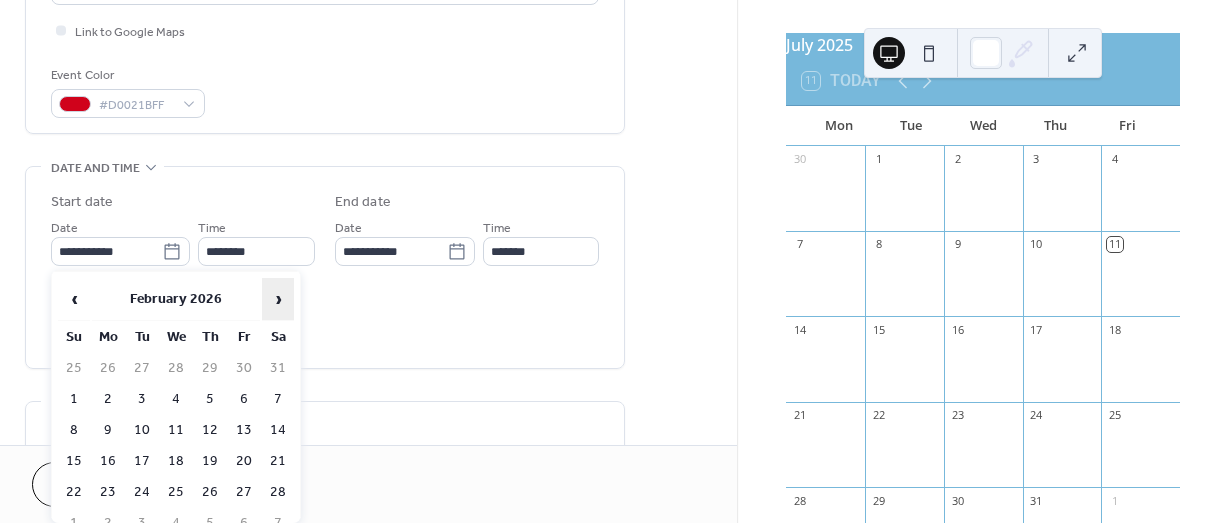 click on "›" at bounding box center (278, 299) 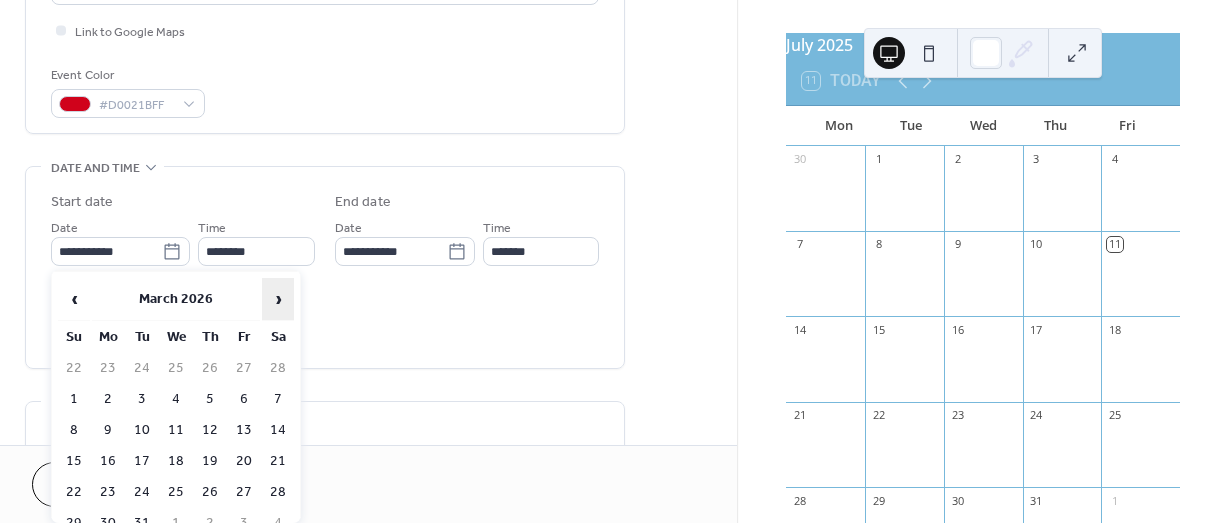 click on "›" at bounding box center (278, 299) 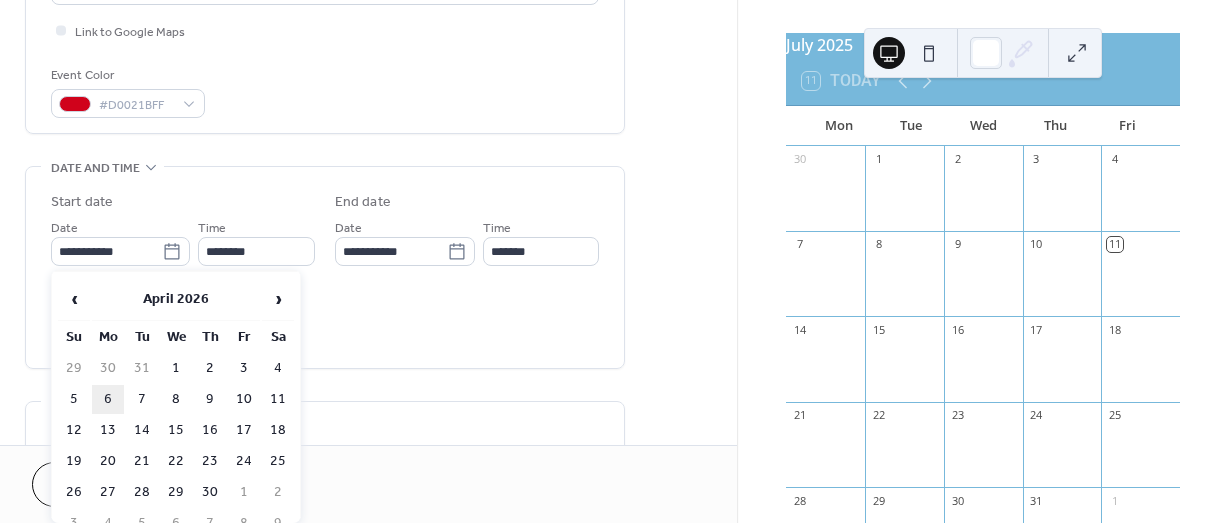 click on "6" at bounding box center (108, 399) 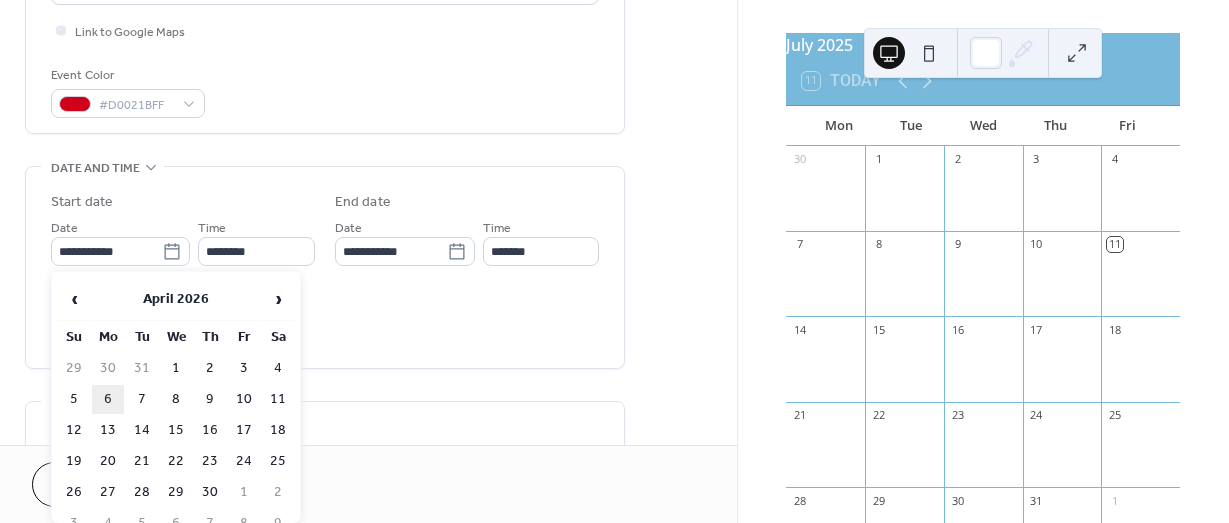 type on "**********" 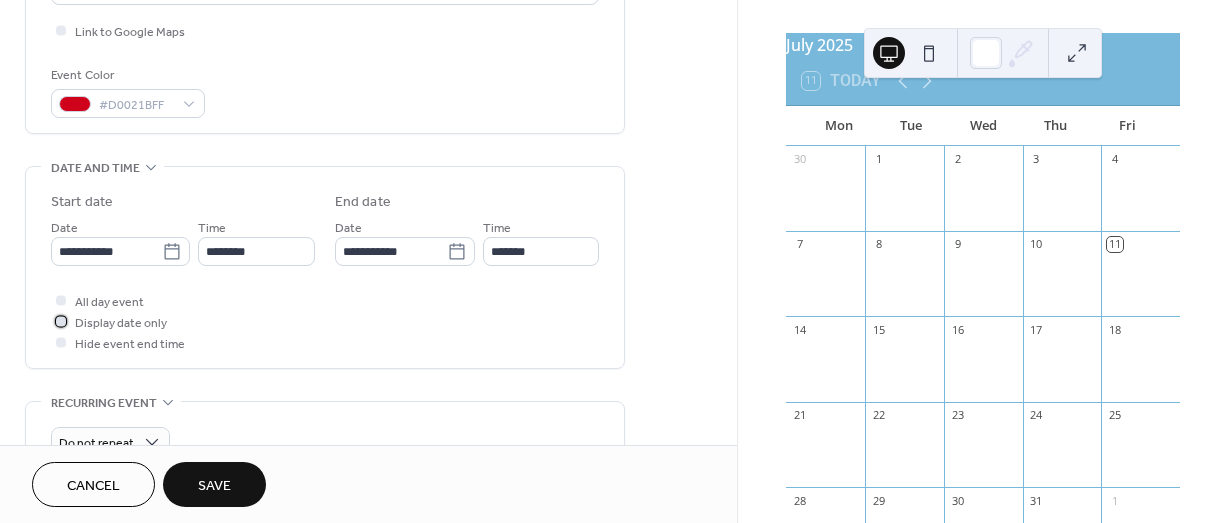 click at bounding box center [61, 321] 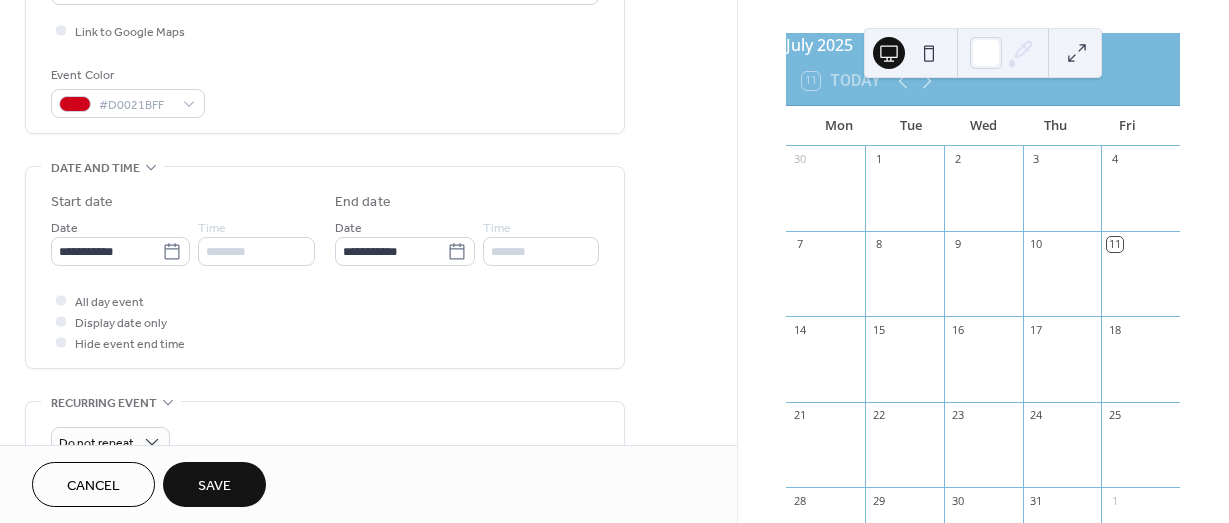 click on "Save" at bounding box center (214, 486) 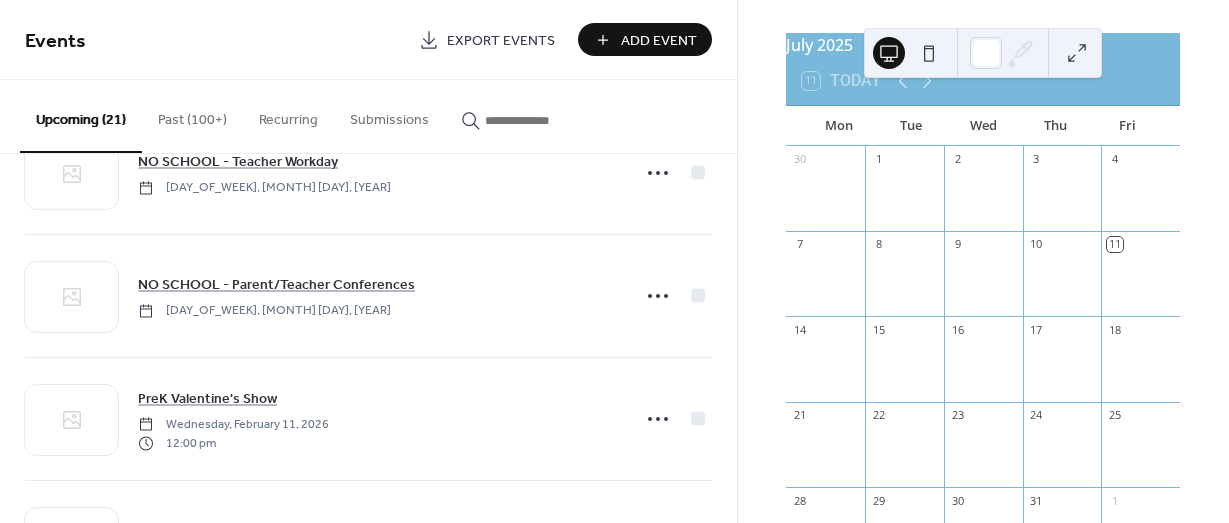 scroll, scrollTop: 2273, scrollLeft: 0, axis: vertical 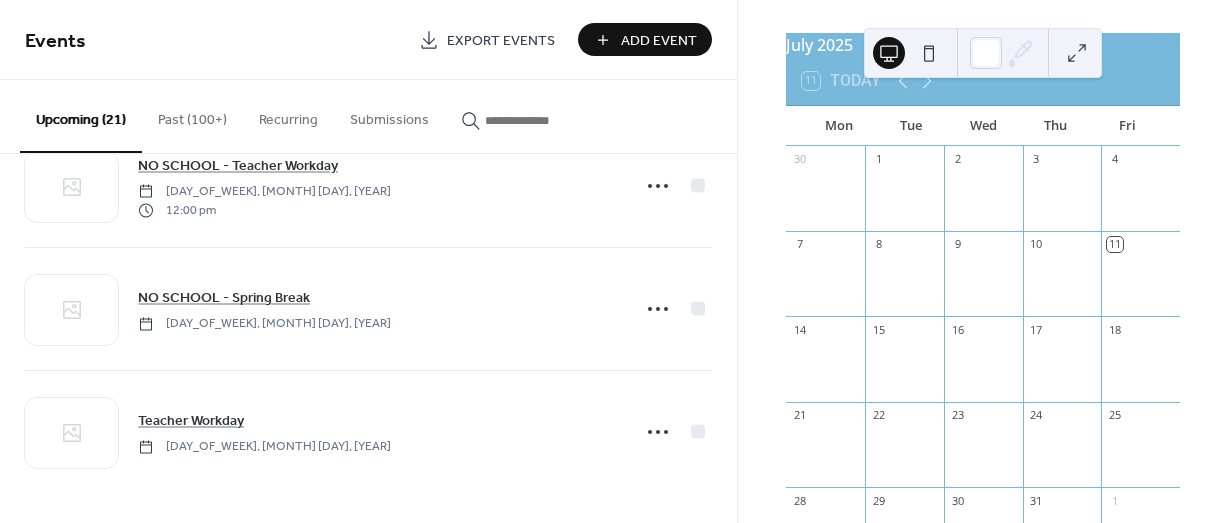 click on "Add Event" at bounding box center [659, 41] 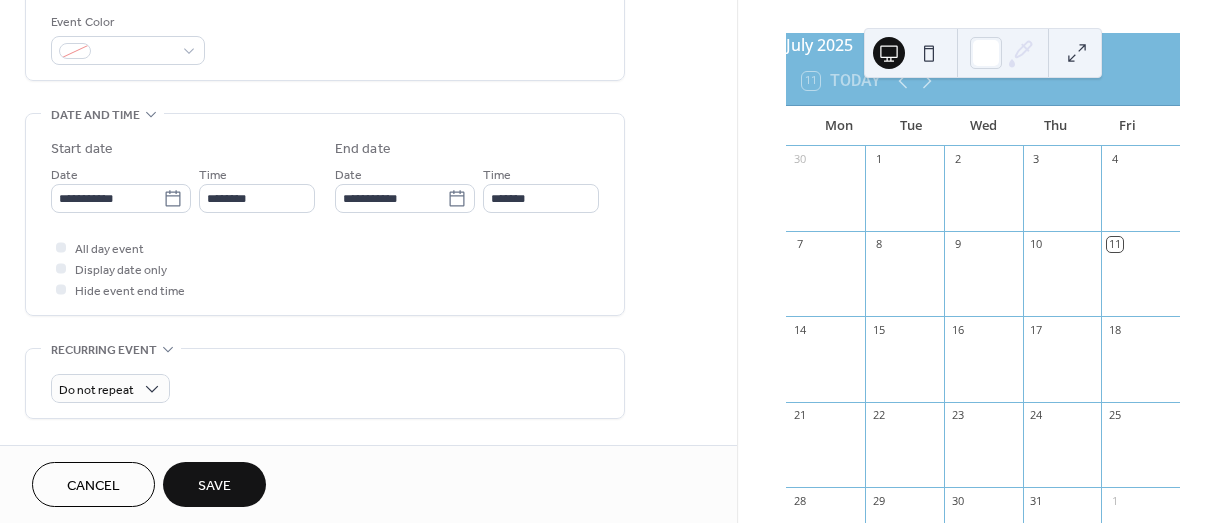 scroll, scrollTop: 543, scrollLeft: 0, axis: vertical 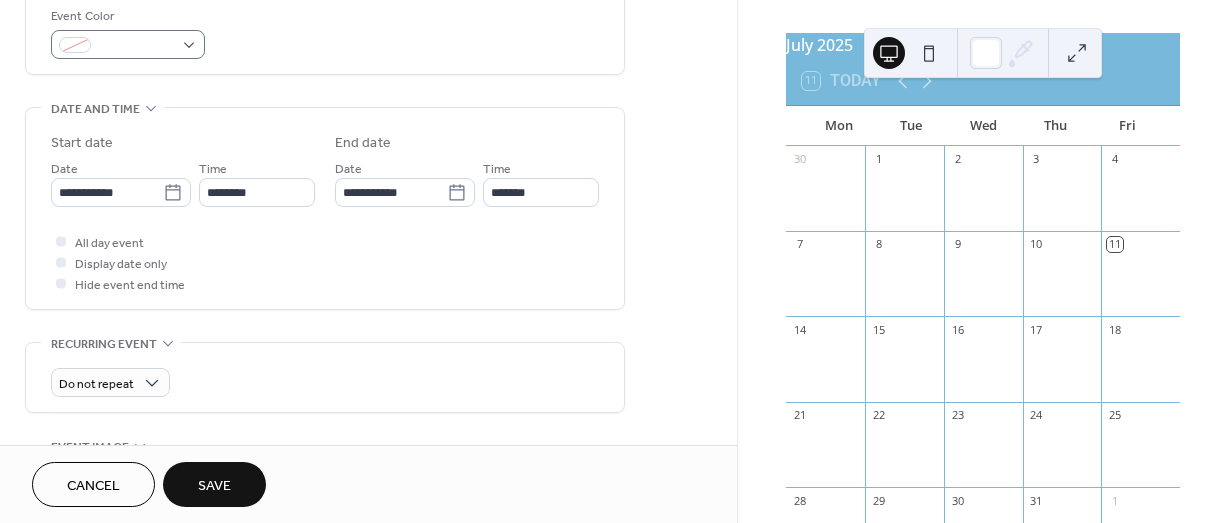 type on "**********" 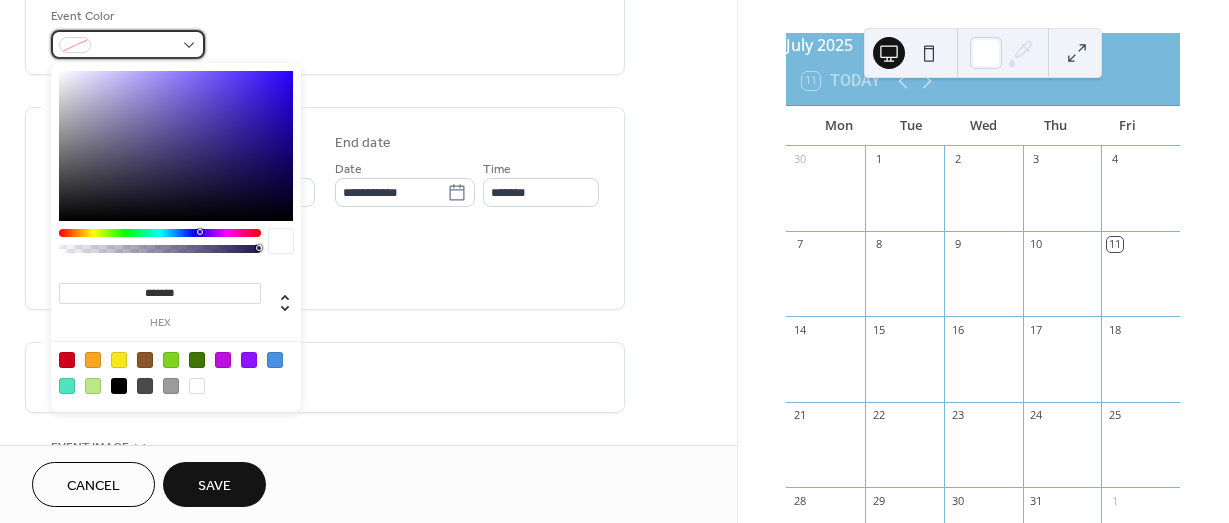 click at bounding box center [128, 44] 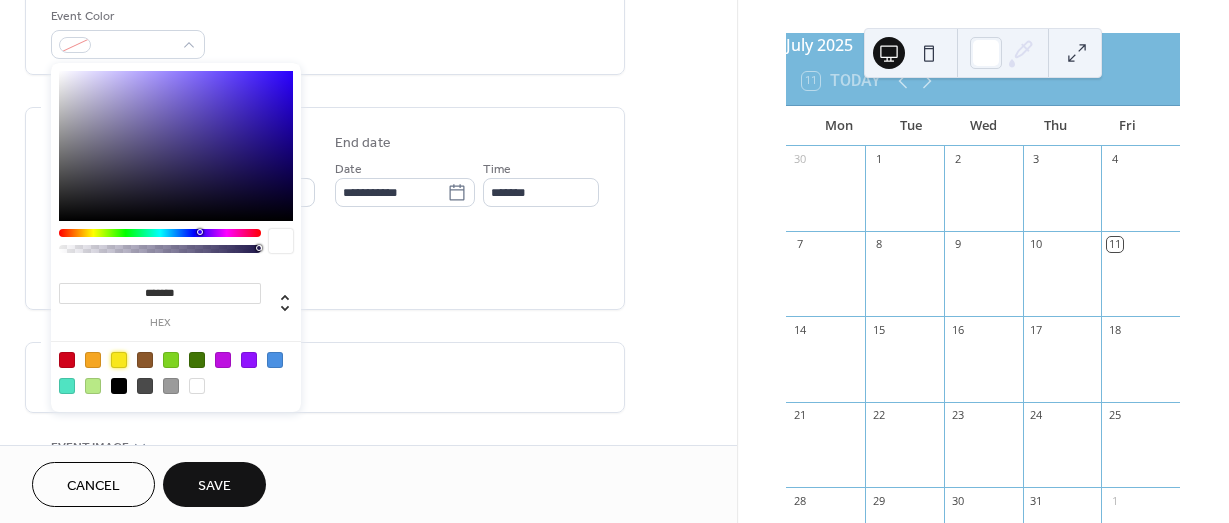 click at bounding box center (119, 360) 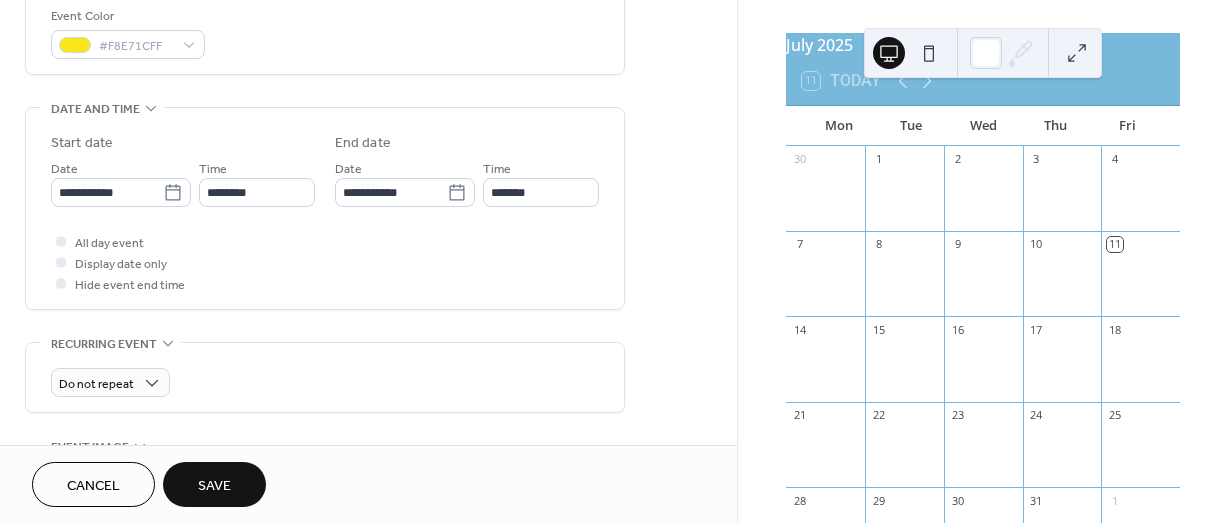 click on "**********" at bounding box center [325, 166] 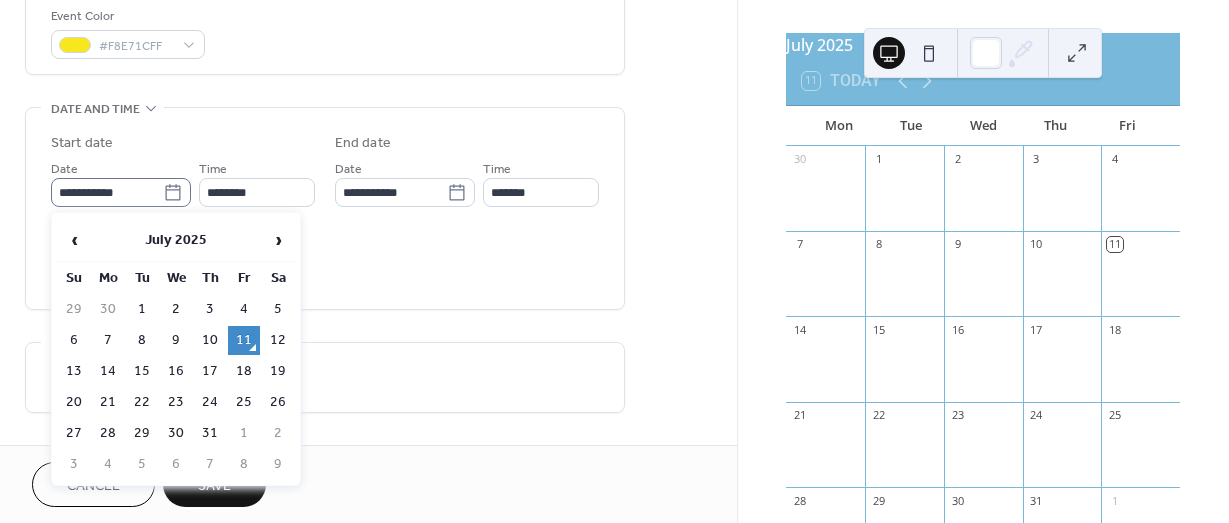click 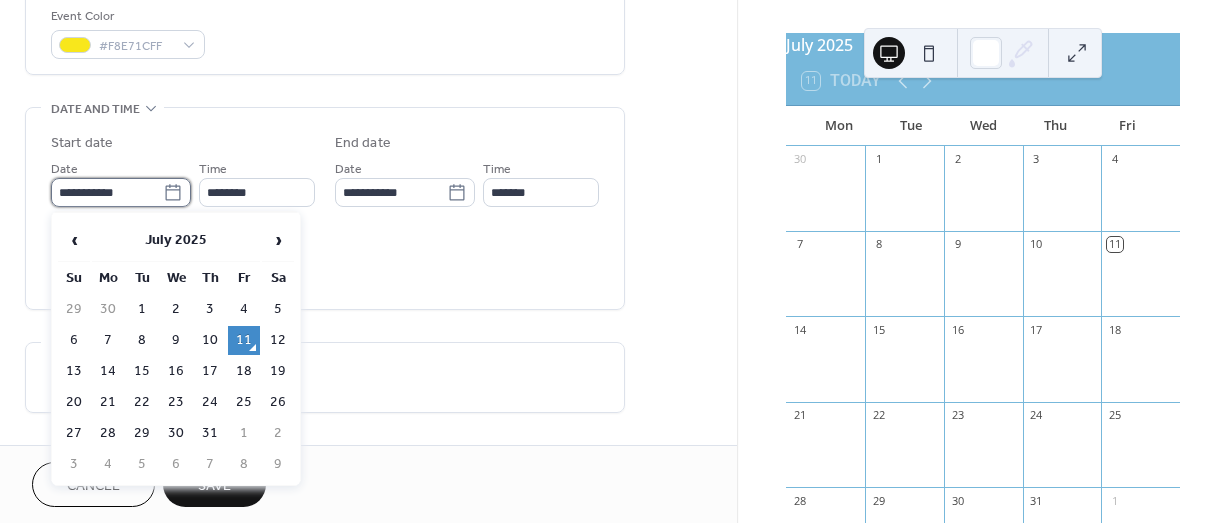 click on "**********" at bounding box center (107, 192) 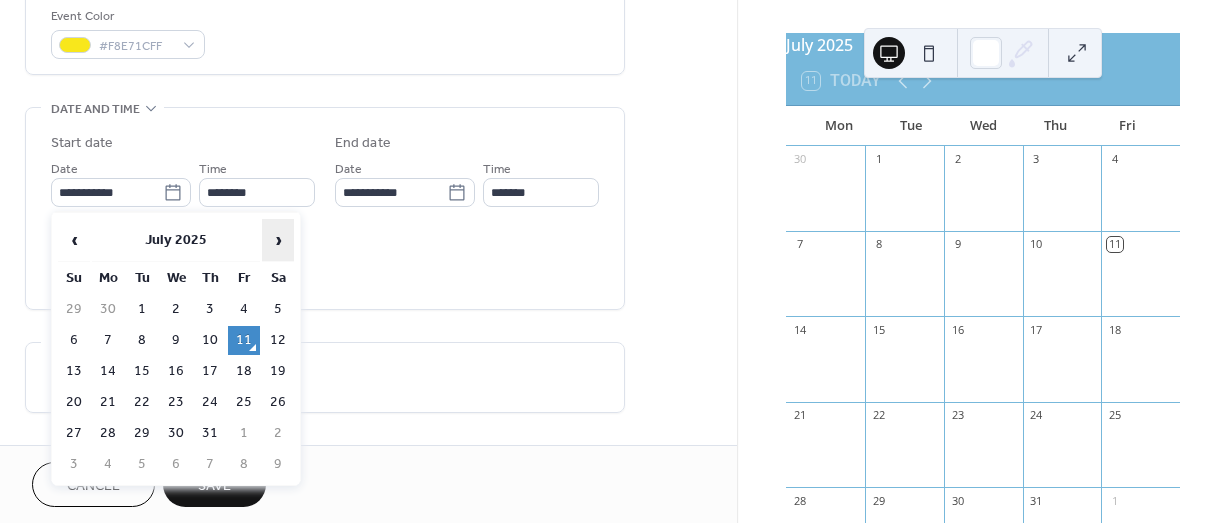 click on "›" at bounding box center [278, 240] 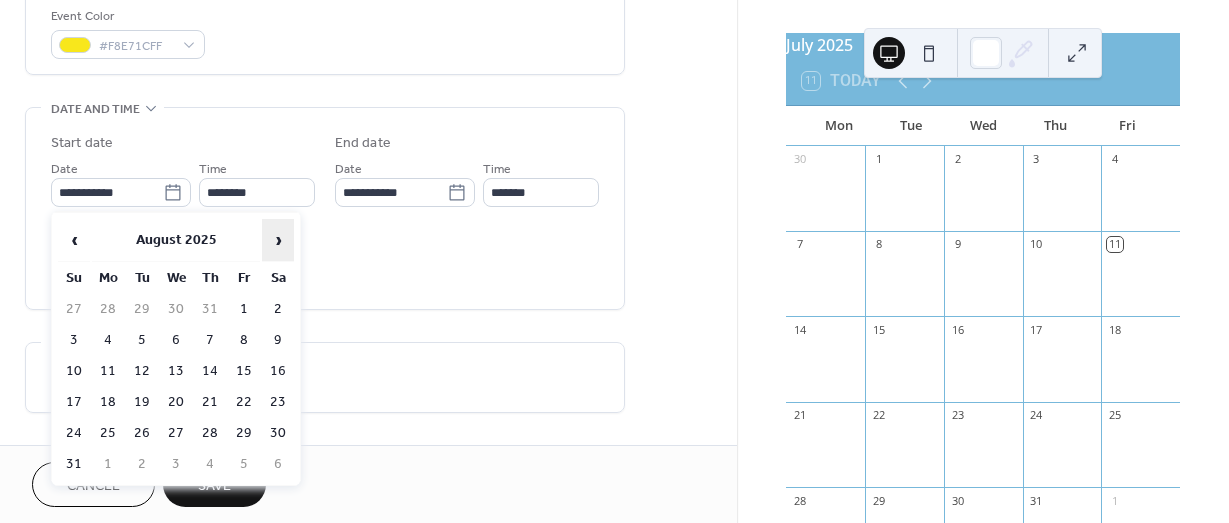 click on "›" at bounding box center (278, 240) 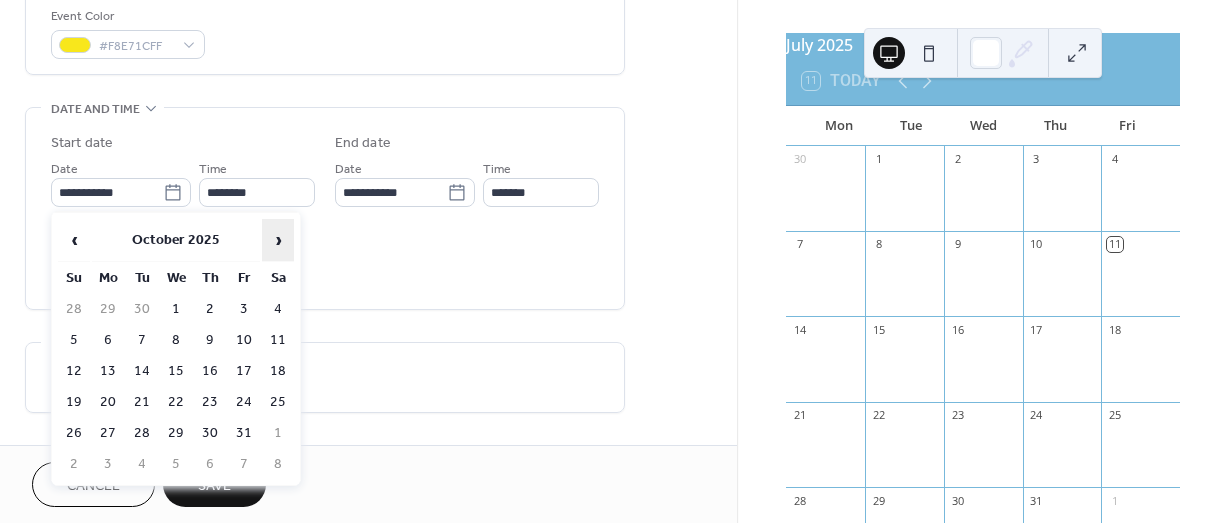 click on "›" at bounding box center (278, 240) 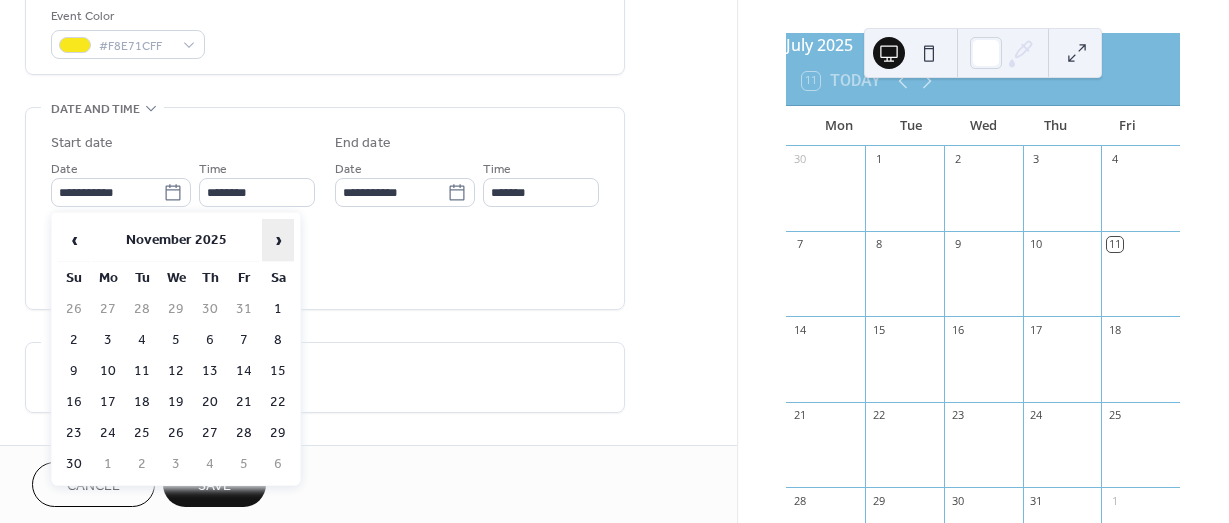 click on "›" at bounding box center (278, 240) 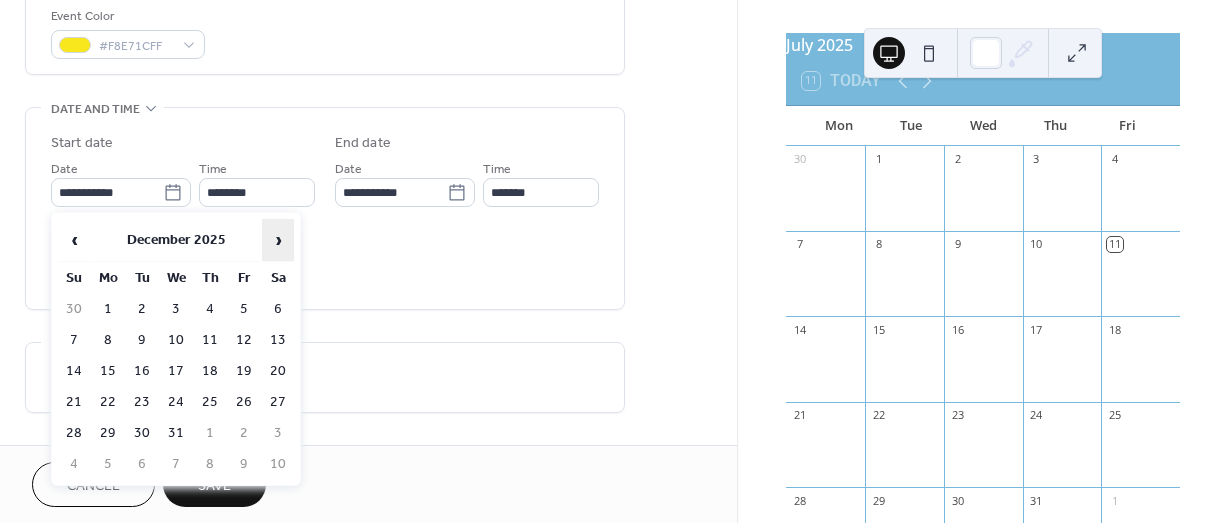 click on "›" at bounding box center [278, 240] 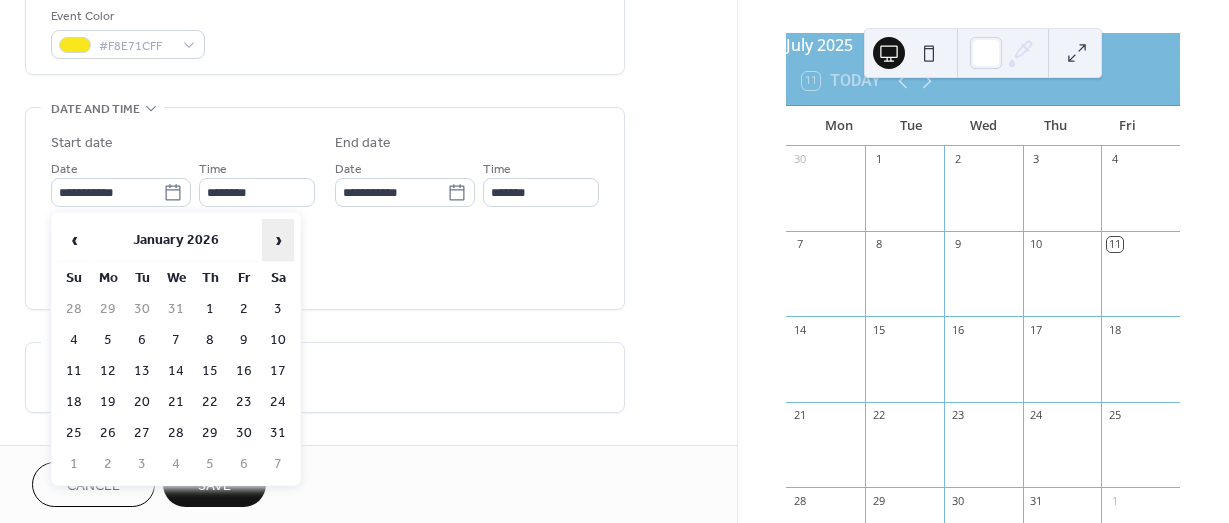 click on "›" at bounding box center (278, 240) 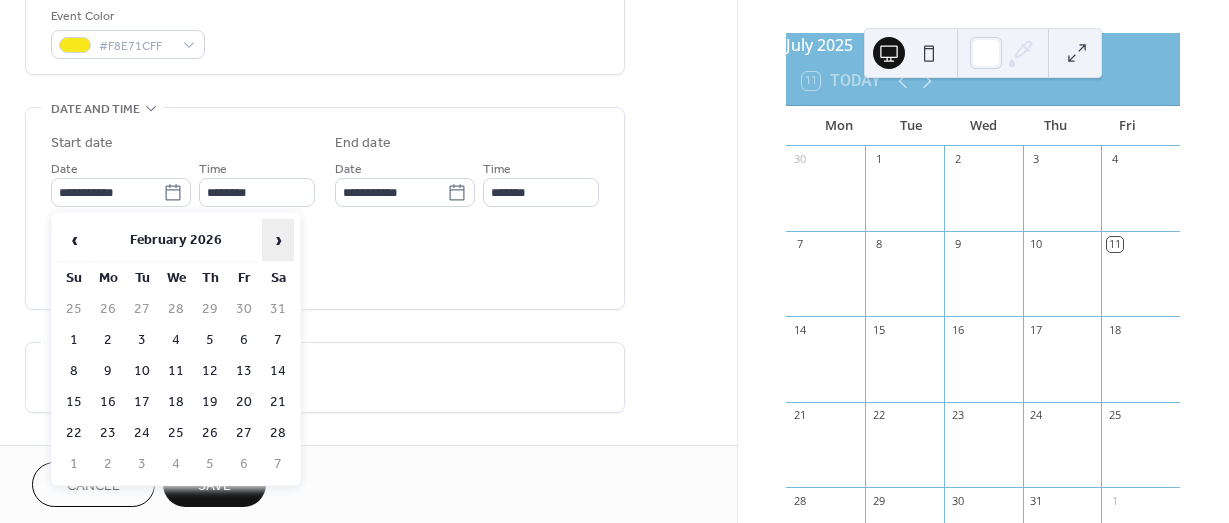 click on "›" at bounding box center (278, 240) 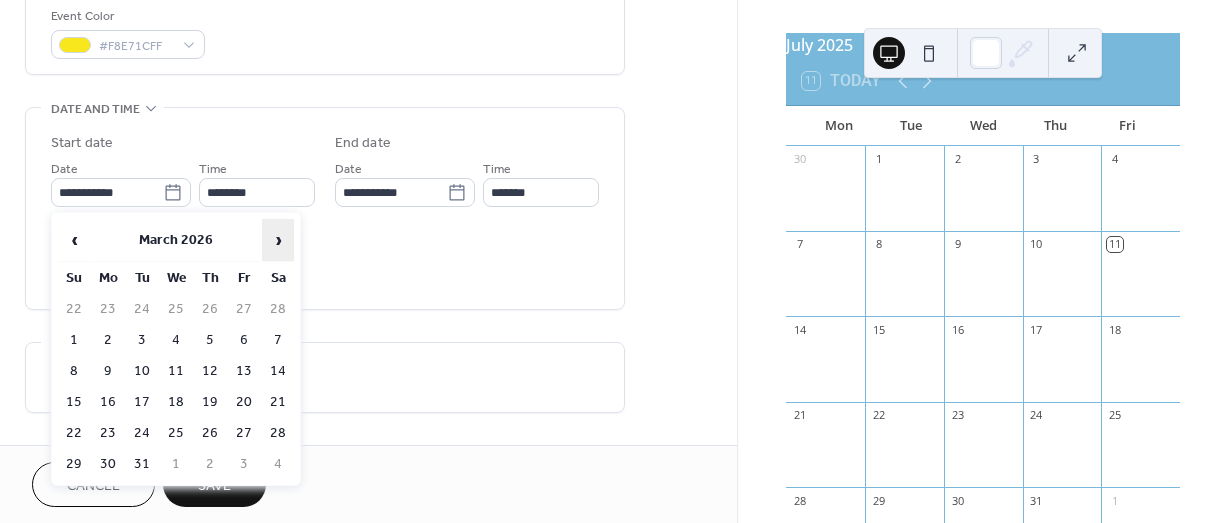 click on "›" at bounding box center [278, 240] 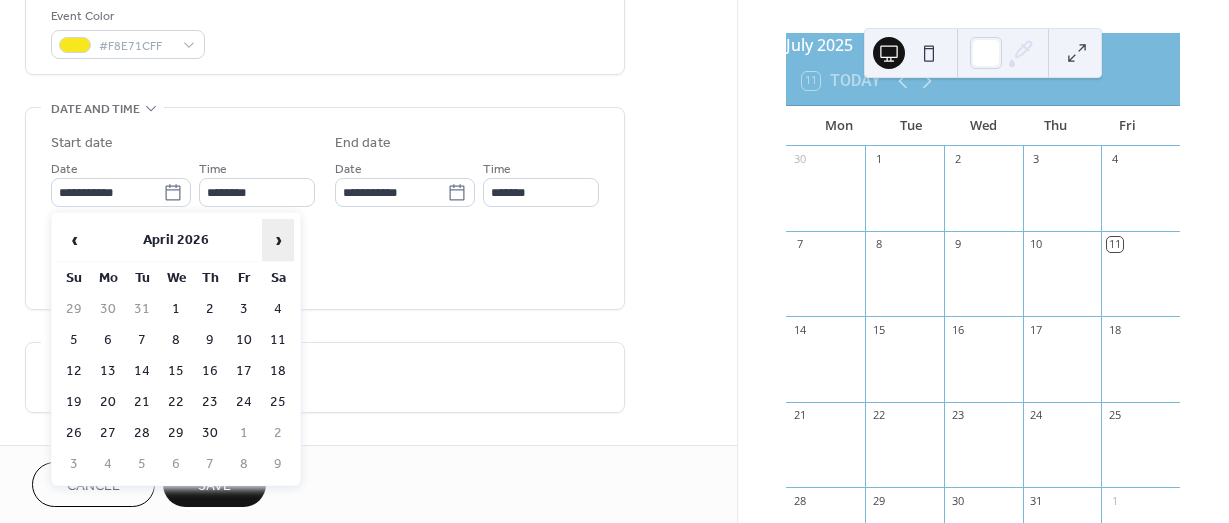 click on "›" at bounding box center [278, 240] 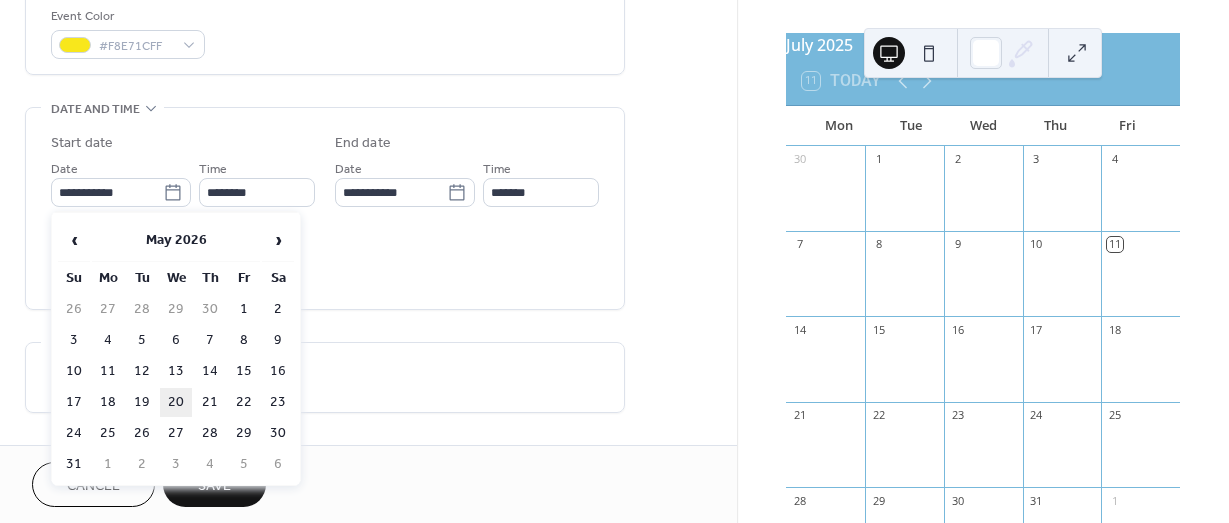 click on "20" at bounding box center [176, 402] 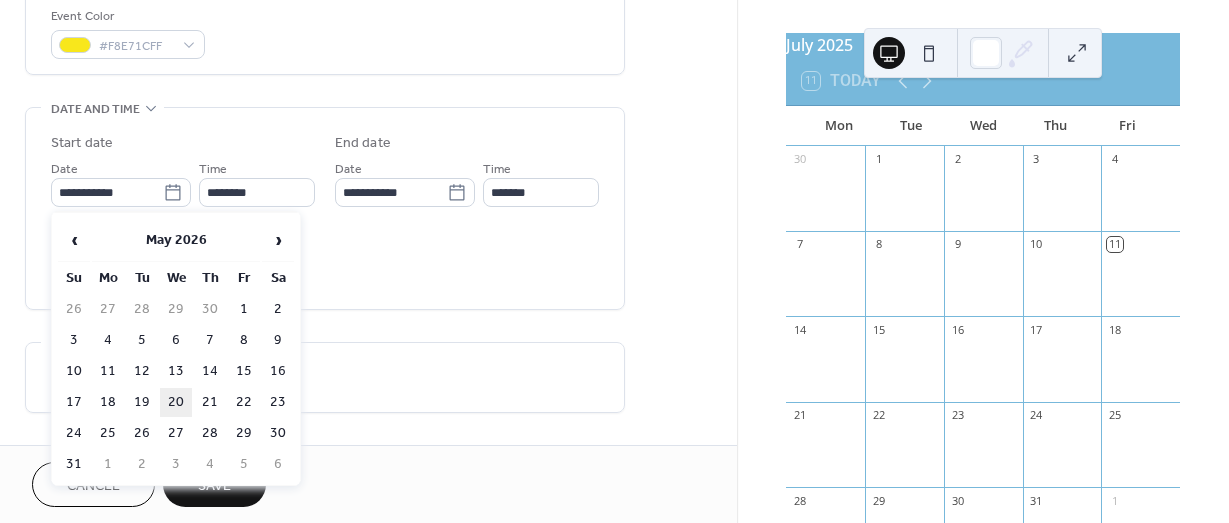 type on "**********" 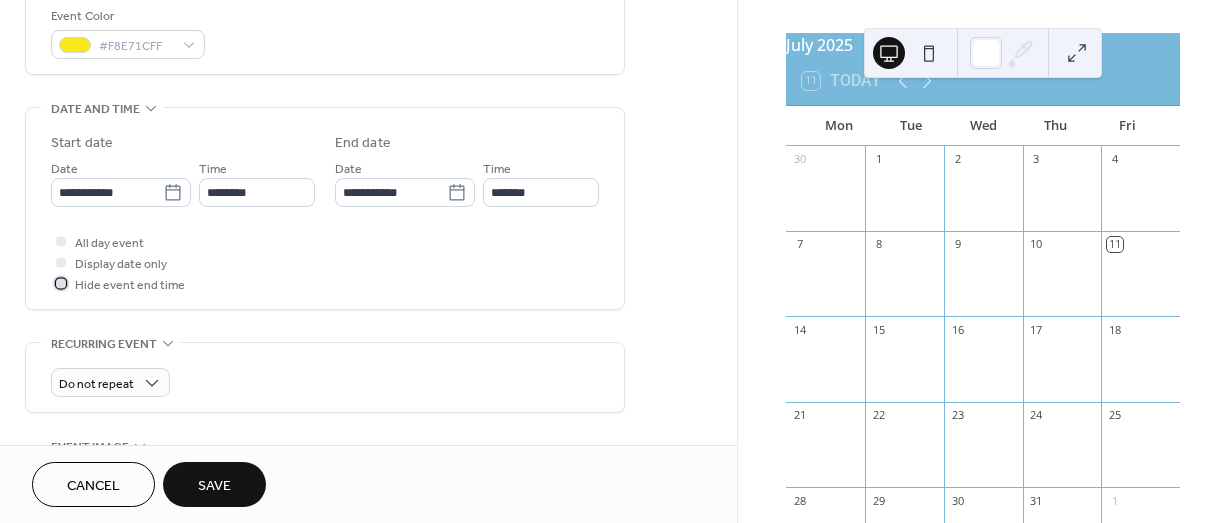 click at bounding box center [61, 283] 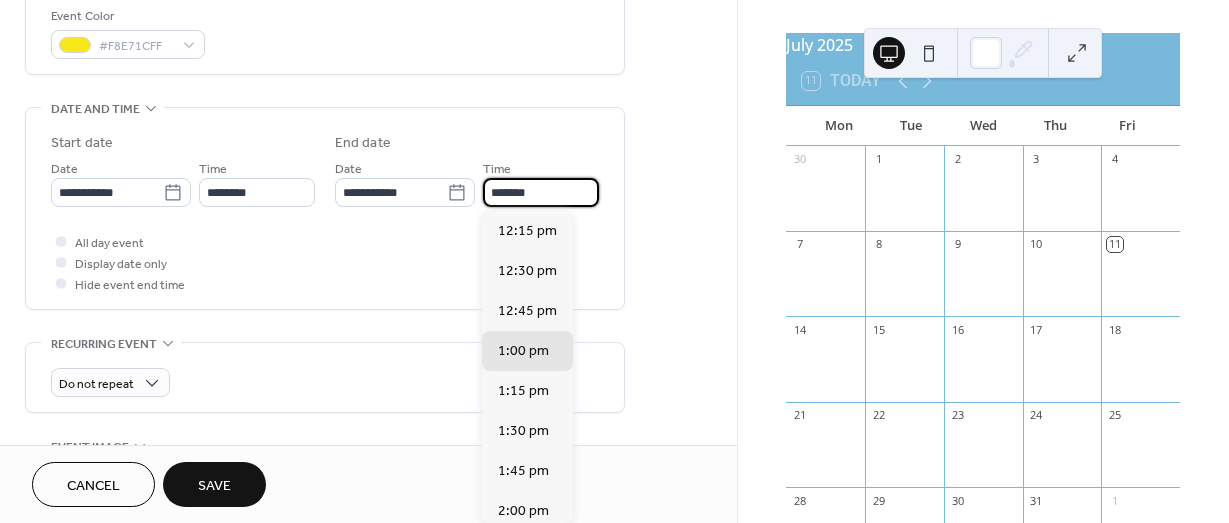 click on "*******" at bounding box center [541, 192] 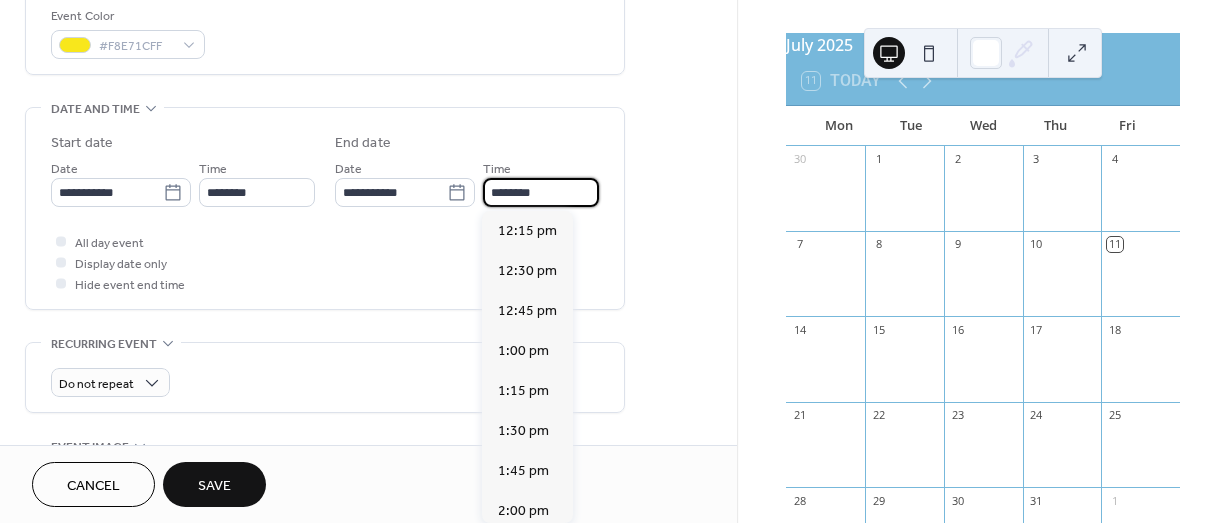 type on "********" 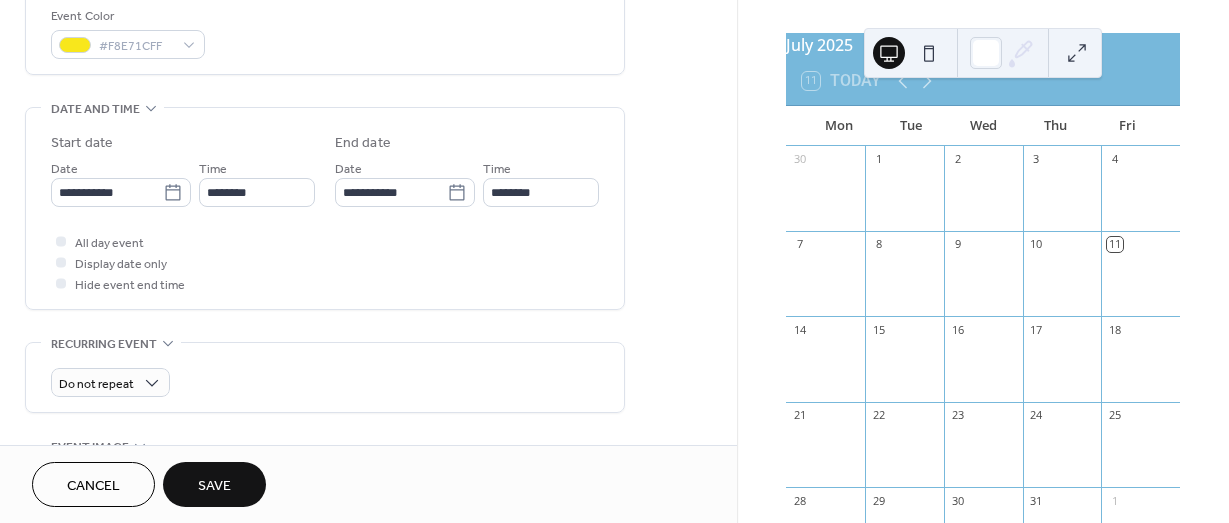 click on "All day event Display date only Hide event end time" at bounding box center [325, 262] 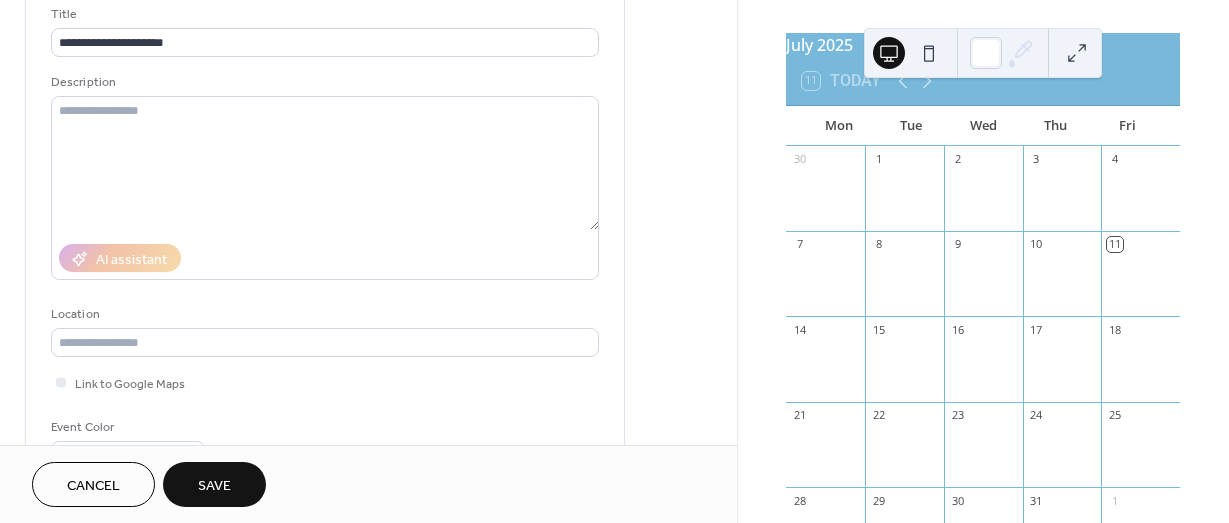 scroll, scrollTop: 46, scrollLeft: 0, axis: vertical 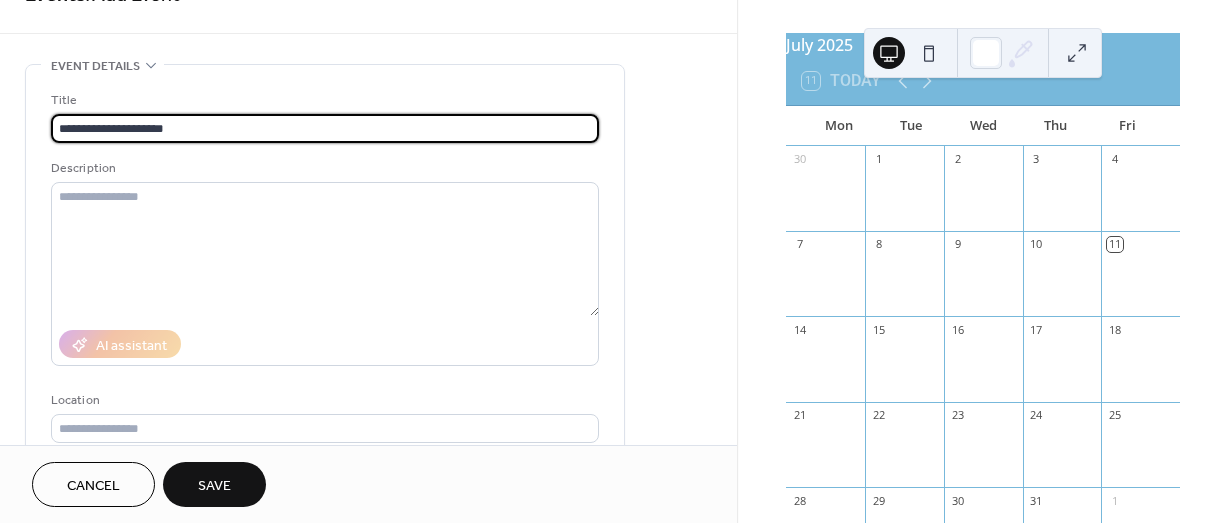 click on "**********" at bounding box center [325, 128] 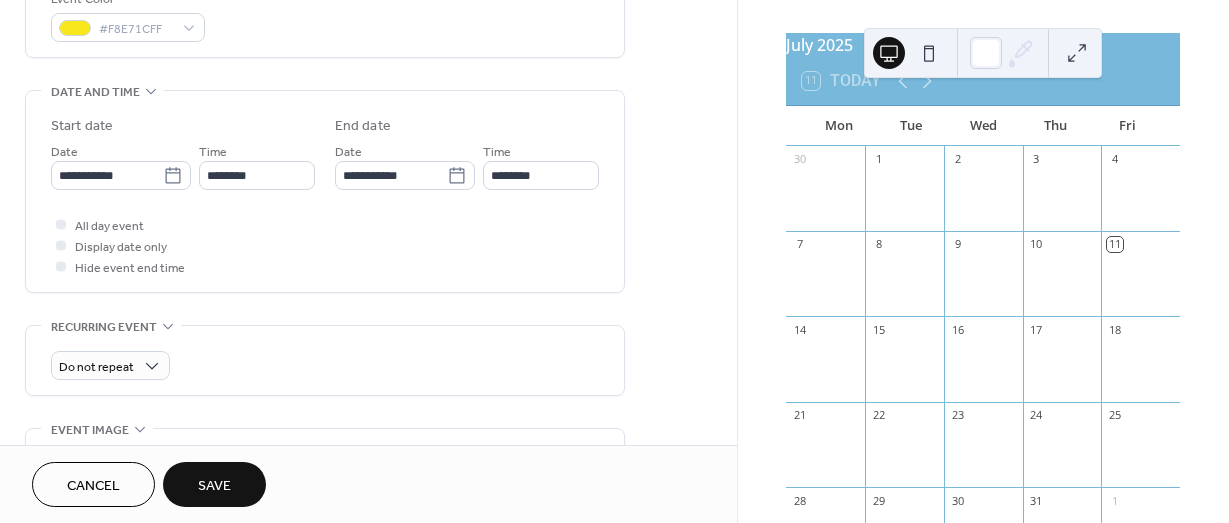 scroll, scrollTop: 564, scrollLeft: 0, axis: vertical 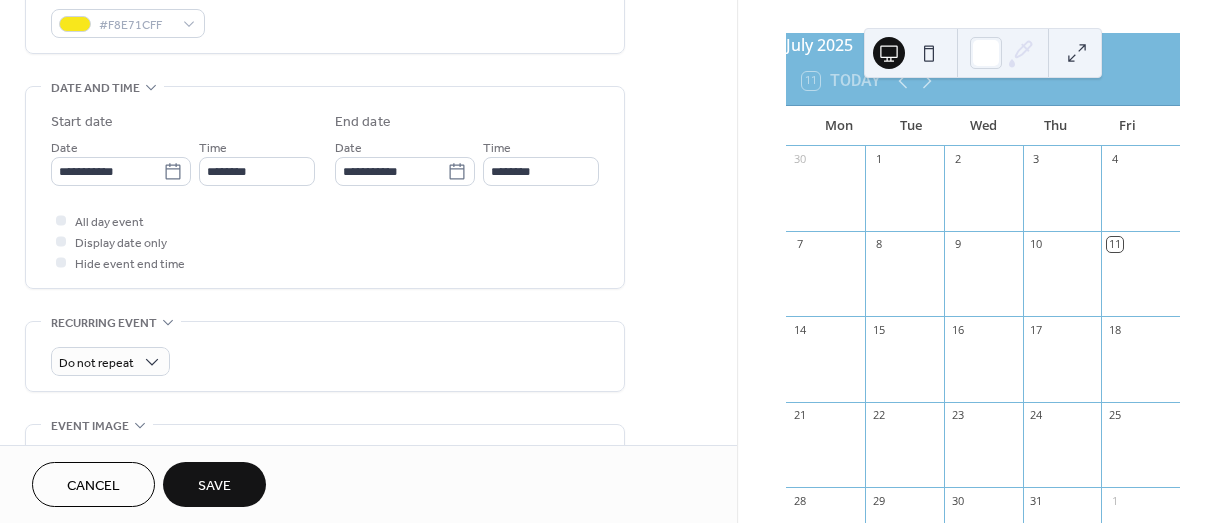 type on "**********" 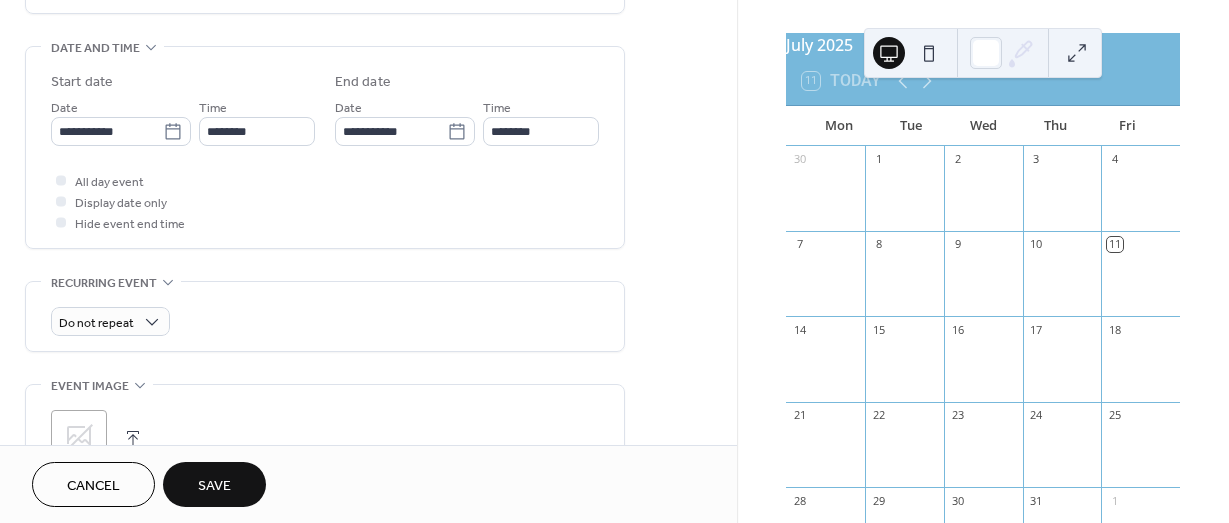 scroll, scrollTop: 605, scrollLeft: 0, axis: vertical 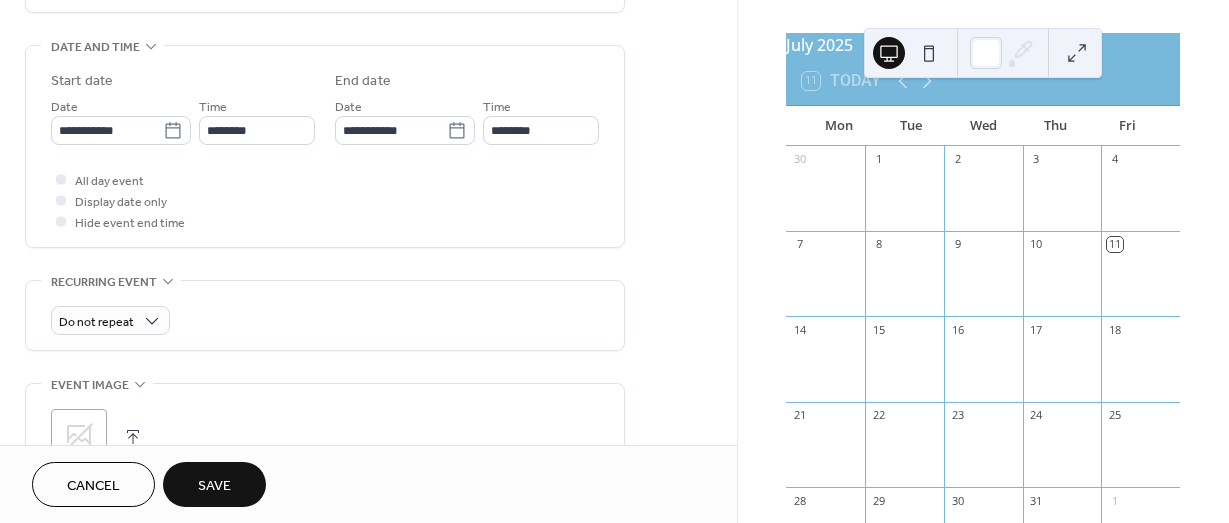 click on "Save" at bounding box center [214, 486] 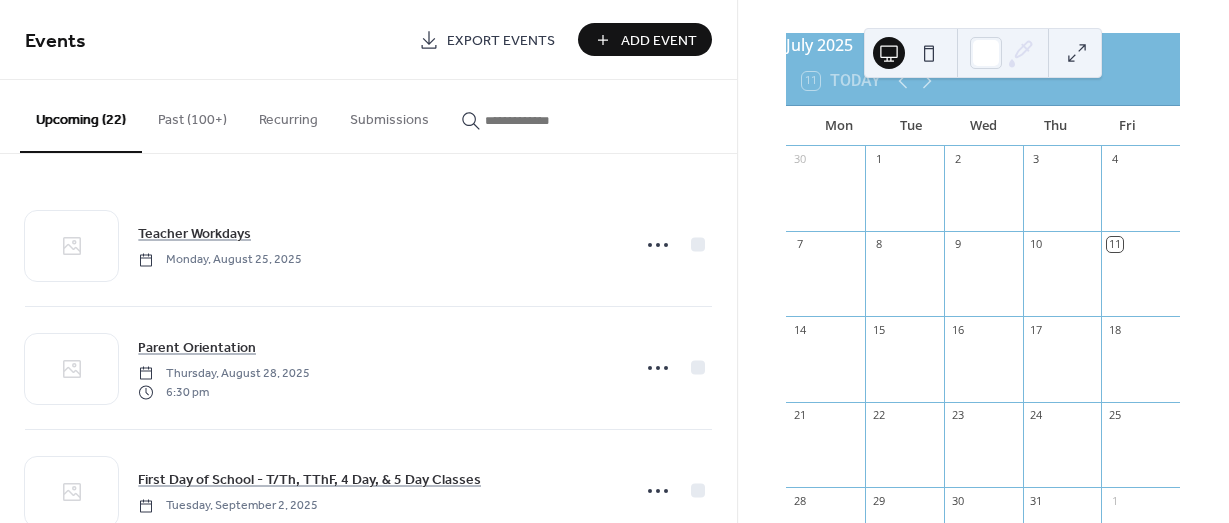 click on "Add Event" at bounding box center (645, 39) 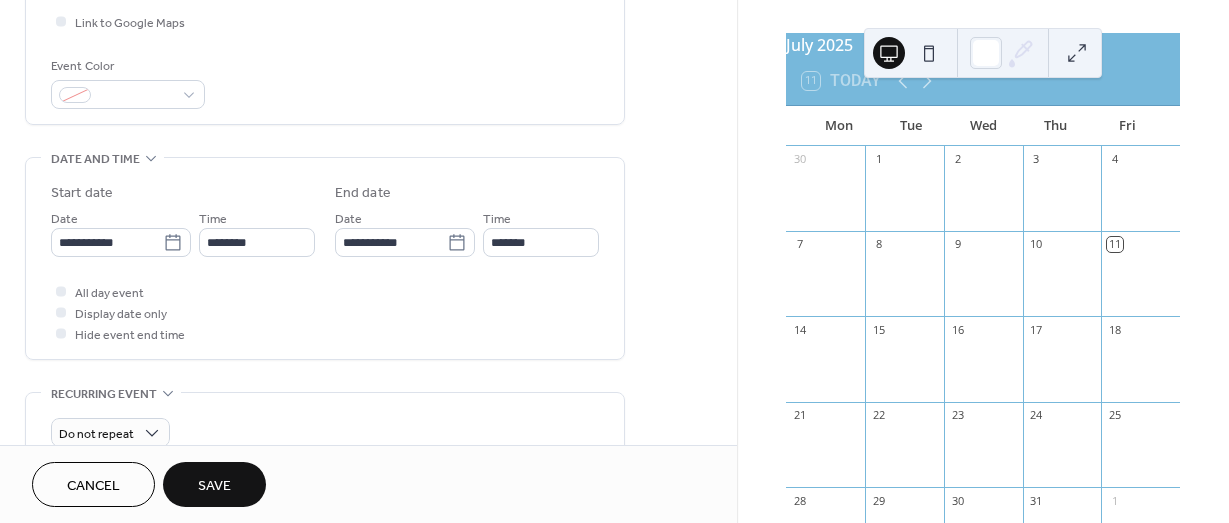 scroll, scrollTop: 497, scrollLeft: 0, axis: vertical 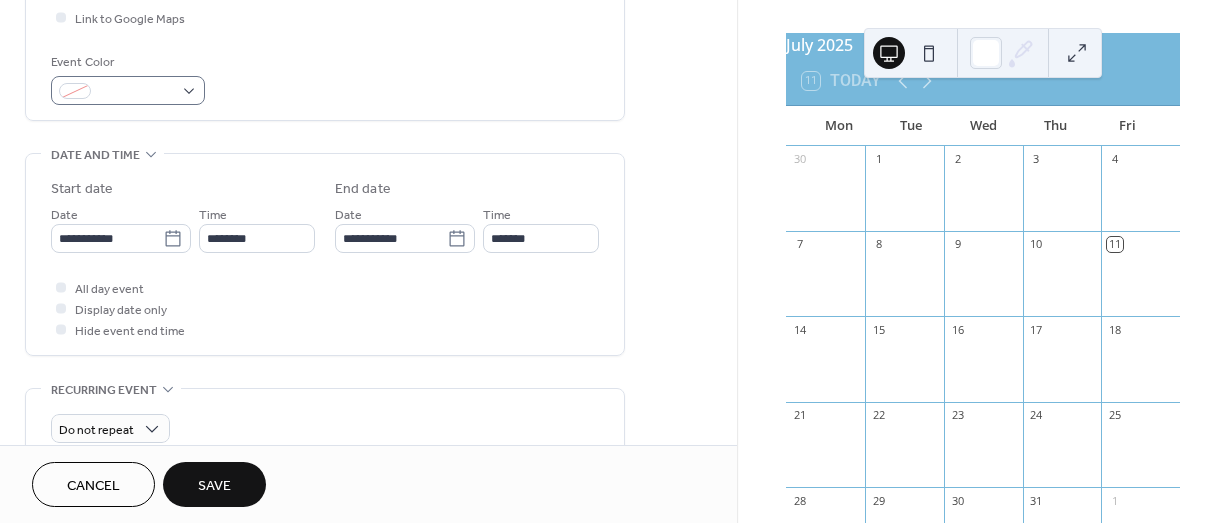 type on "**********" 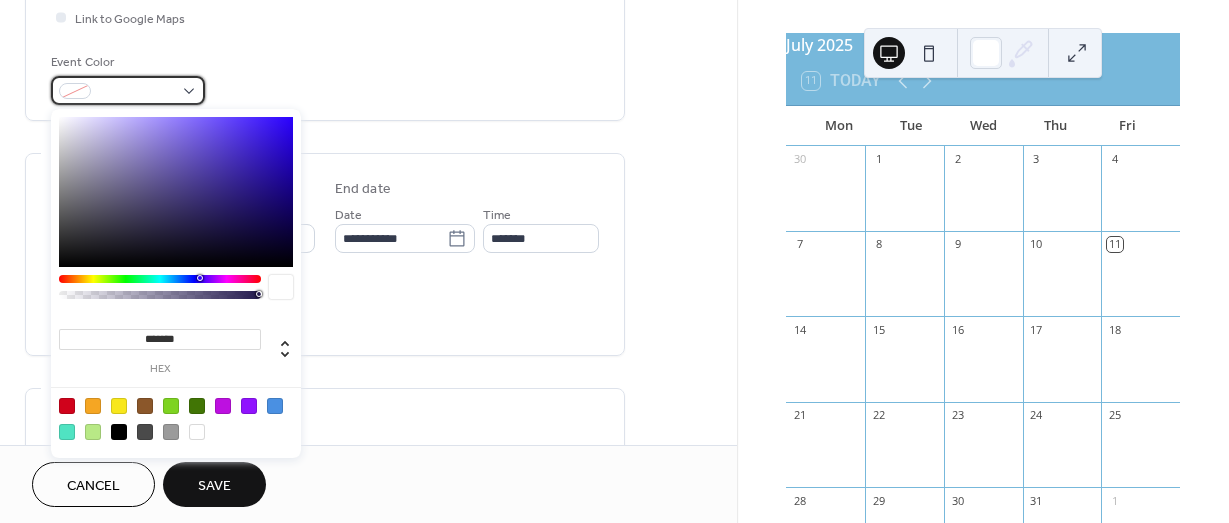 click at bounding box center (128, 90) 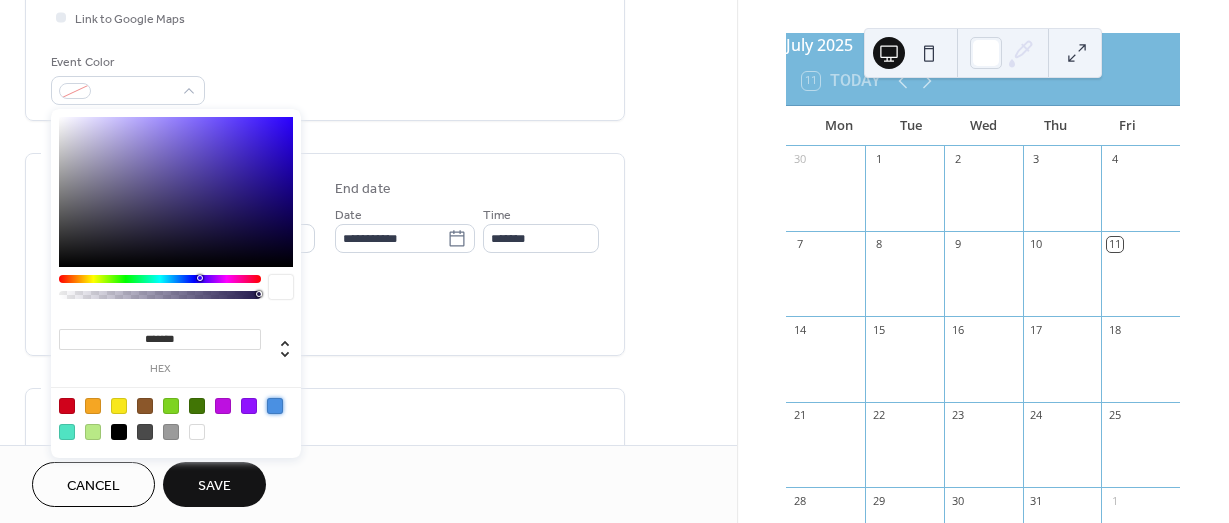 click at bounding box center (275, 406) 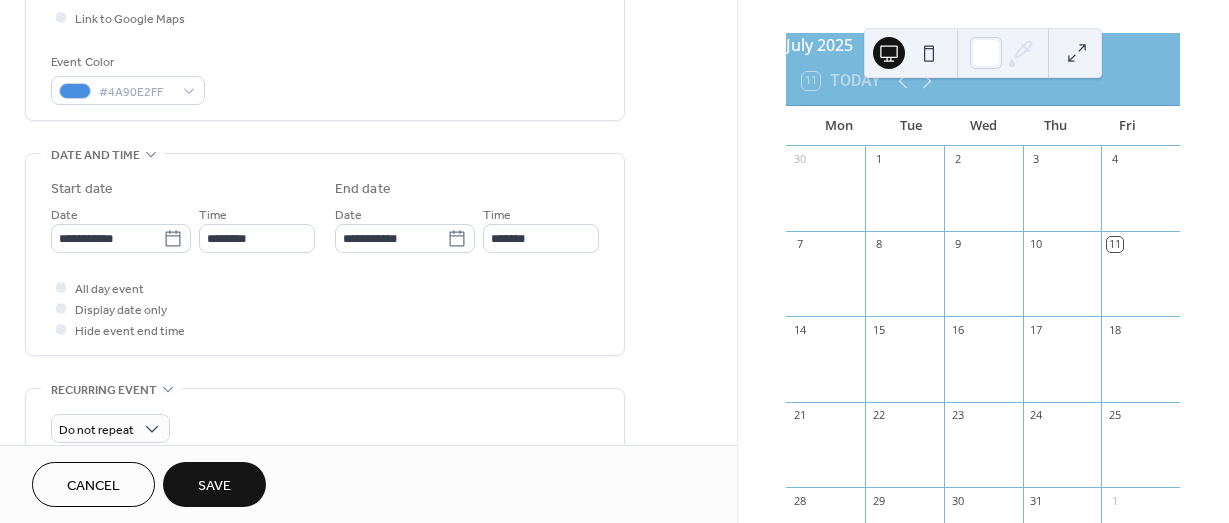 click on "**********" at bounding box center [325, 212] 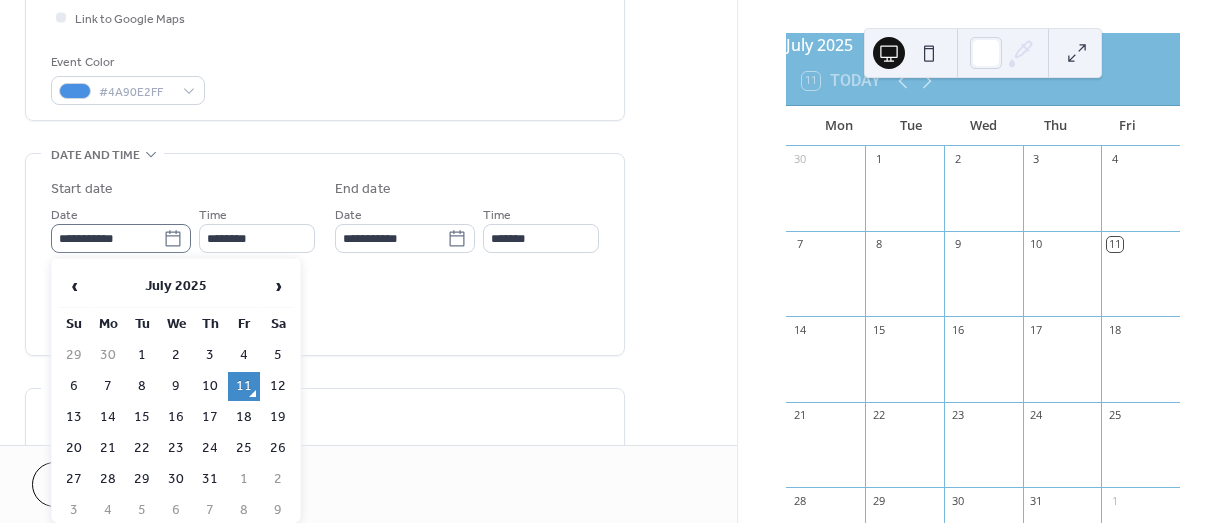 click 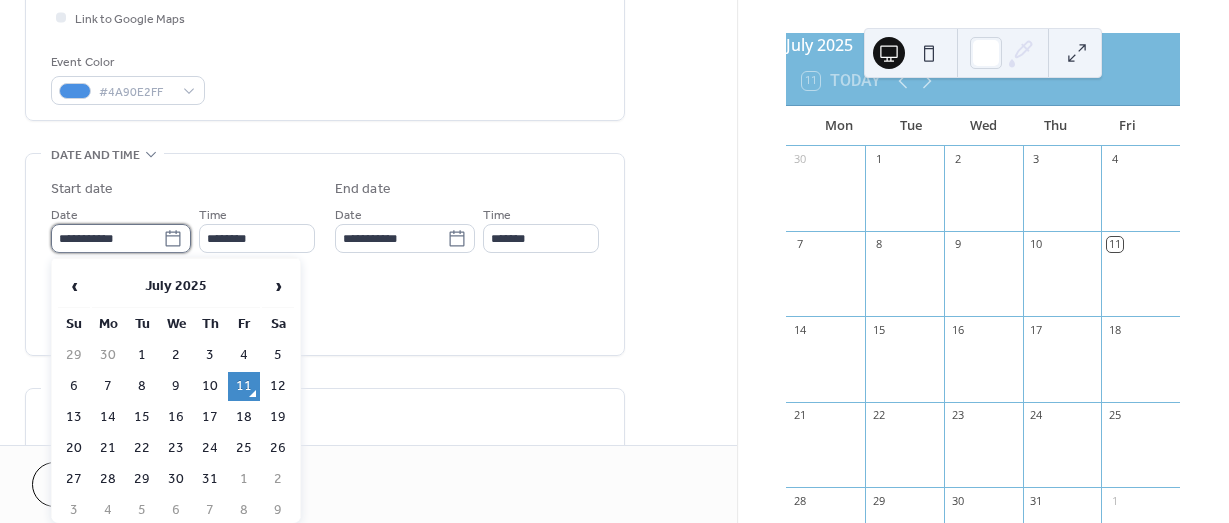 click on "**********" at bounding box center [107, 238] 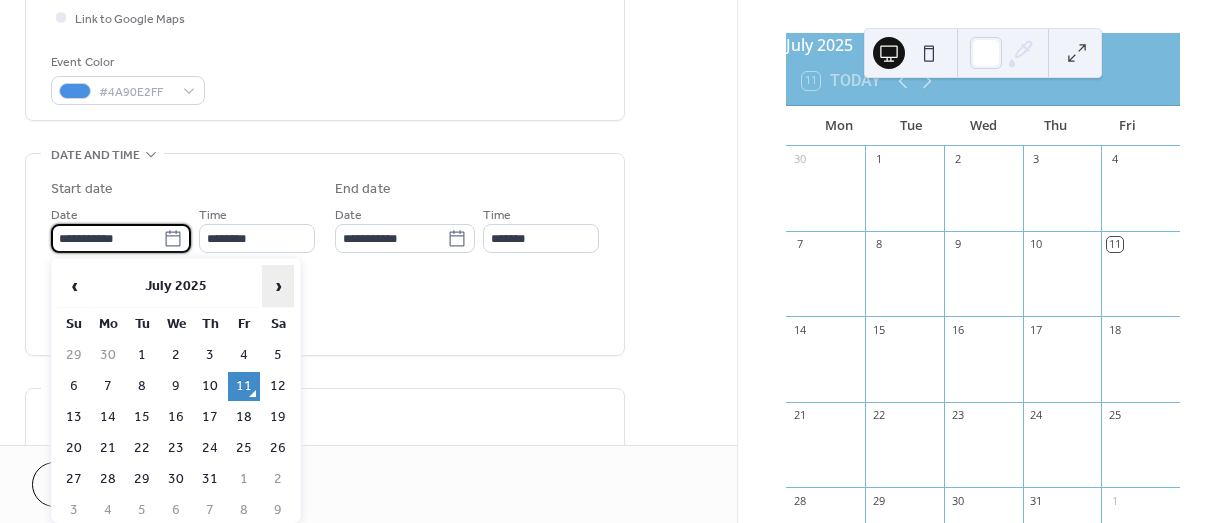 click on "›" at bounding box center [278, 286] 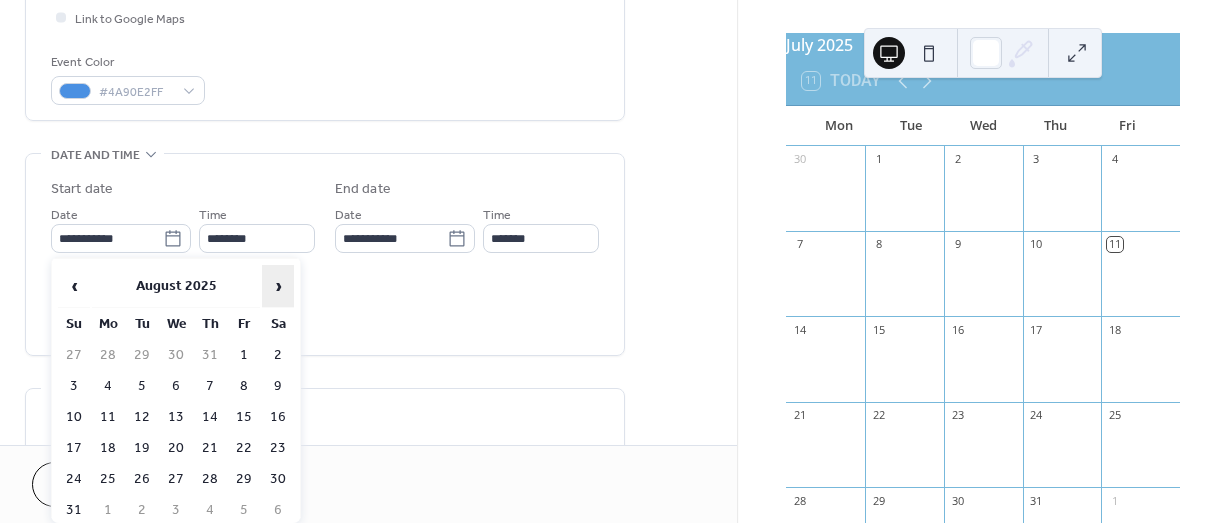 click on "›" at bounding box center (278, 286) 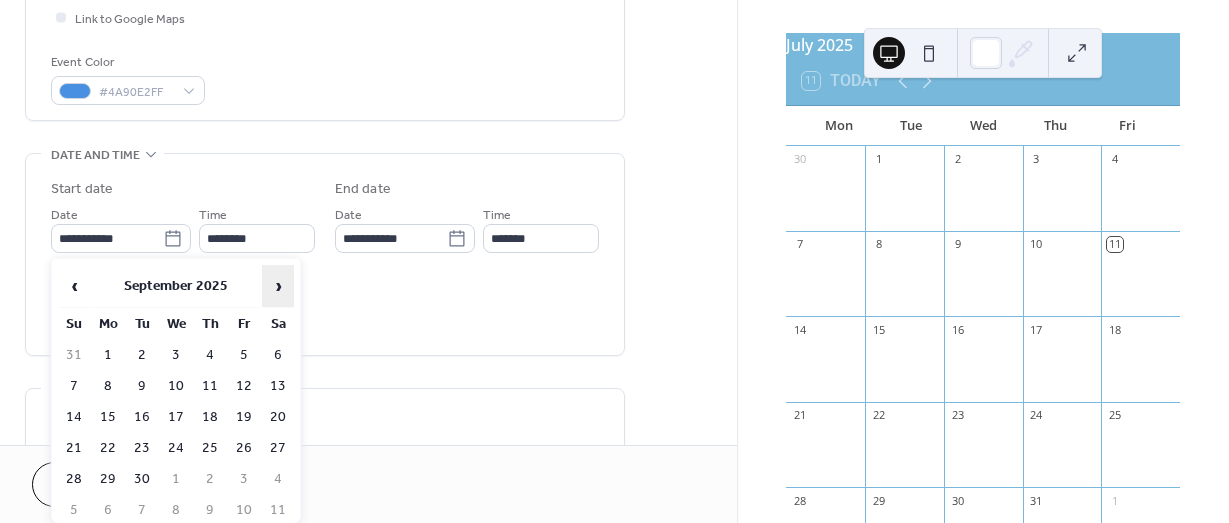 click on "›" at bounding box center [278, 286] 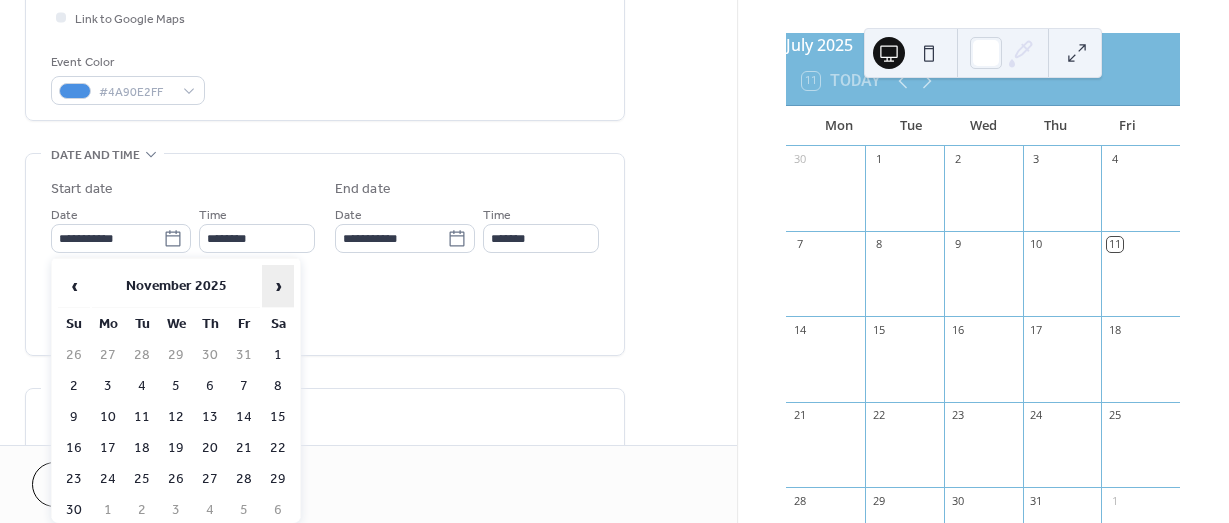 click on "›" at bounding box center (278, 286) 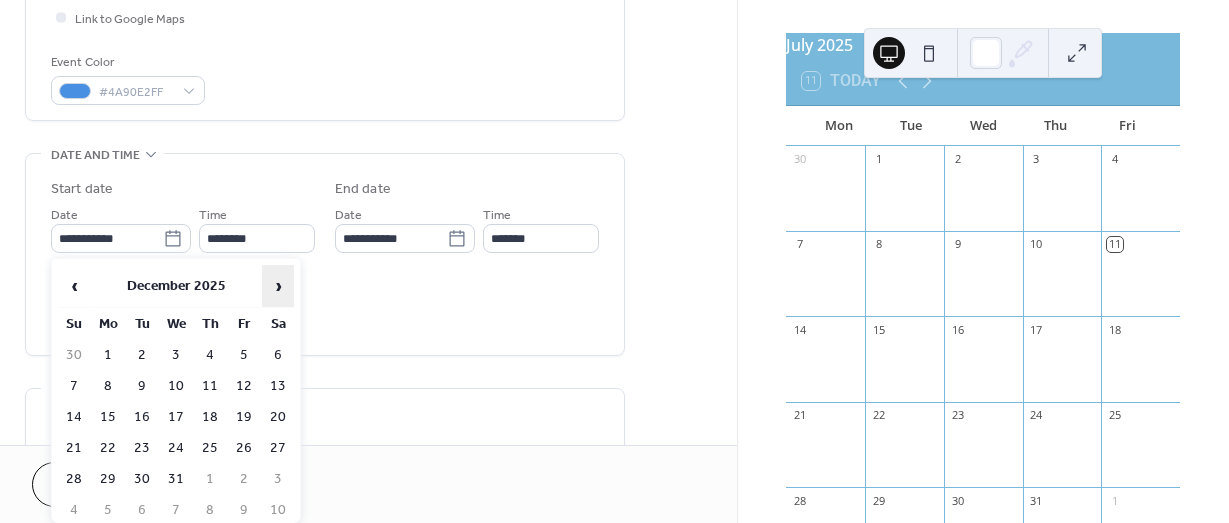 click on "›" at bounding box center [278, 286] 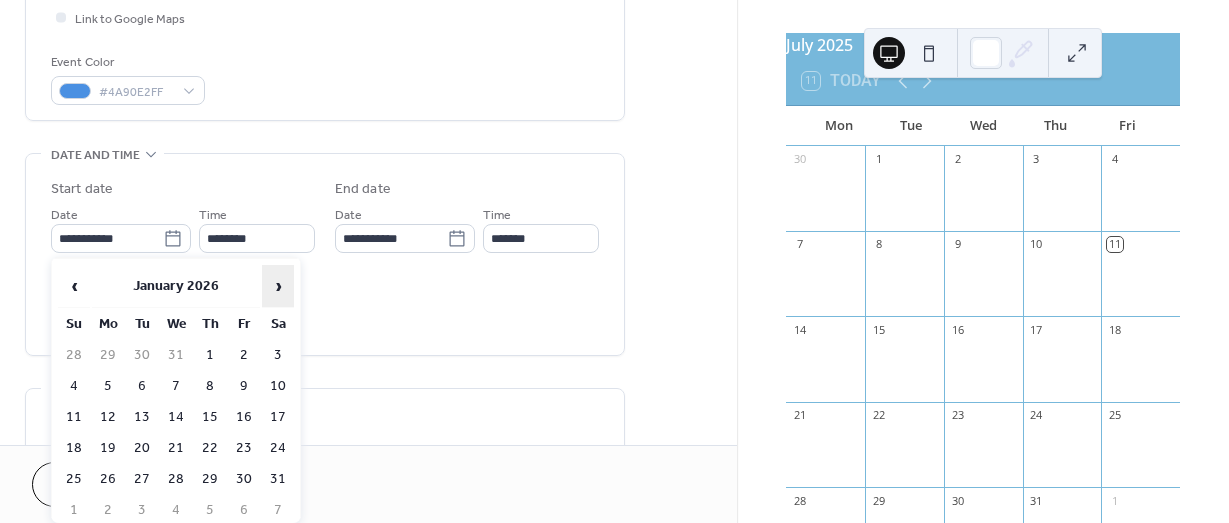 click on "›" at bounding box center (278, 286) 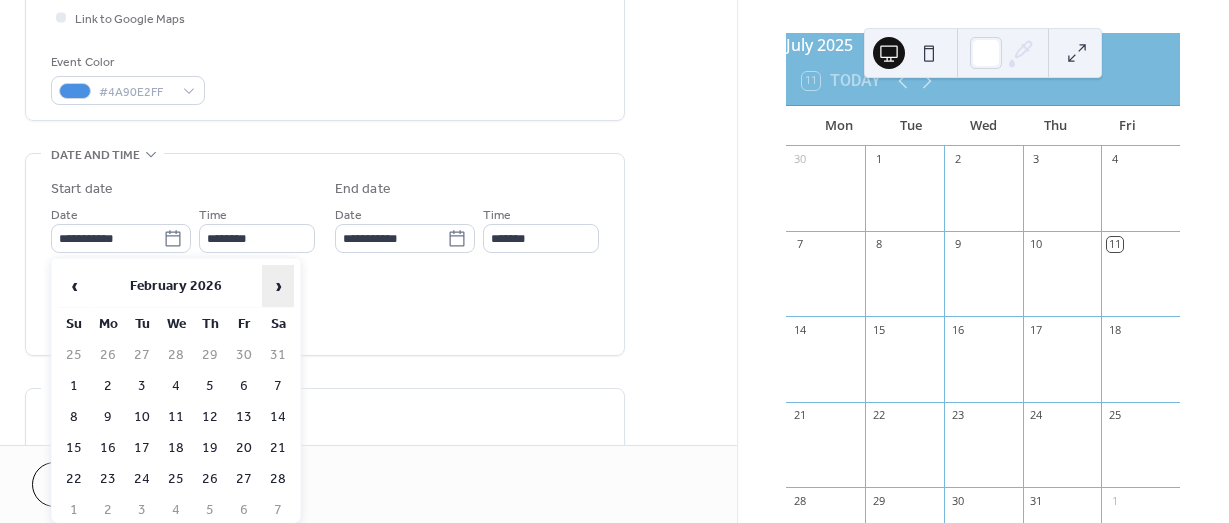 click on "›" at bounding box center (278, 286) 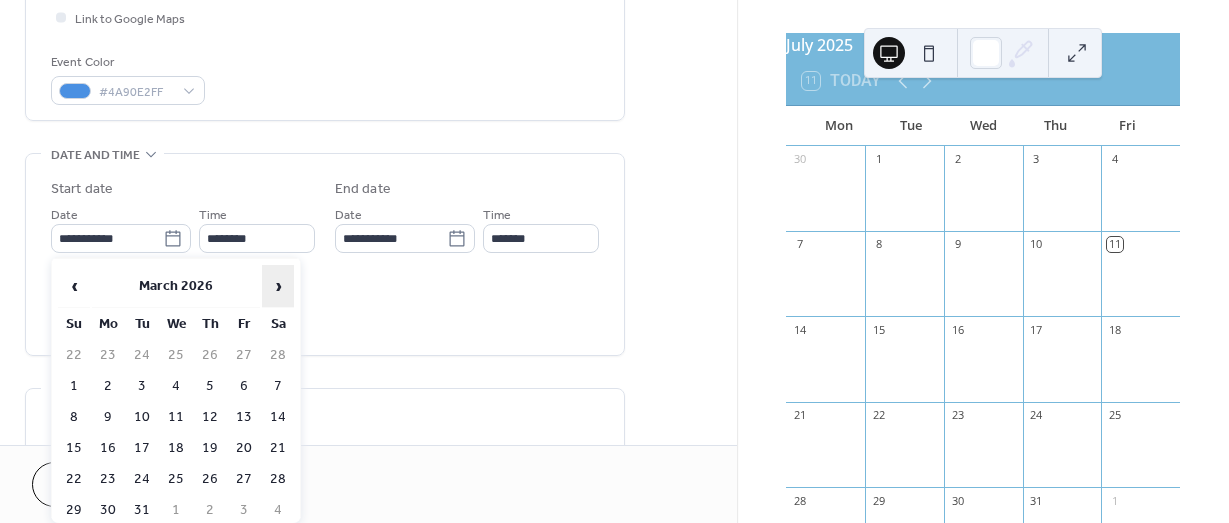 click on "›" at bounding box center (278, 286) 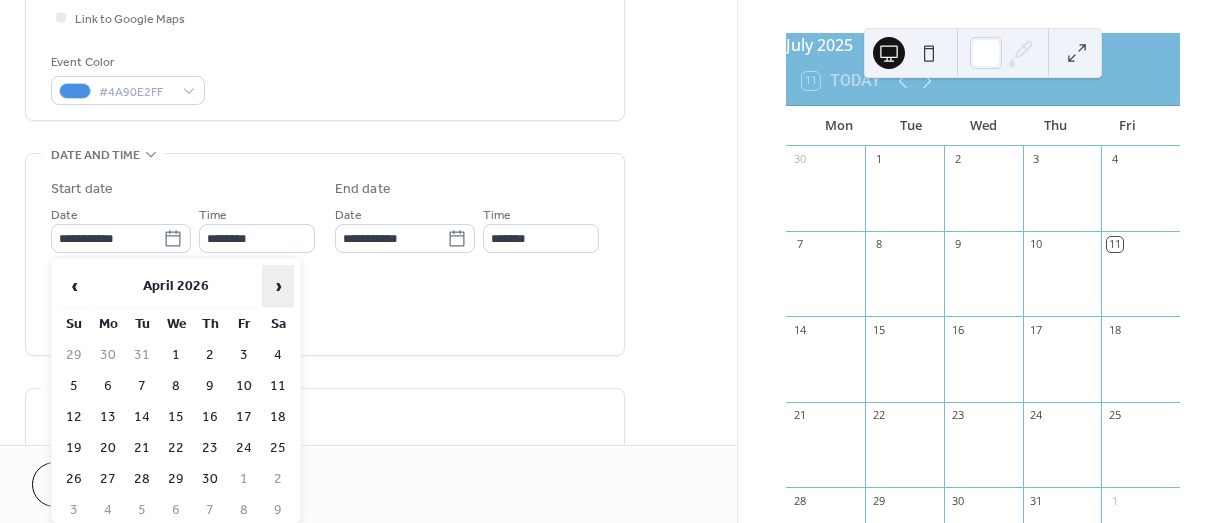 click on "›" at bounding box center [278, 286] 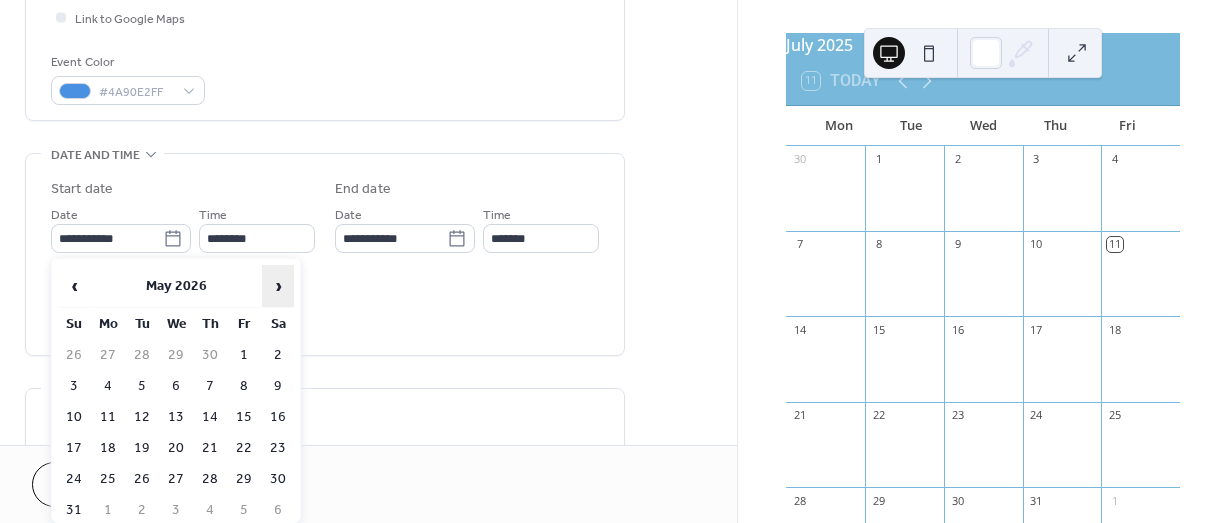 click on "›" at bounding box center (278, 286) 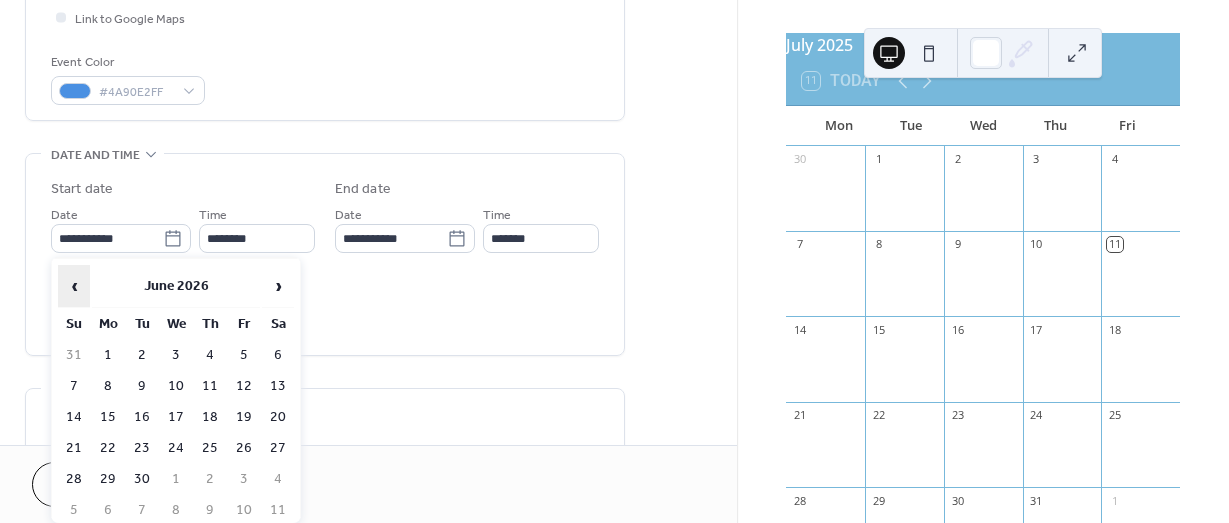 click on "‹" at bounding box center [74, 286] 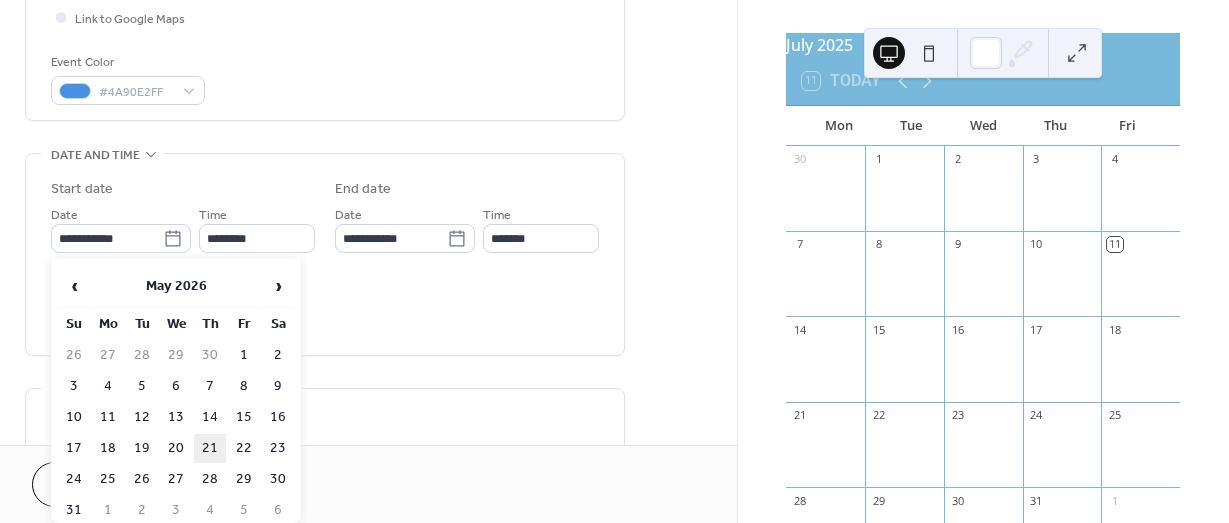 click on "21" at bounding box center (210, 448) 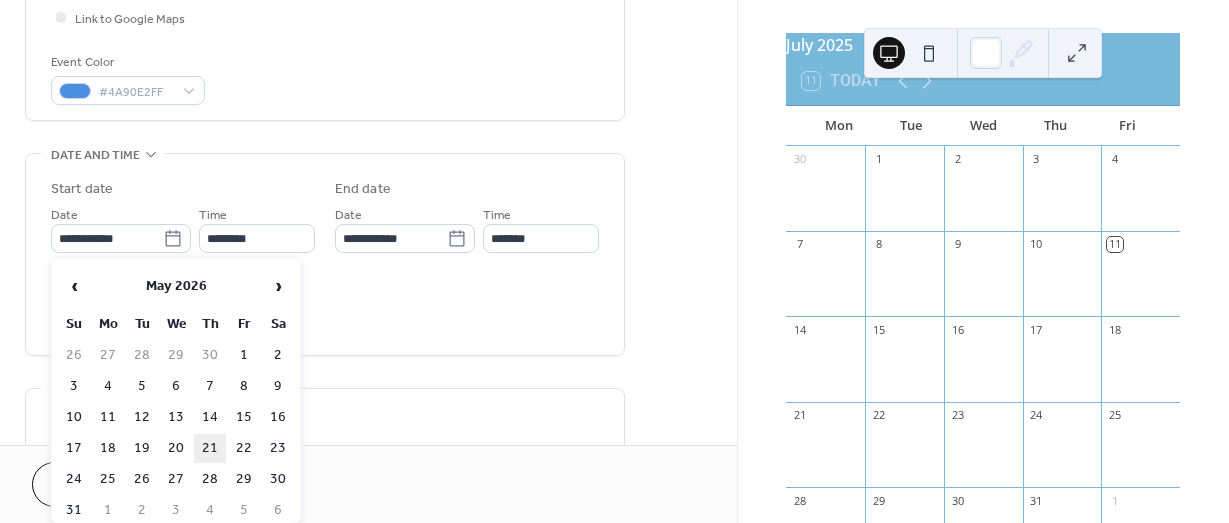 type on "**********" 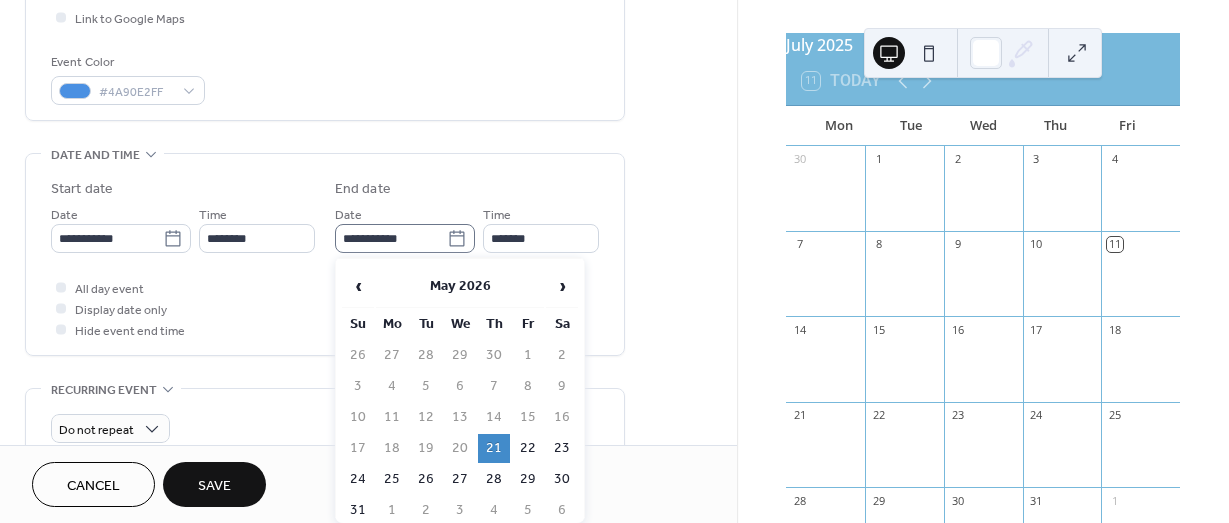 click 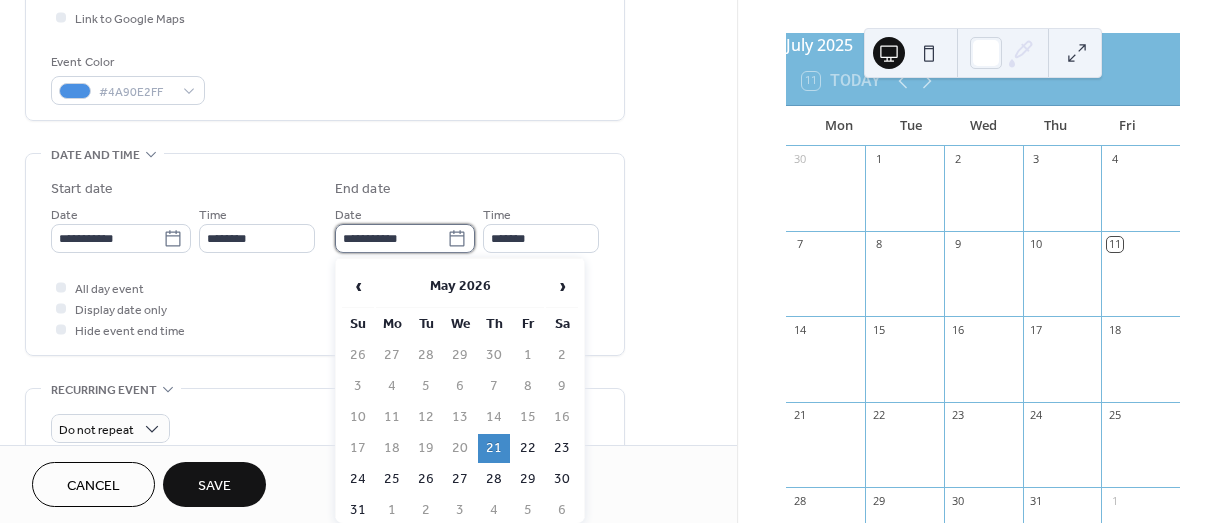 click on "**********" at bounding box center [391, 238] 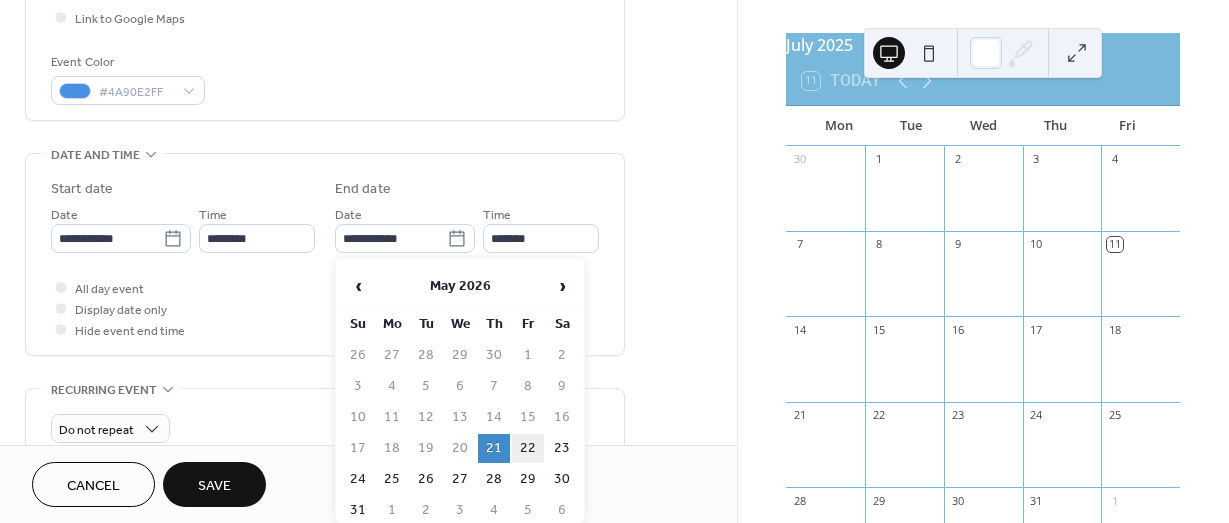 click on "22" at bounding box center (528, 448) 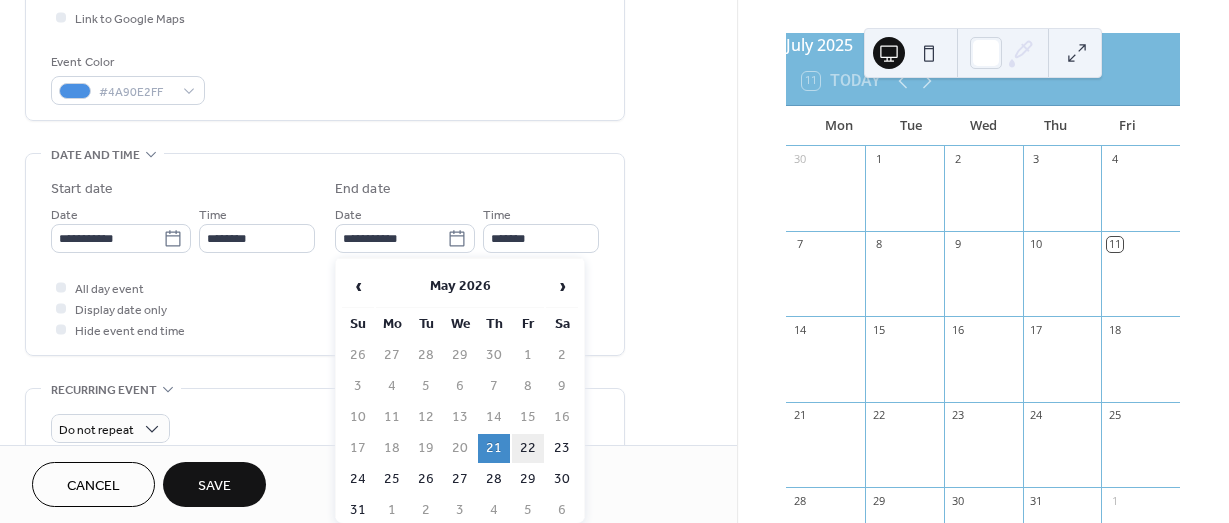type on "**********" 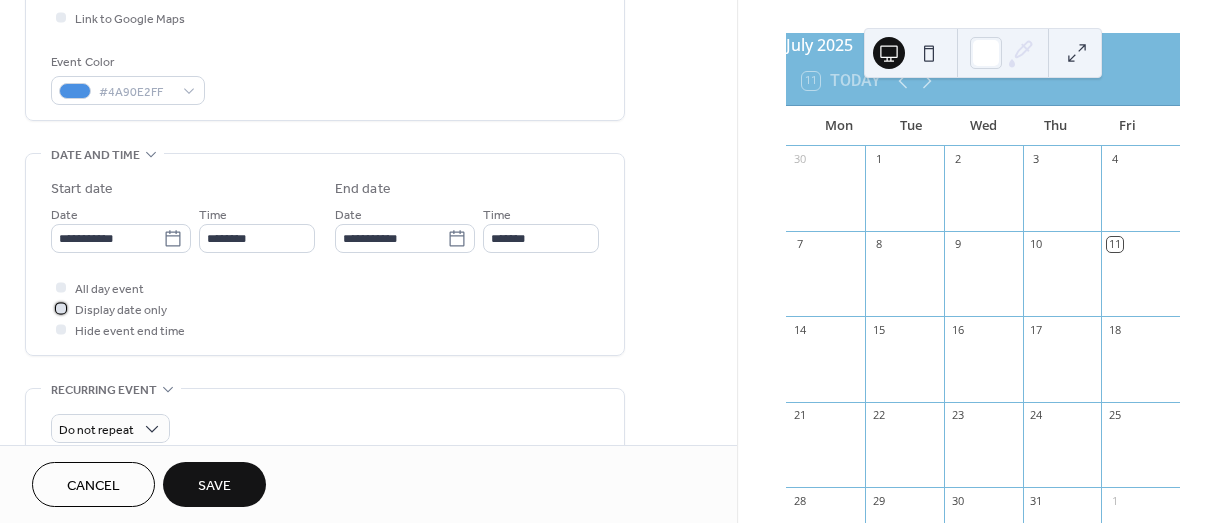 click at bounding box center [61, 308] 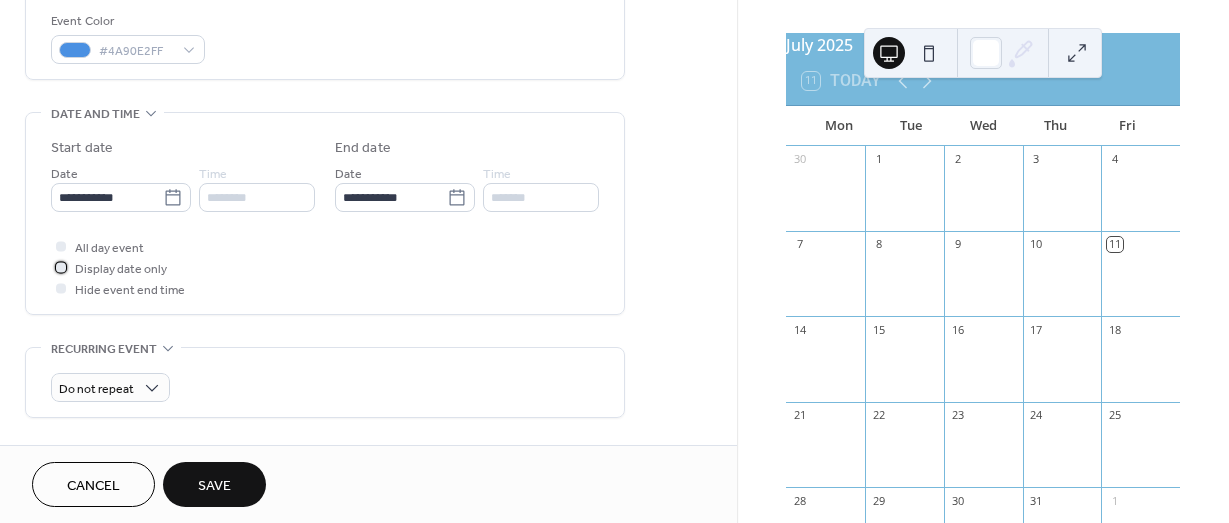 scroll, scrollTop: 539, scrollLeft: 0, axis: vertical 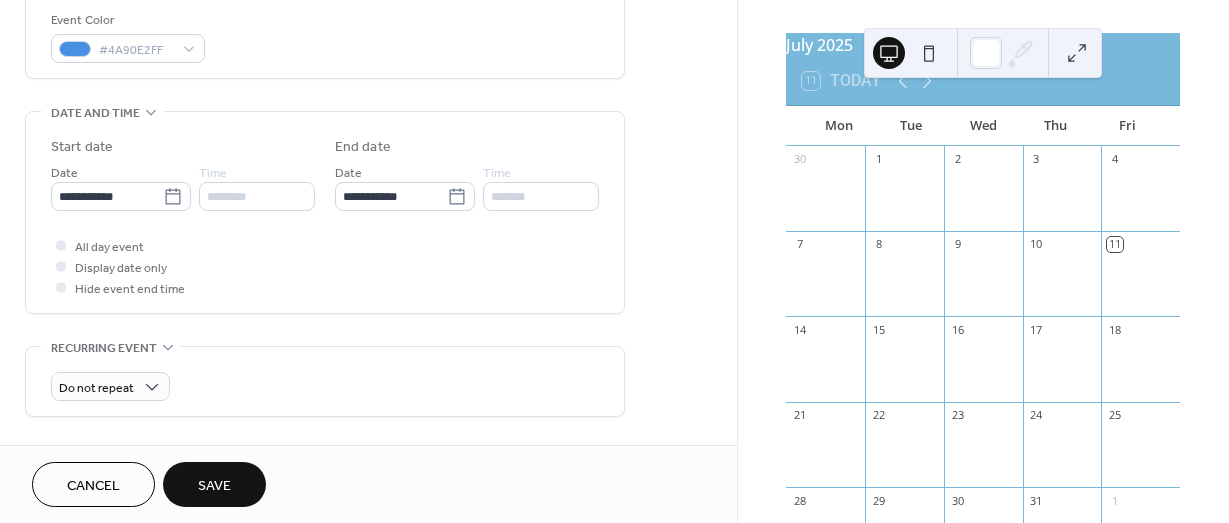 click on "Save" at bounding box center [214, 486] 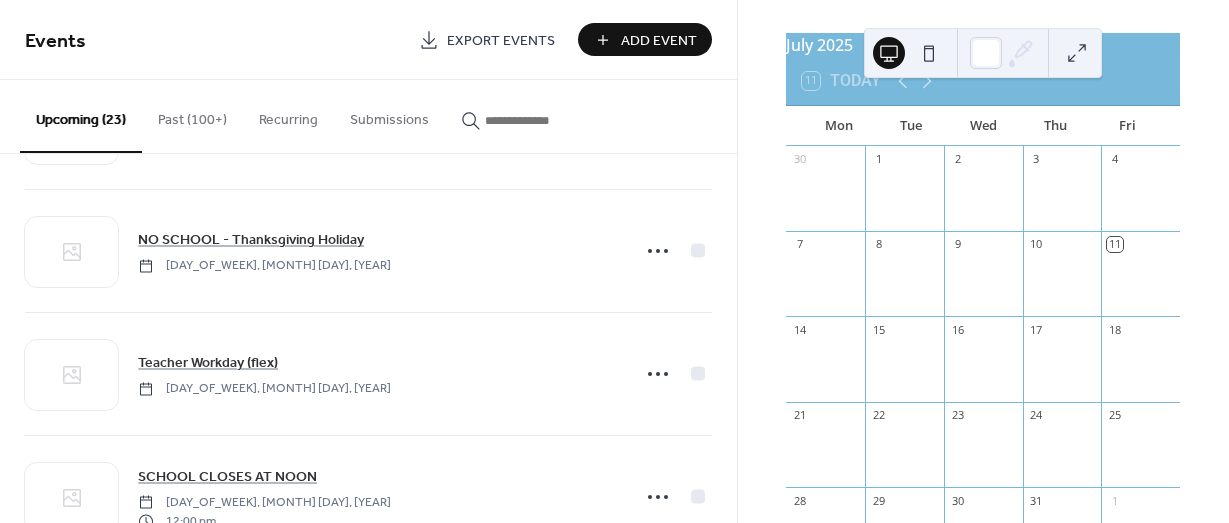 scroll, scrollTop: 1102, scrollLeft: 0, axis: vertical 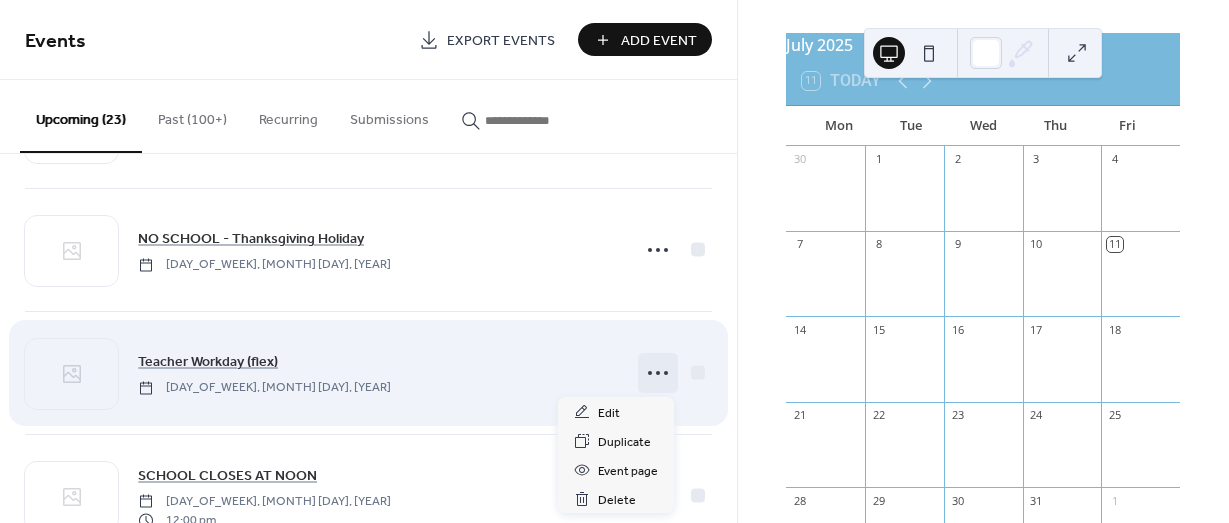 click 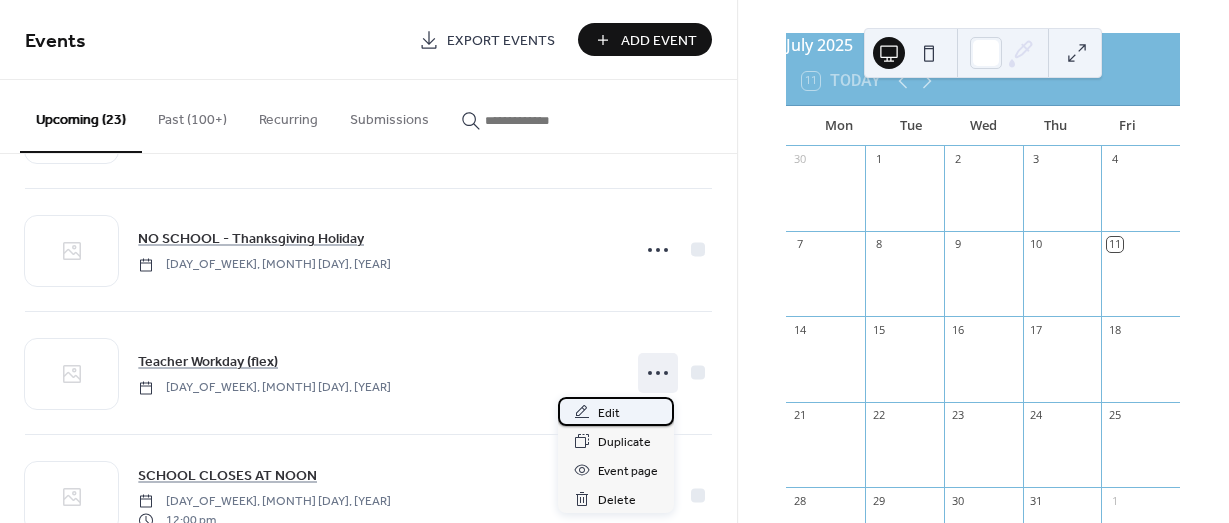 click on "Edit" at bounding box center (609, 413) 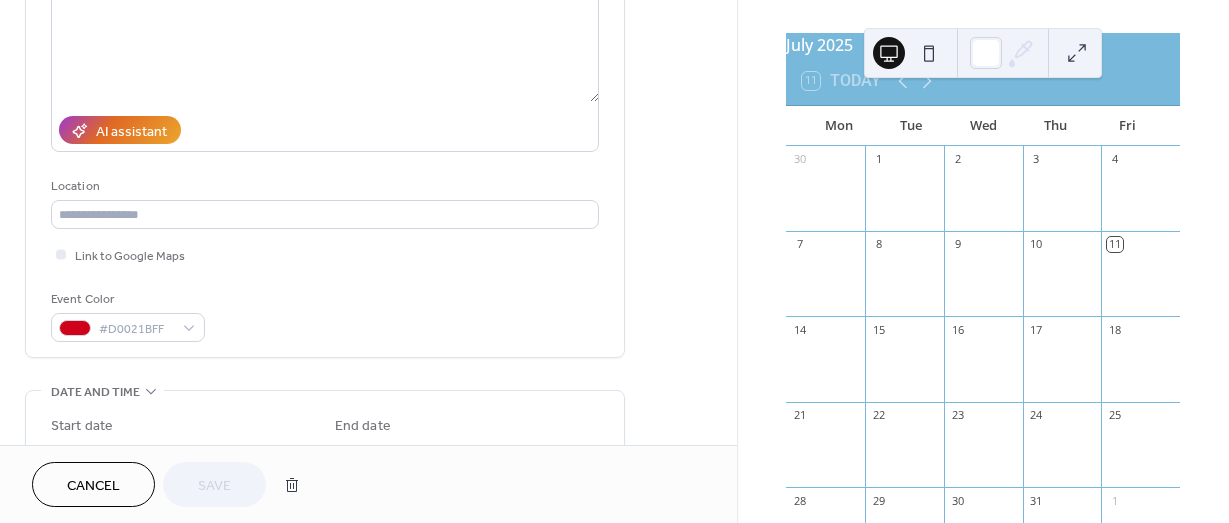 scroll, scrollTop: 265, scrollLeft: 0, axis: vertical 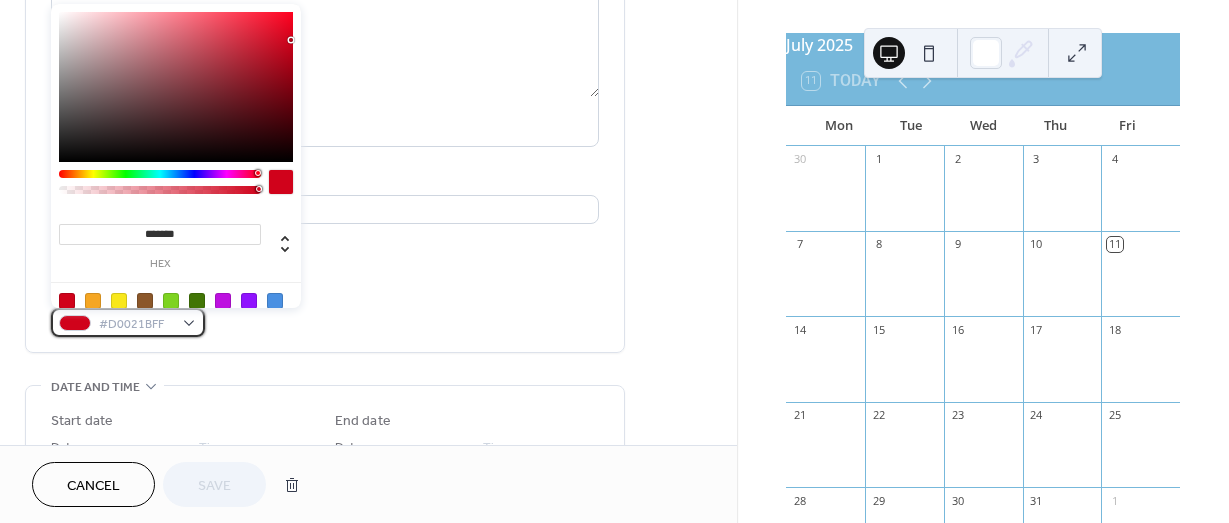 click on "#D0021BFF" at bounding box center [128, 322] 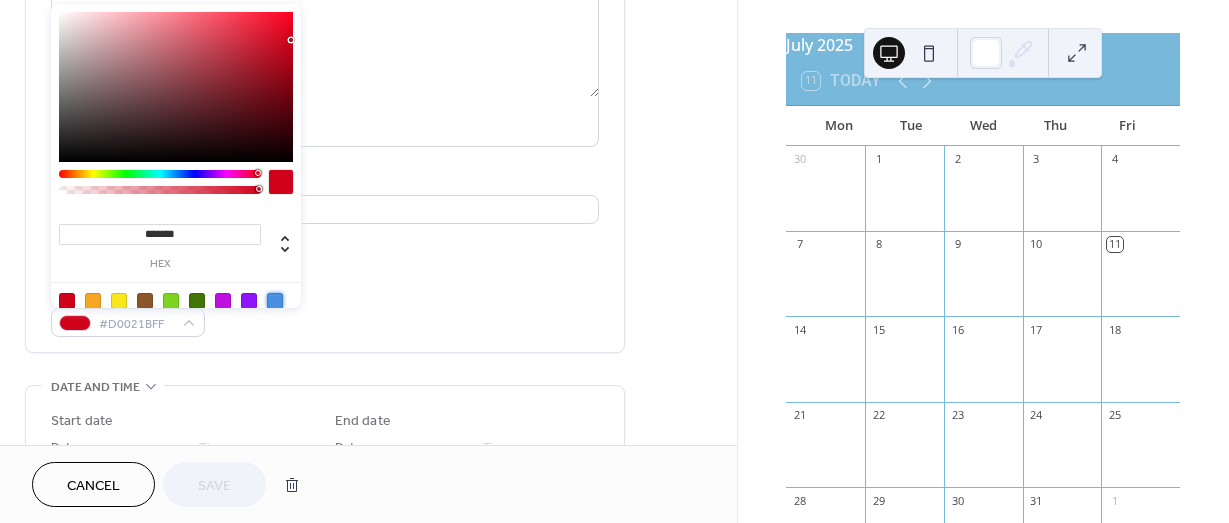 click at bounding box center (275, 301) 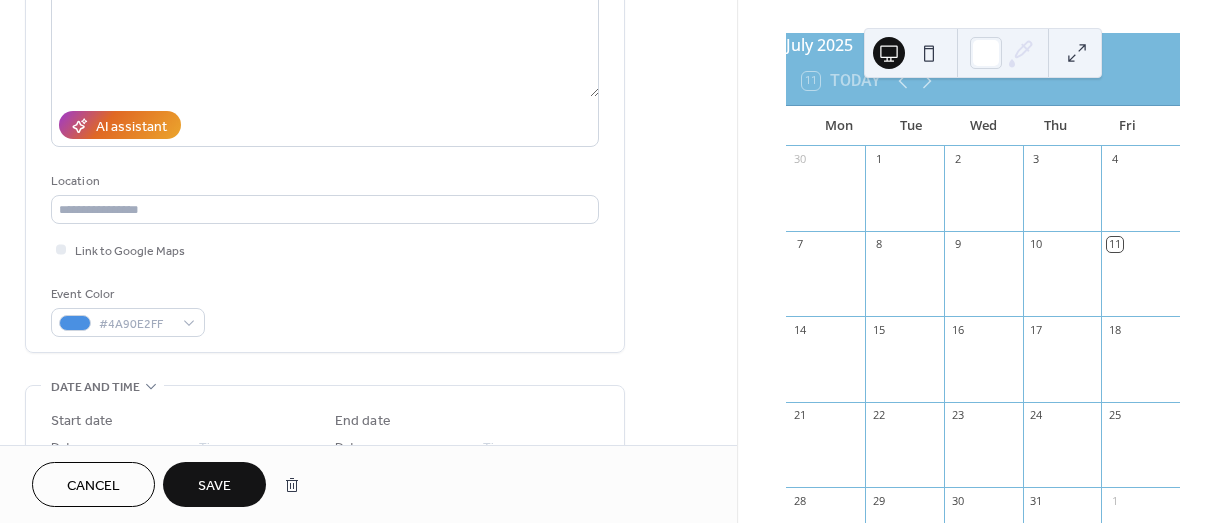 click on "Save" at bounding box center [214, 486] 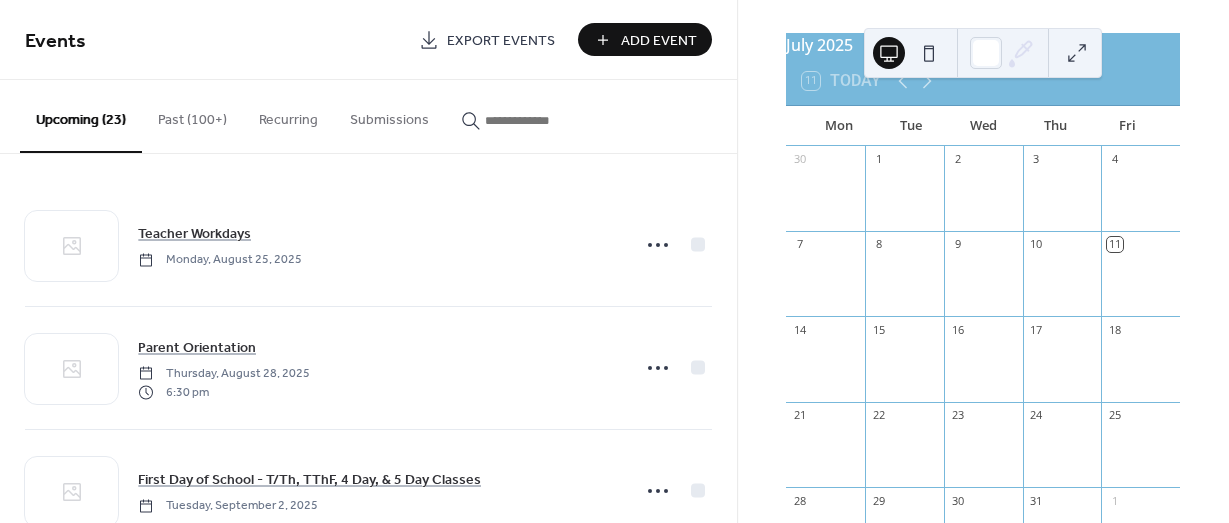 click on "First Day of School - T/Th, TThF, 4 Day, & 5 Day Classes" at bounding box center (309, 479) 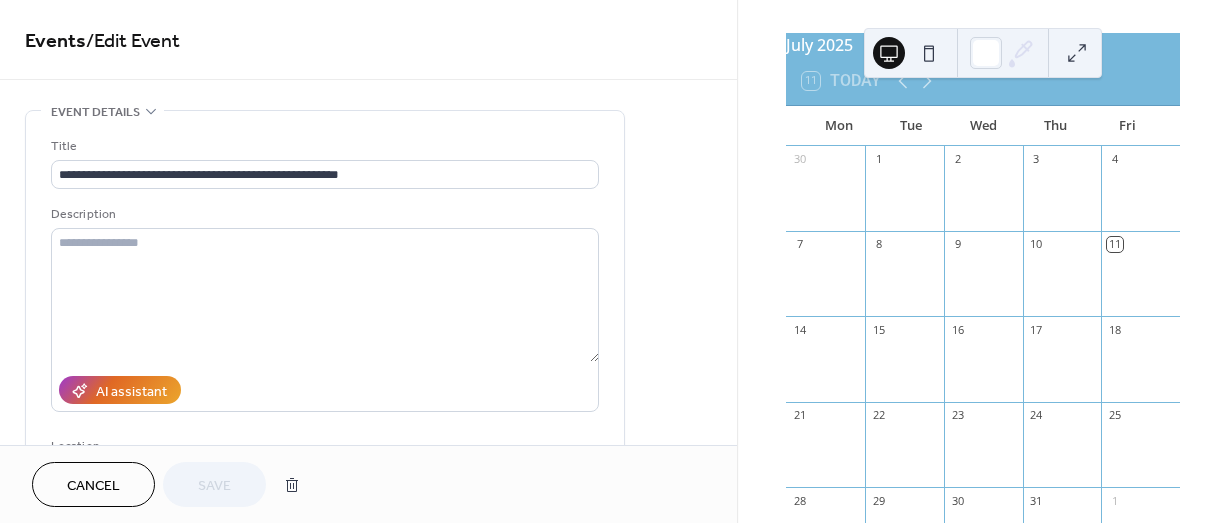 click on "Cancel" at bounding box center (93, 486) 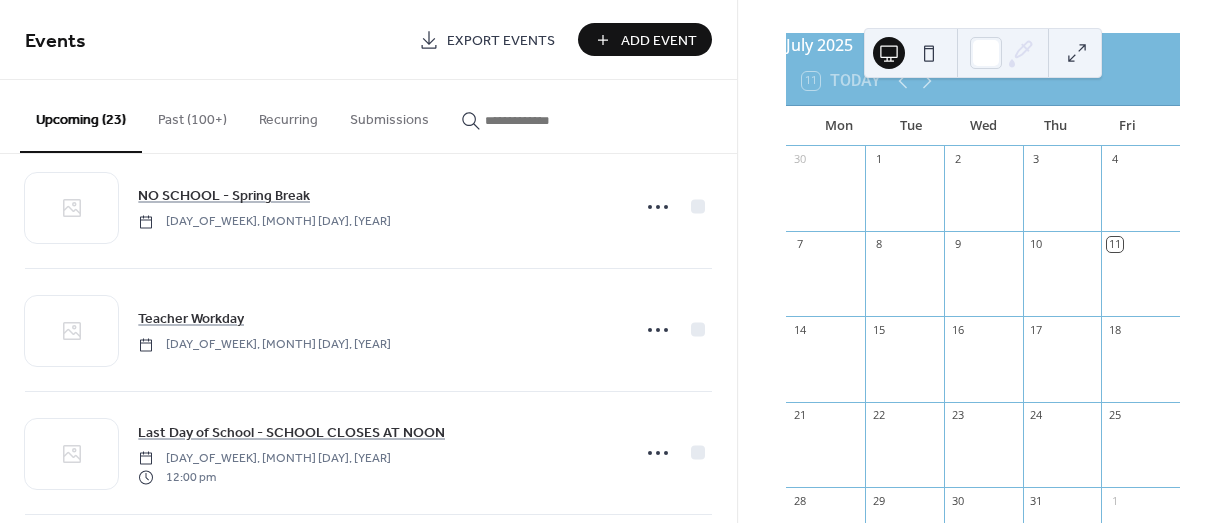 scroll, scrollTop: 2376, scrollLeft: 0, axis: vertical 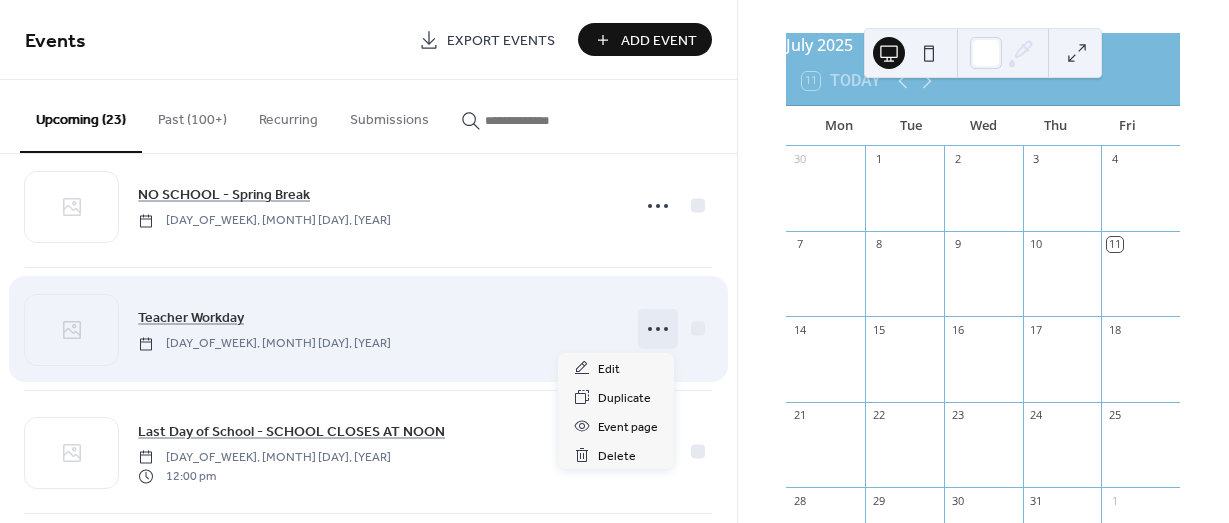 click 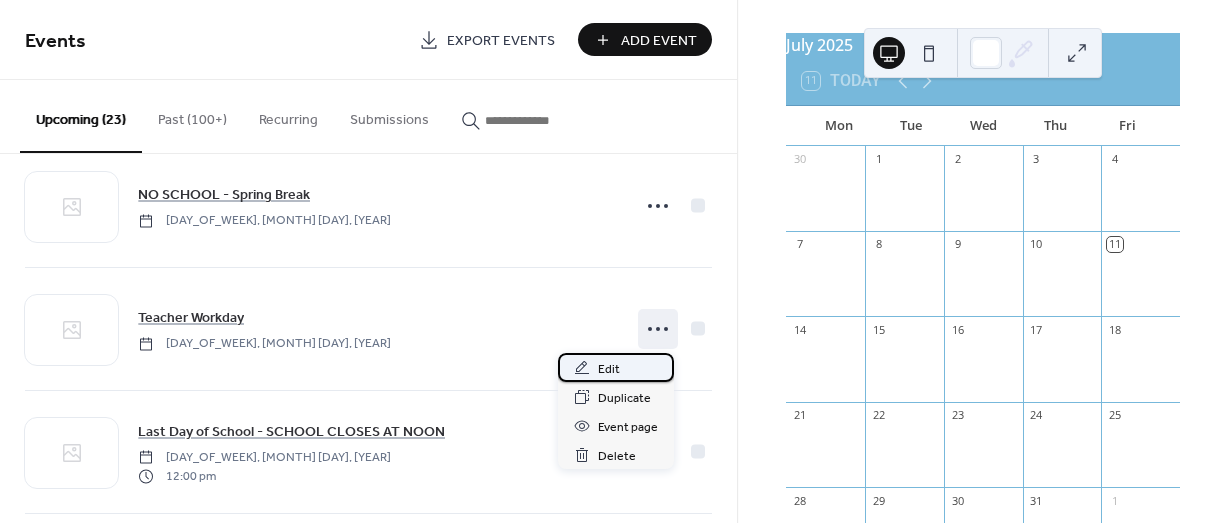 click on "Edit" at bounding box center [609, 369] 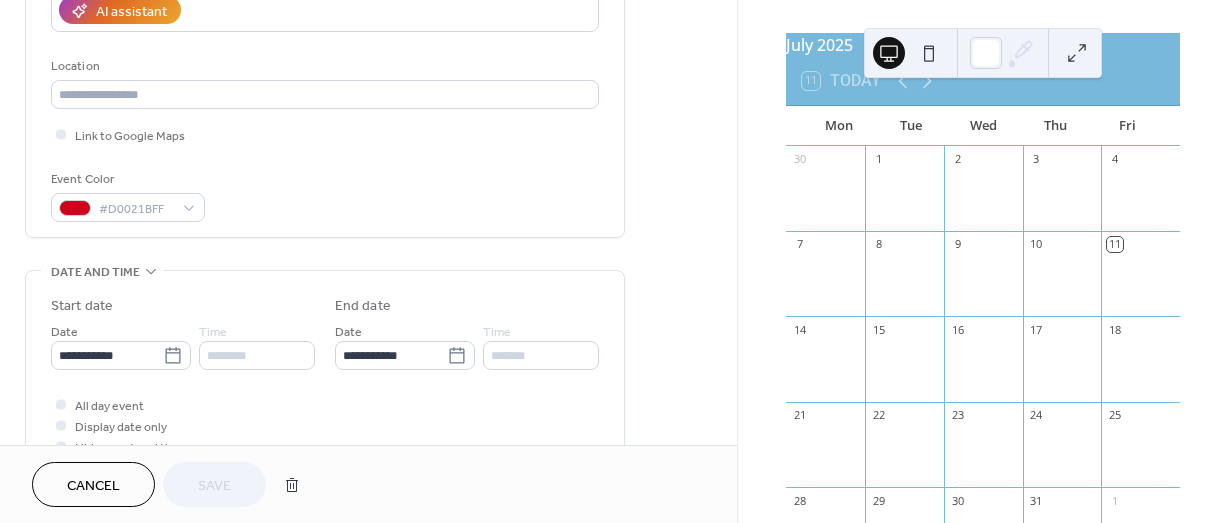 scroll, scrollTop: 388, scrollLeft: 0, axis: vertical 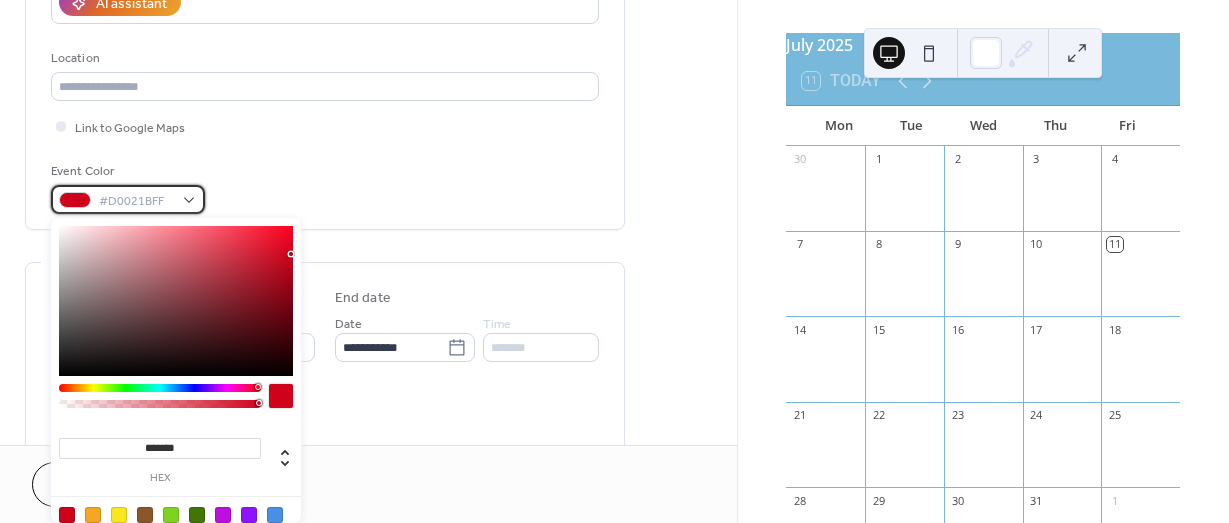 click on "#D0021BFF" at bounding box center (128, 199) 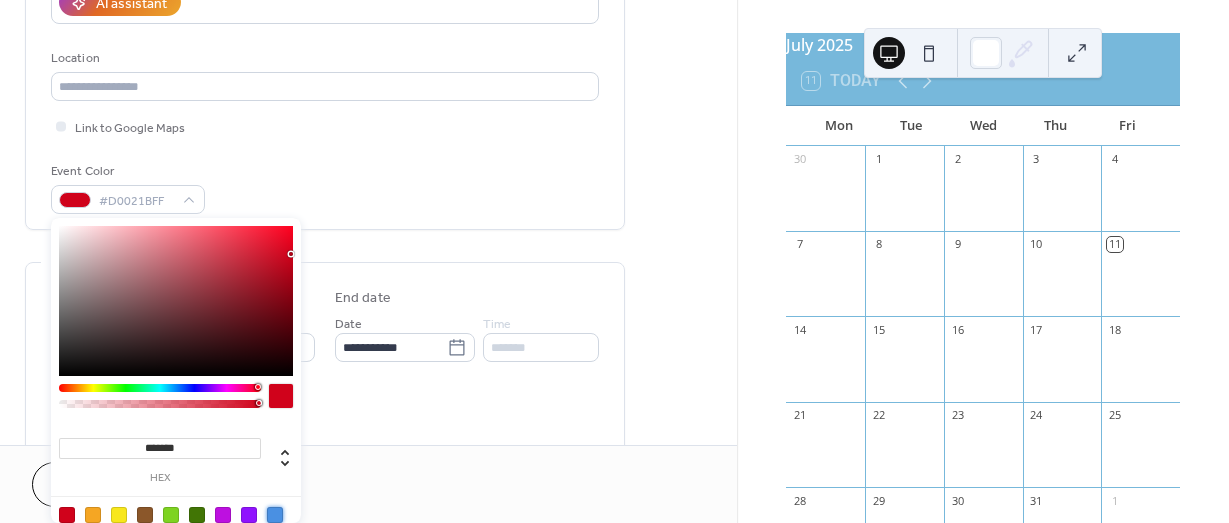 click at bounding box center (275, 515) 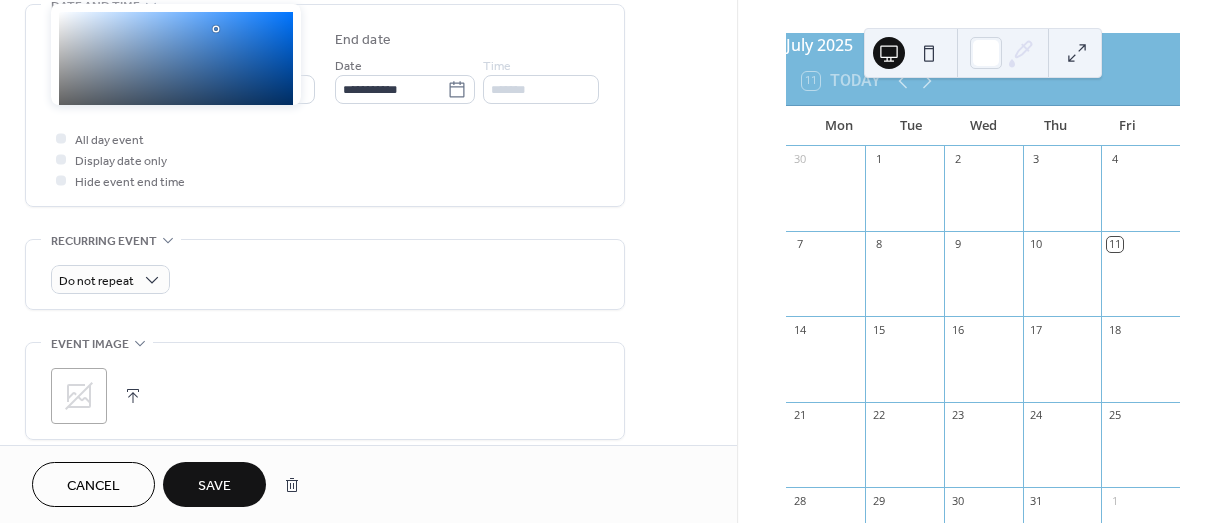 scroll, scrollTop: 883, scrollLeft: 0, axis: vertical 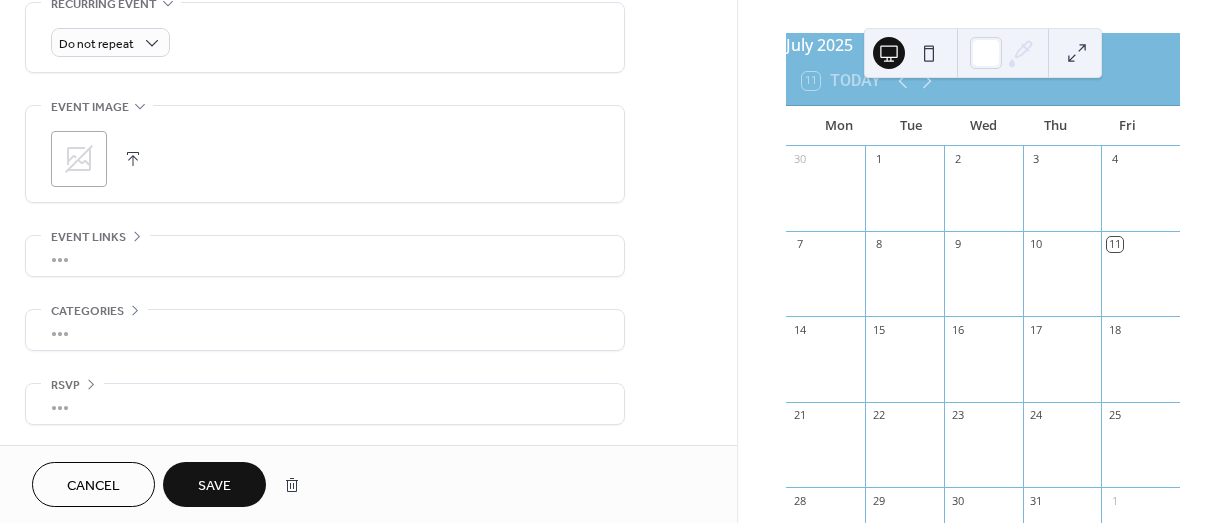 click on "Save" at bounding box center [214, 486] 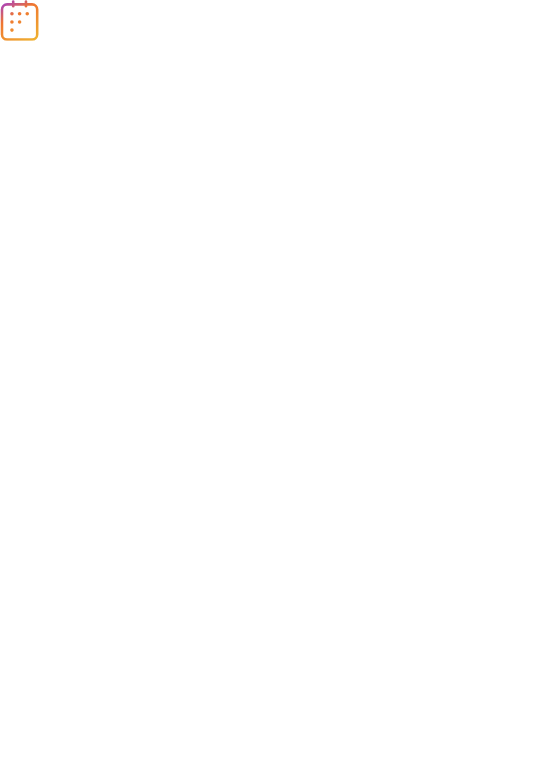 scroll, scrollTop: 0, scrollLeft: 0, axis: both 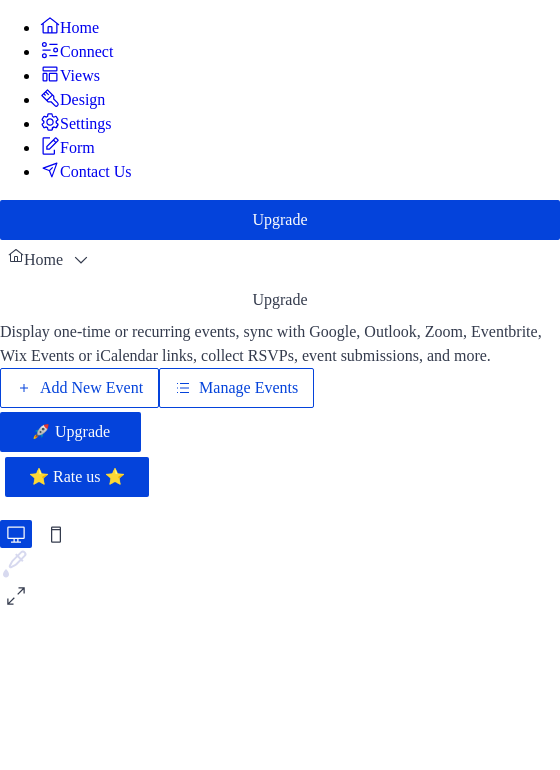click on "Manage Events" at bounding box center [248, 388] 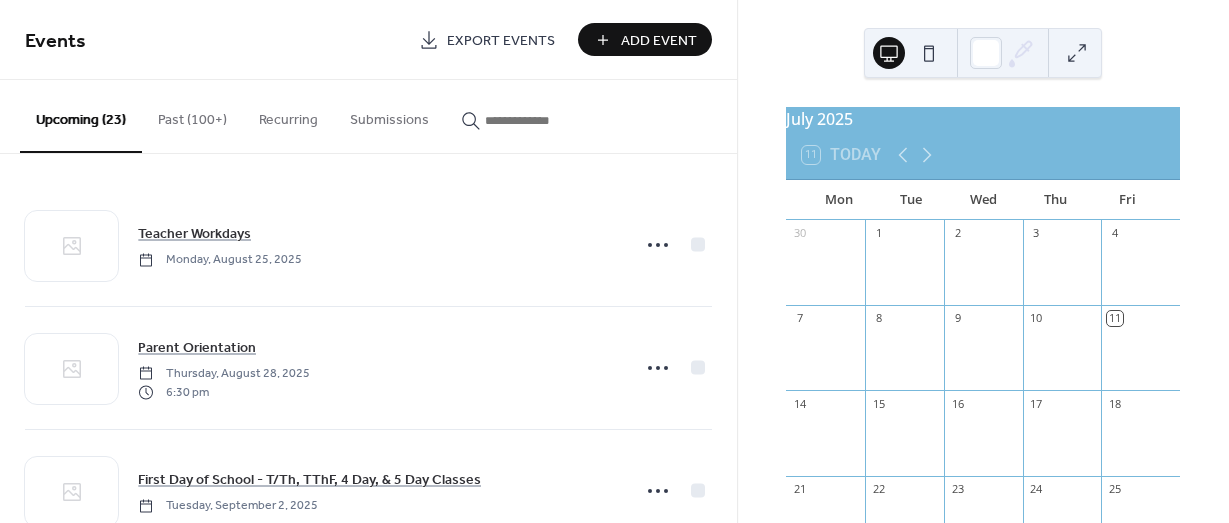 scroll, scrollTop: 0, scrollLeft: 0, axis: both 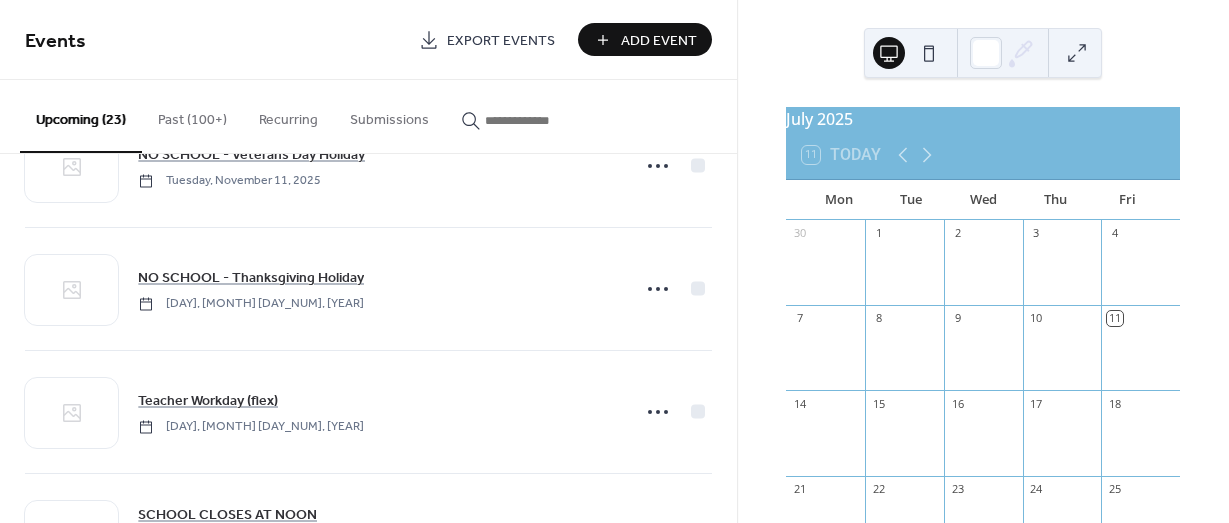 click on "Add Event" at bounding box center [659, 41] 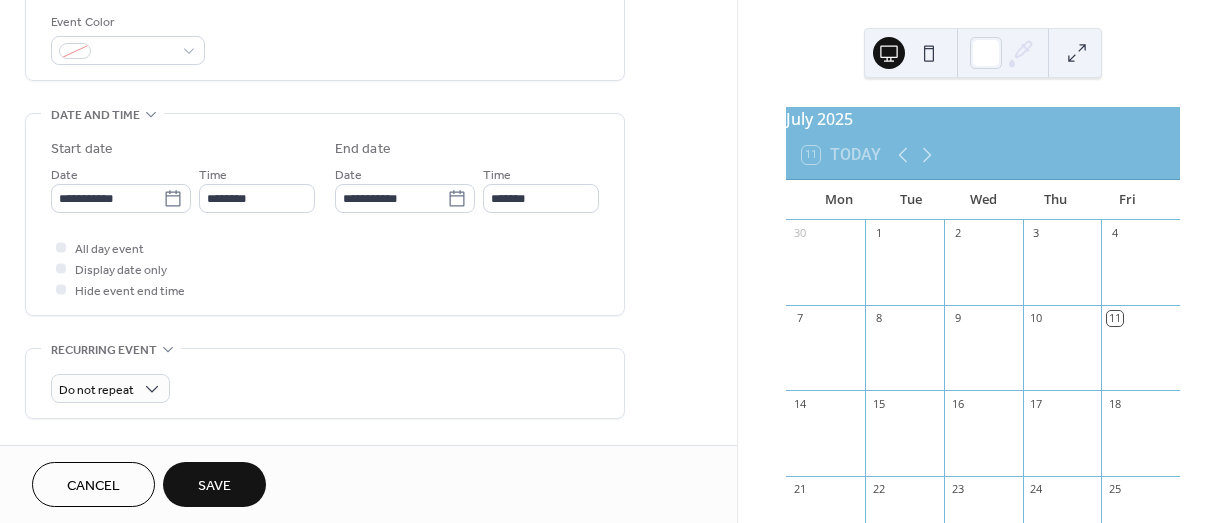 scroll, scrollTop: 552, scrollLeft: 0, axis: vertical 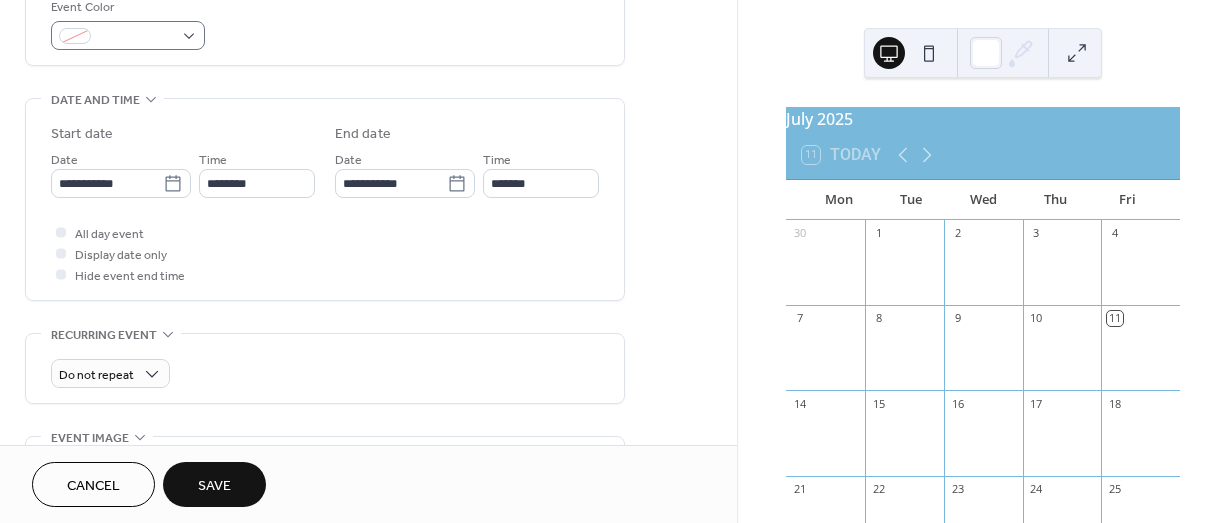 type on "**********" 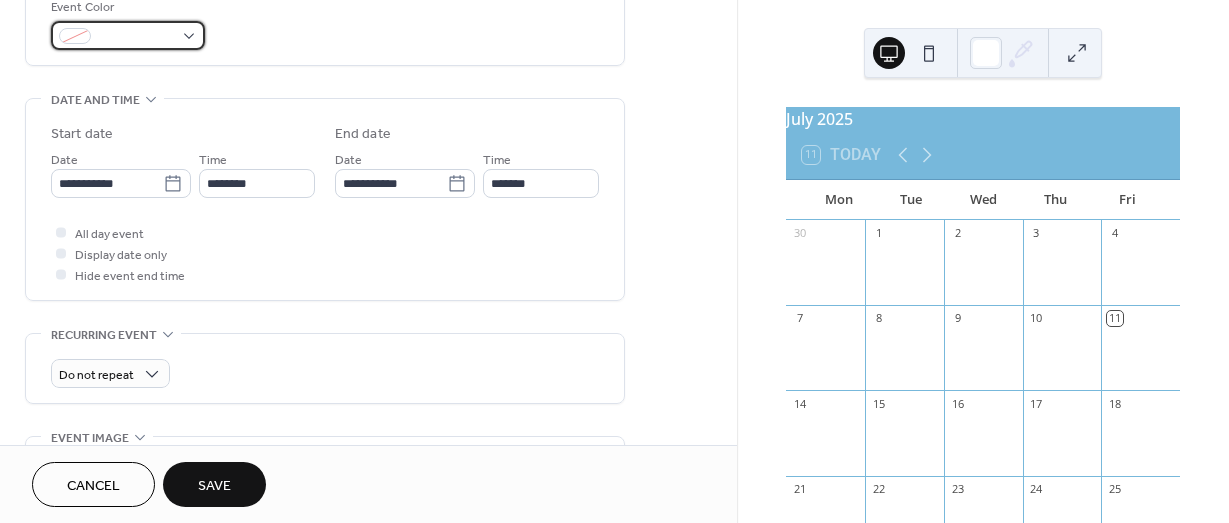 click at bounding box center [128, 35] 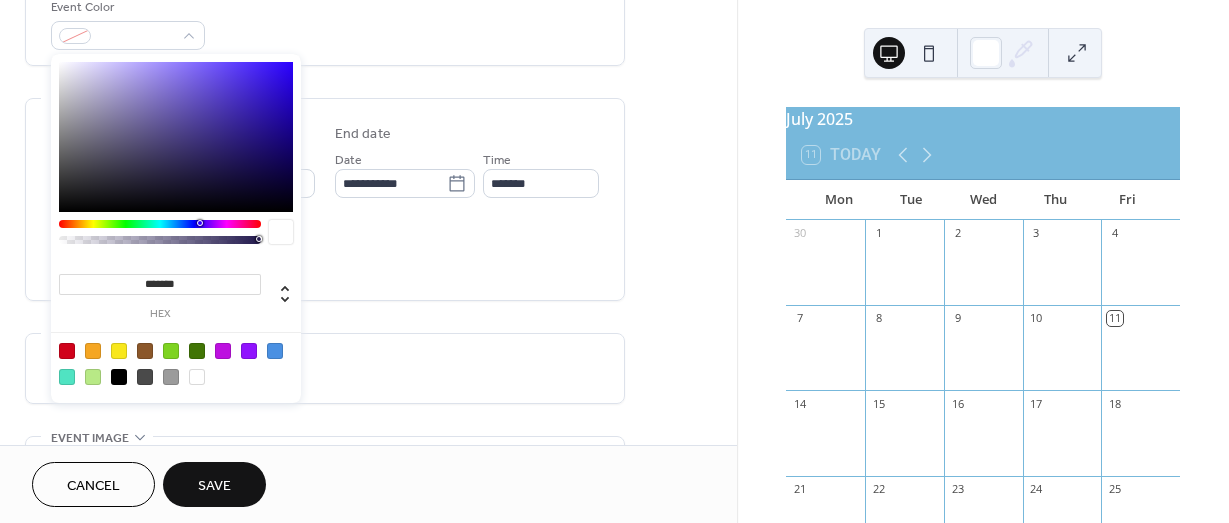 click at bounding box center [275, 351] 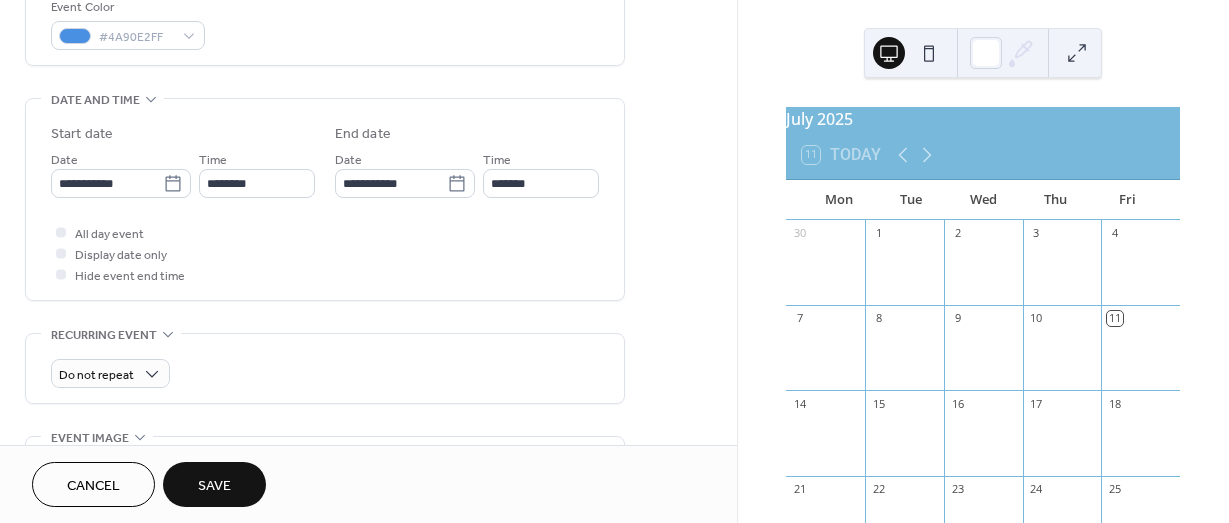 click on "**********" at bounding box center [325, 157] 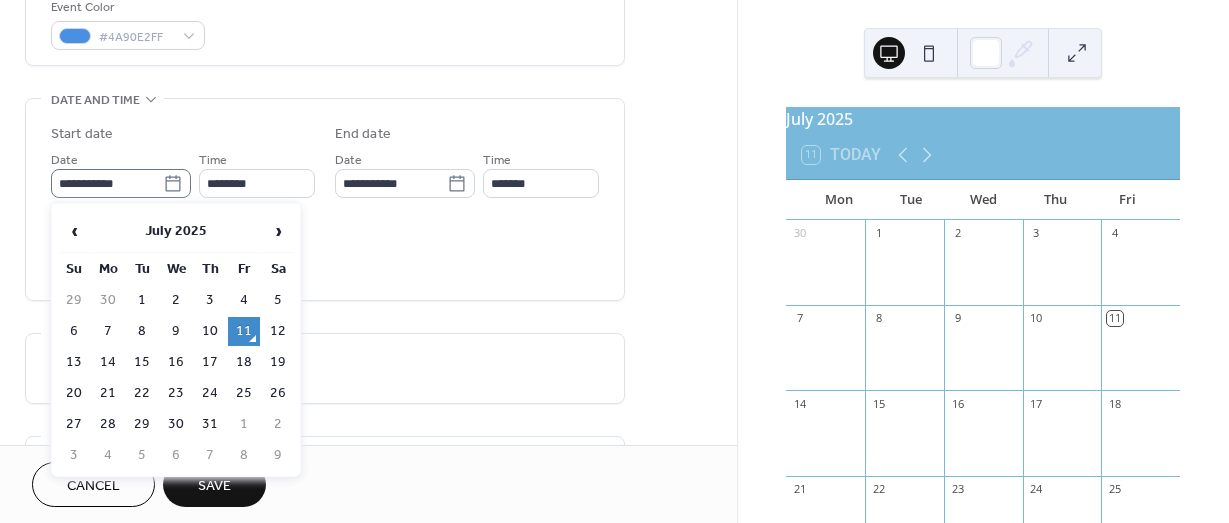 click 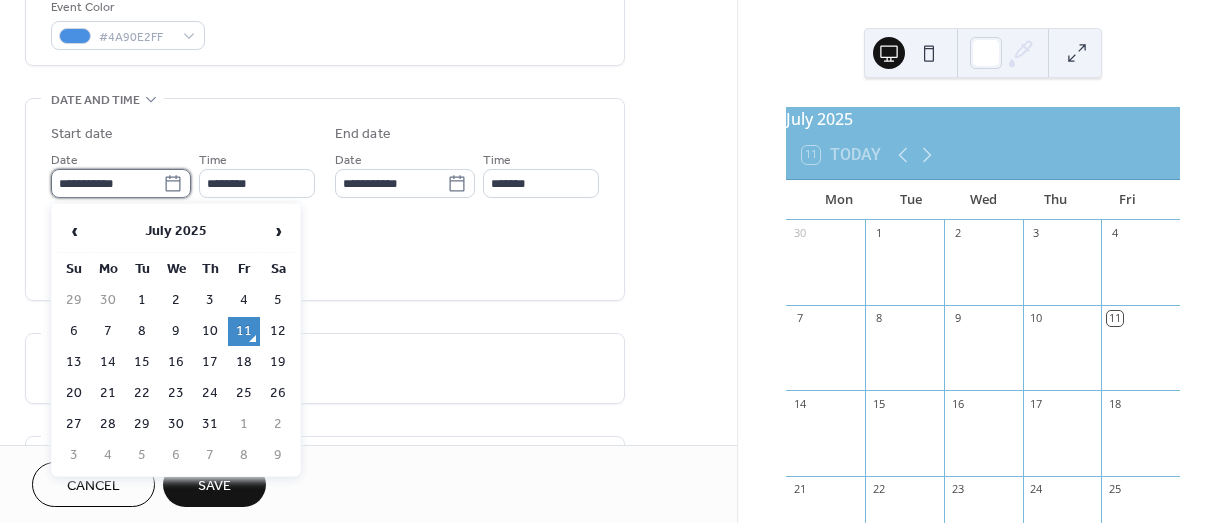 click on "**********" at bounding box center (107, 183) 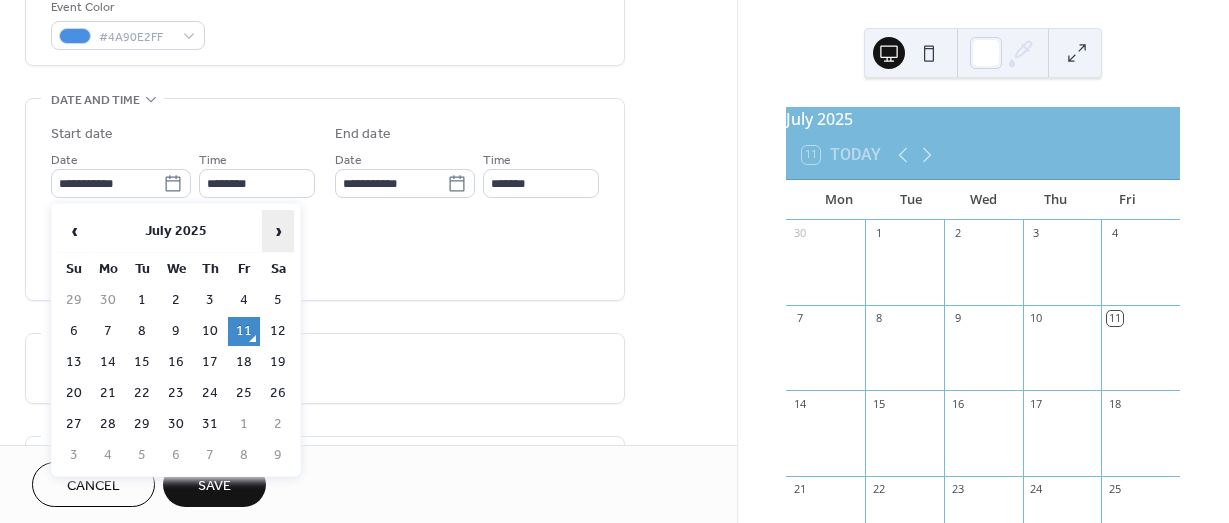 click on "›" at bounding box center [278, 231] 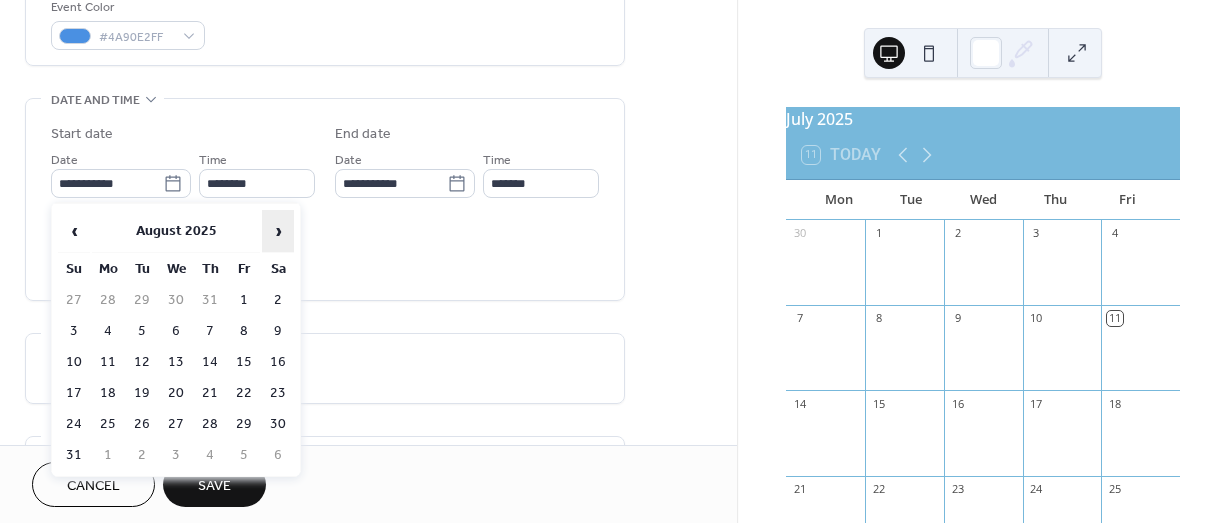 click on "›" at bounding box center (278, 231) 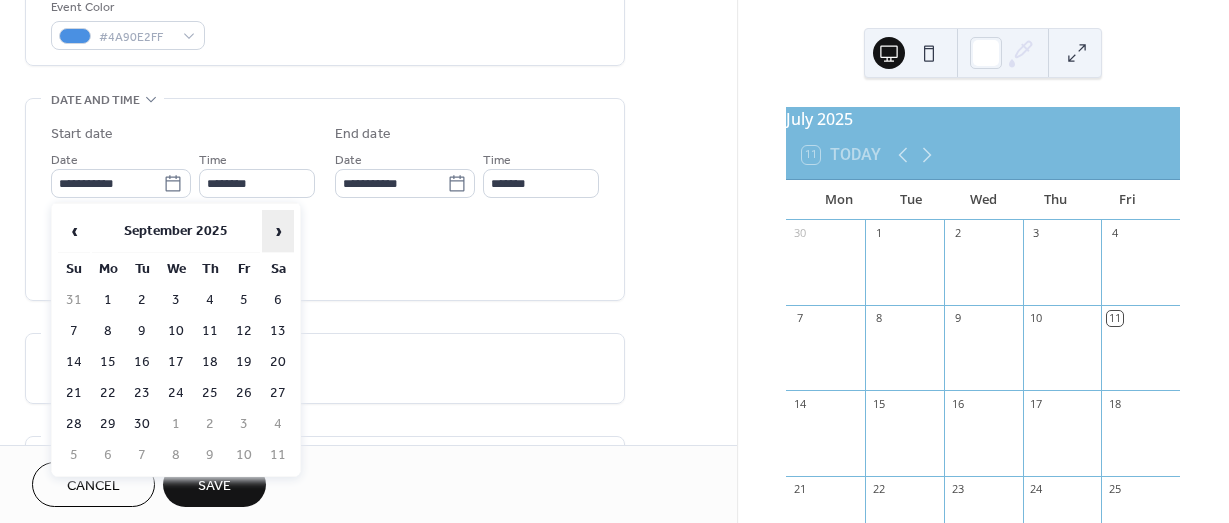 click on "›" at bounding box center [278, 231] 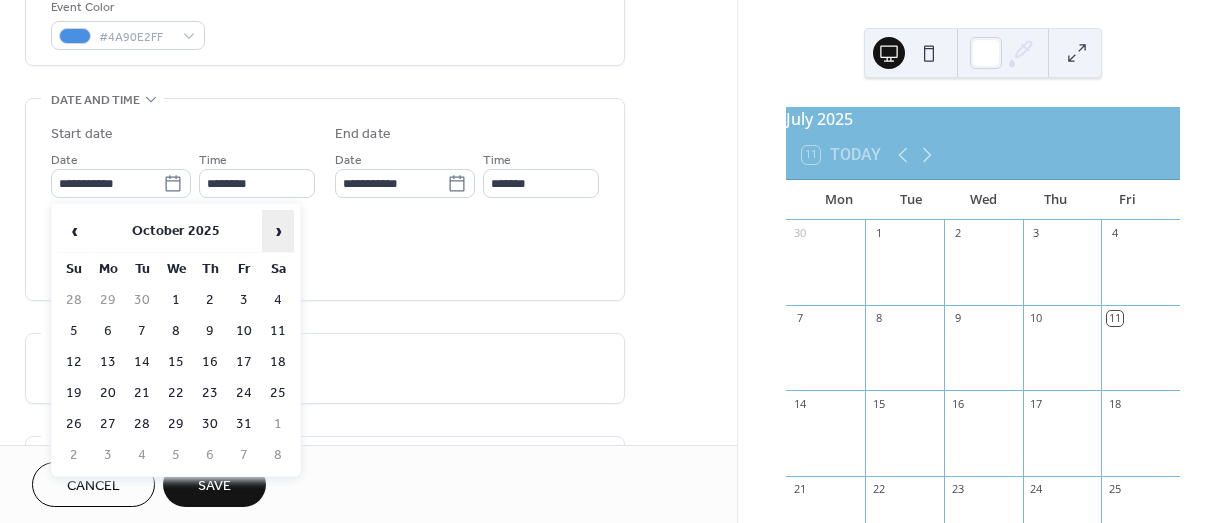 click on "›" at bounding box center [278, 231] 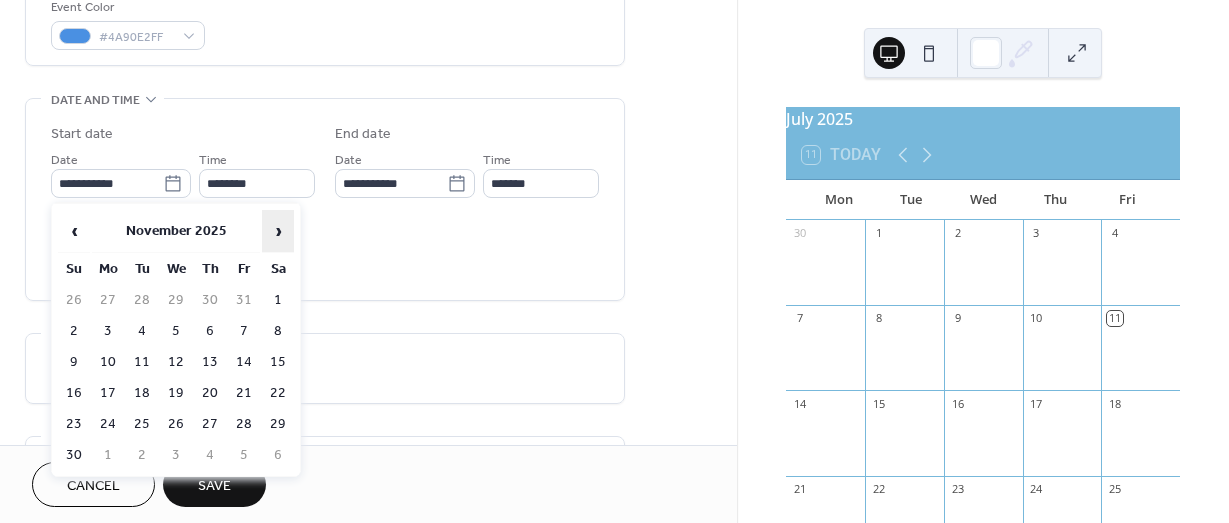 click on "›" at bounding box center [278, 231] 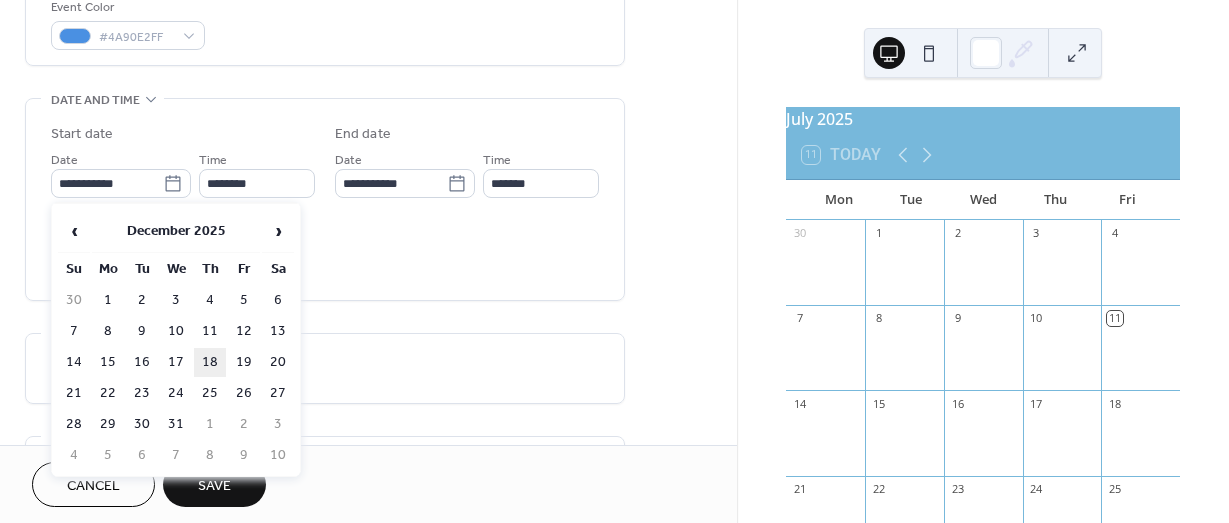 click on "18" at bounding box center [210, 362] 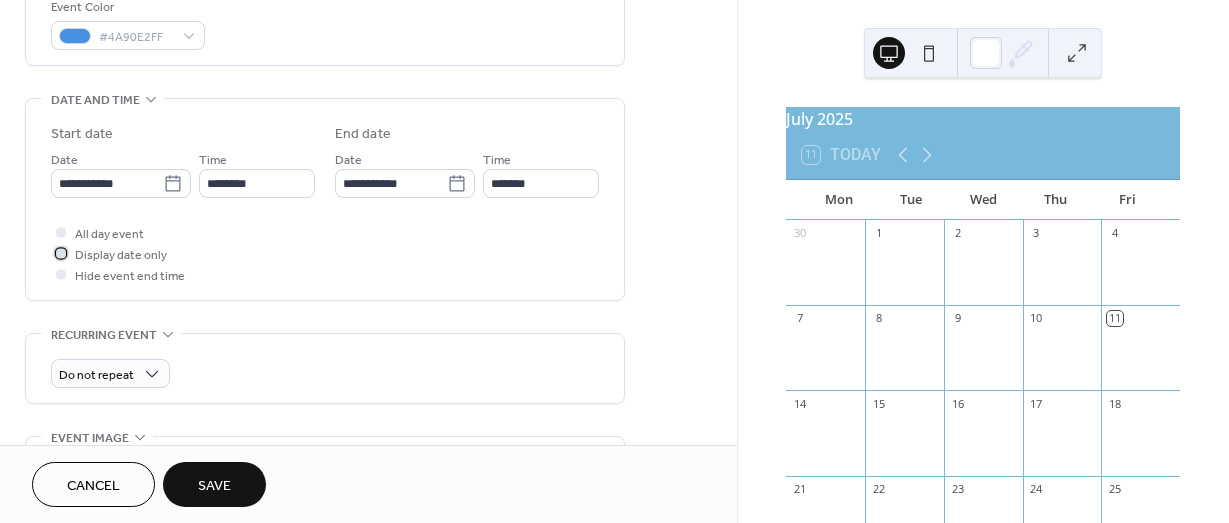click at bounding box center [61, 253] 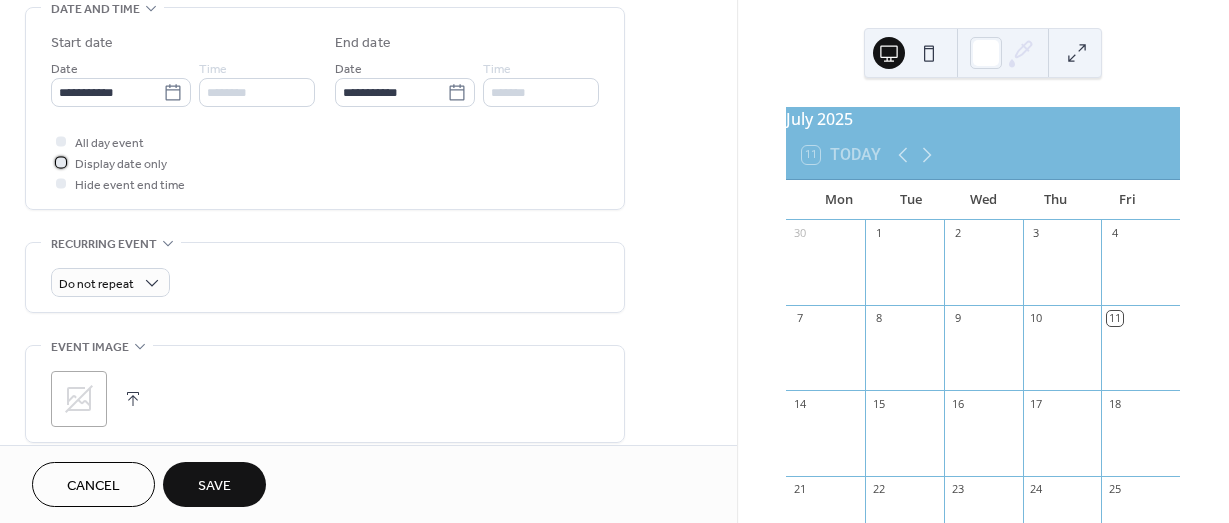 scroll, scrollTop: 644, scrollLeft: 0, axis: vertical 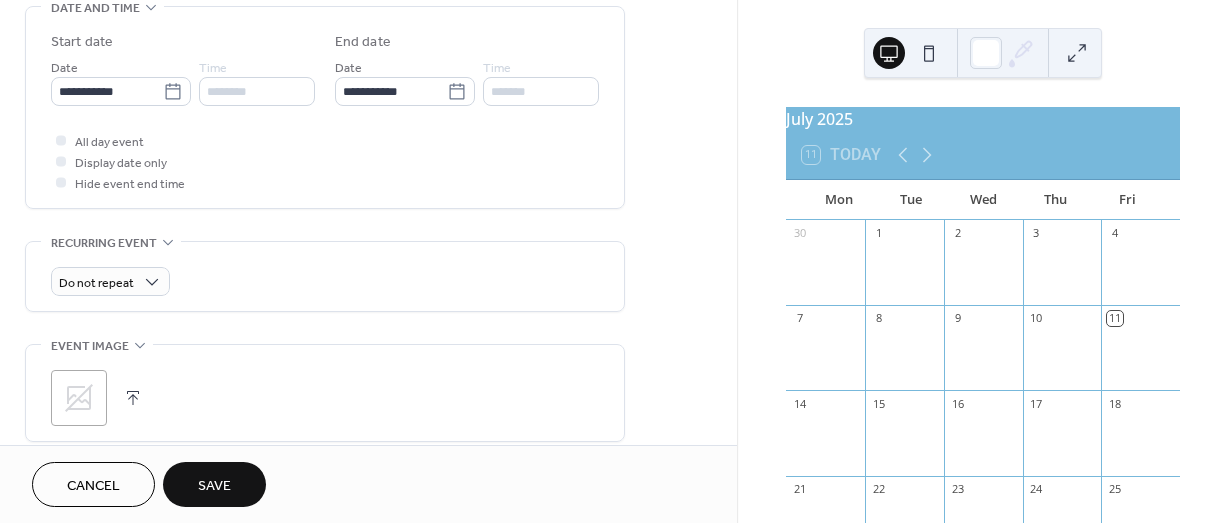 click on "Save" at bounding box center (214, 486) 